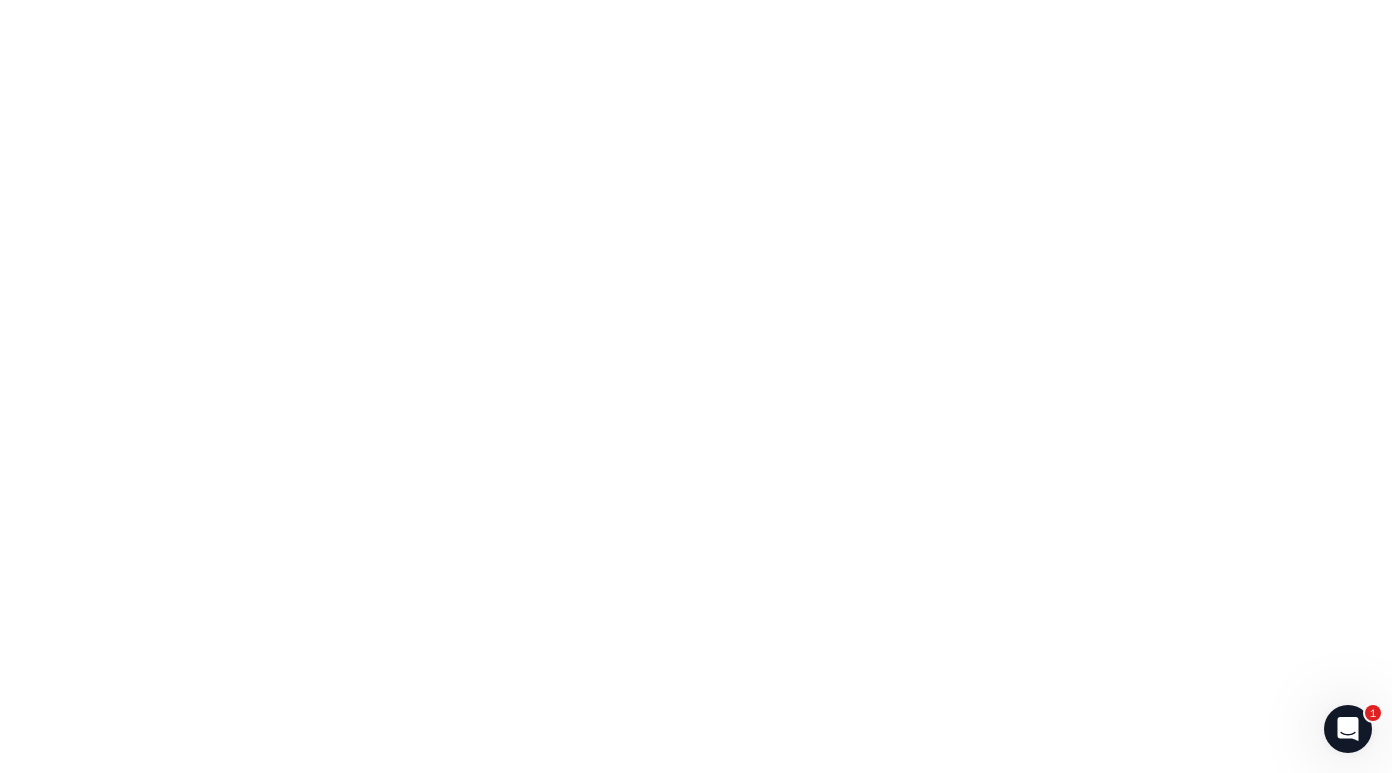 scroll, scrollTop: 0, scrollLeft: 0, axis: both 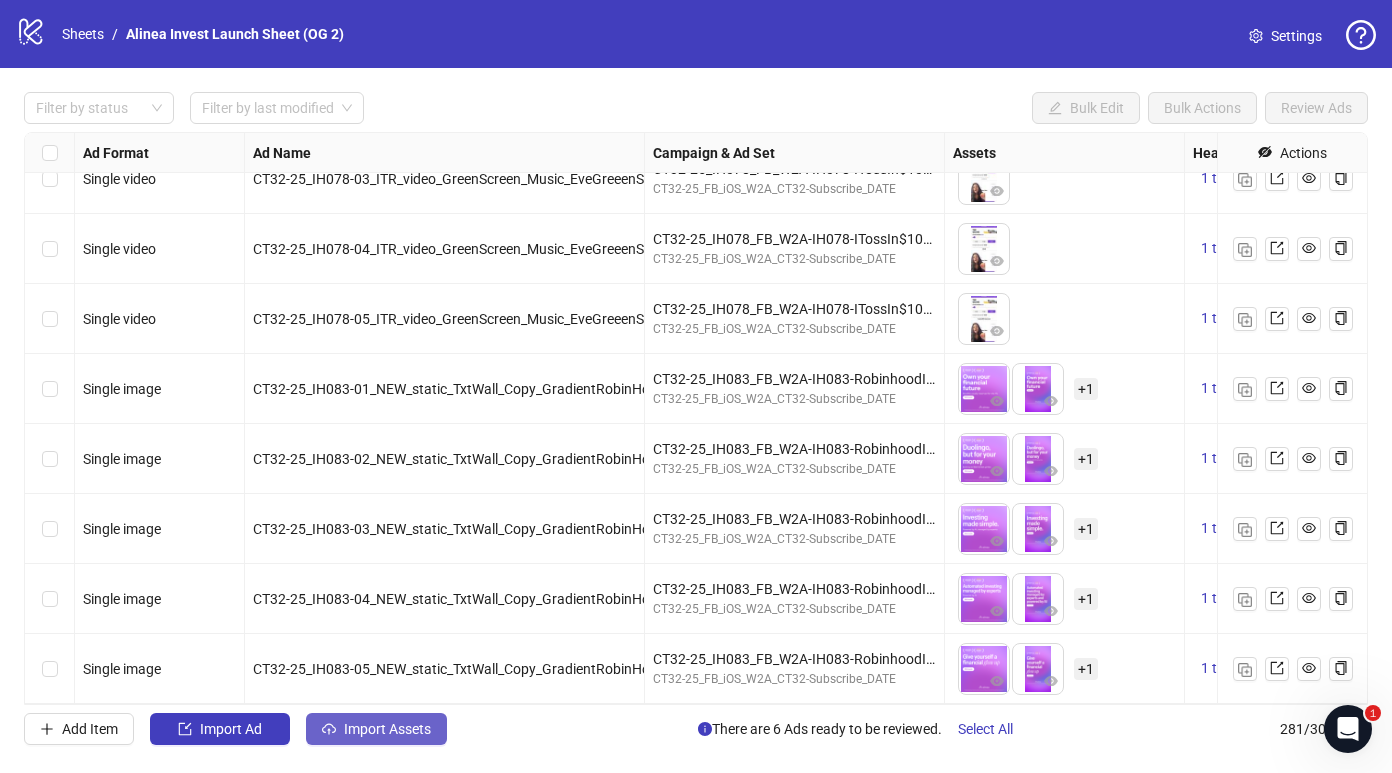click on "Import Assets" at bounding box center (387, 729) 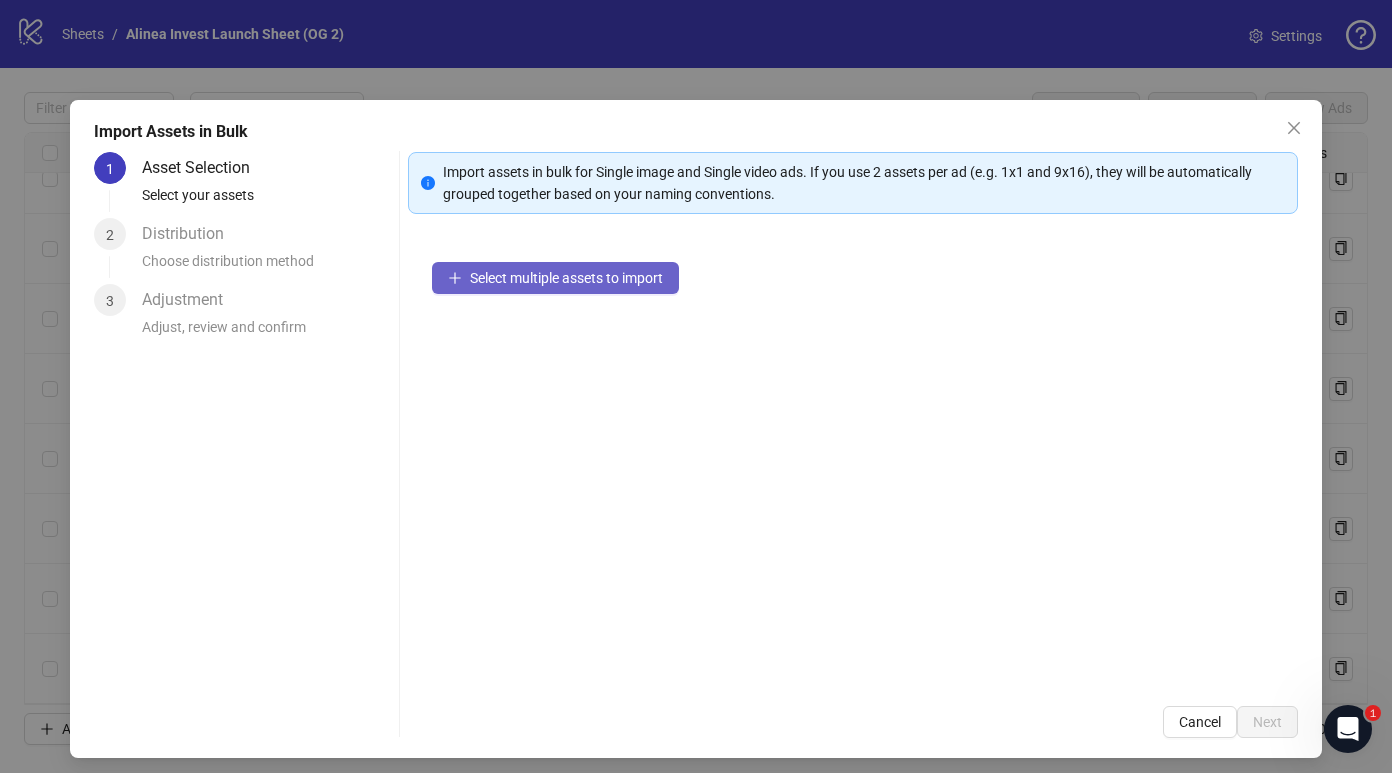 click on "Select multiple assets to import" at bounding box center (566, 278) 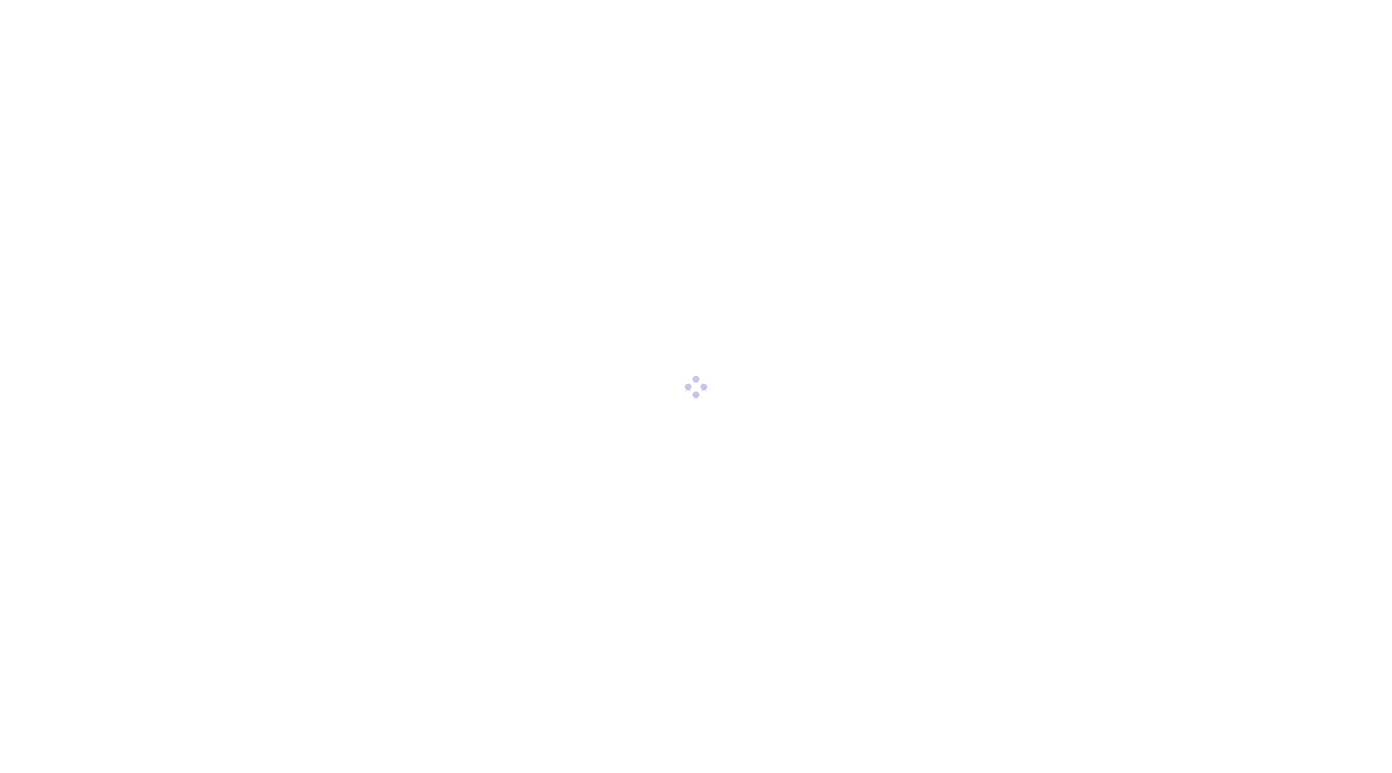 scroll, scrollTop: 0, scrollLeft: 0, axis: both 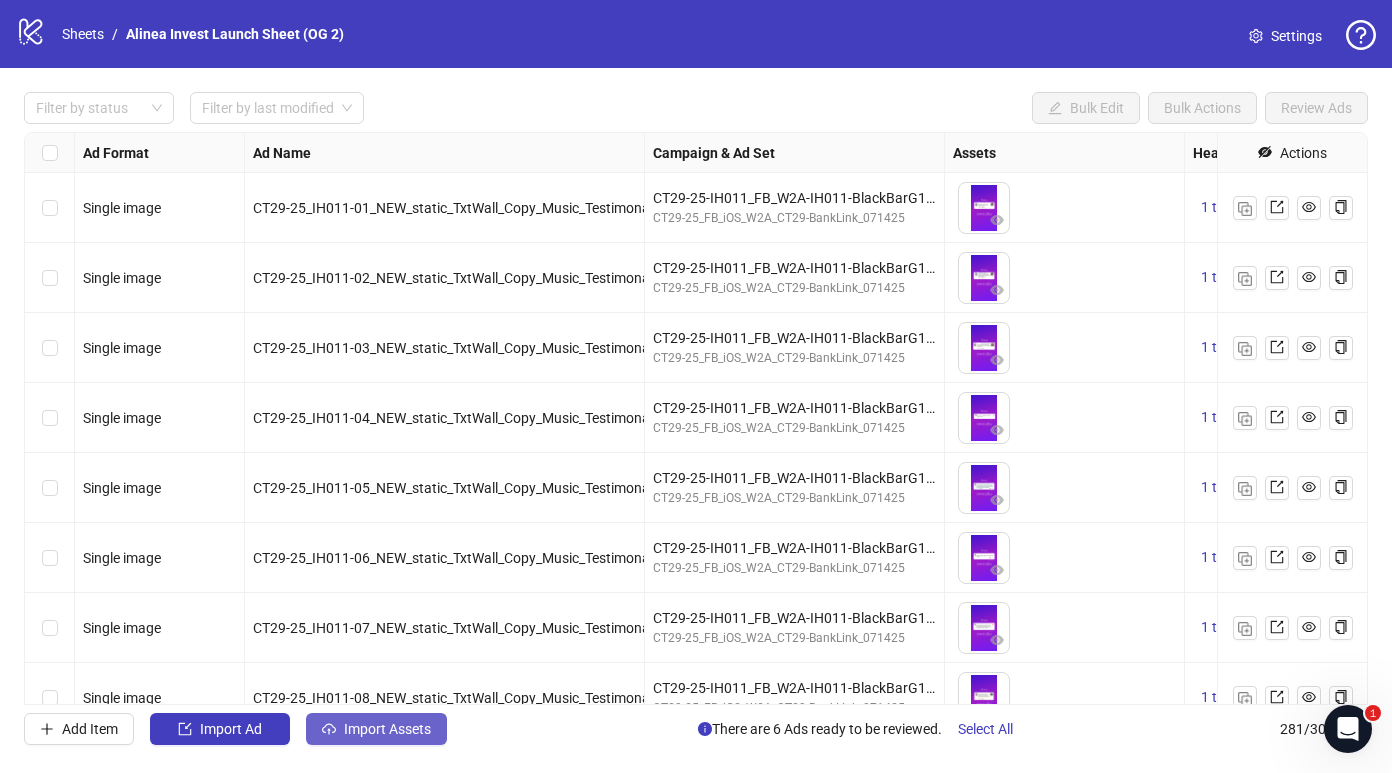 click on "Import Assets" at bounding box center (387, 729) 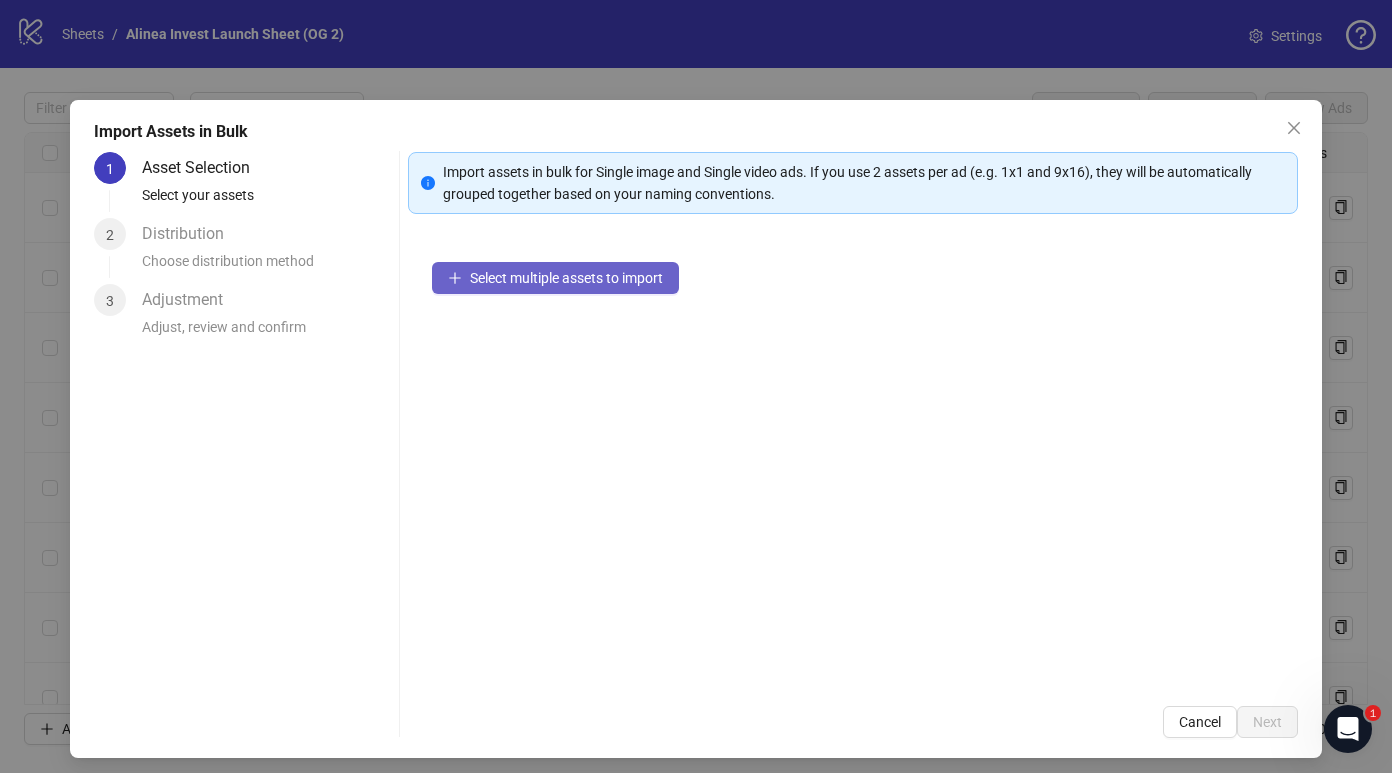 click on "Select multiple assets to import" at bounding box center (566, 278) 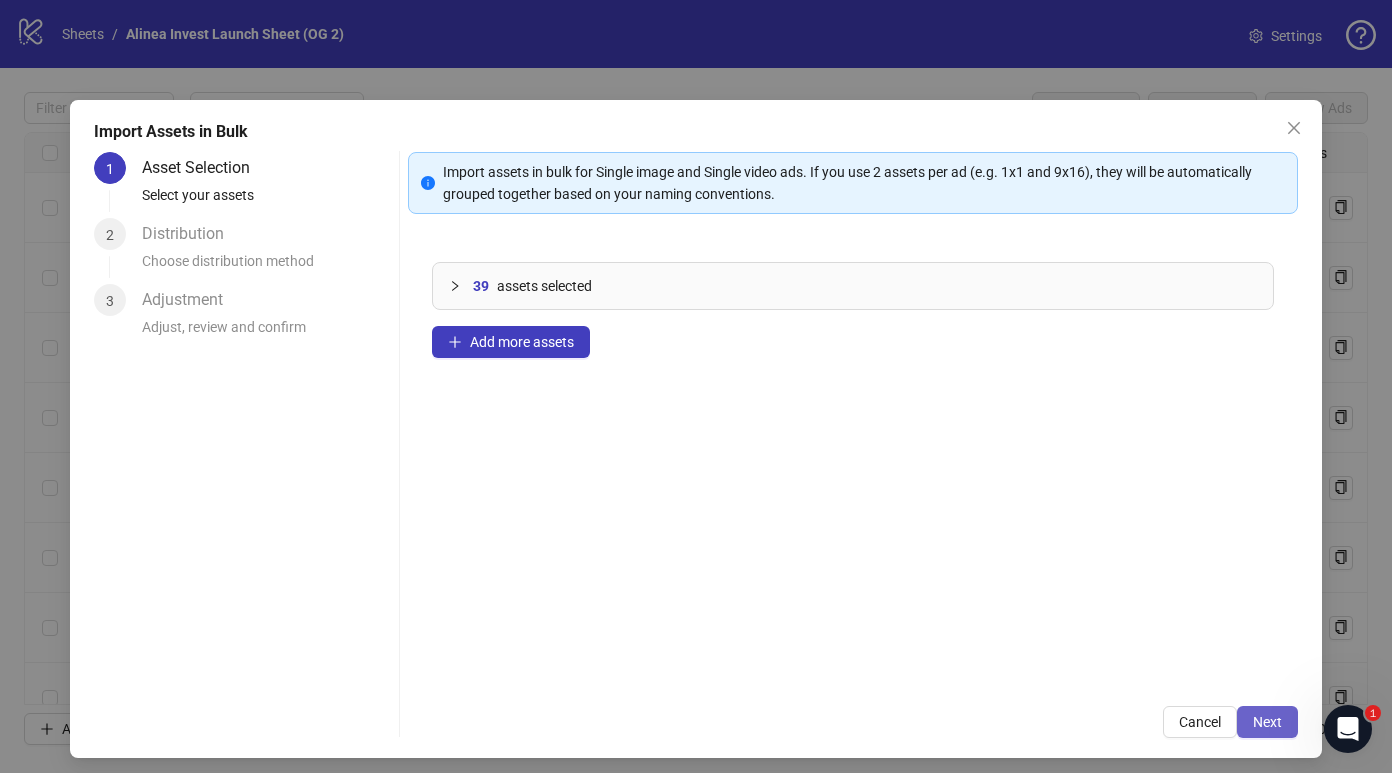 click on "Next" at bounding box center [1267, 722] 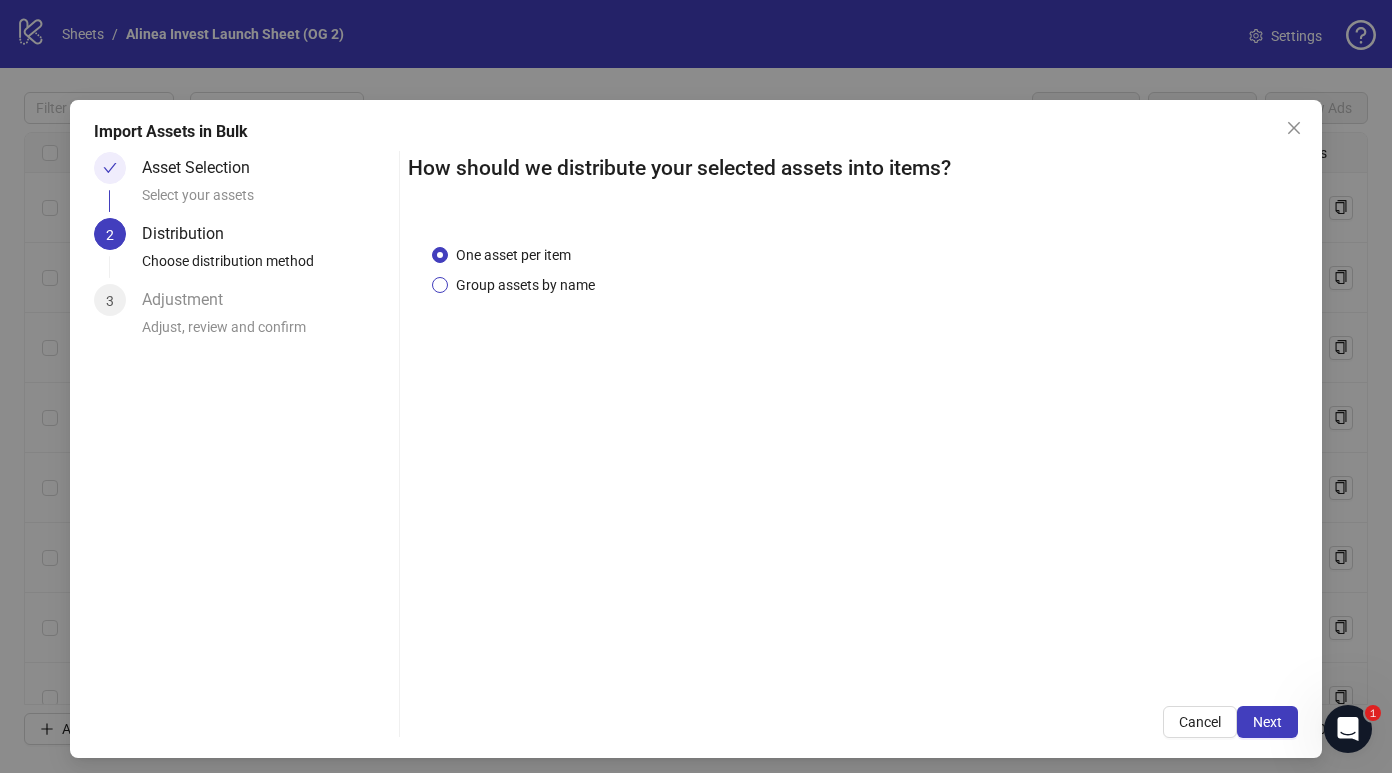 click on "Group assets by name" at bounding box center (525, 285) 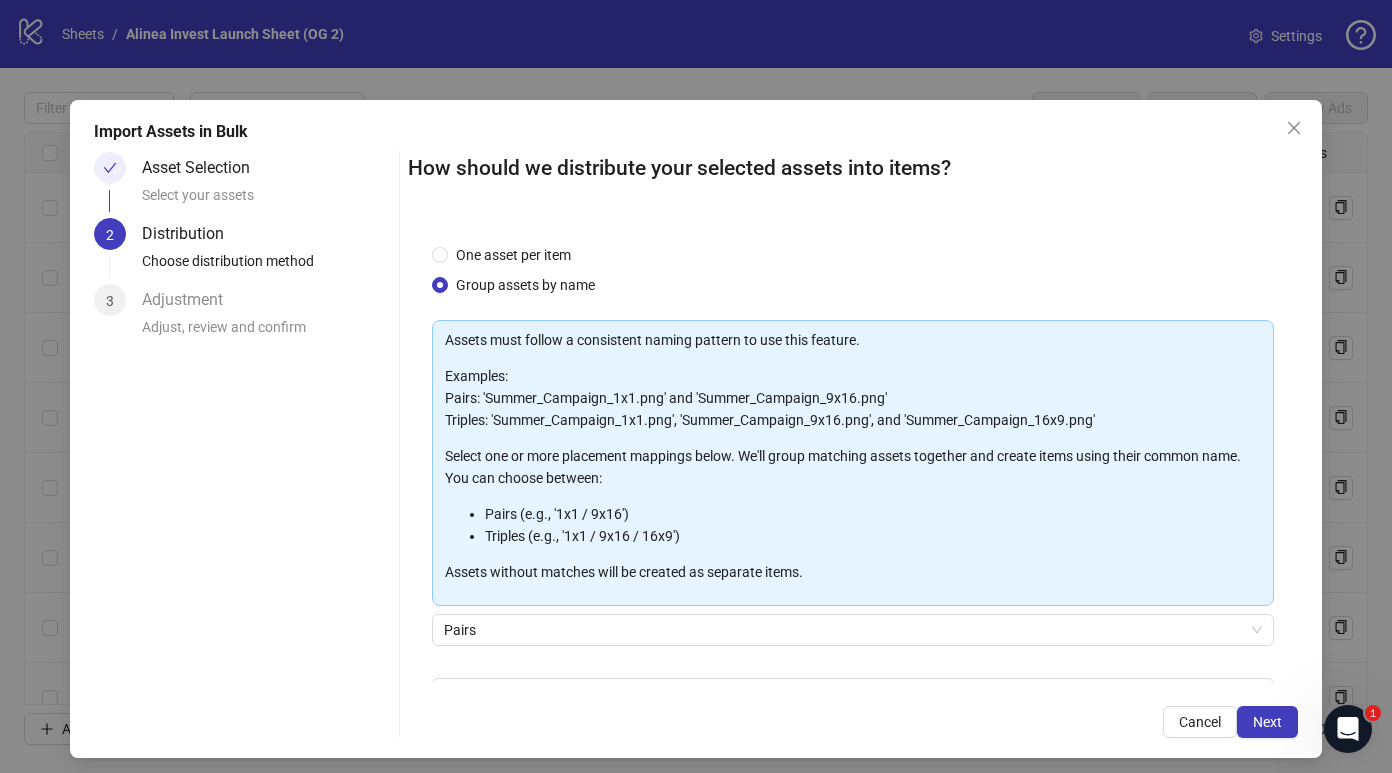 scroll, scrollTop: 124, scrollLeft: 0, axis: vertical 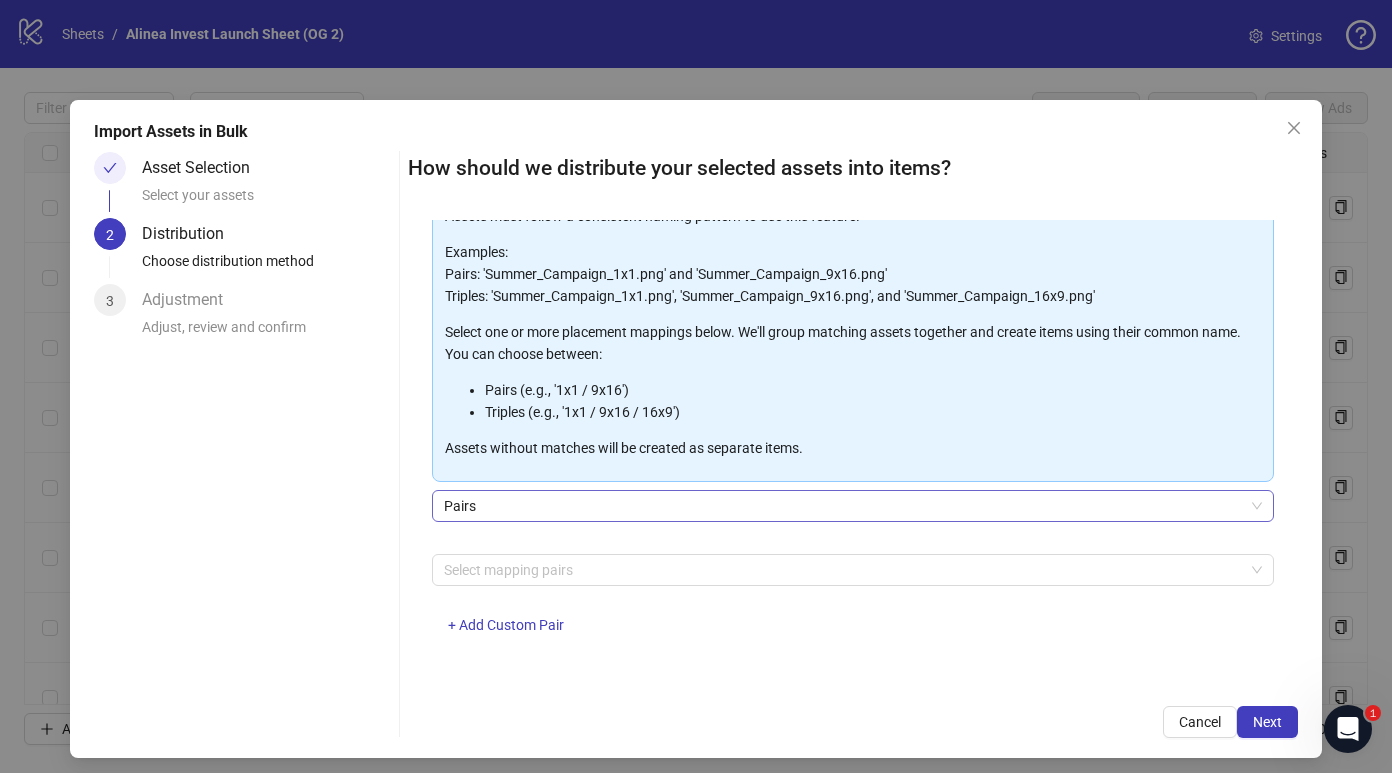 click on "Pairs" at bounding box center (853, 506) 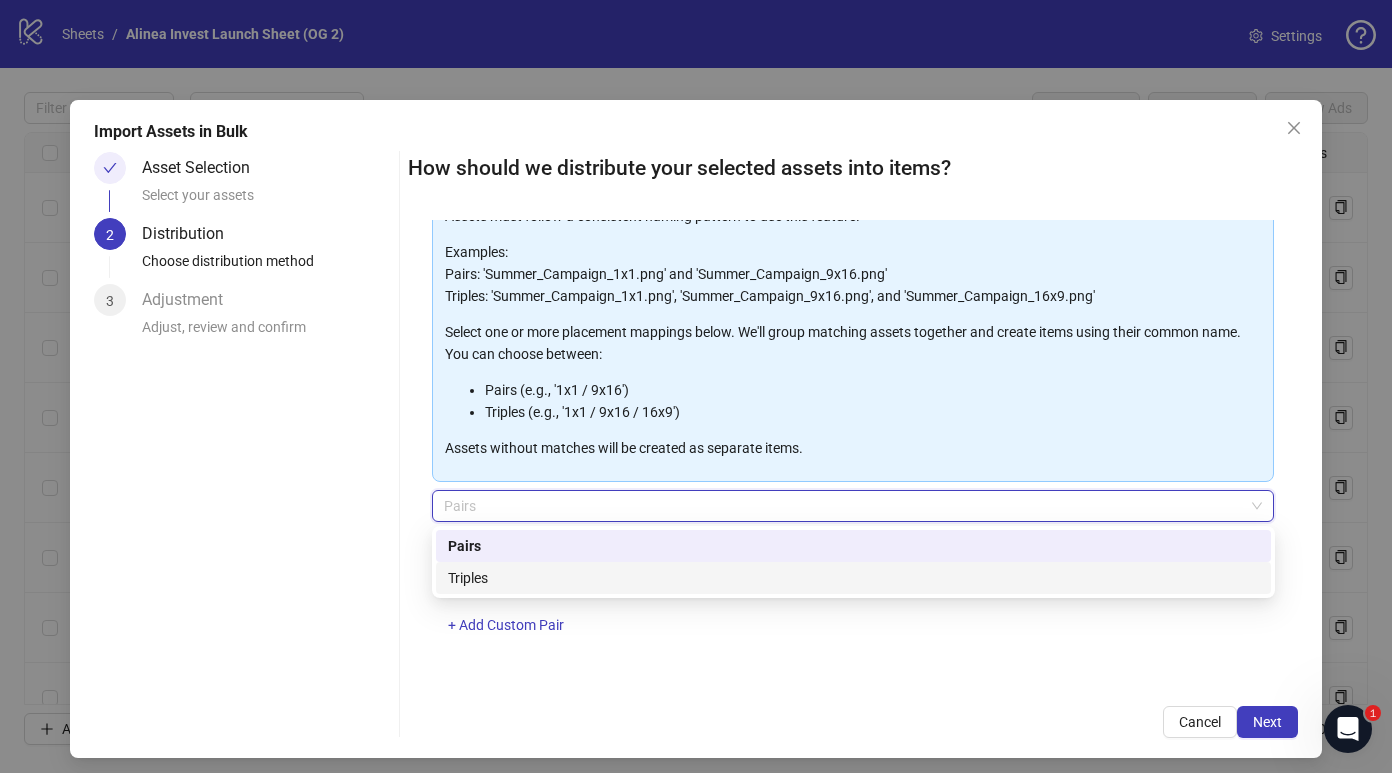 click on "Triples" at bounding box center (853, 578) 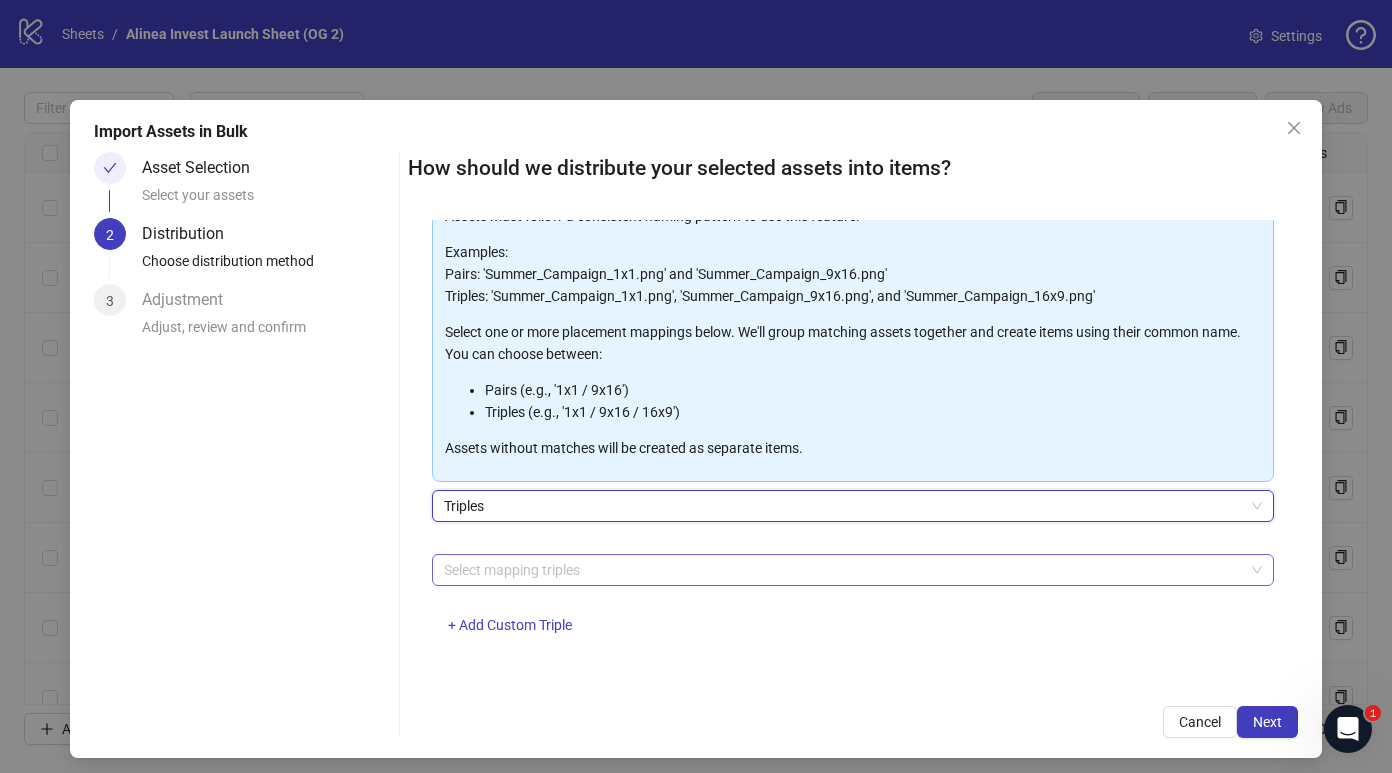 click at bounding box center [843, 570] 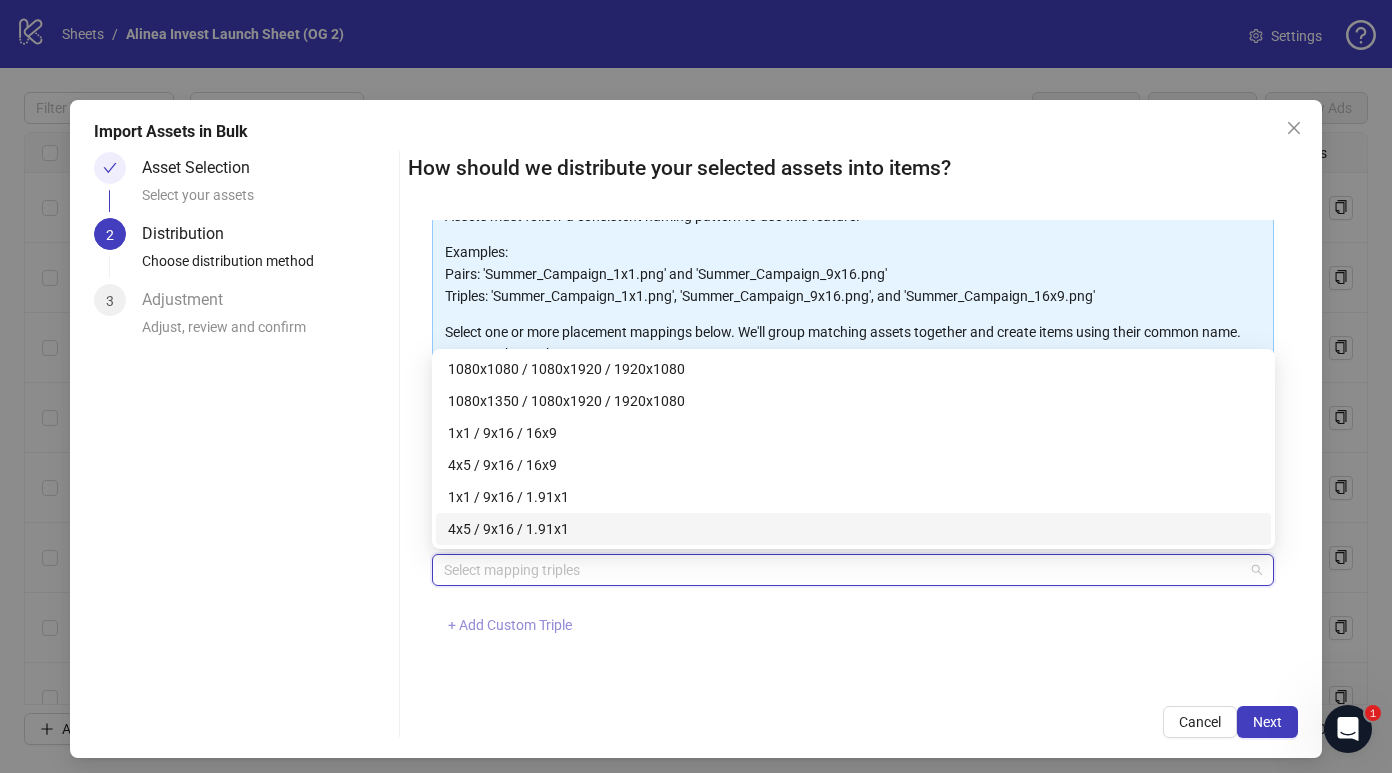 click on "+ Add Custom Triple" at bounding box center (510, 625) 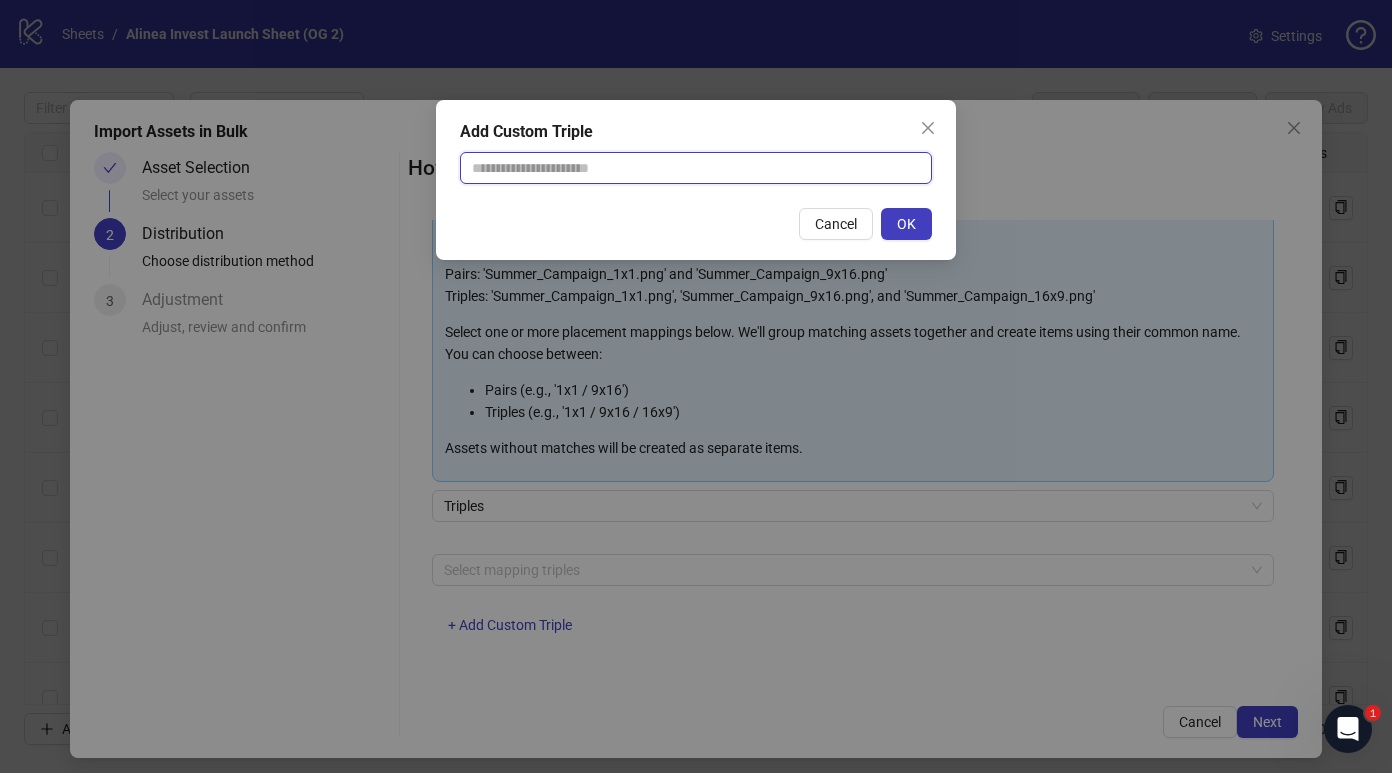 click at bounding box center [696, 168] 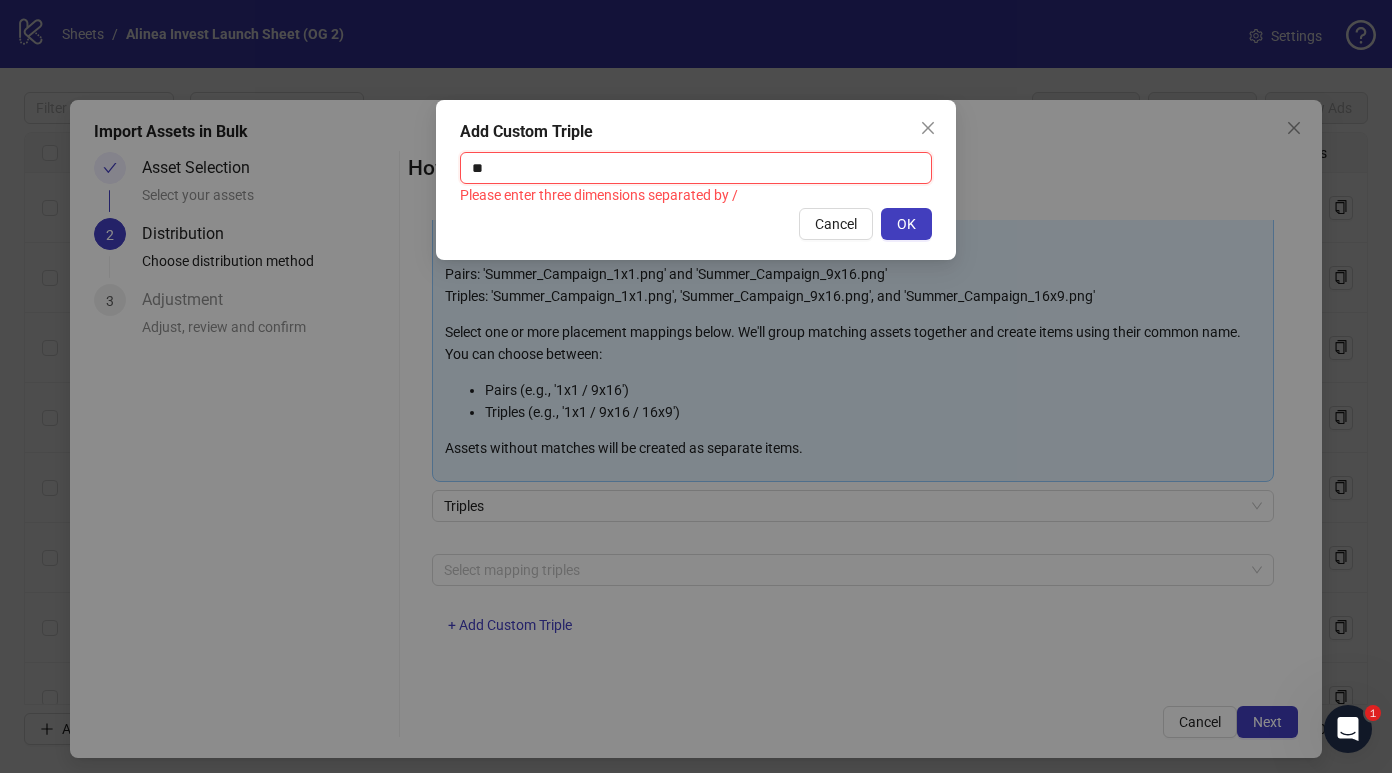 type on "*" 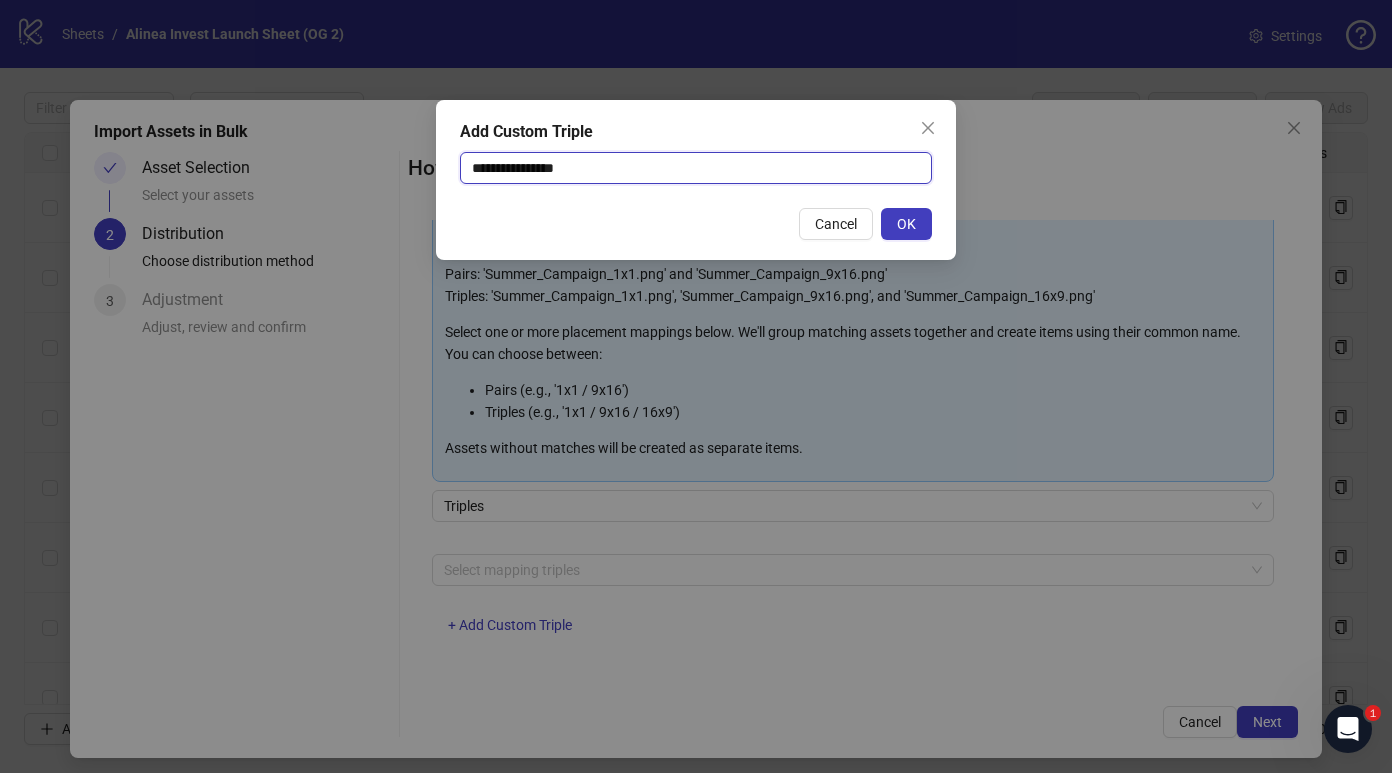type on "**********" 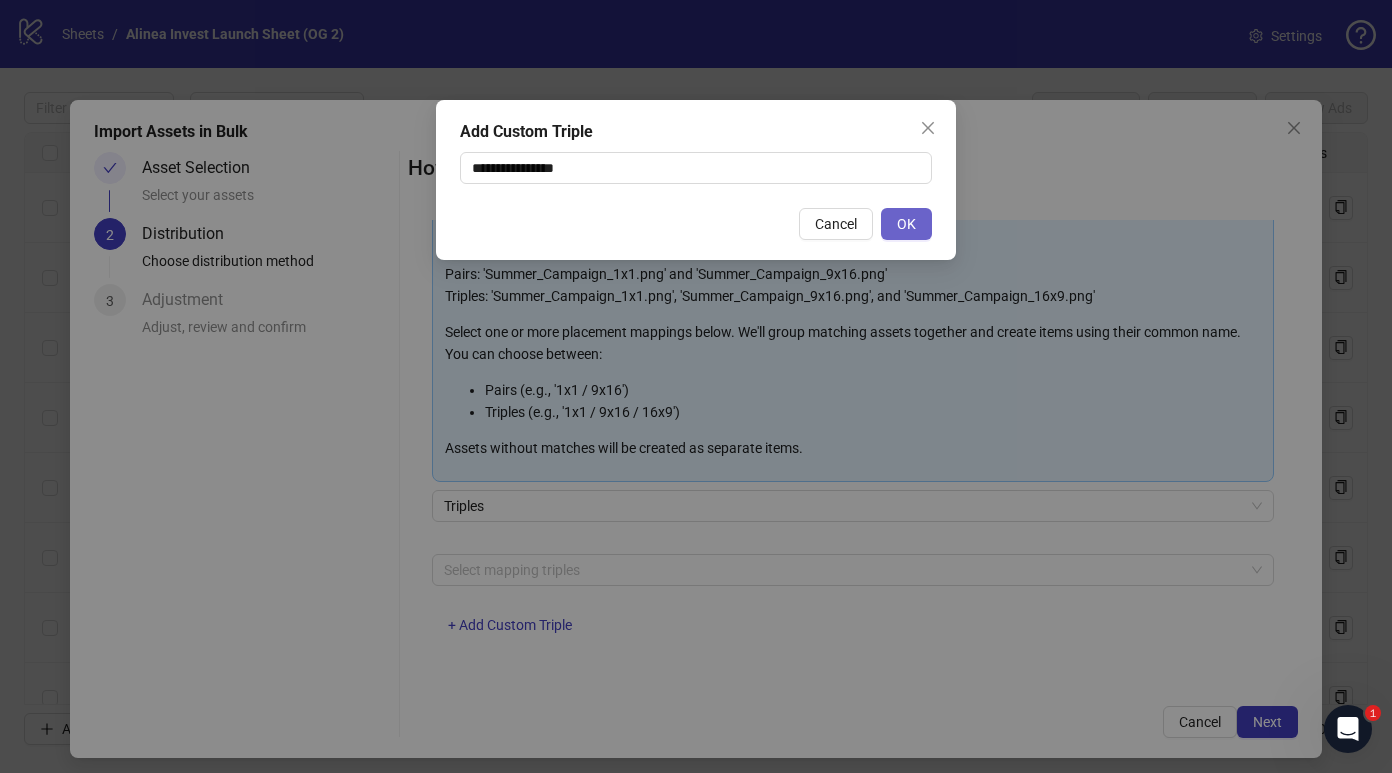 click on "OK" at bounding box center [906, 224] 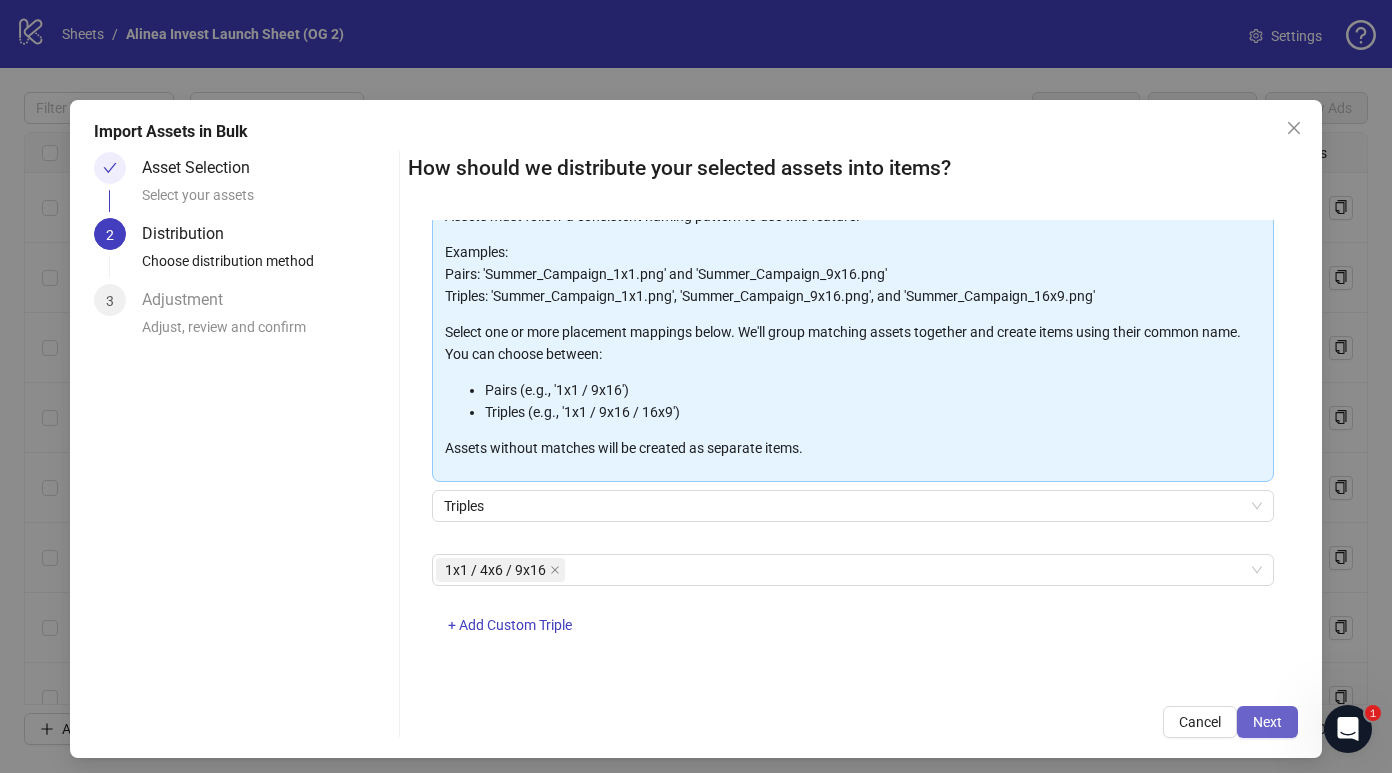 click on "Next" at bounding box center [1267, 722] 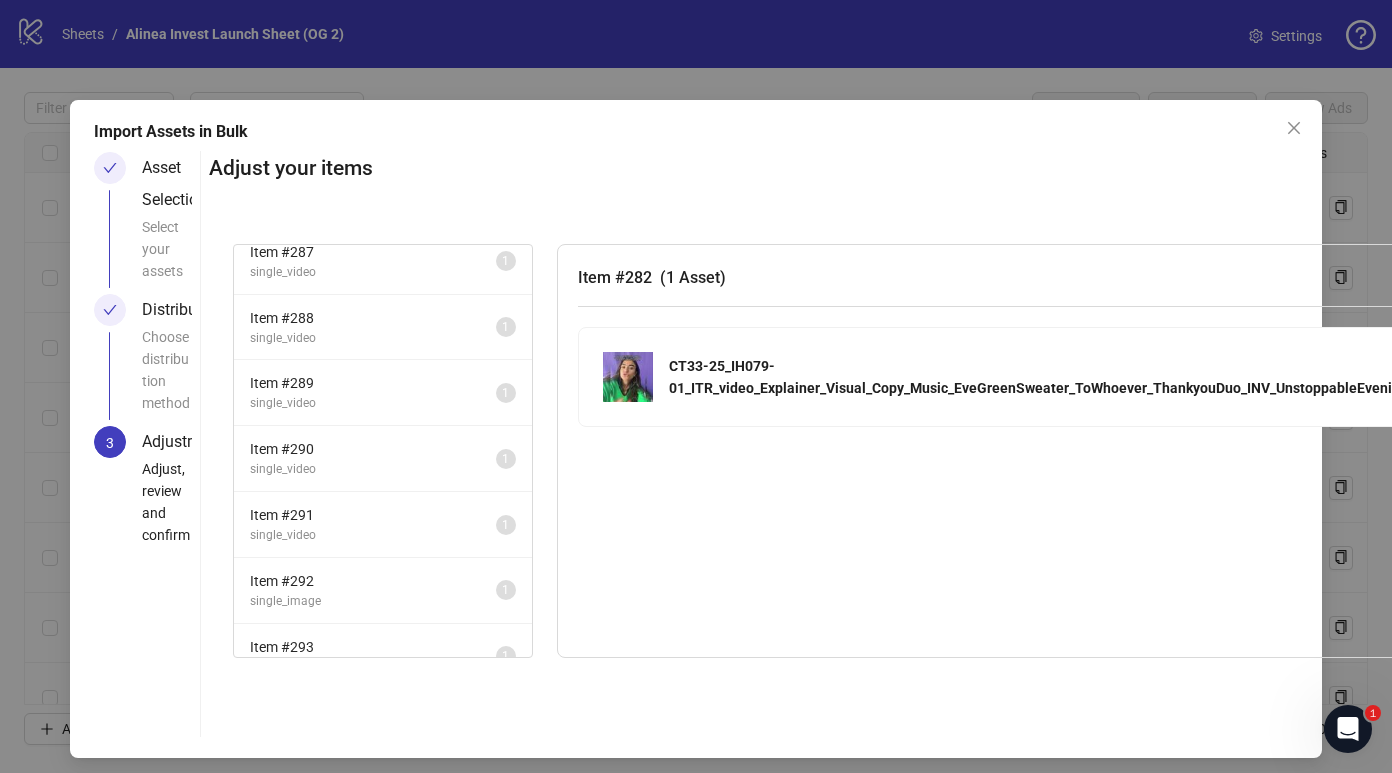 scroll, scrollTop: 0, scrollLeft: 0, axis: both 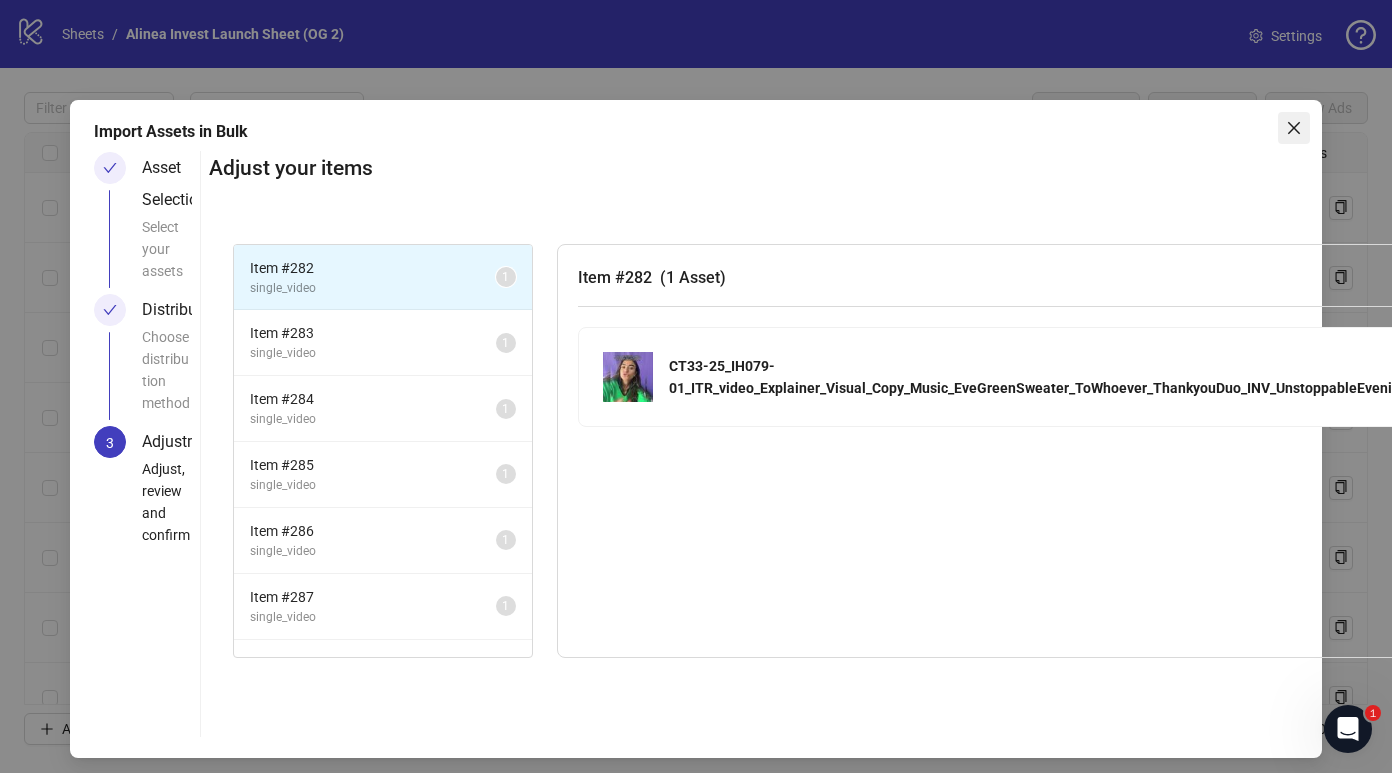 click 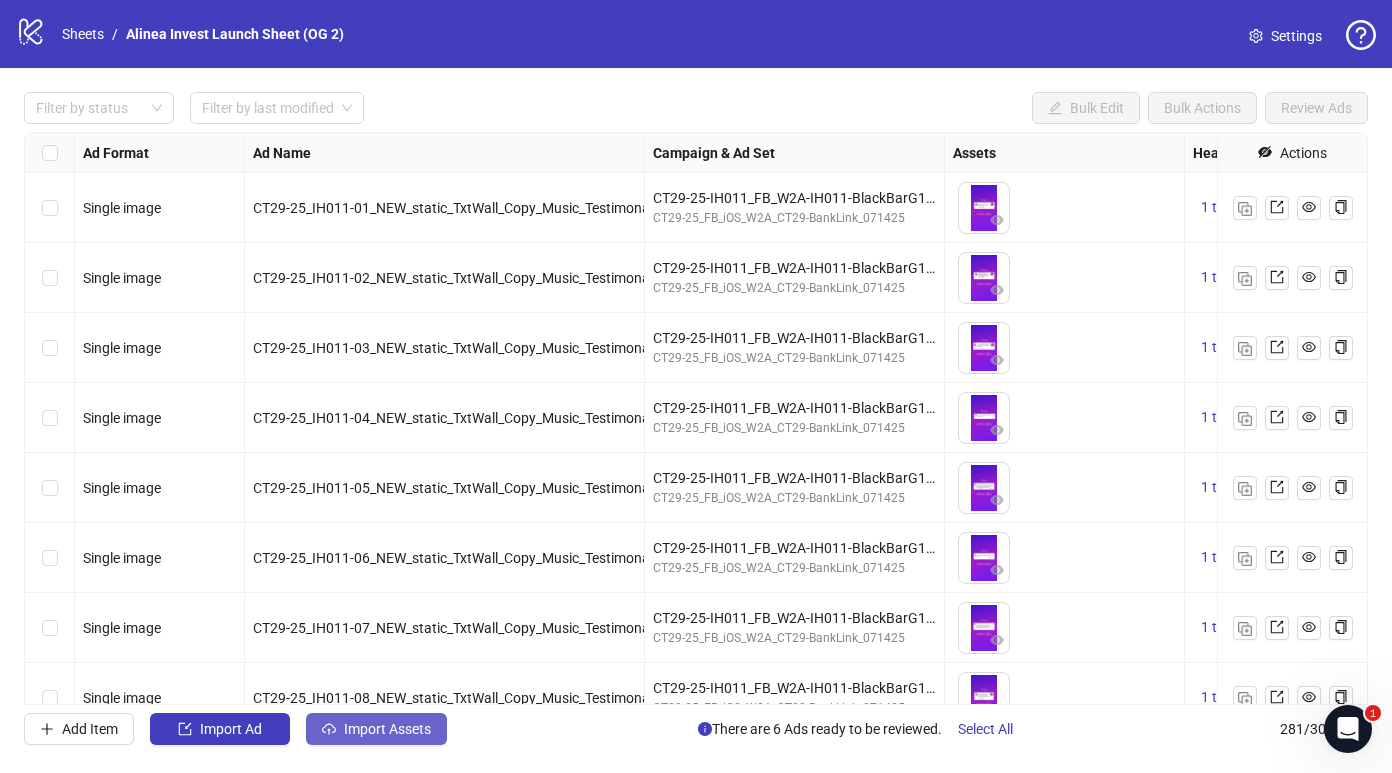 click on "Import Assets" at bounding box center [387, 729] 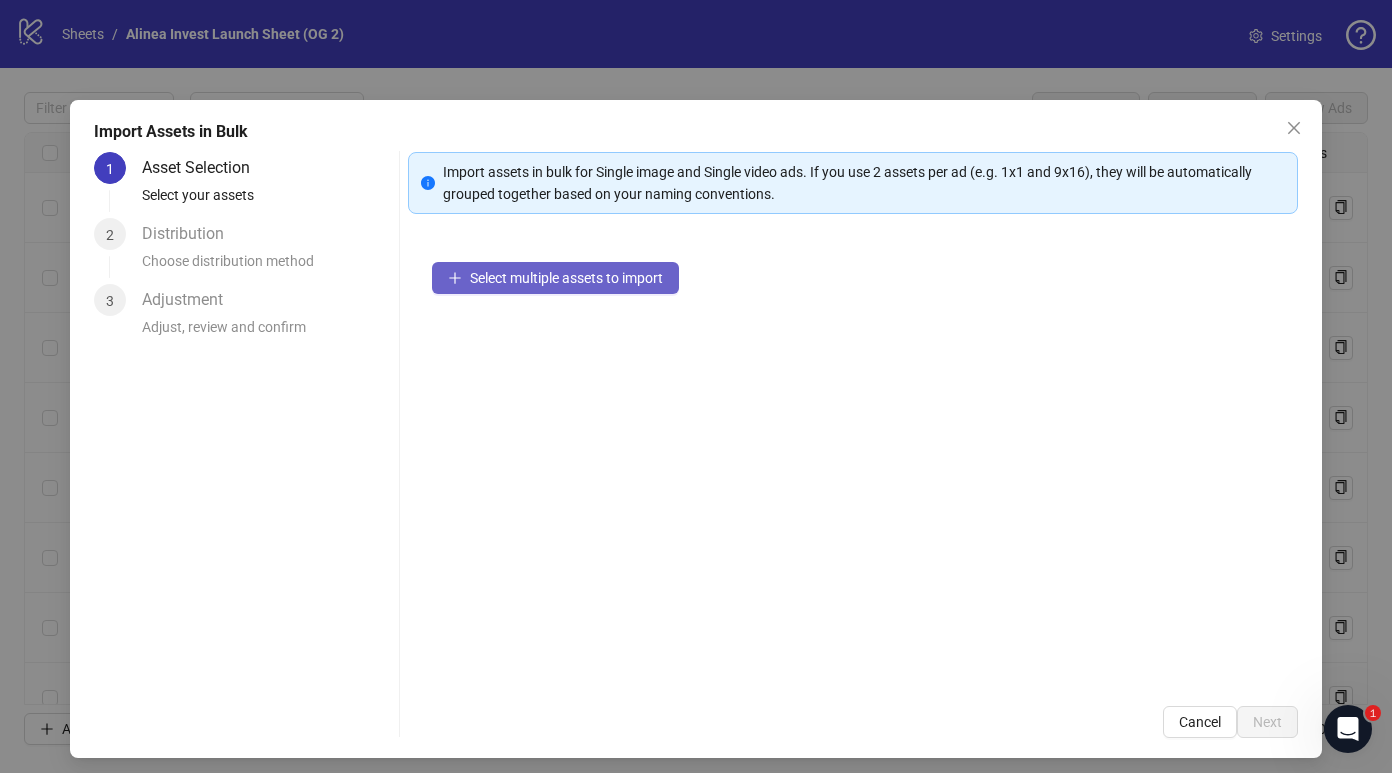 click on "Select multiple assets to import" at bounding box center (555, 278) 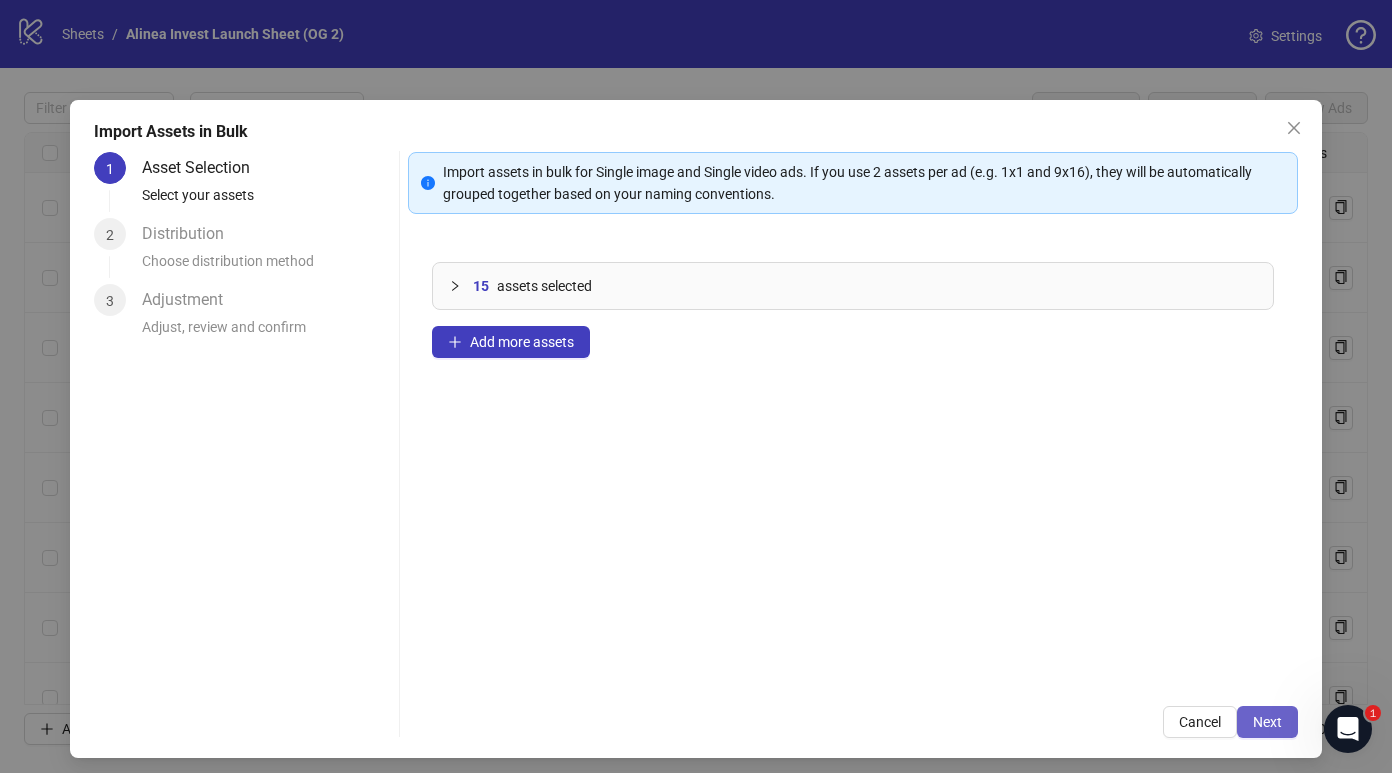 click on "Next" at bounding box center [1267, 722] 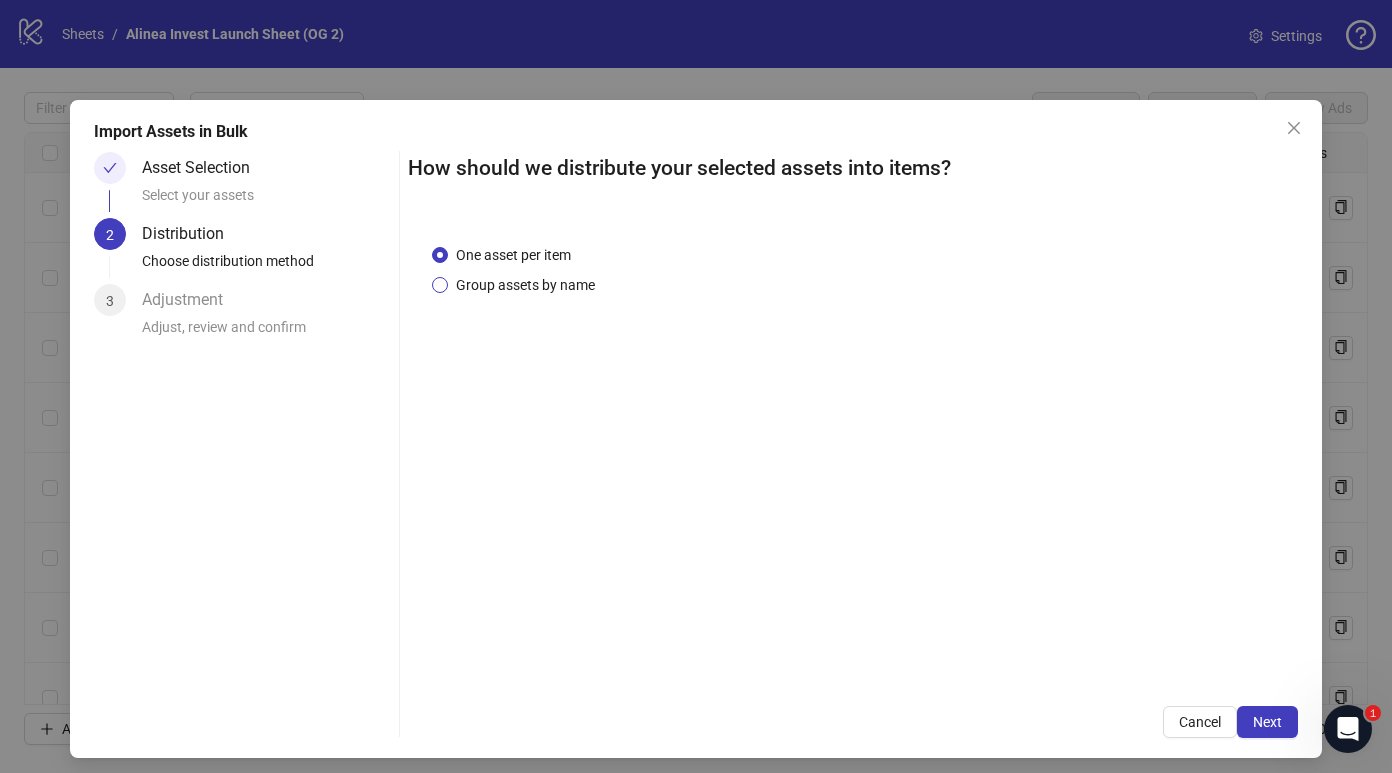 click on "Group assets by name" at bounding box center (525, 285) 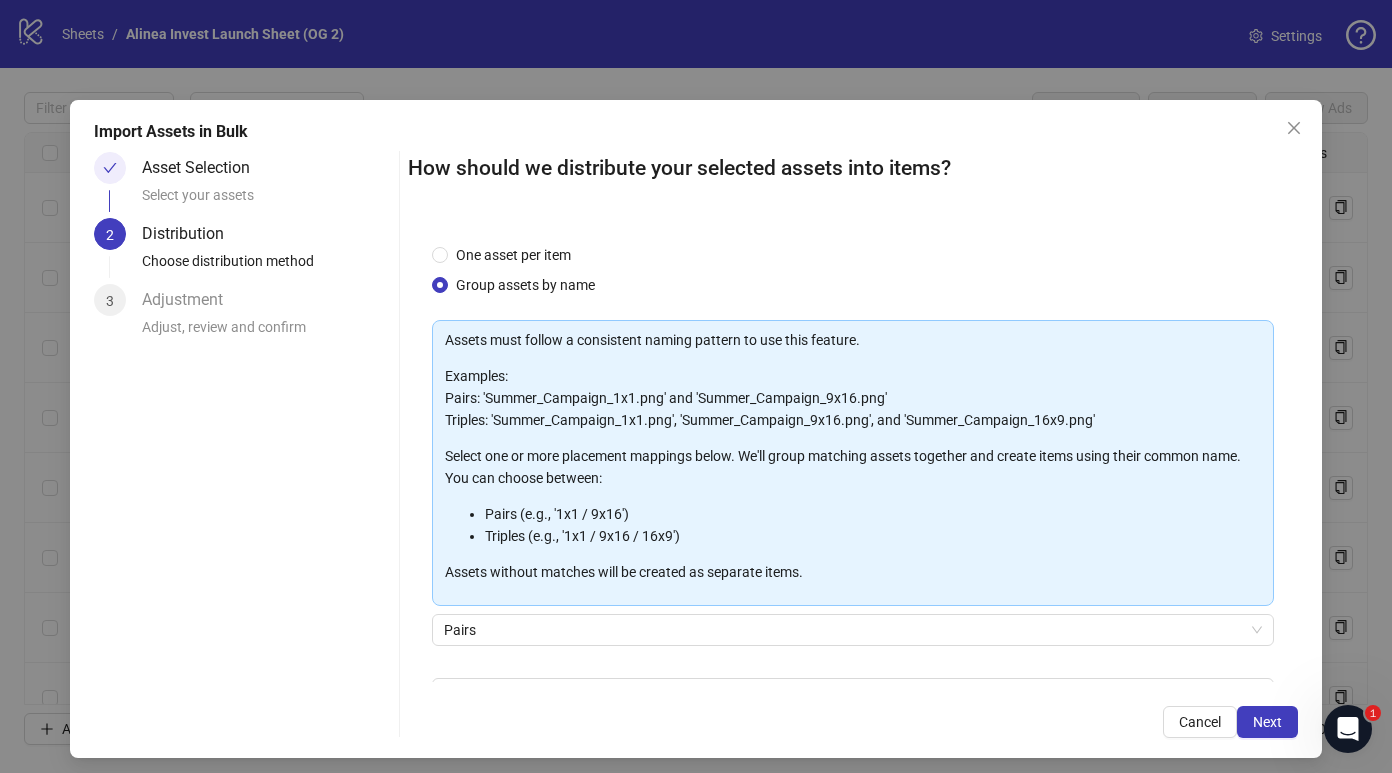 scroll, scrollTop: 124, scrollLeft: 0, axis: vertical 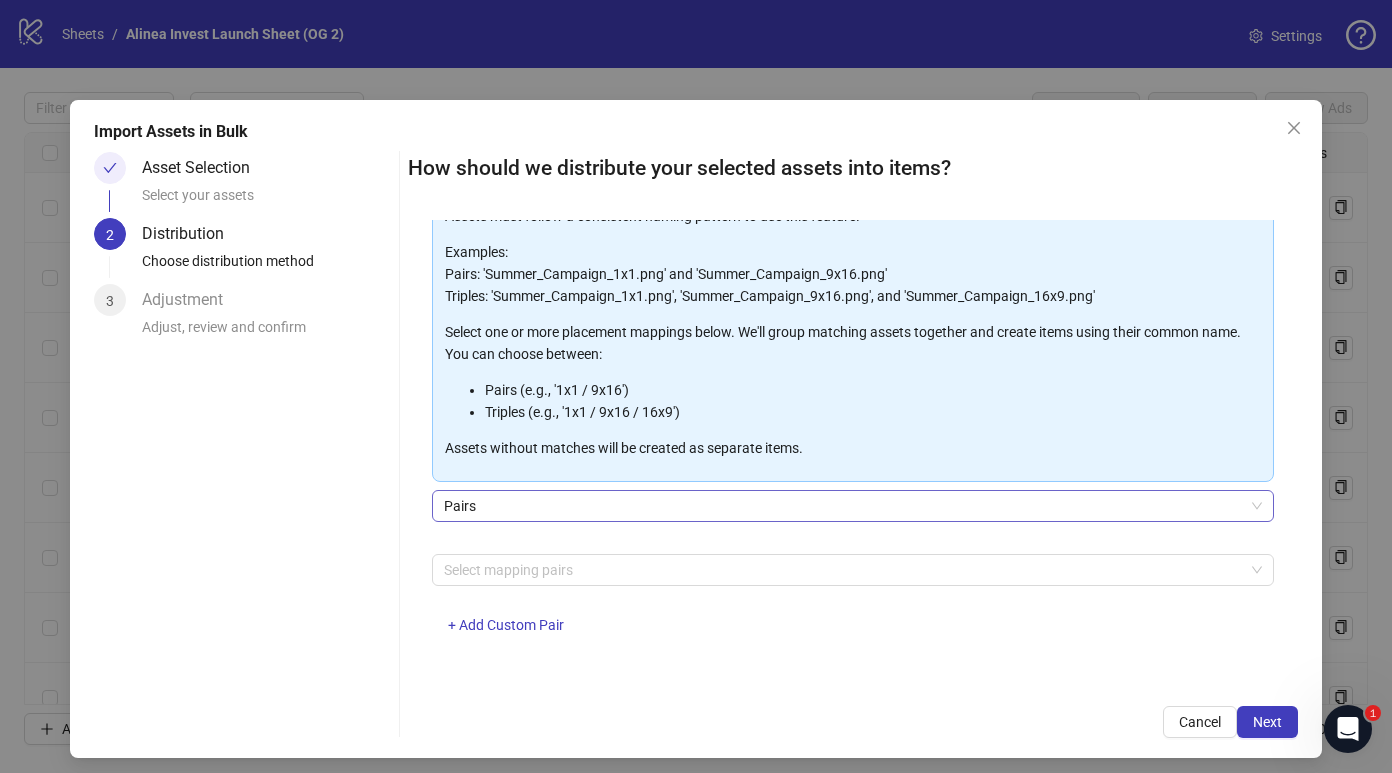 click on "Pairs" at bounding box center [853, 506] 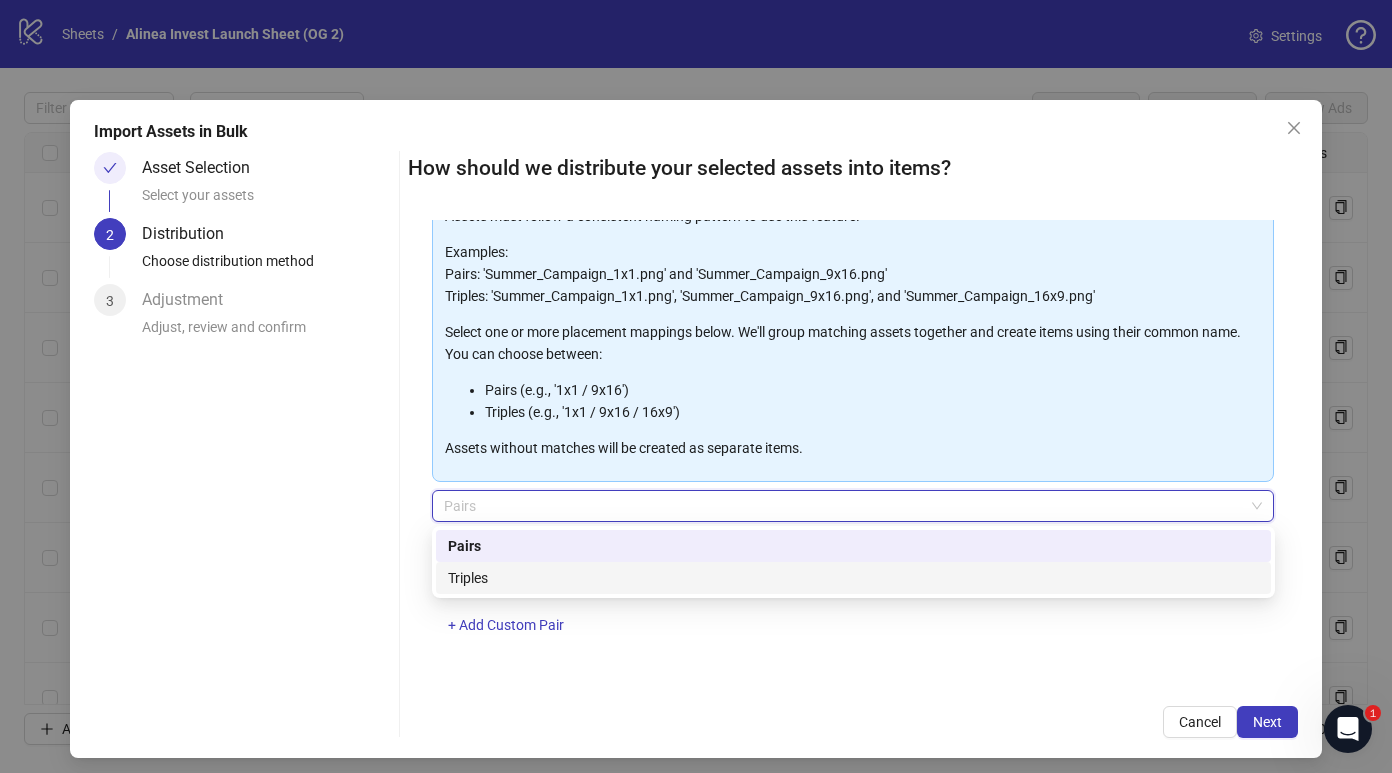 click on "One asset per item Group assets by name Assets must follow a consistent naming pattern to use this feature. Examples: Pairs: 'Summer_Campaign_1x1.png' and 'Summer_Campaign_9x16.png' Triples: 'Summer_Campaign_1x1.png', 'Summer_Campaign_9x16.png', and 'Summer_Campaign_16x9.png' Select one or more placement mappings below. We'll group matching assets together and create items using their common name. You can choose between: Pairs (e.g., '1x1 / 9x16') Triples (e.g., '1x1 / 9x16 / 16x9') Assets without matches will be created as separate items. Pairs   Select mapping pairs + Add Custom Pair" at bounding box center (853, 451) 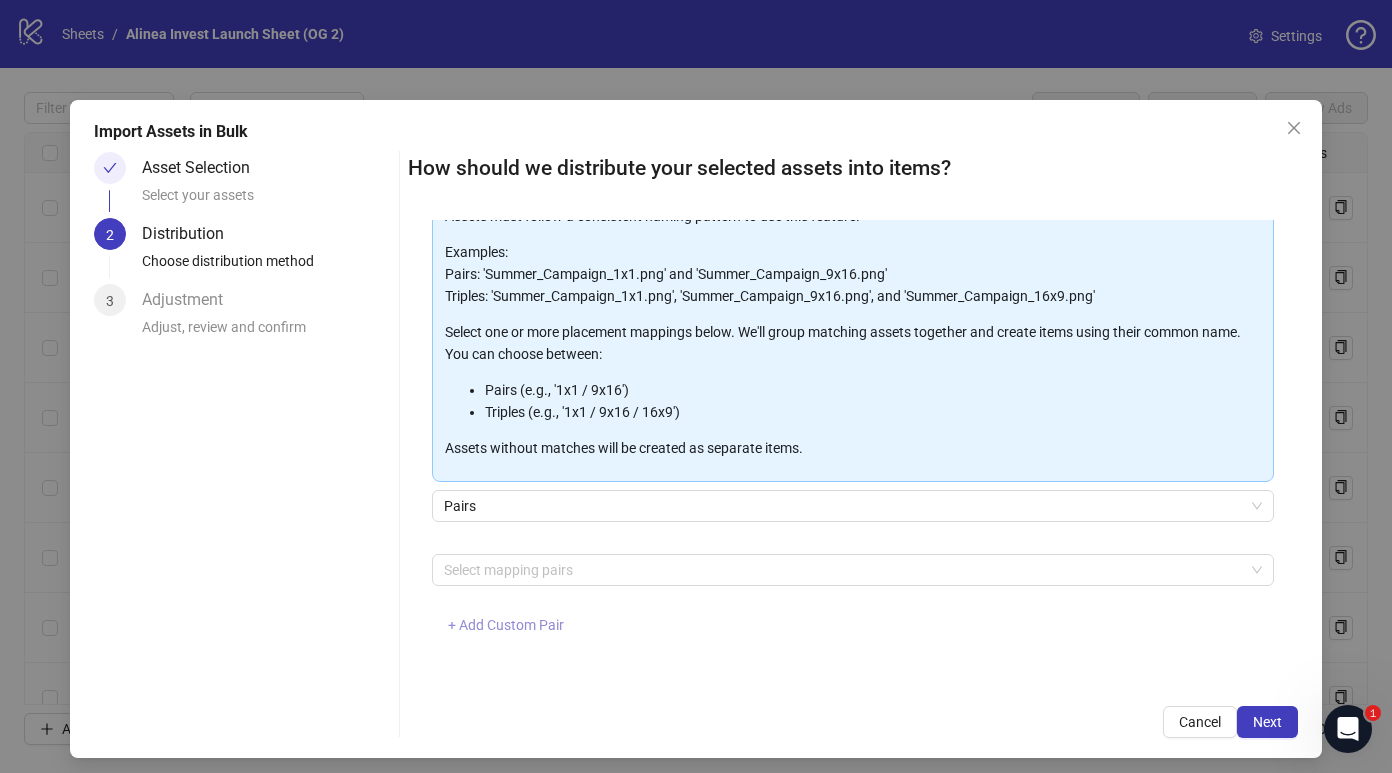 click on "+ Add Custom Pair" at bounding box center (506, 625) 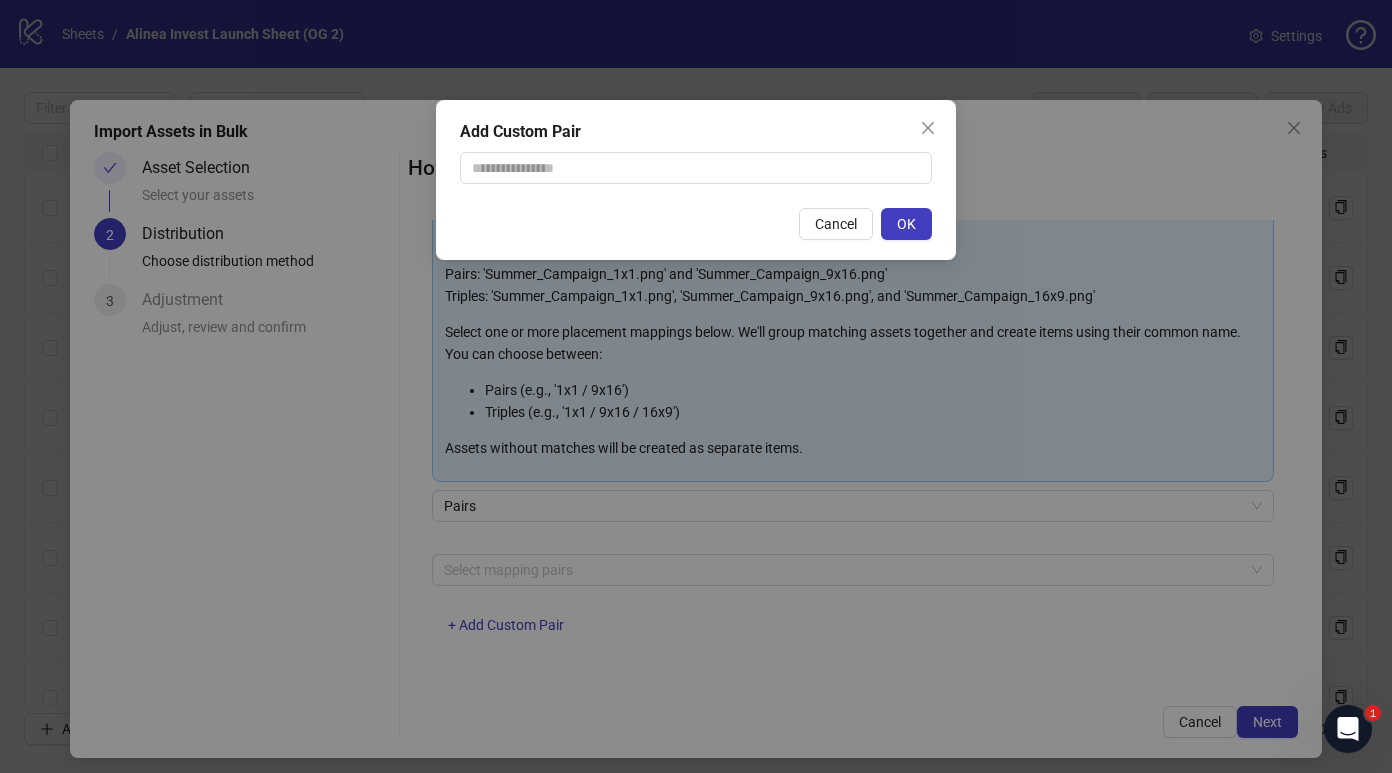click on "Add Custom Pair Cancel OK" at bounding box center (696, 386) 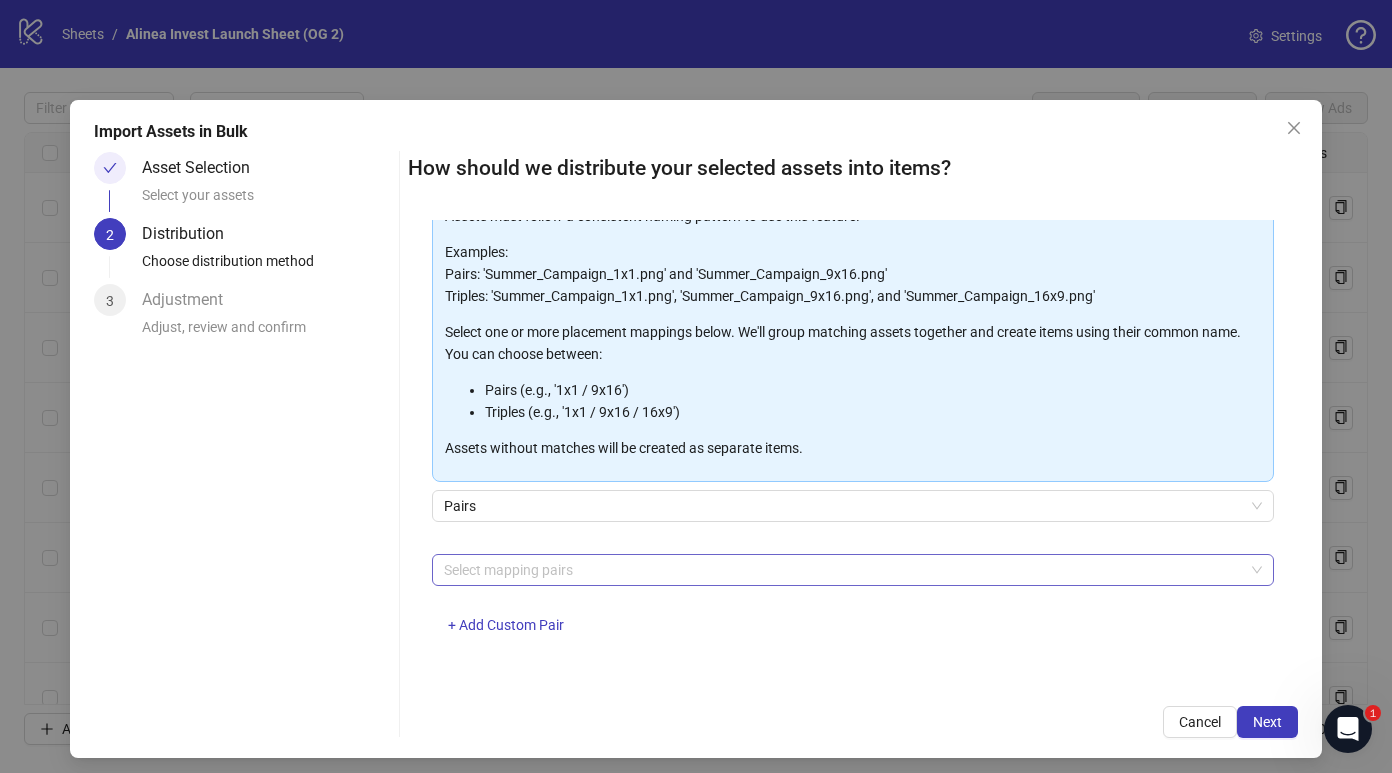 click at bounding box center [843, 570] 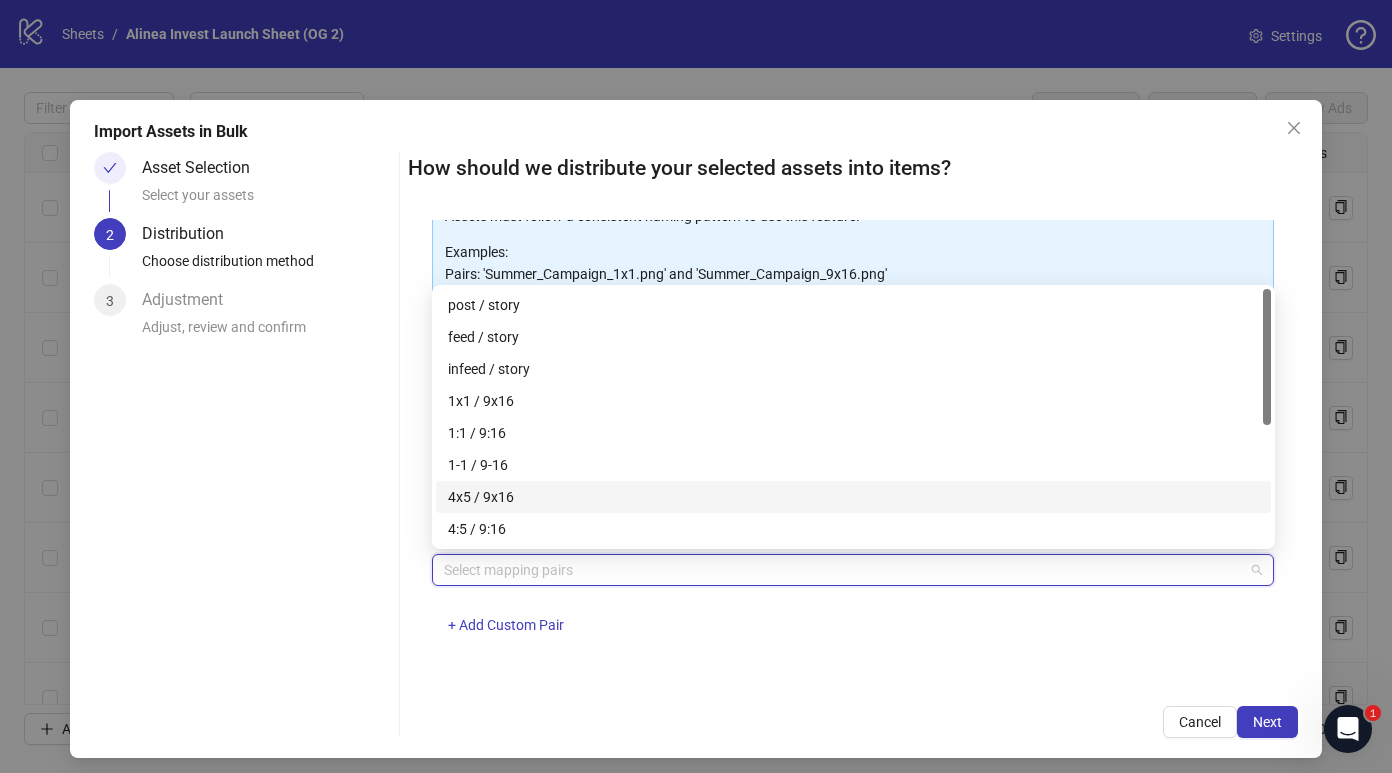 click on "4x5 / 9x16" at bounding box center (853, 497) 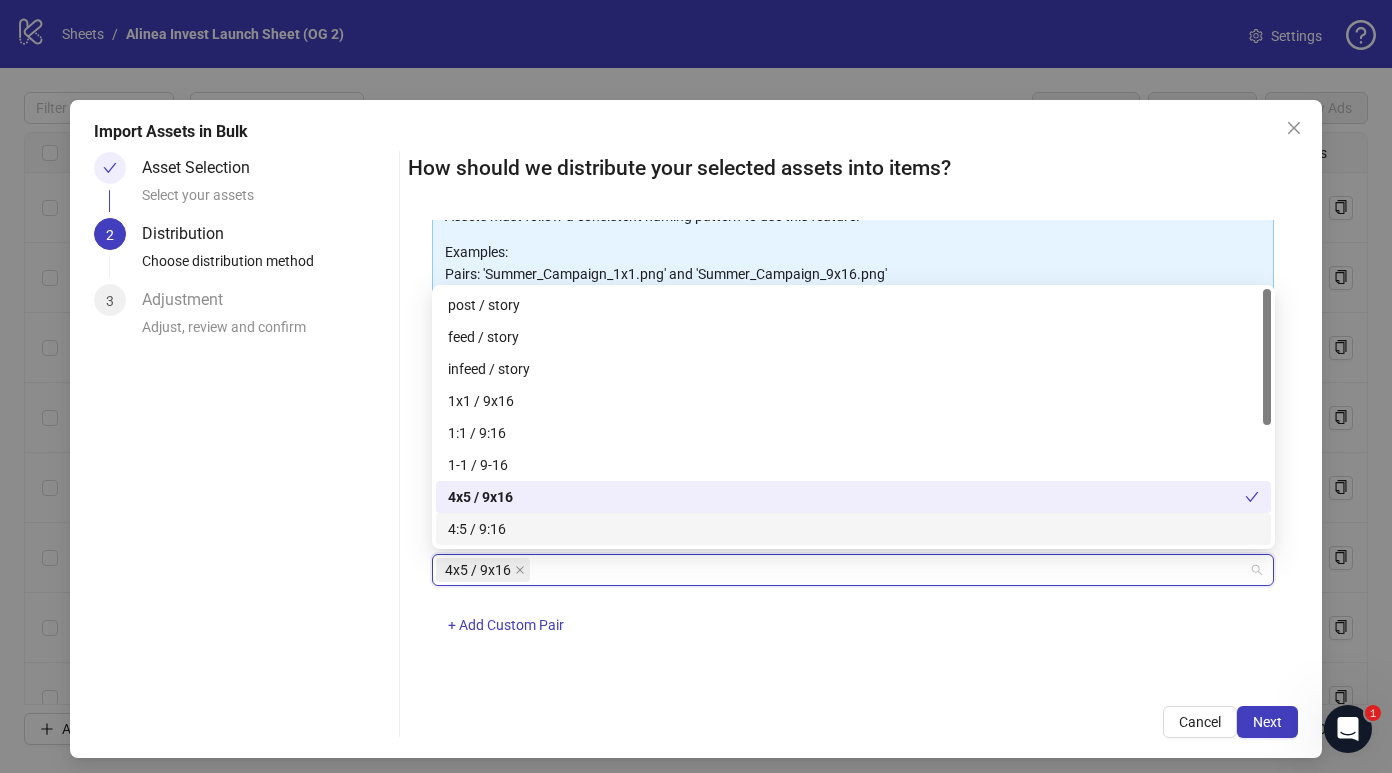 click on "4x5 / 9x16   + Add Custom Pair" at bounding box center (853, 606) 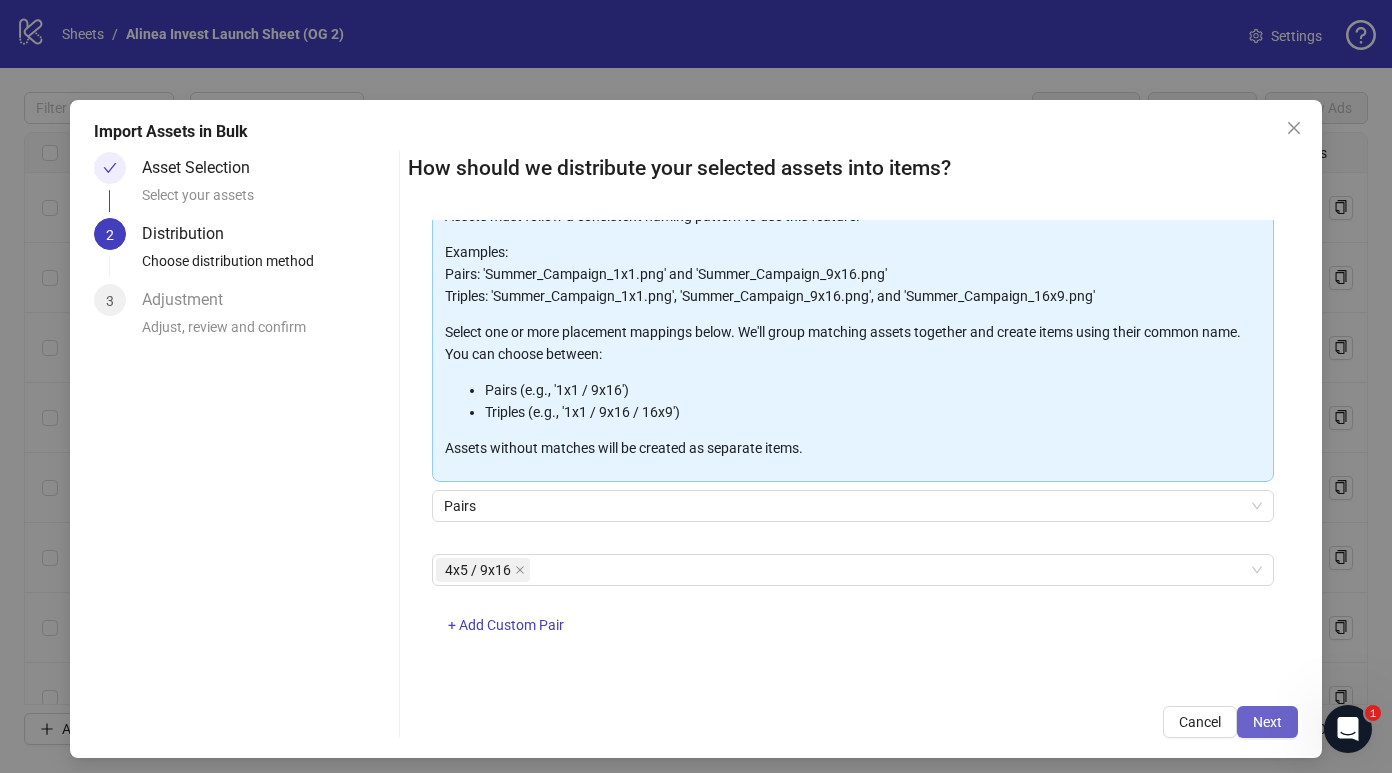 click on "Next" at bounding box center [1267, 722] 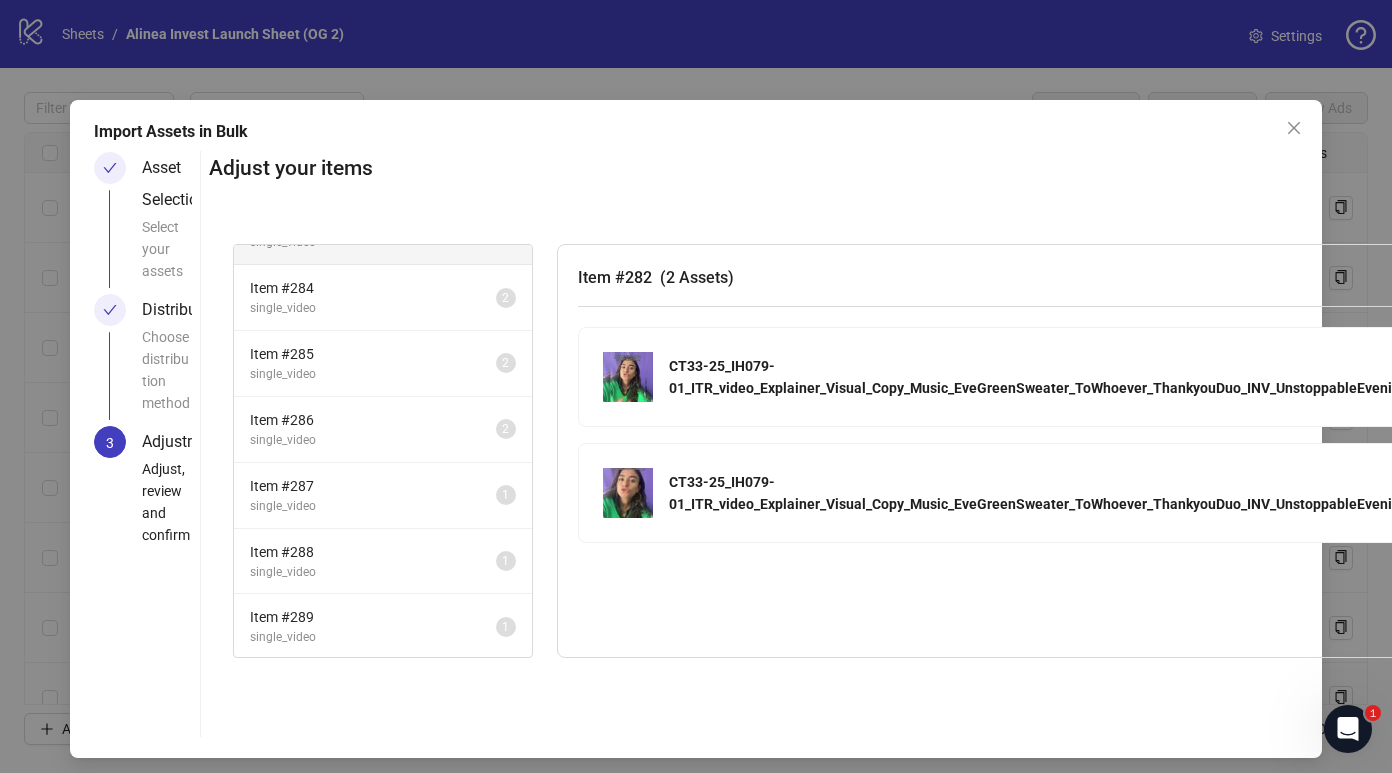 scroll, scrollTop: 245, scrollLeft: 0, axis: vertical 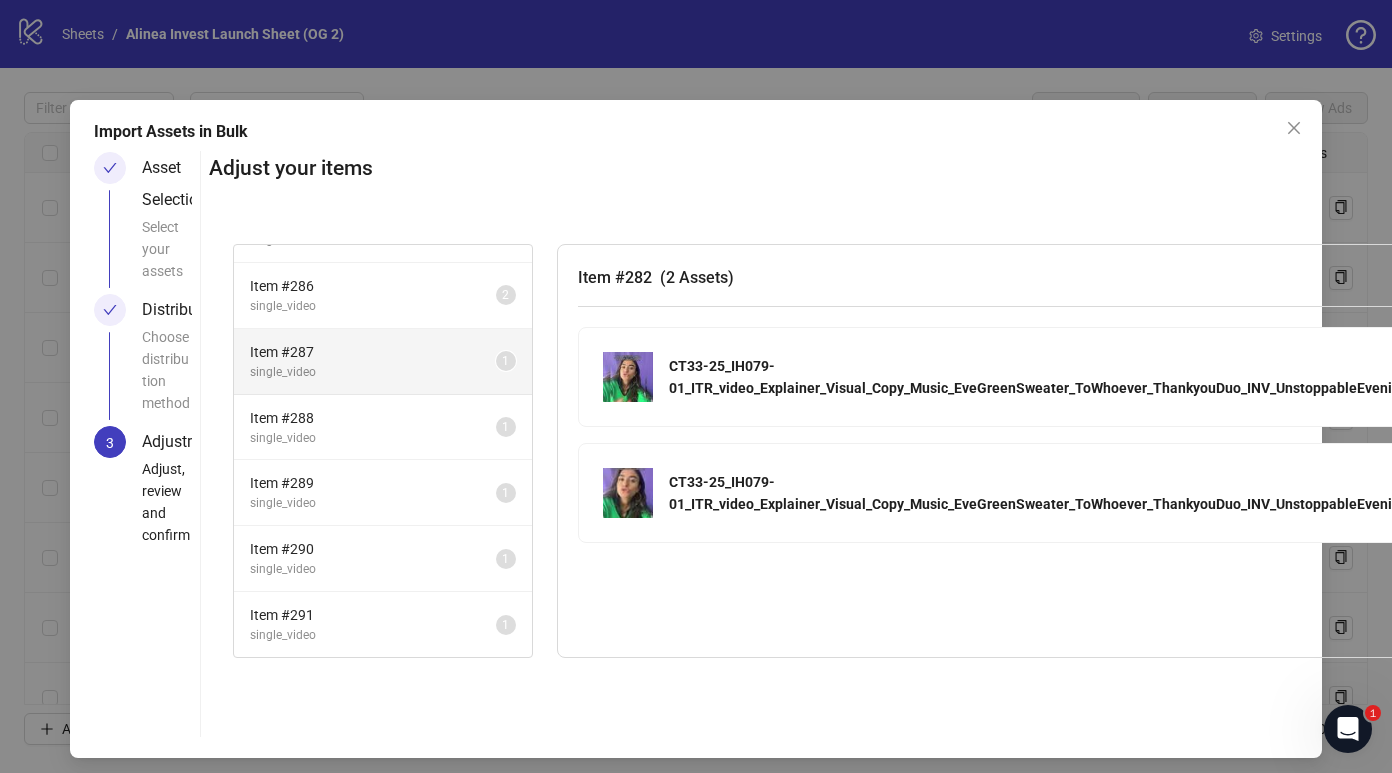 click on "Item # 287" at bounding box center (373, 352) 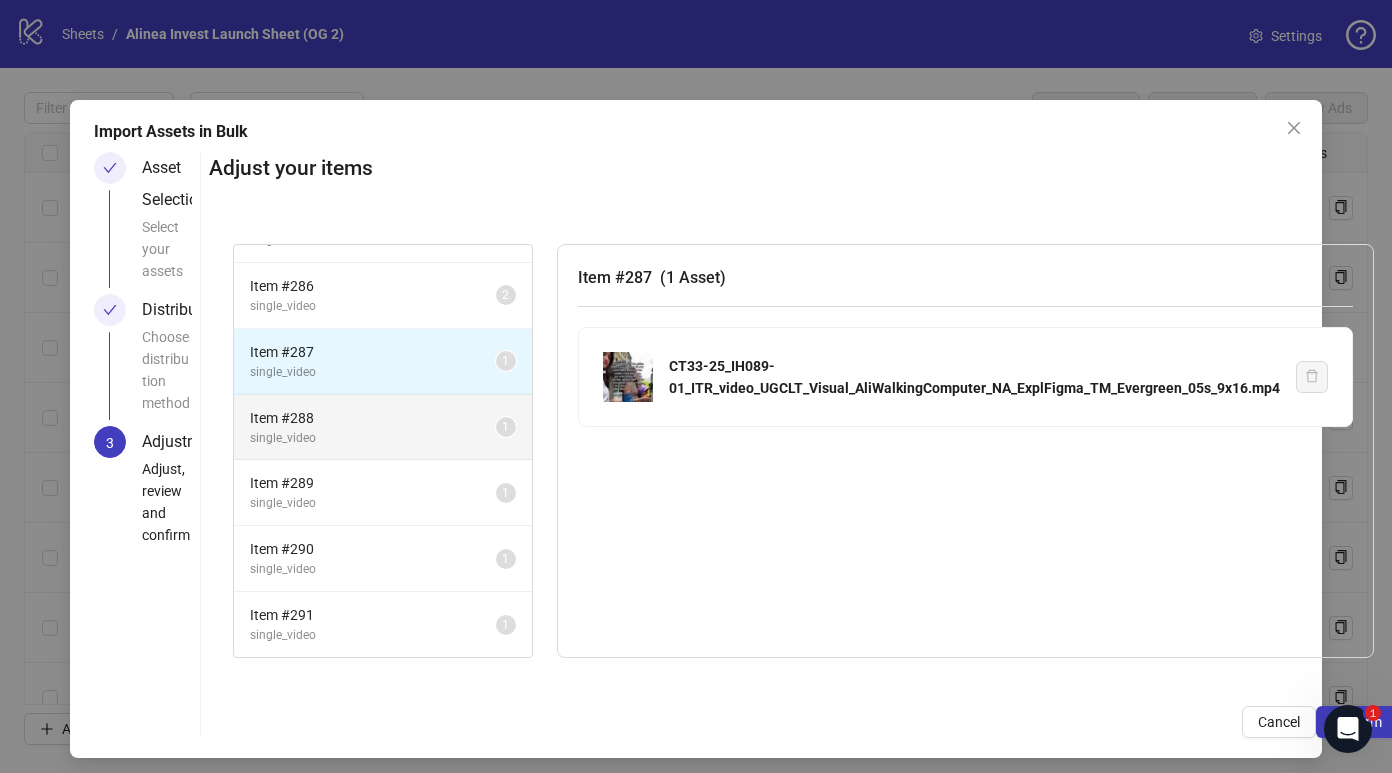 click on "Item # 288" at bounding box center (373, 418) 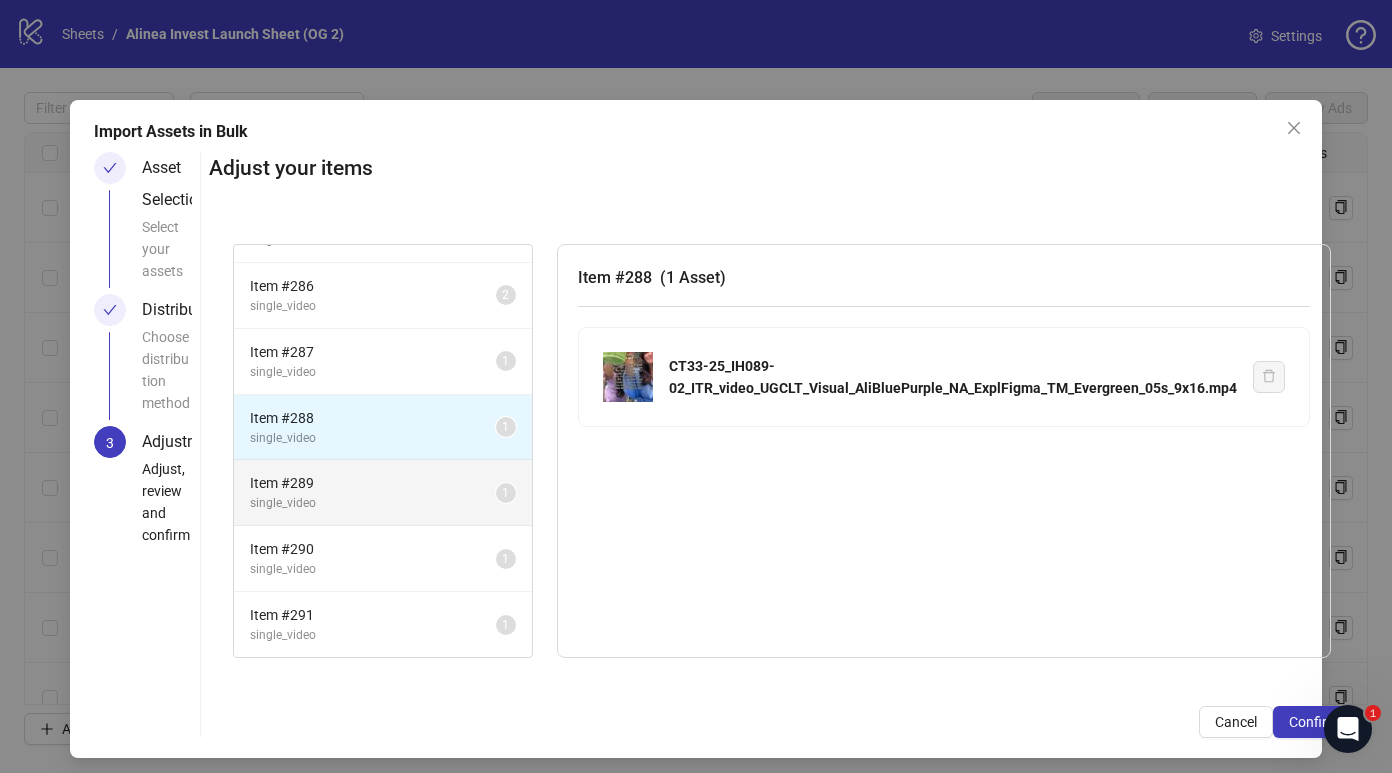 click on "Item # 289" at bounding box center [373, 483] 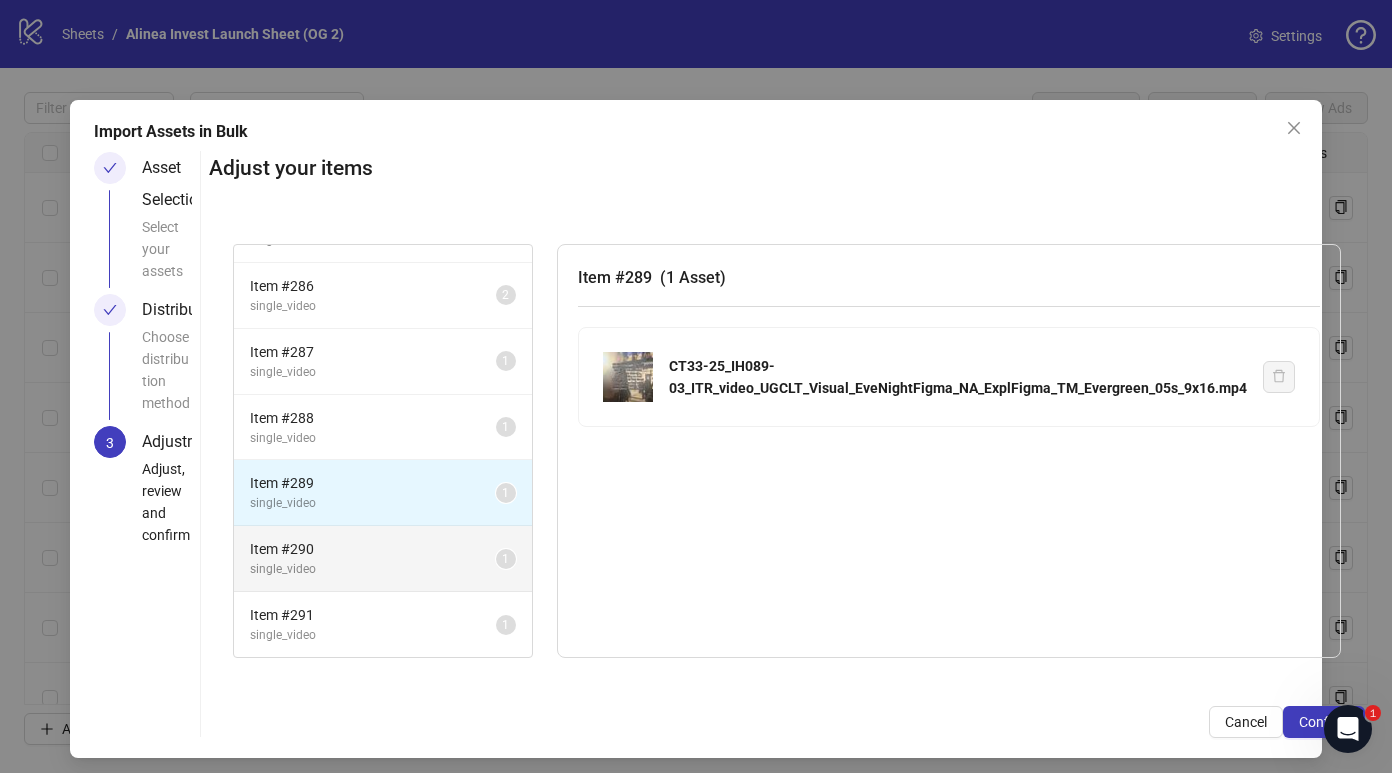 click on "Item # 290 single_video 1" at bounding box center [383, 559] 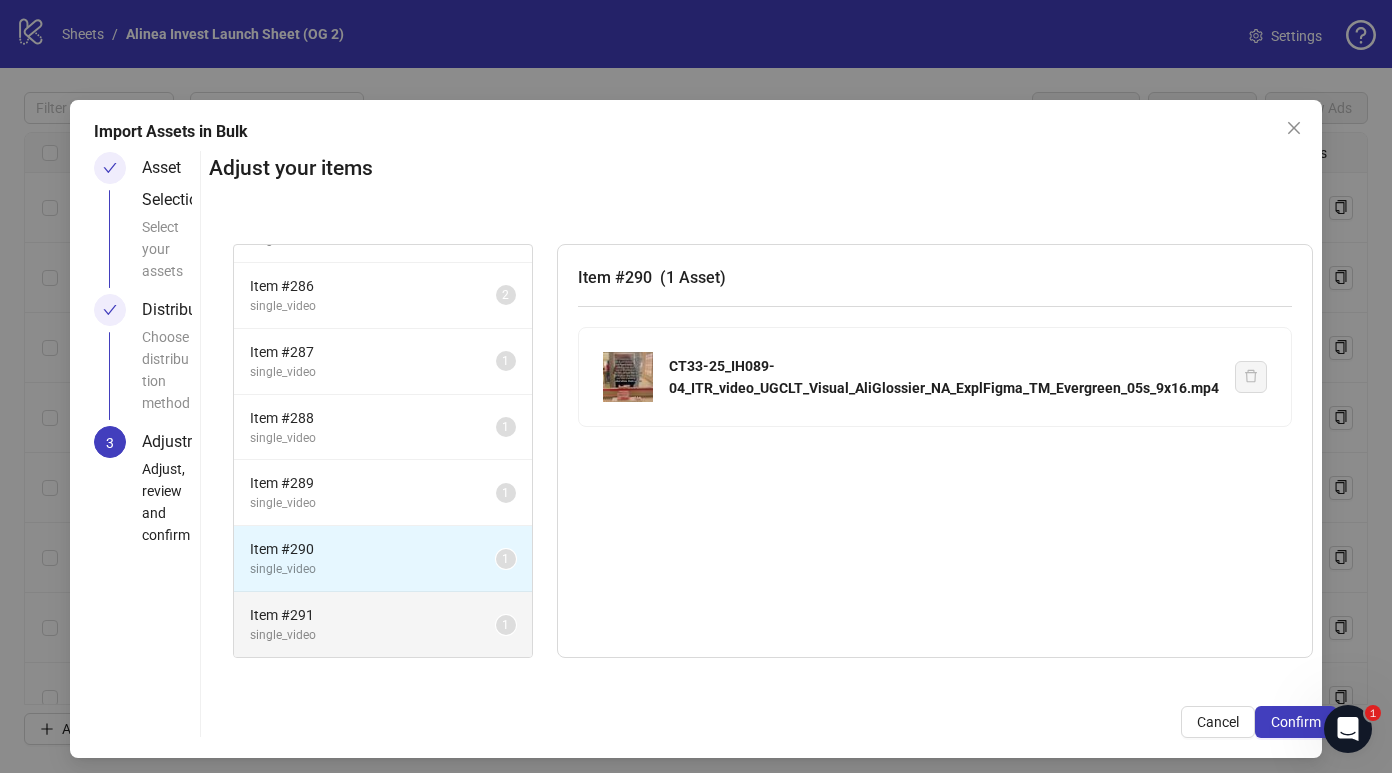 click on "Item # 291" at bounding box center [373, 615] 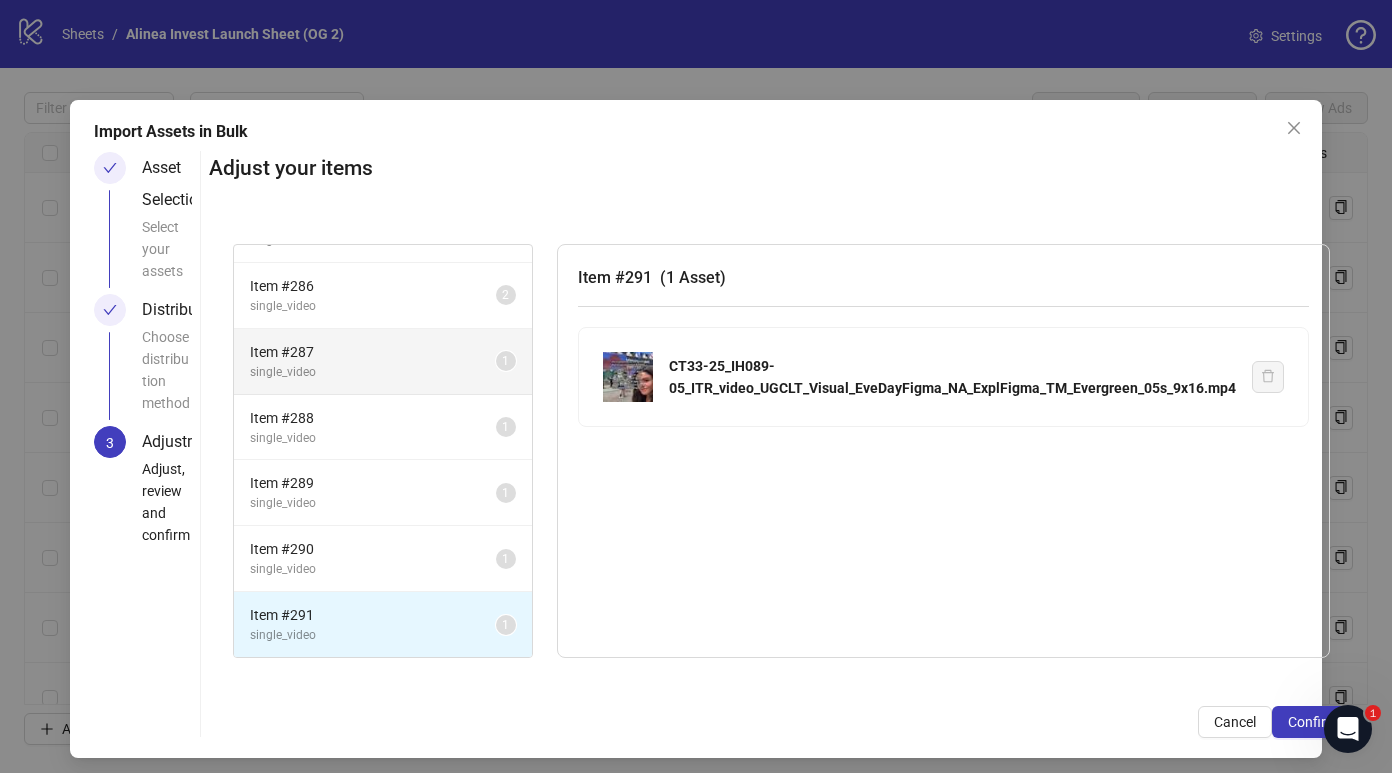 click on "Item # 287" at bounding box center [373, 352] 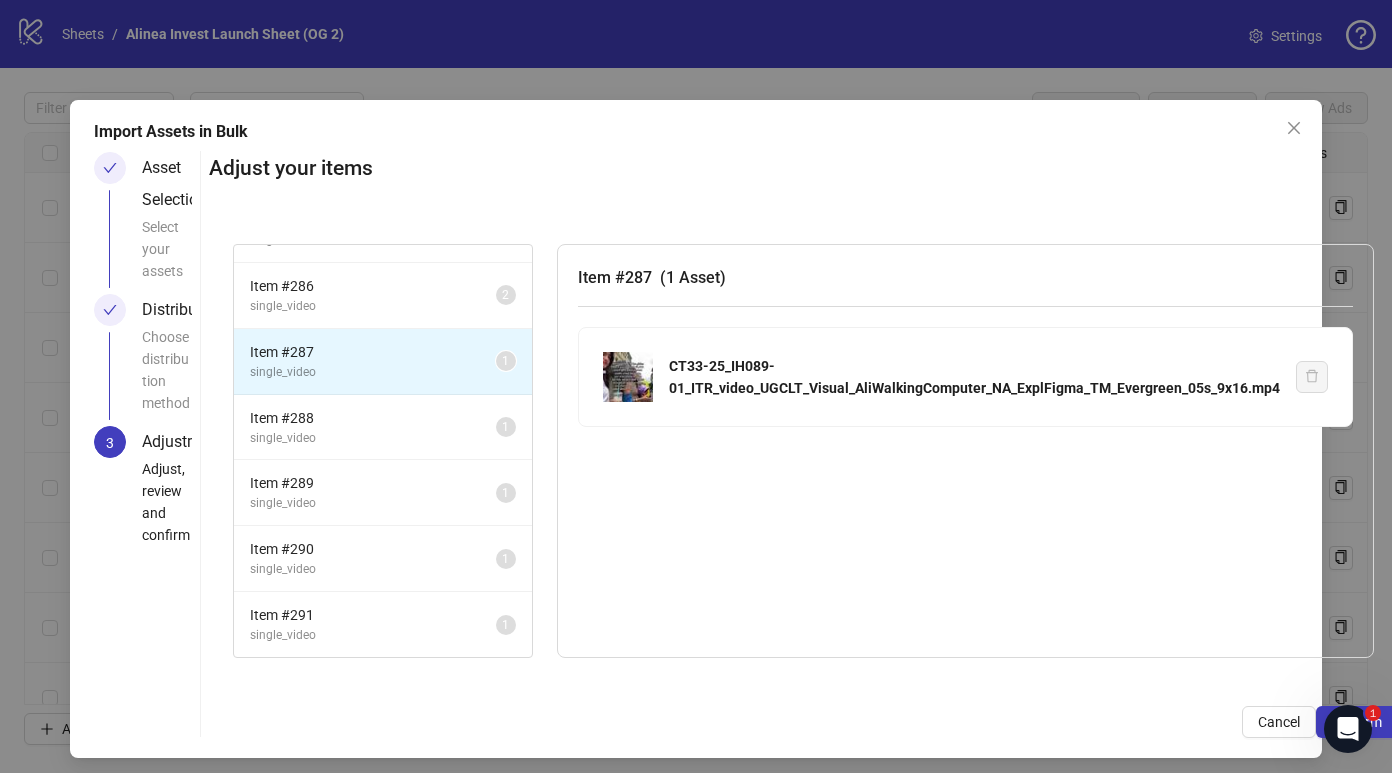 scroll, scrollTop: 0, scrollLeft: 2, axis: horizontal 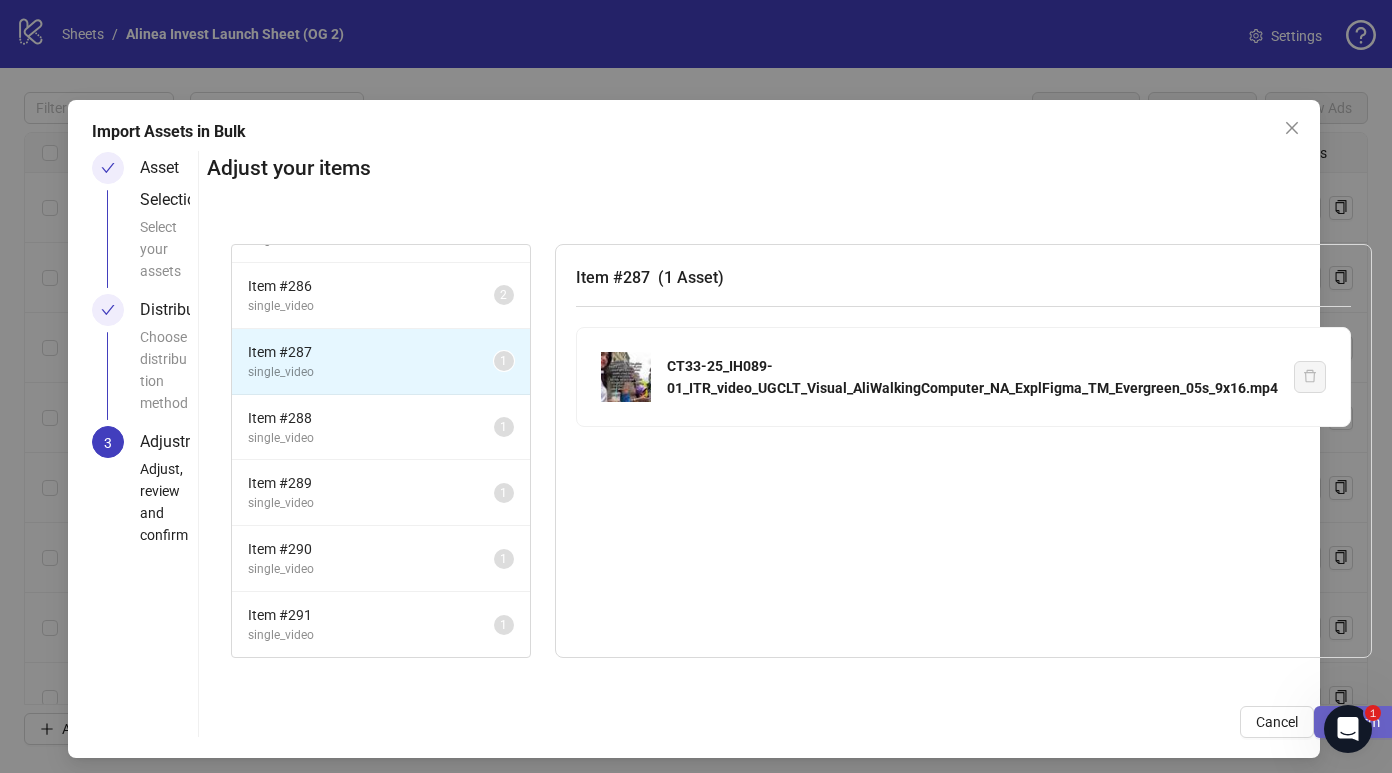 click on "Confirm" at bounding box center [1355, 722] 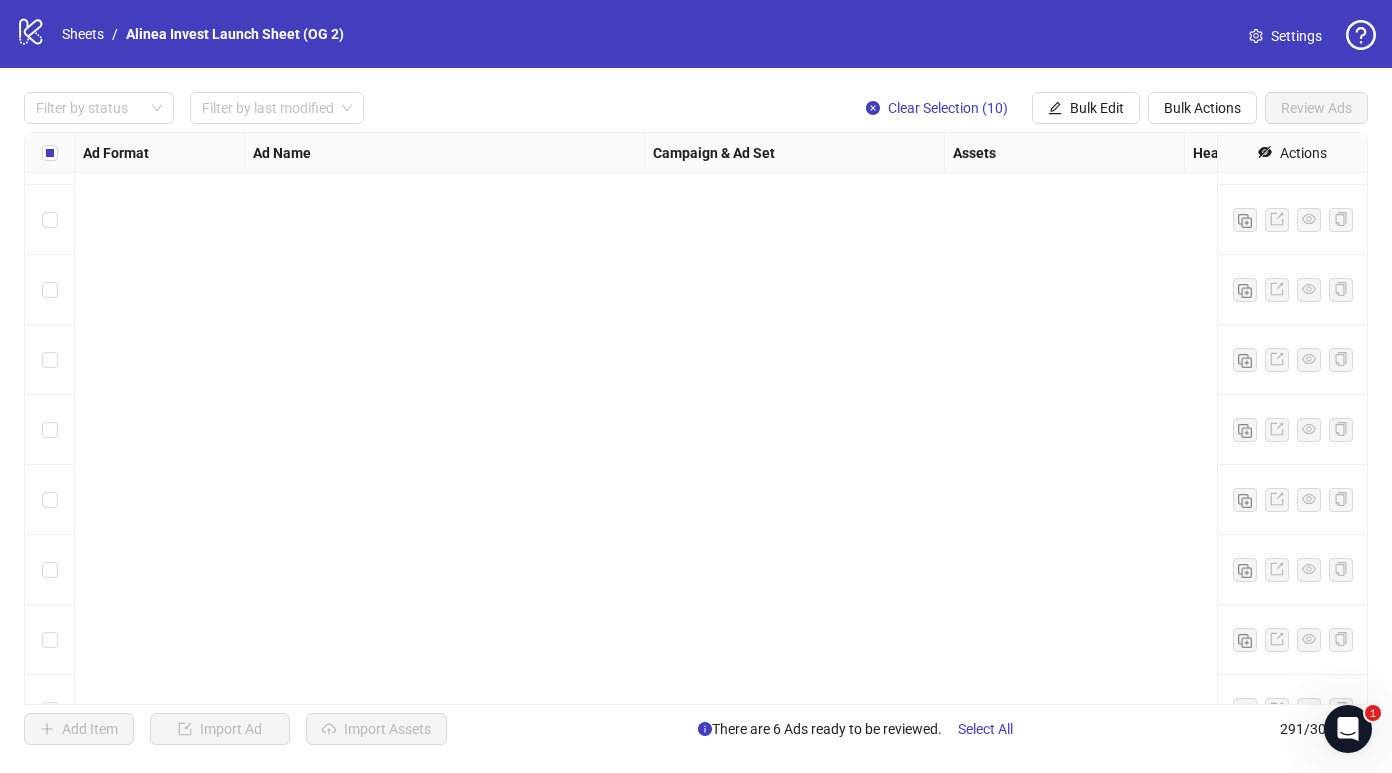 scroll, scrollTop: 19839, scrollLeft: 0, axis: vertical 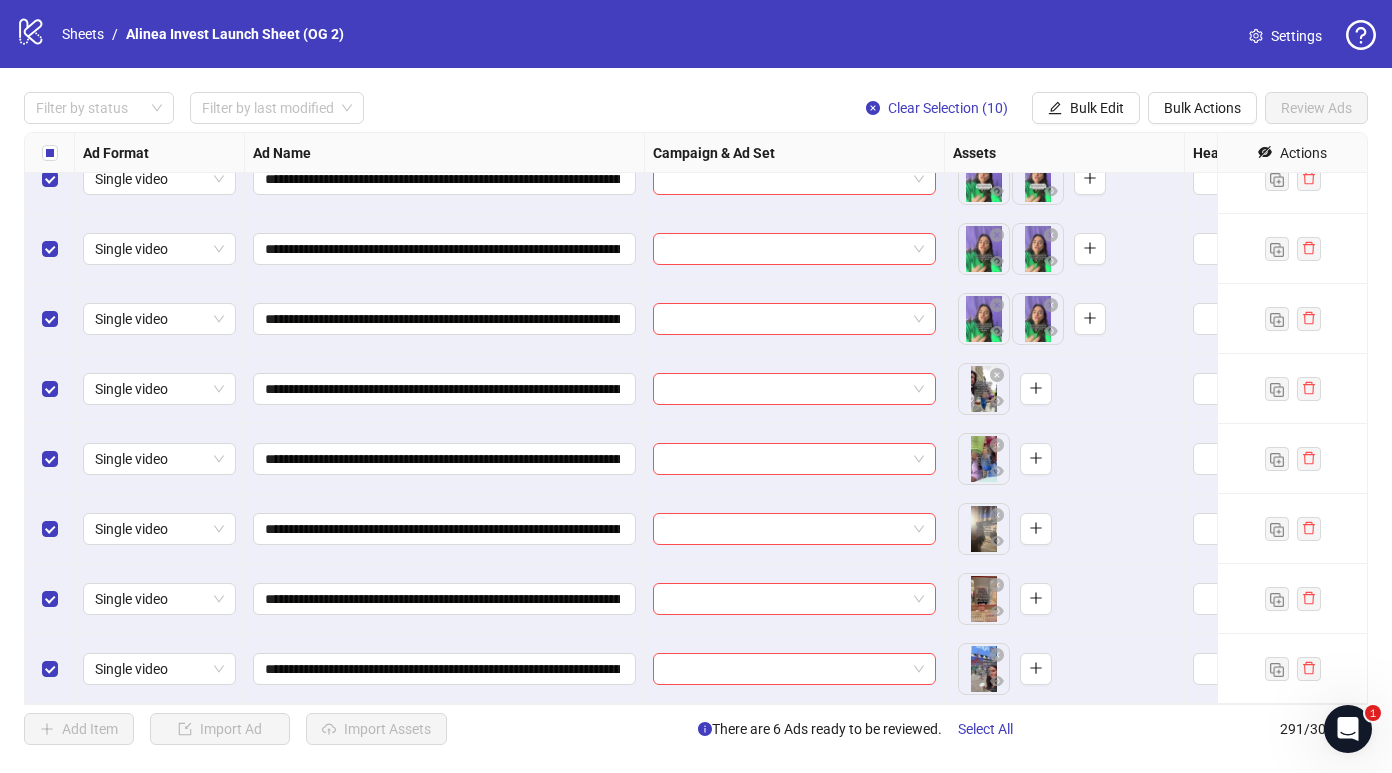 click on "Add Item Import Ad Import Assets  There are 6 Ads ready to be reviewed.  Select All 291 / 300  items" at bounding box center (696, 729) 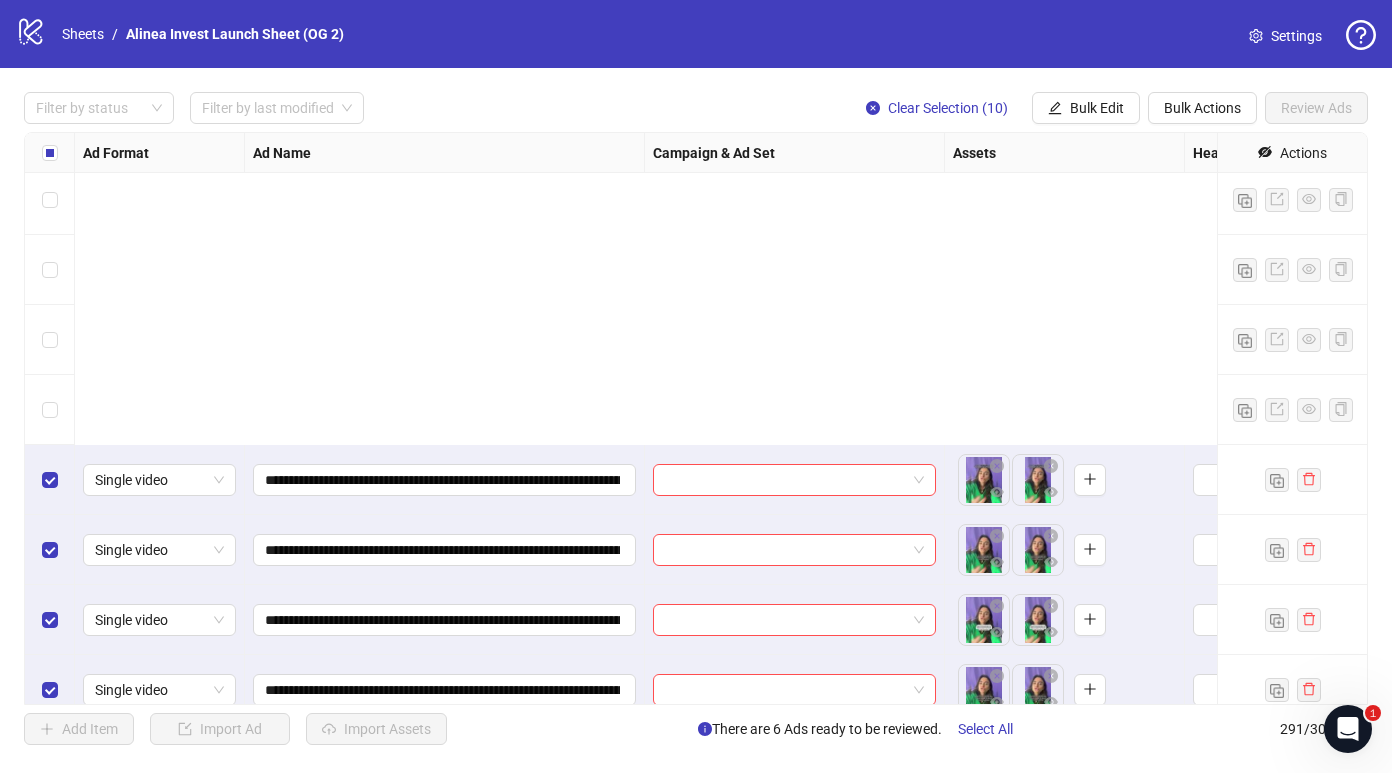 scroll, scrollTop: 19839, scrollLeft: 0, axis: vertical 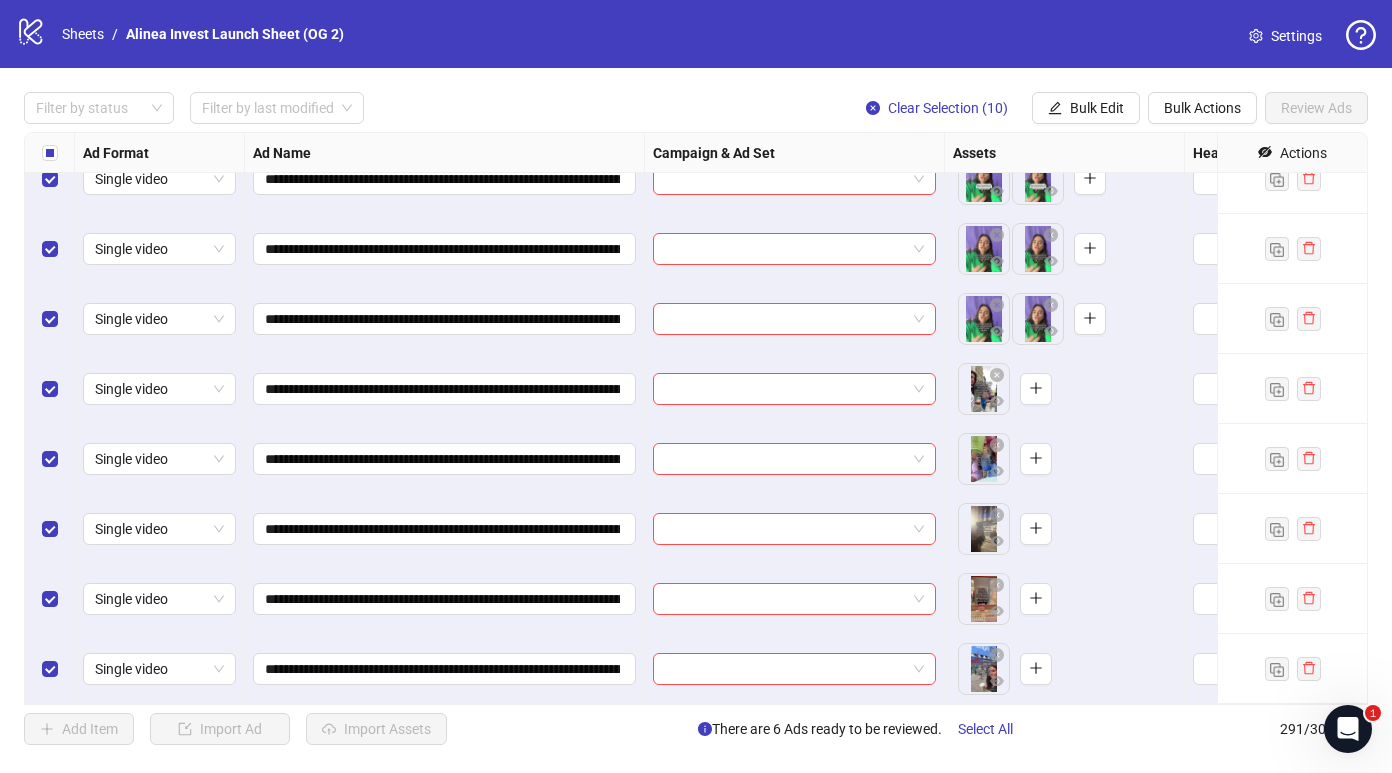 click on "Add Item Import Ad Import Assets  There are 6 Ads ready to be reviewed.  Select All 291 / 300  items" at bounding box center [696, 729] 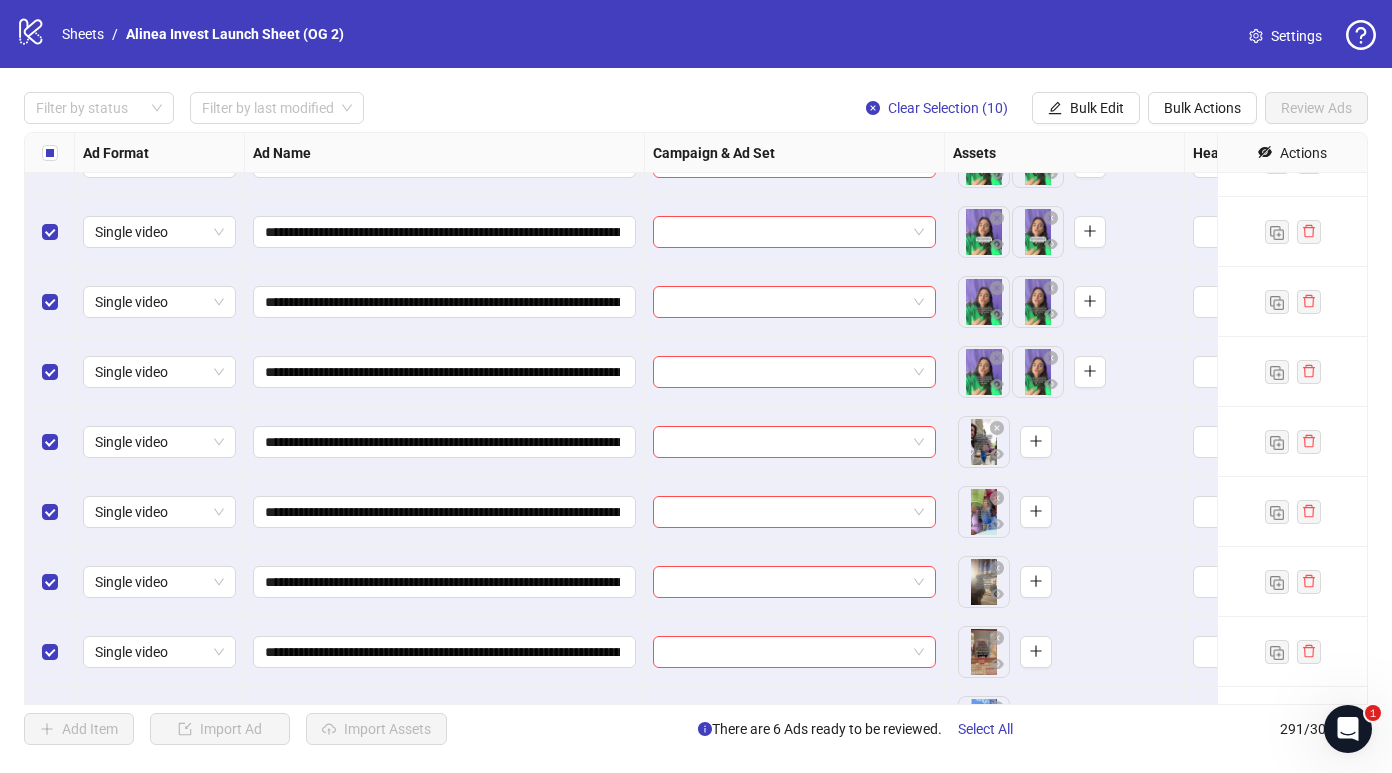 scroll, scrollTop: 19763, scrollLeft: 4, axis: both 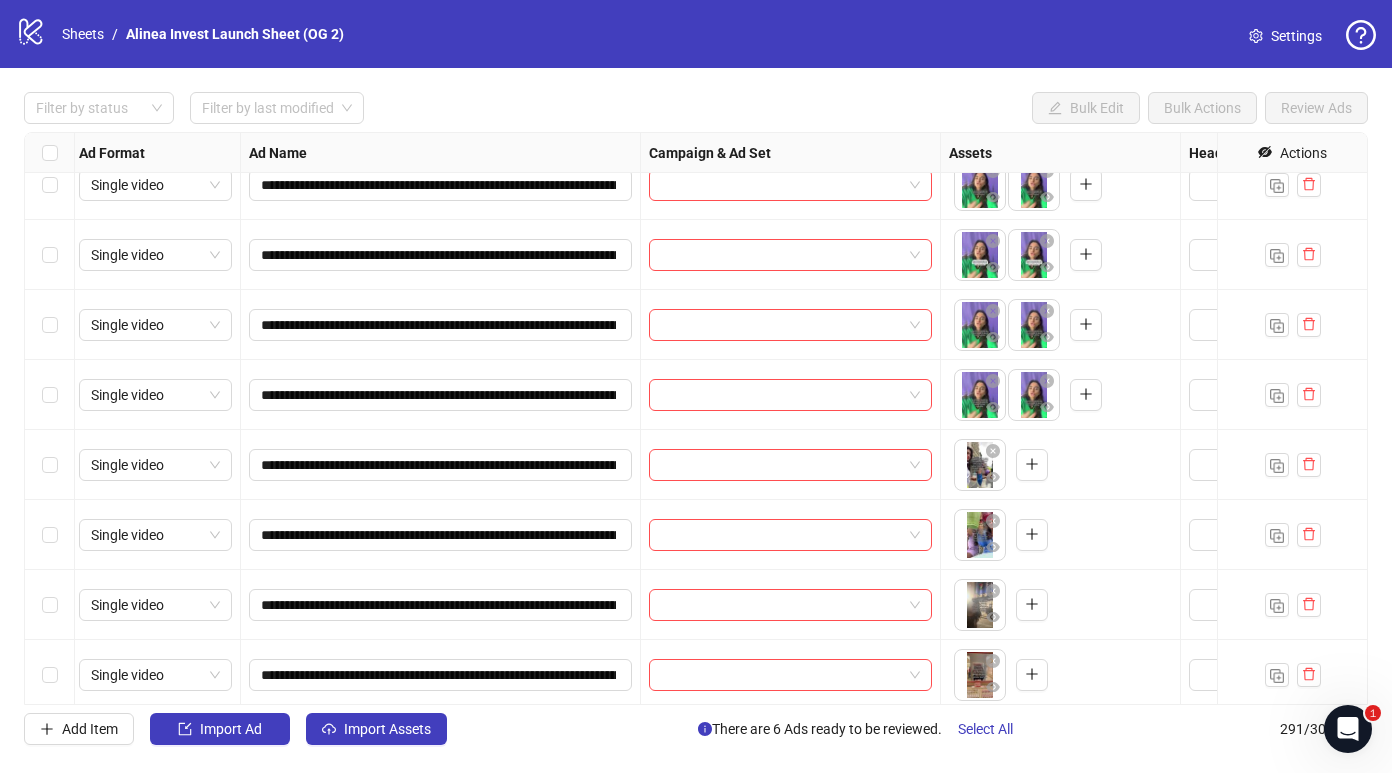 click on "Add Item Import Ad Import Assets  There are 6 Ads ready to be reviewed.  Select All 291 / 300  items" at bounding box center (696, 729) 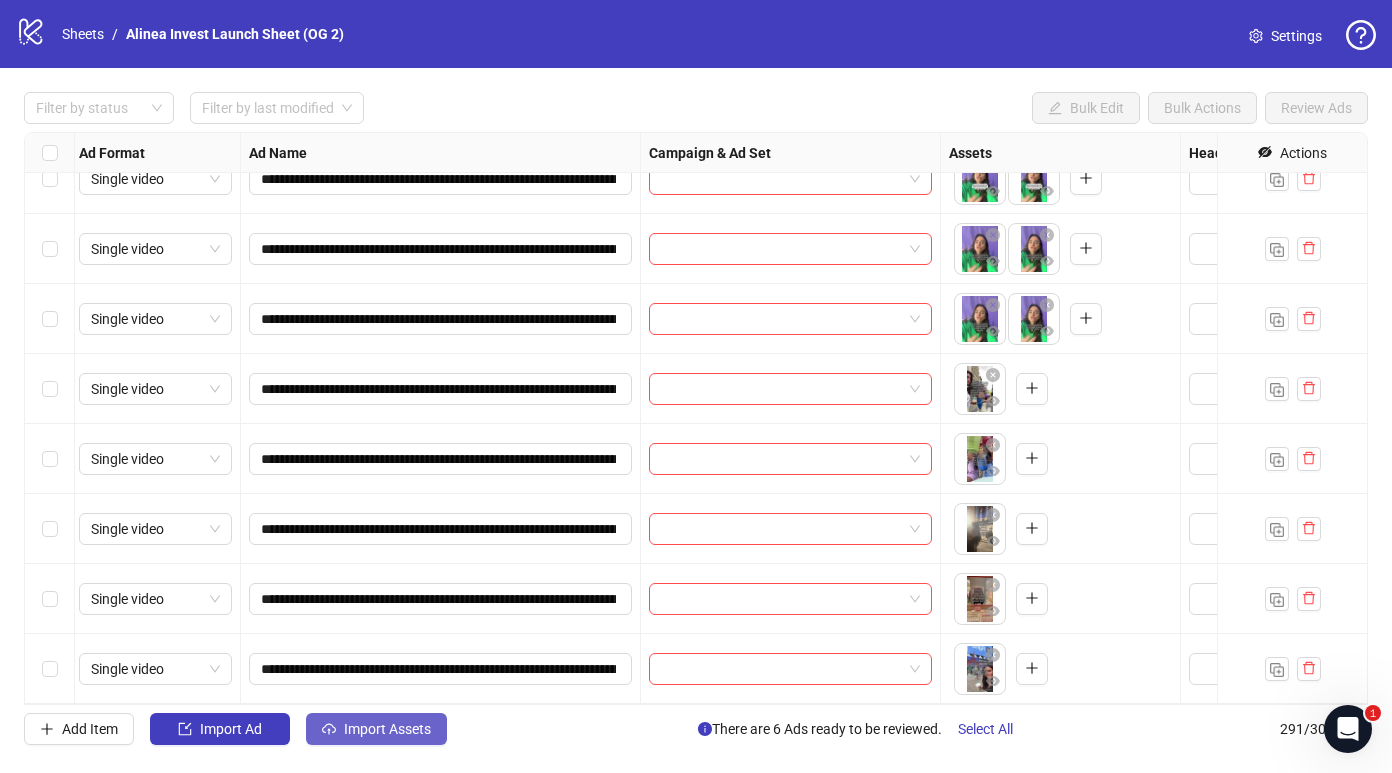 click on "Import Assets" at bounding box center [376, 729] 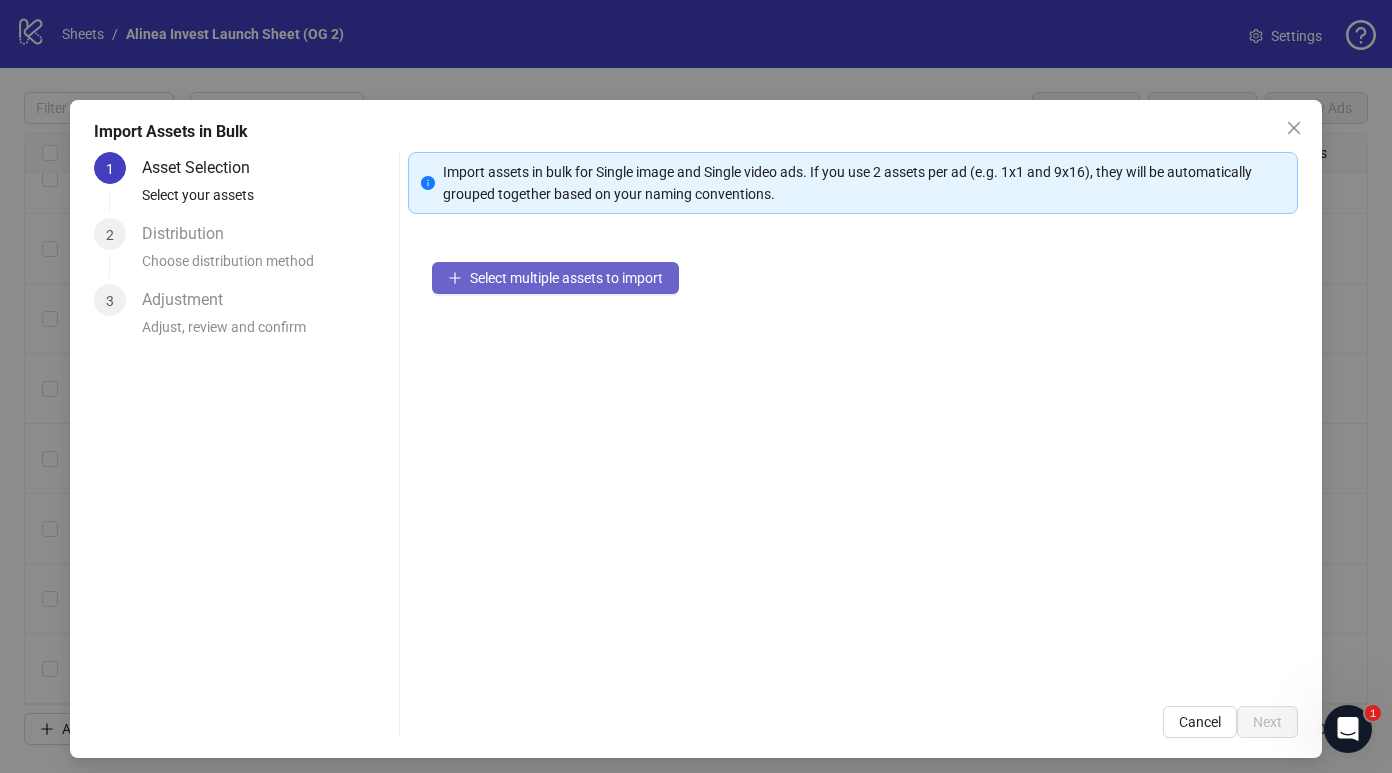 click on "Select multiple assets to import" at bounding box center (566, 278) 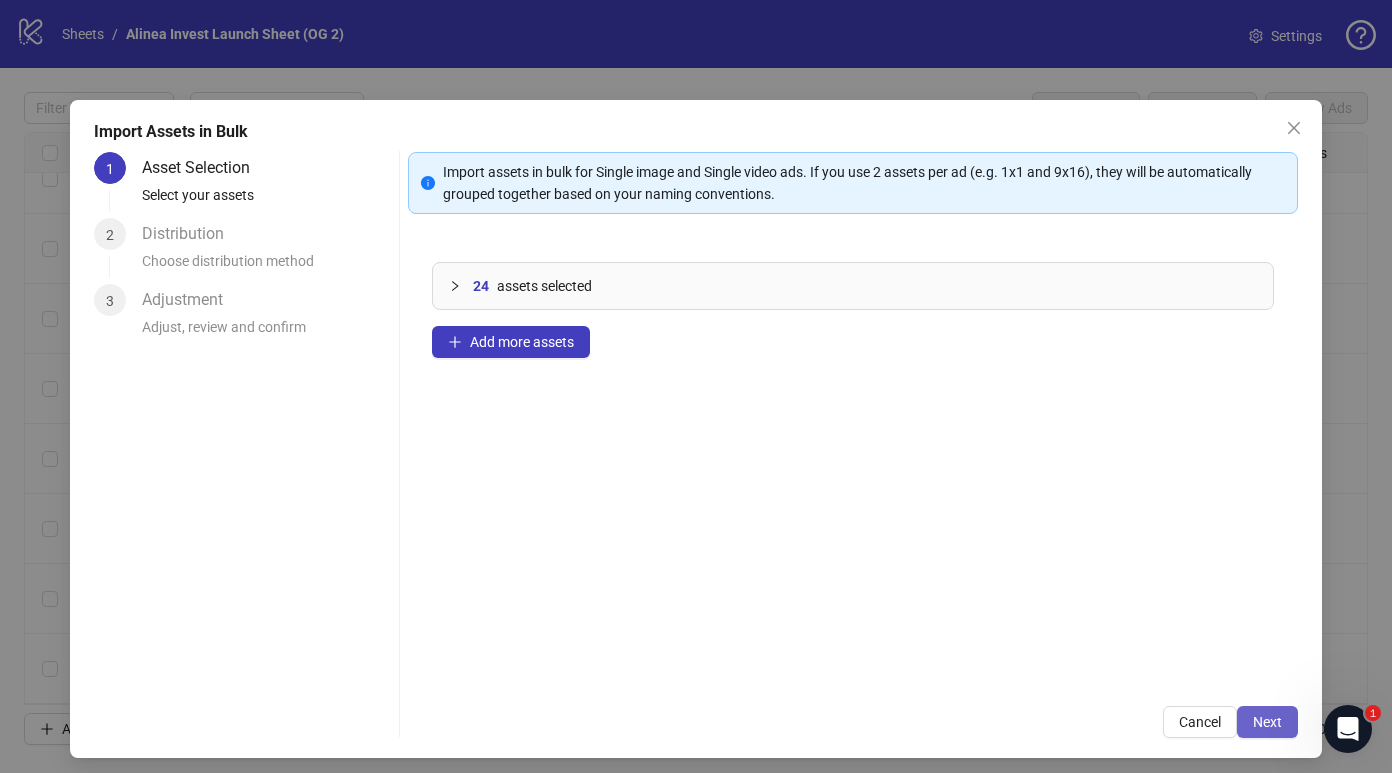 click on "Next" at bounding box center [1267, 722] 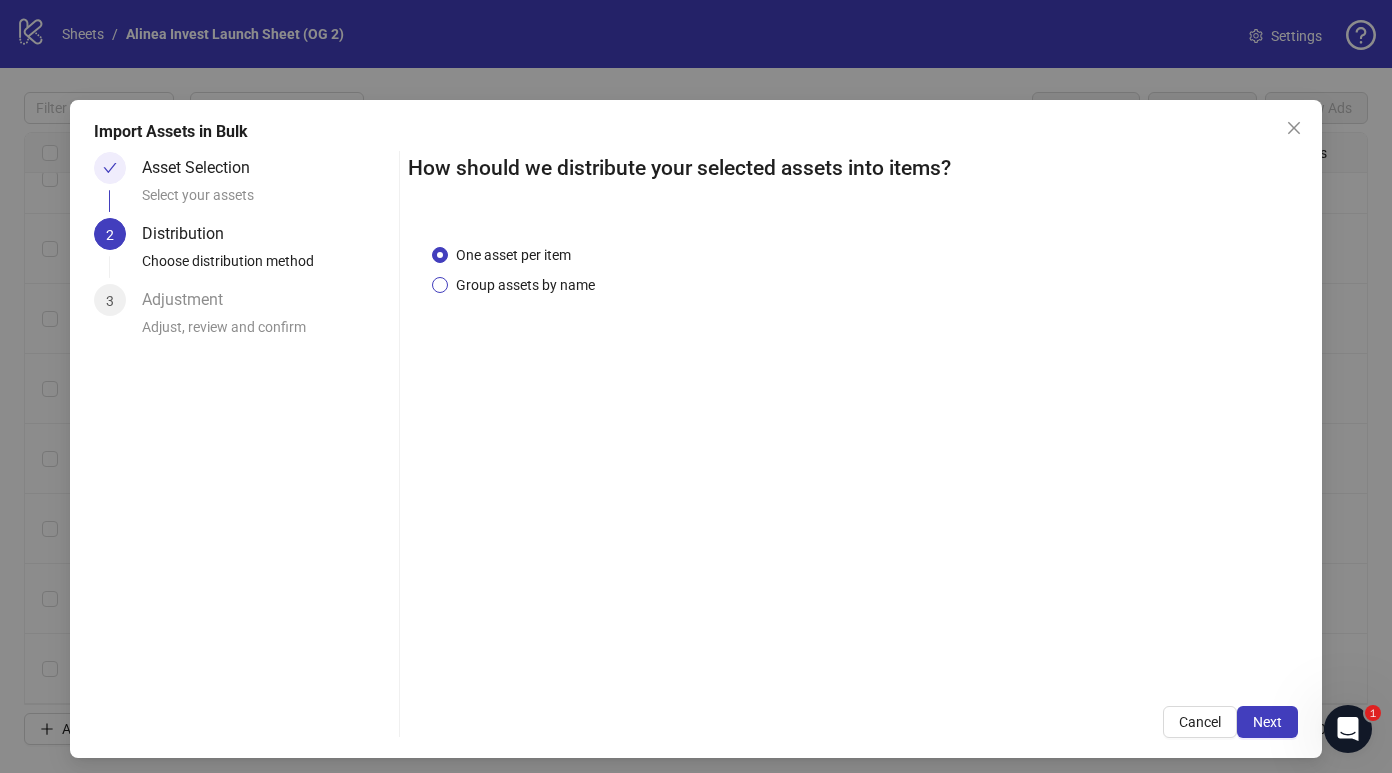 click on "Group assets by name" at bounding box center (525, 285) 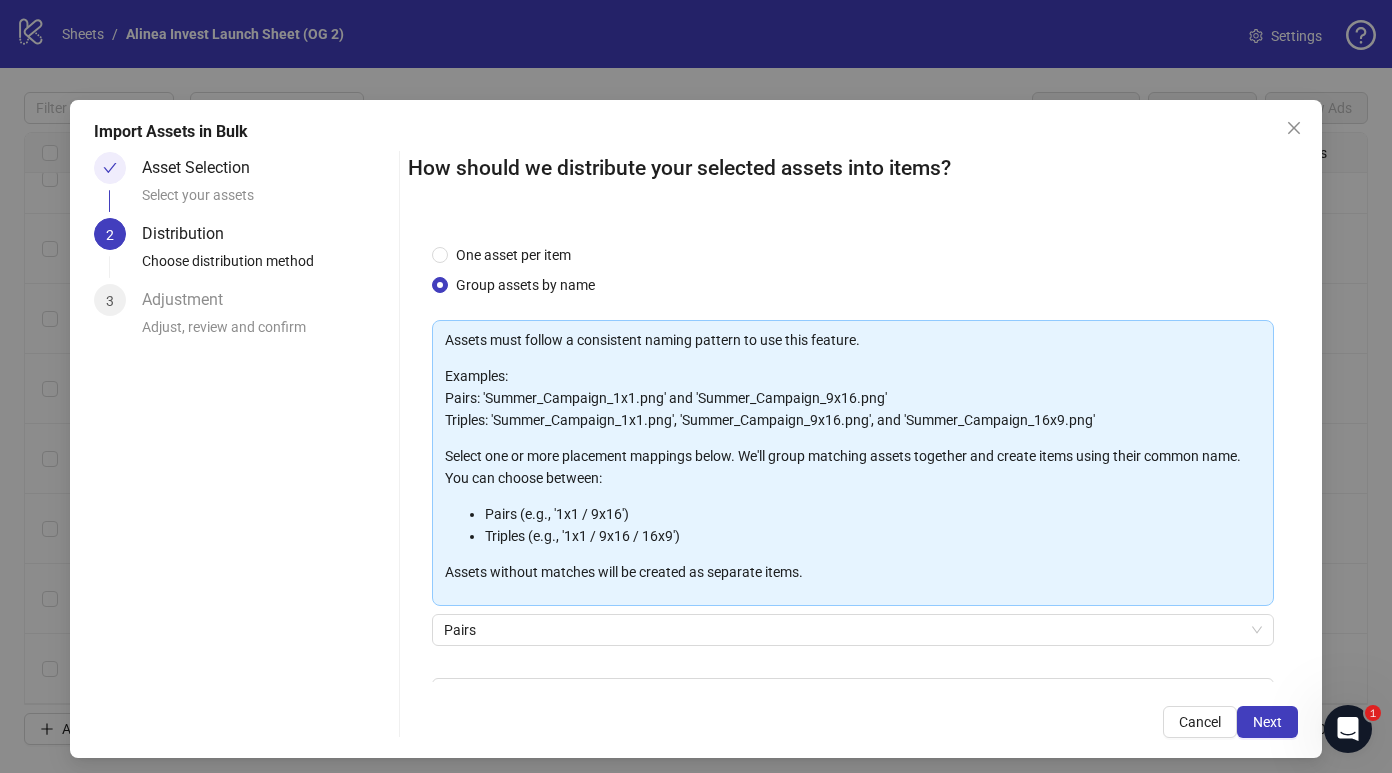 scroll, scrollTop: 124, scrollLeft: 0, axis: vertical 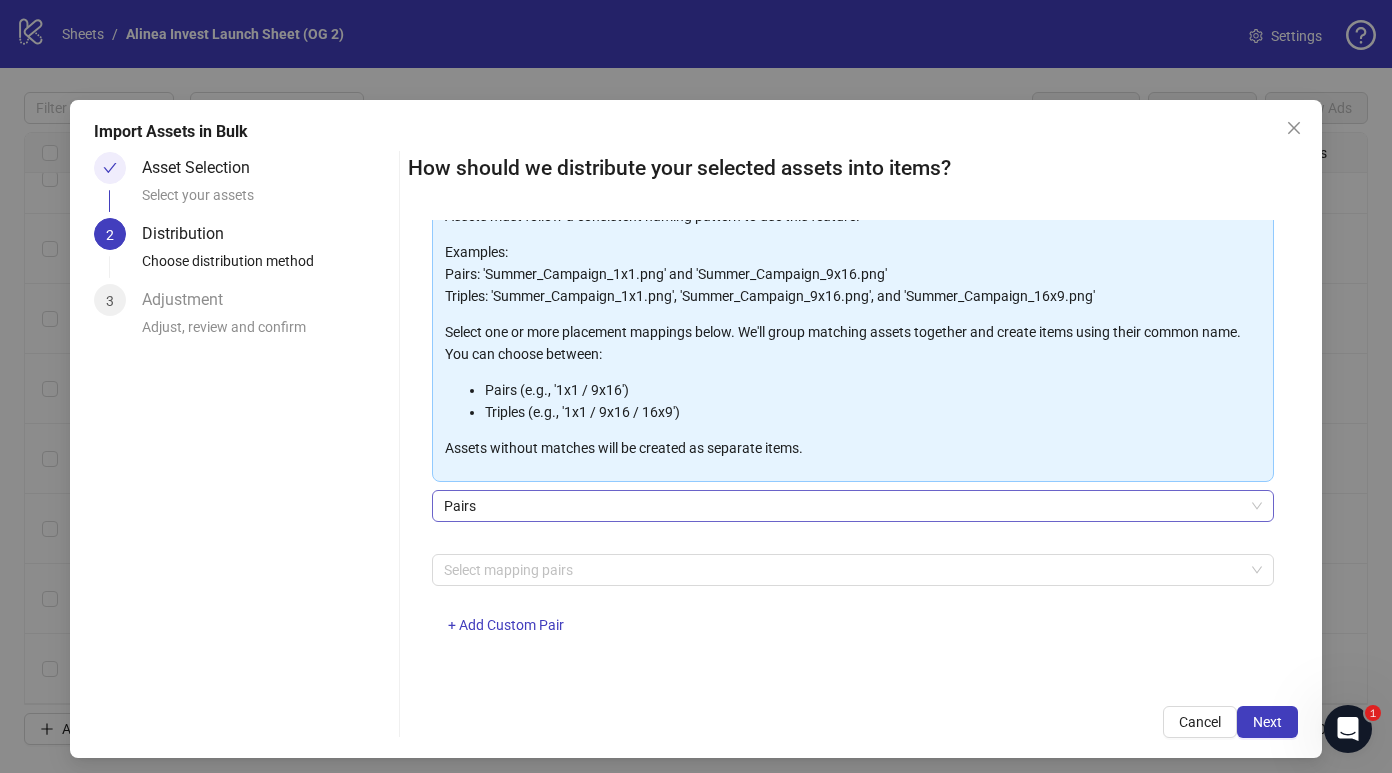 click on "Pairs" at bounding box center (853, 506) 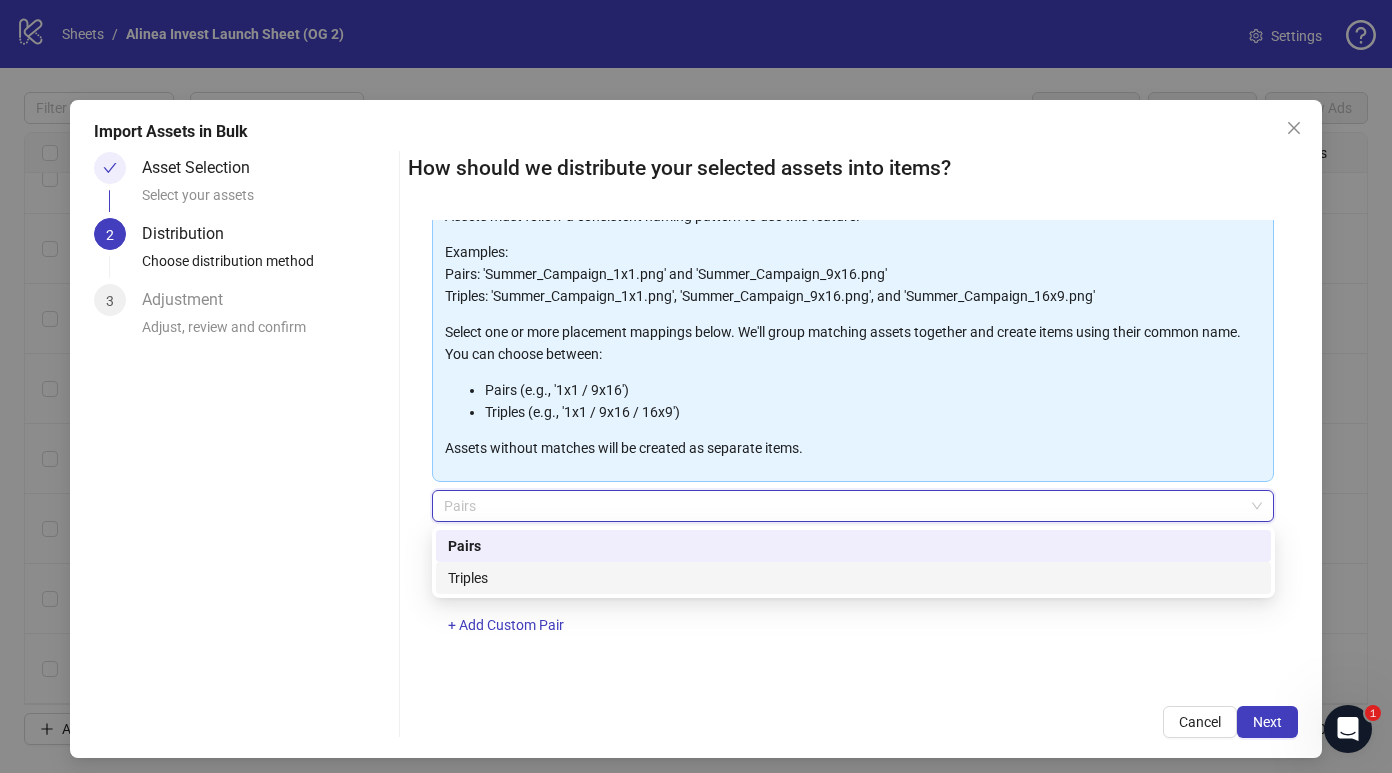 click on "Triples" at bounding box center (853, 578) 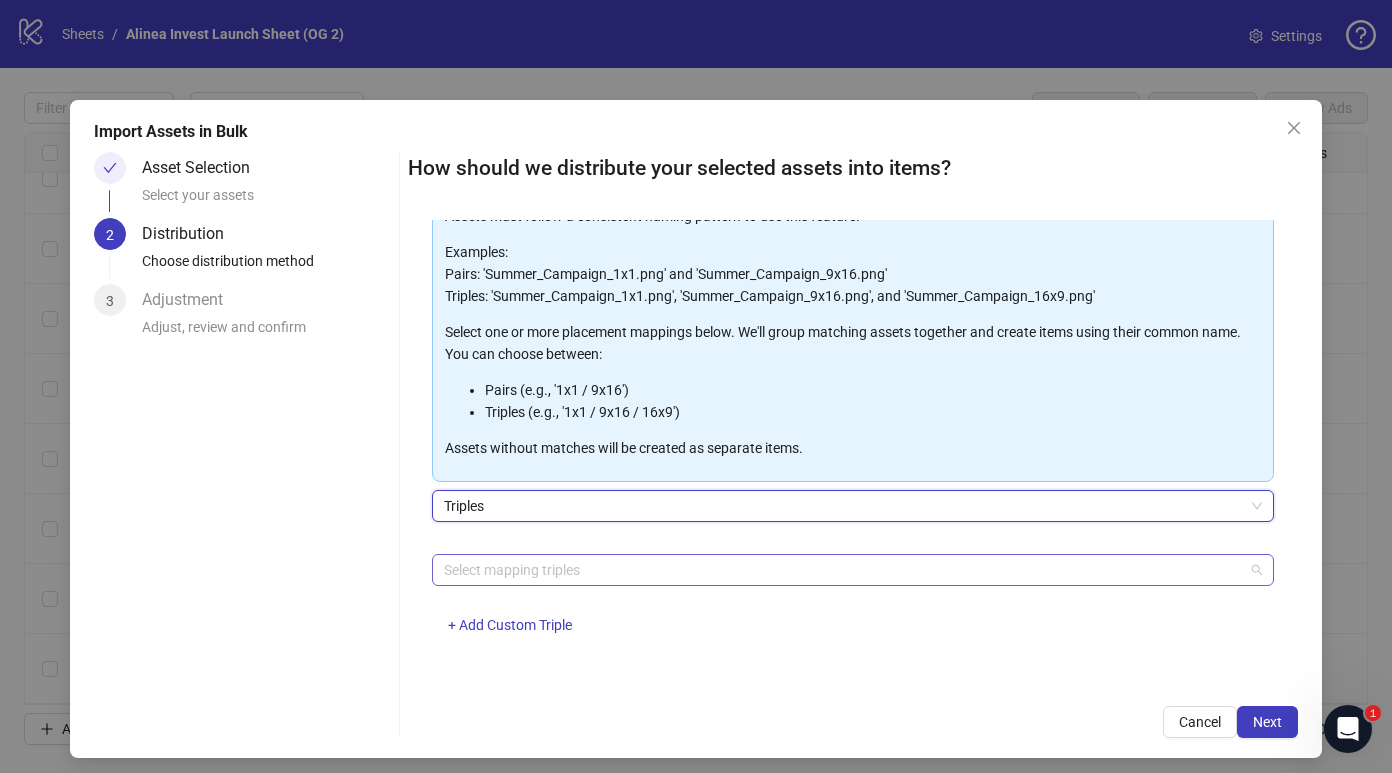 click at bounding box center (843, 570) 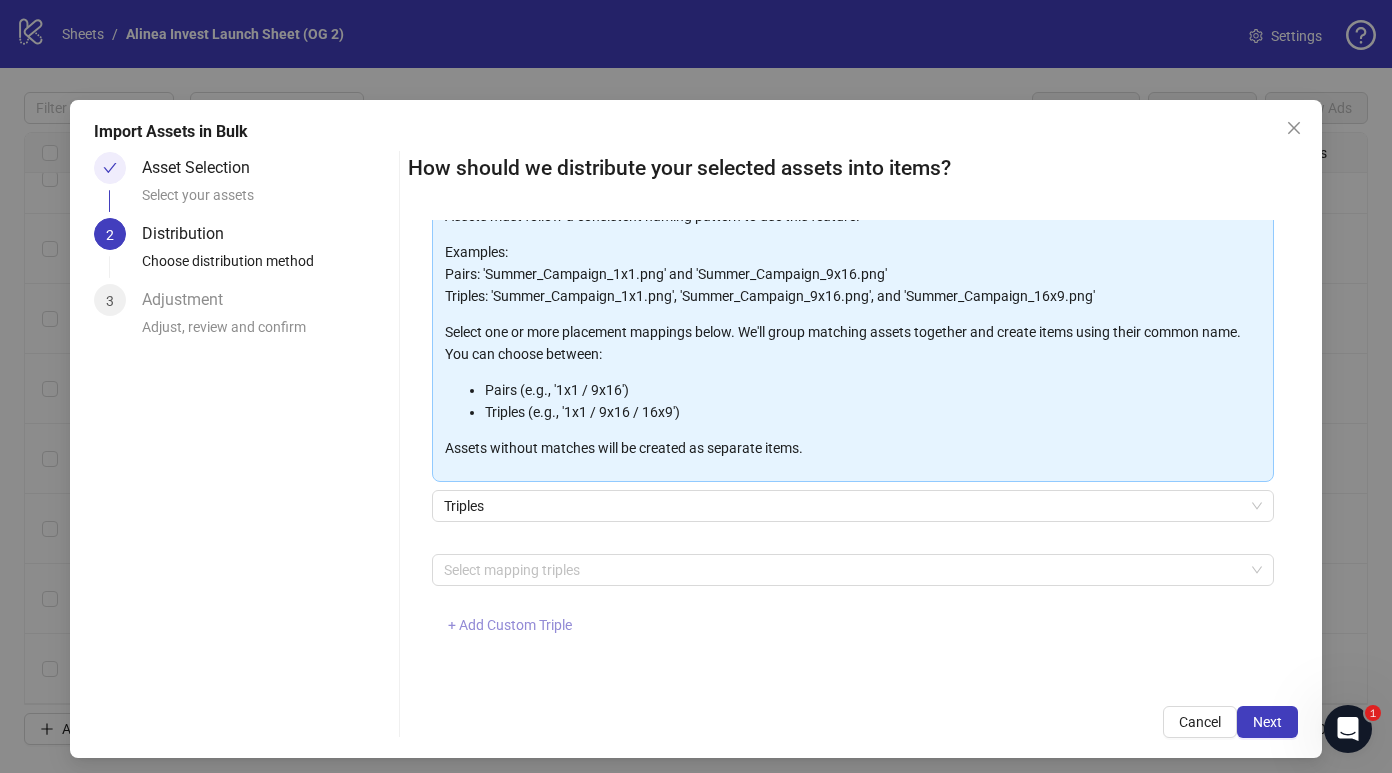click on "+ Add Custom Triple" at bounding box center (510, 626) 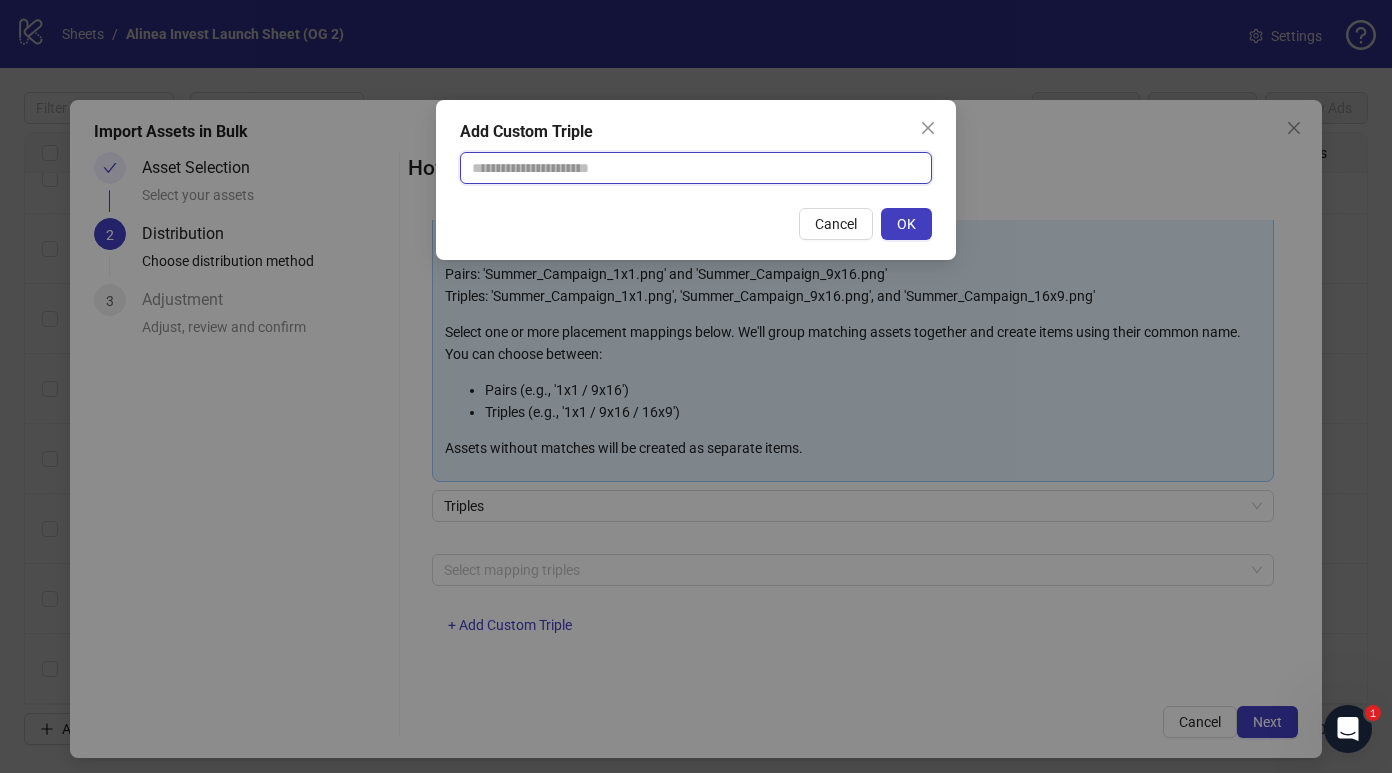 click at bounding box center (696, 168) 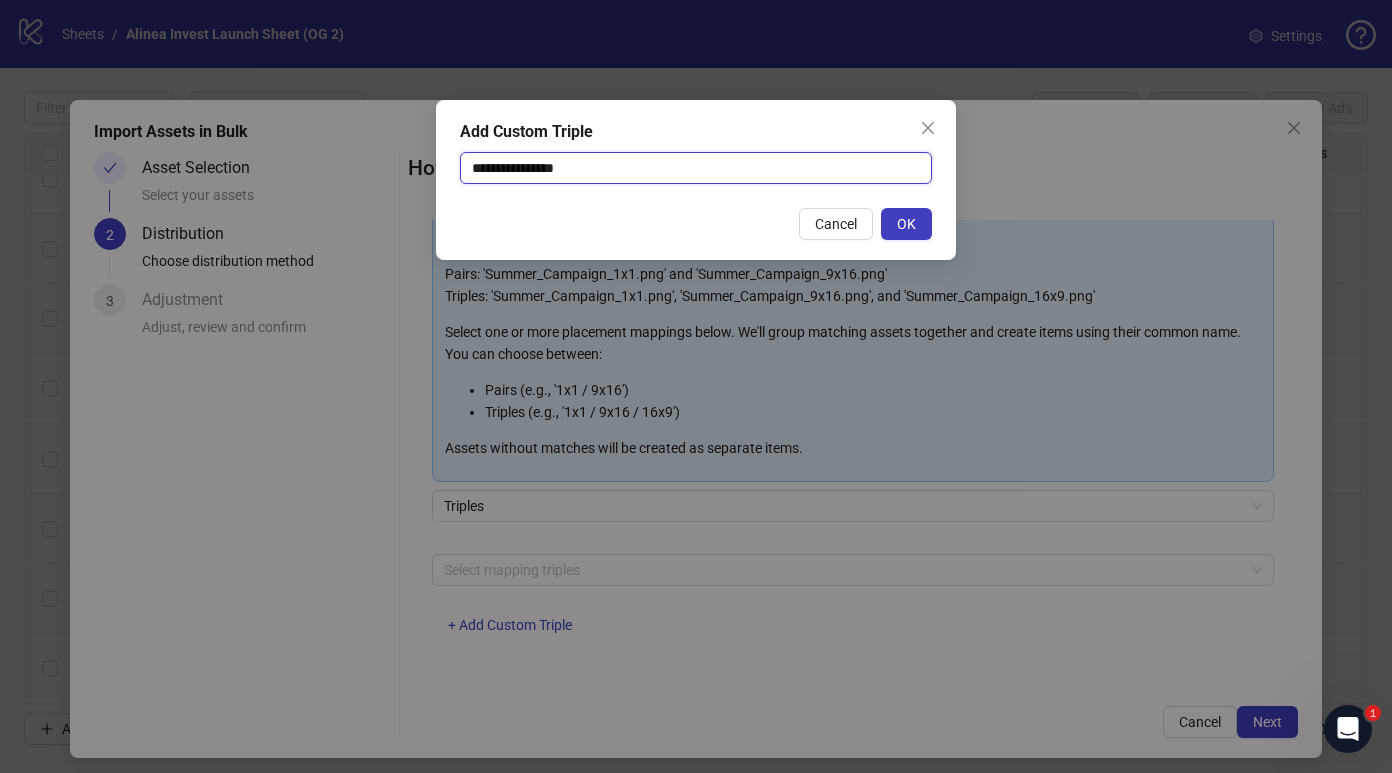 type on "**********" 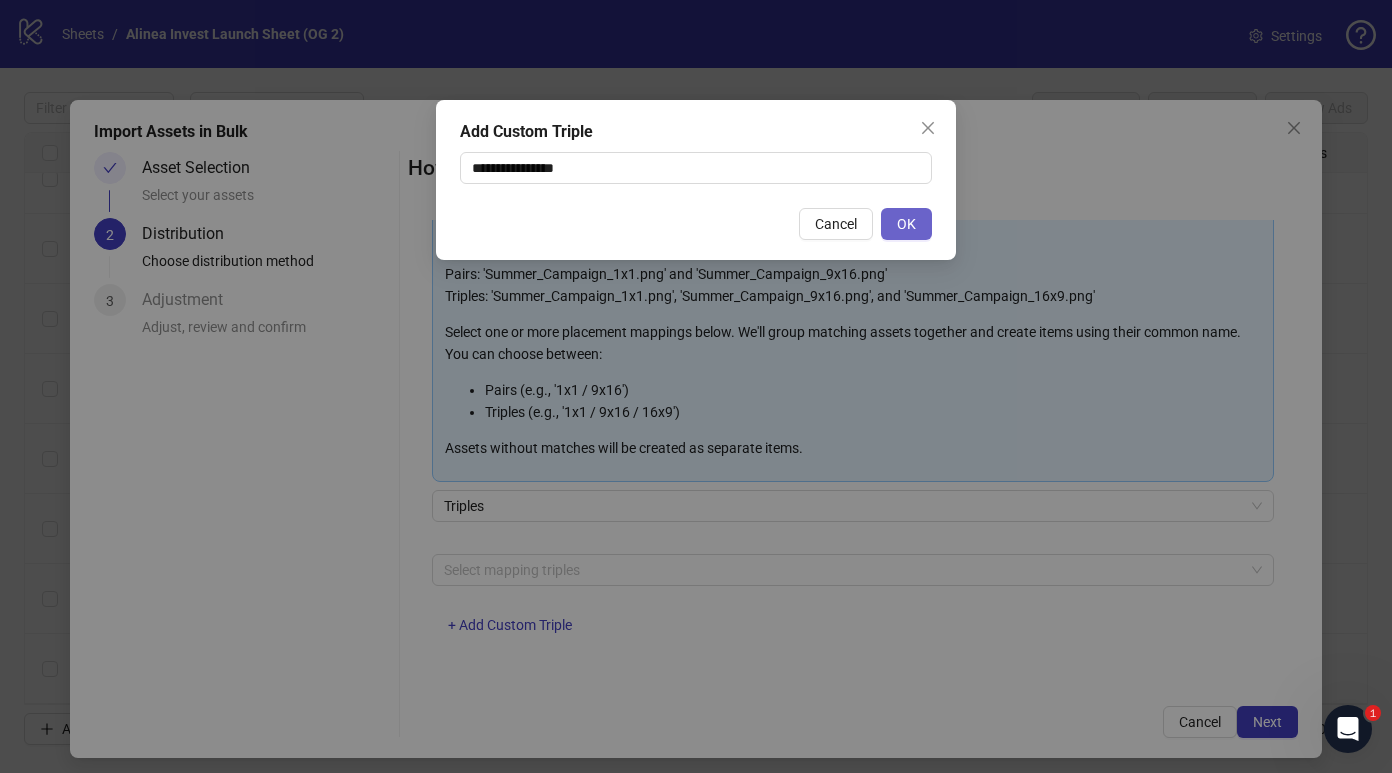 click on "OK" at bounding box center (906, 224) 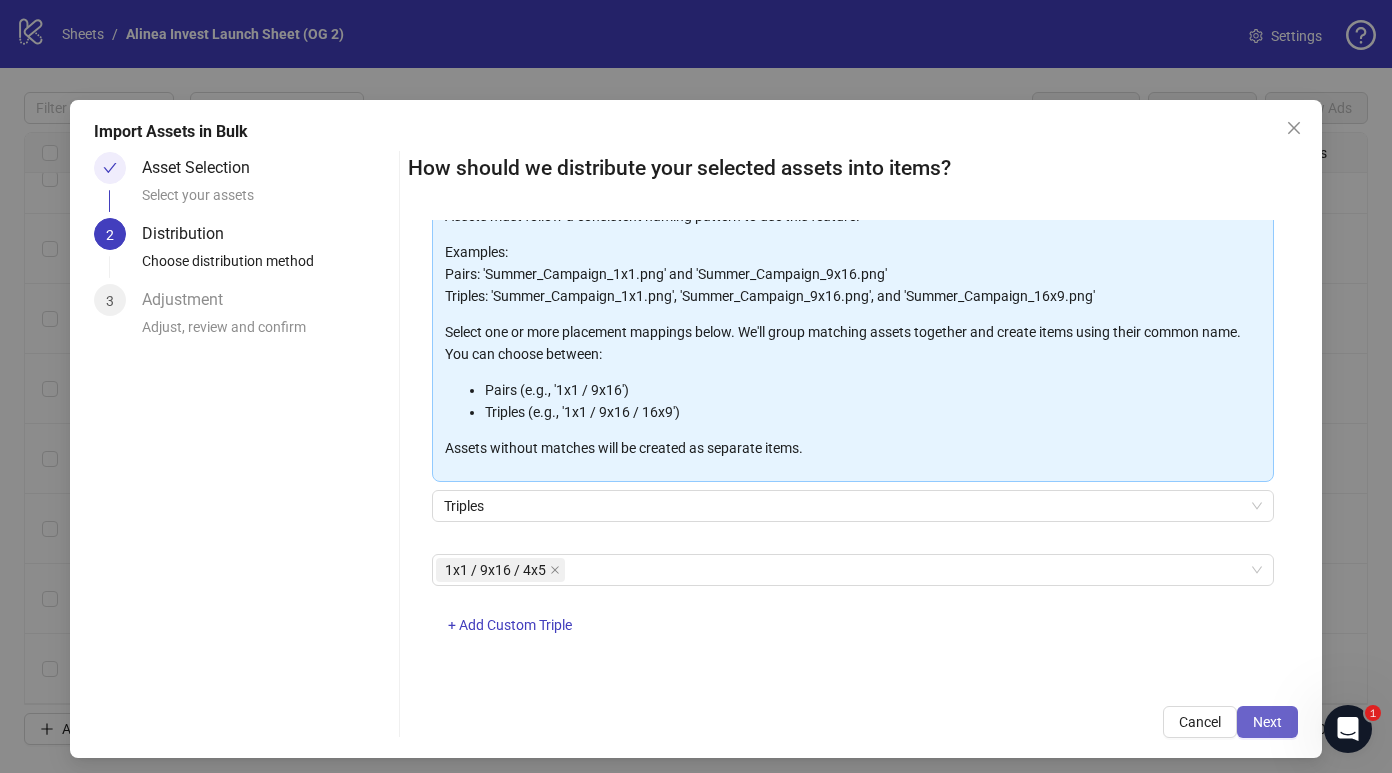 click on "Next" at bounding box center [1267, 722] 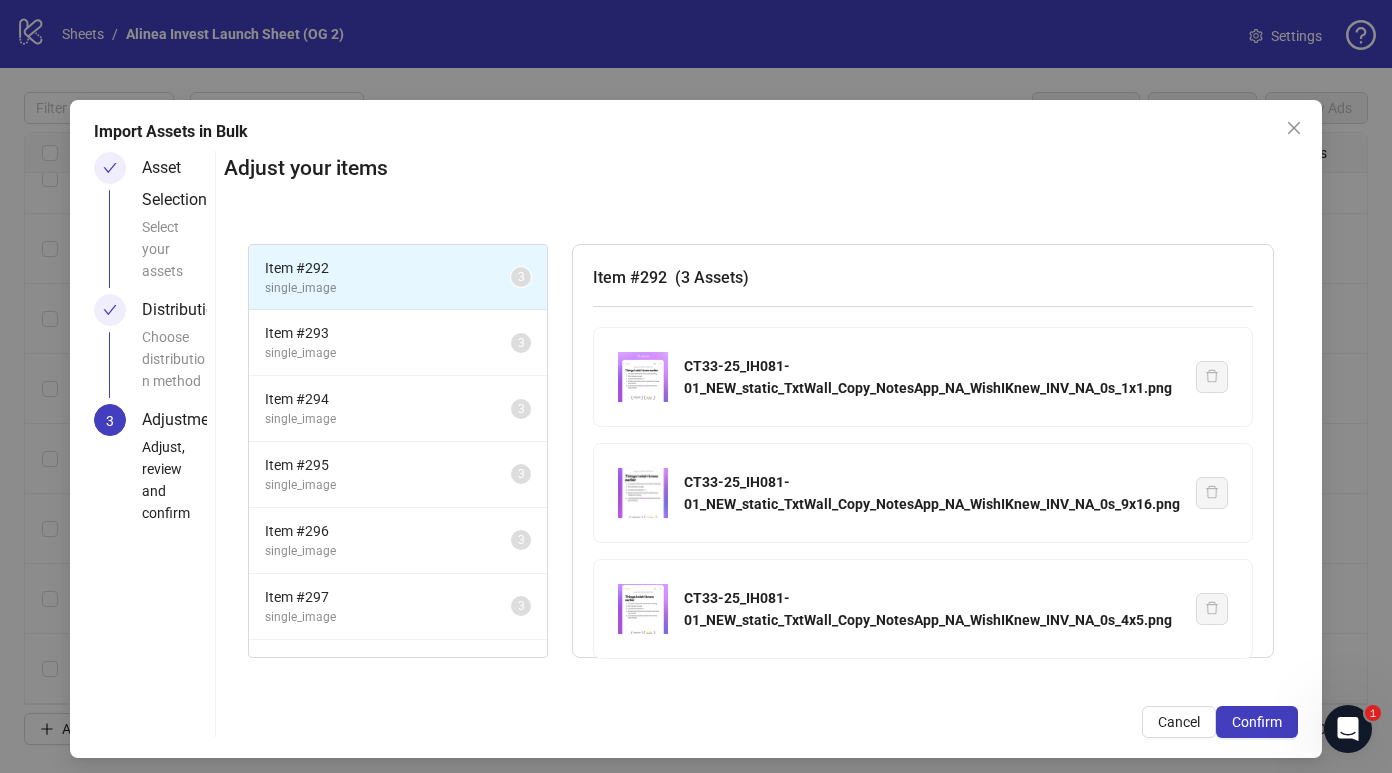 click on "Item # 292 single_image 3" at bounding box center [398, 278] 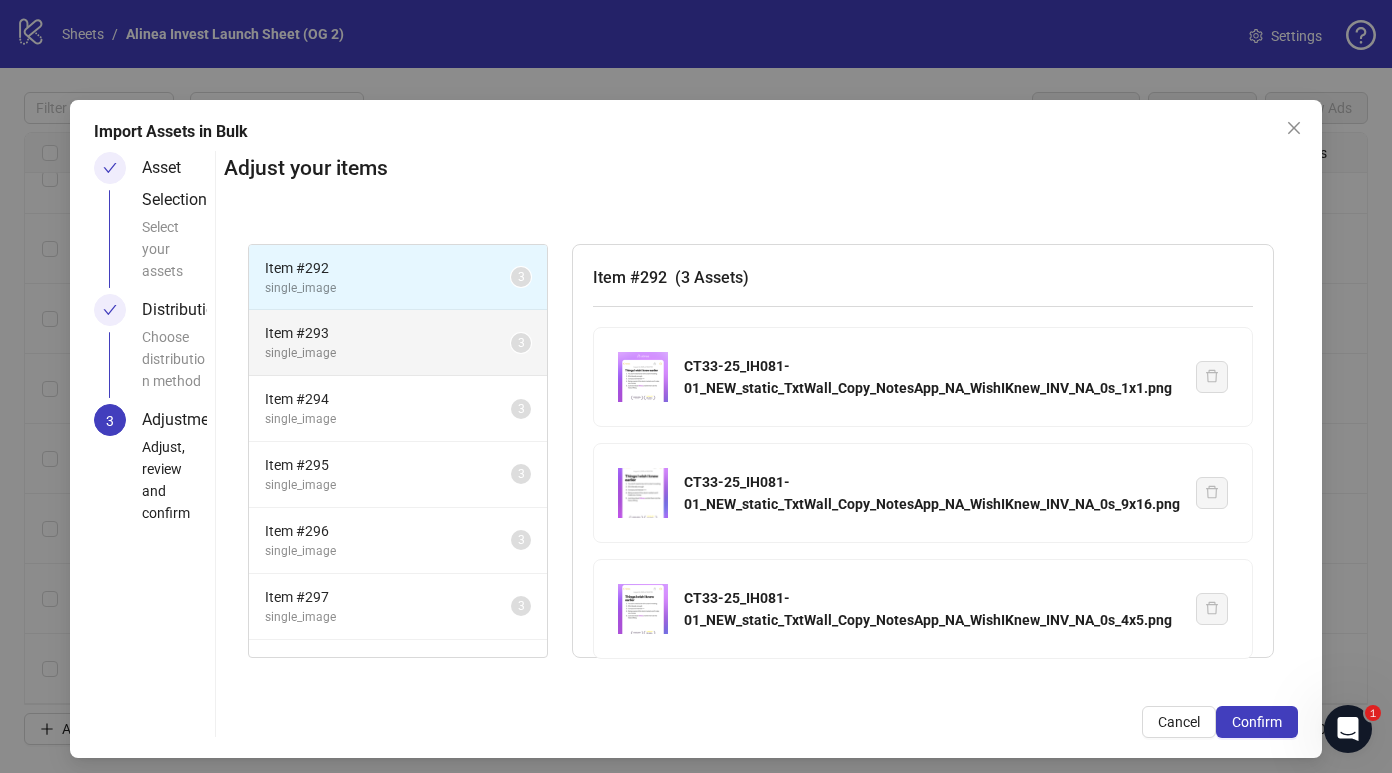 click on "single_image" at bounding box center [388, 353] 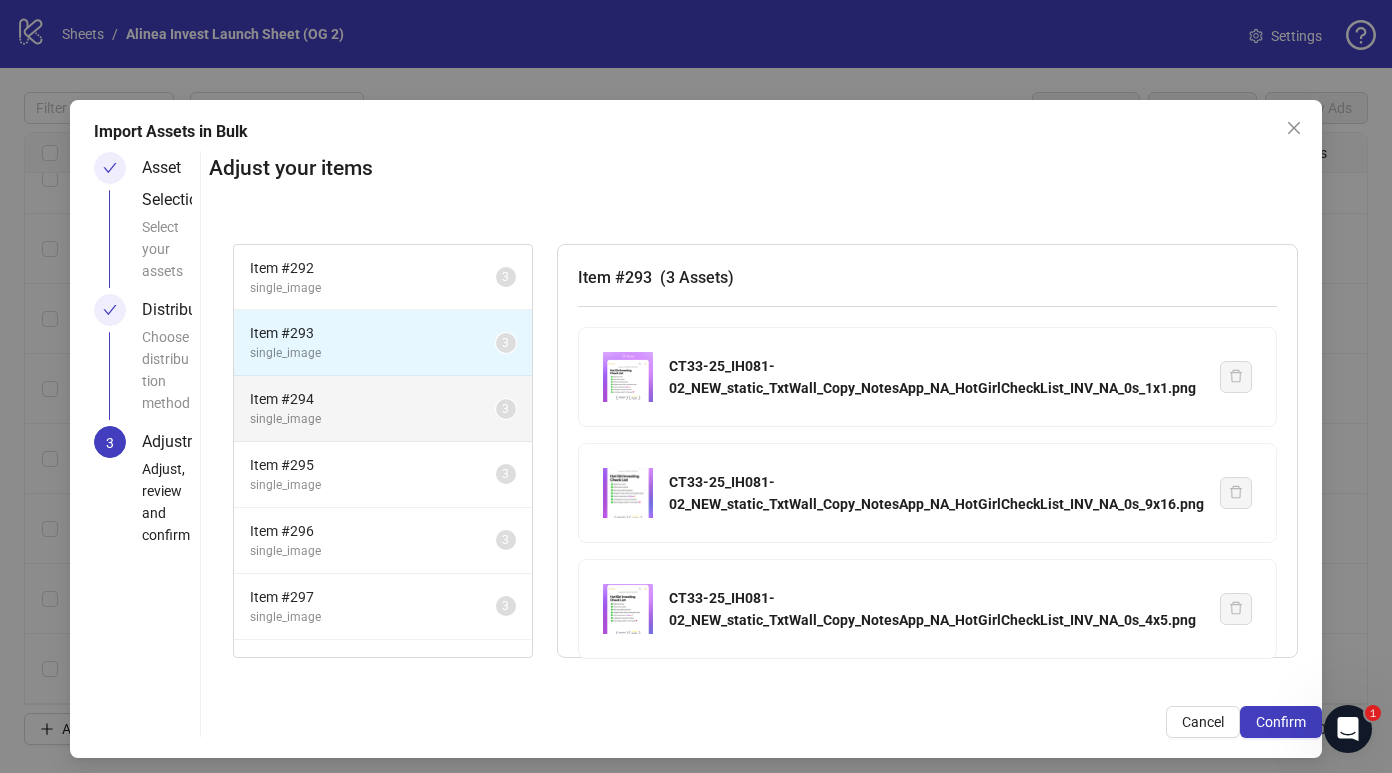 click on "single_image" at bounding box center (373, 419) 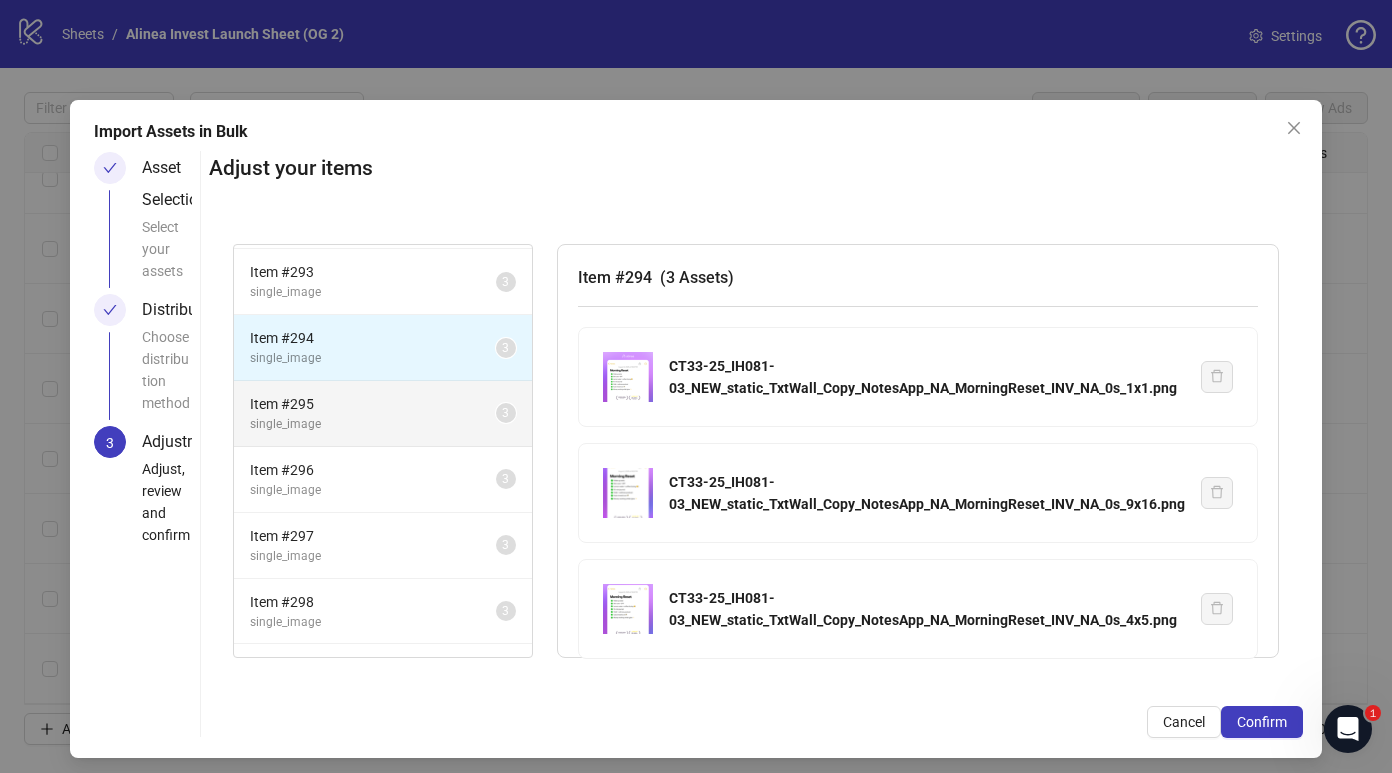 scroll, scrollTop: 114, scrollLeft: 0, axis: vertical 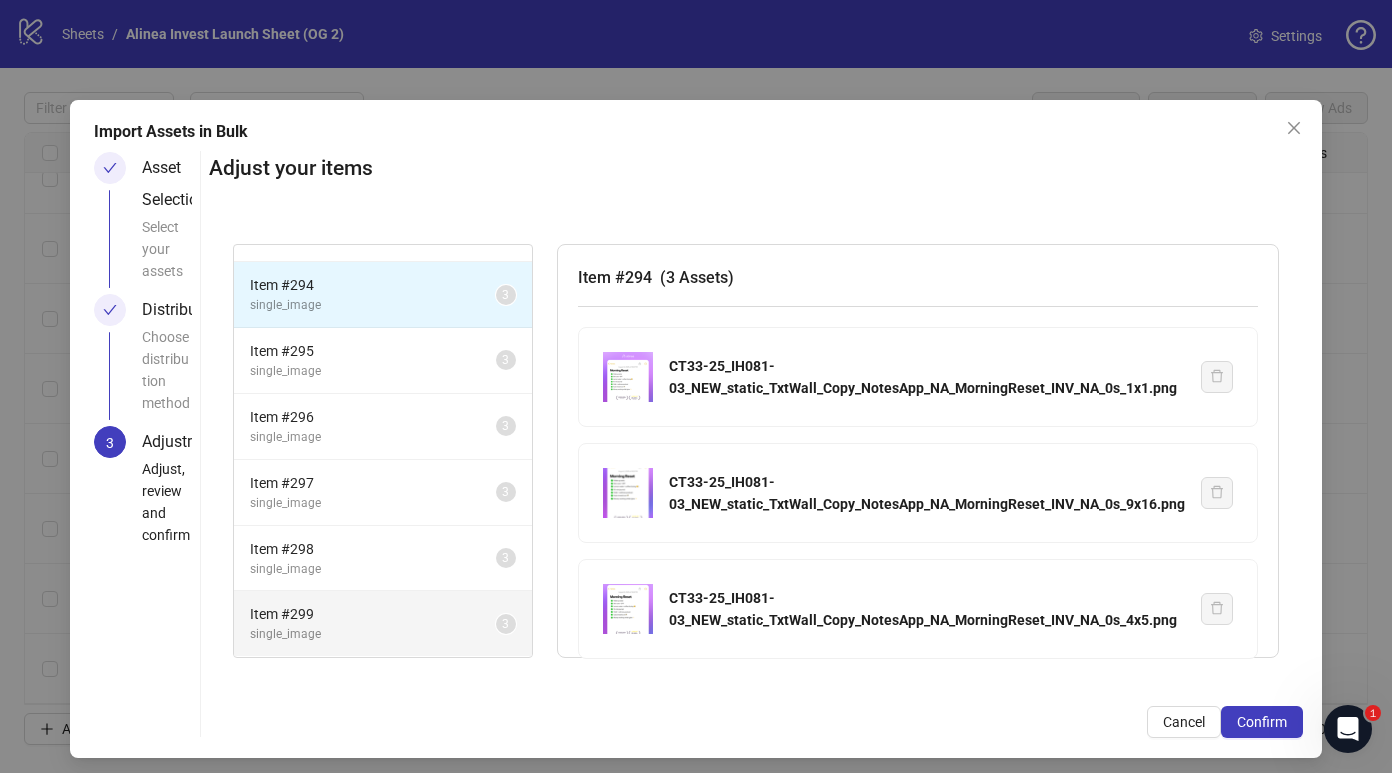 click on "Item # 299" at bounding box center (373, 614) 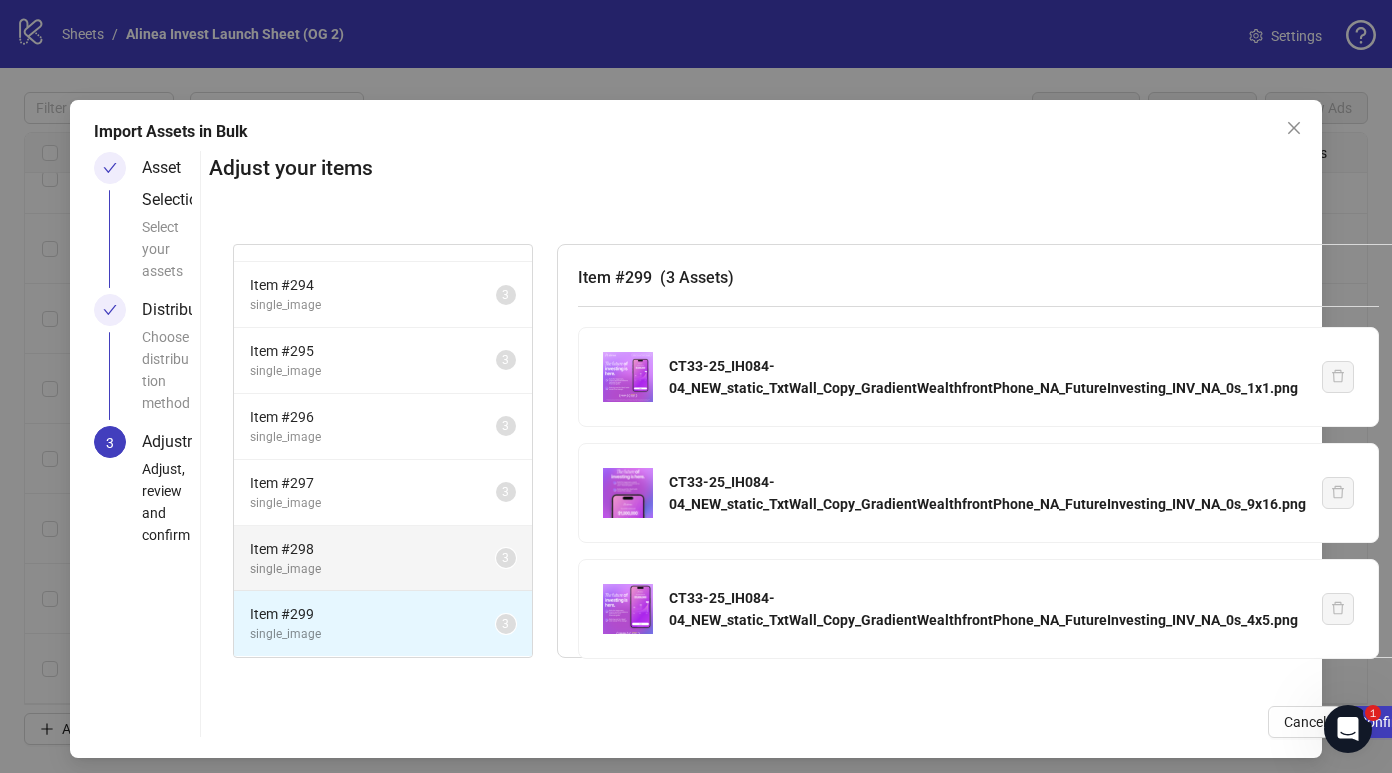 click on "Item # 298" at bounding box center (373, 549) 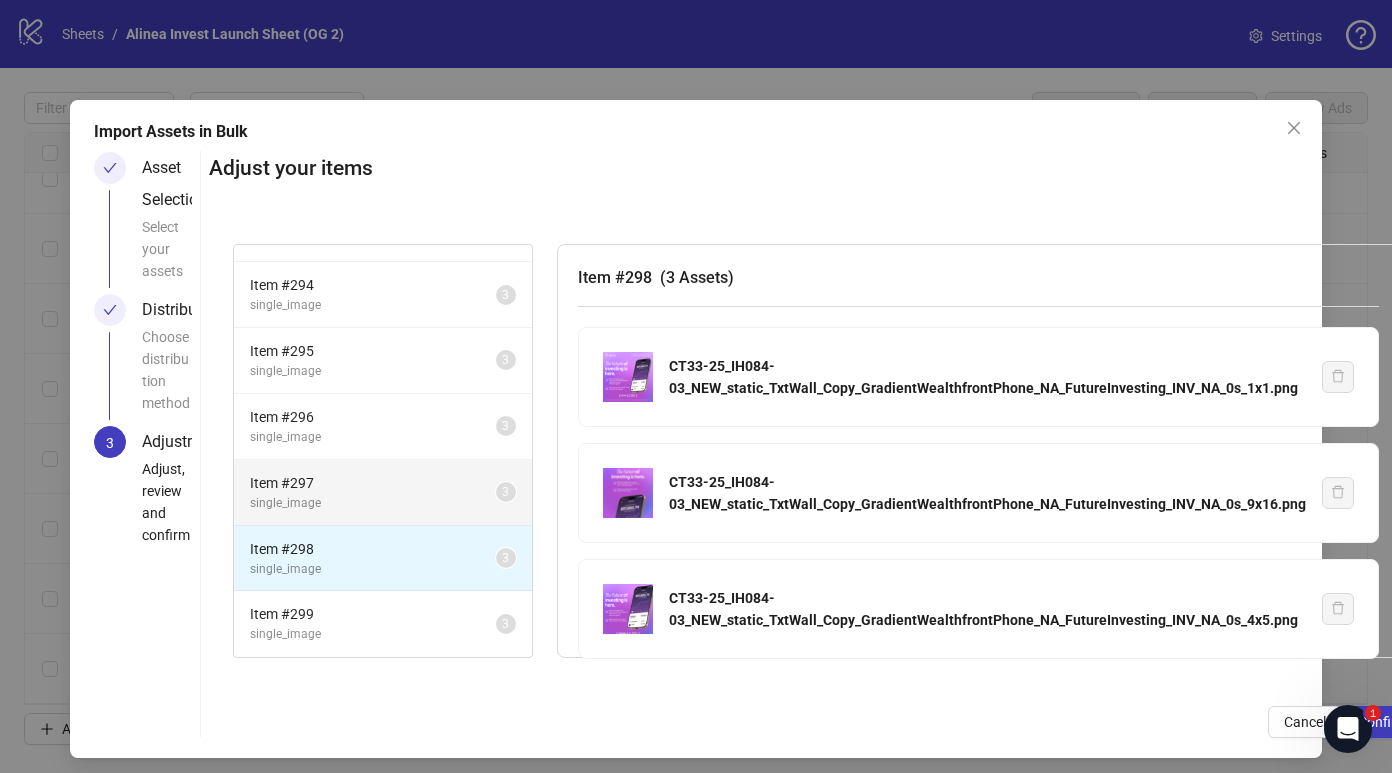click on "single_image" at bounding box center (373, 503) 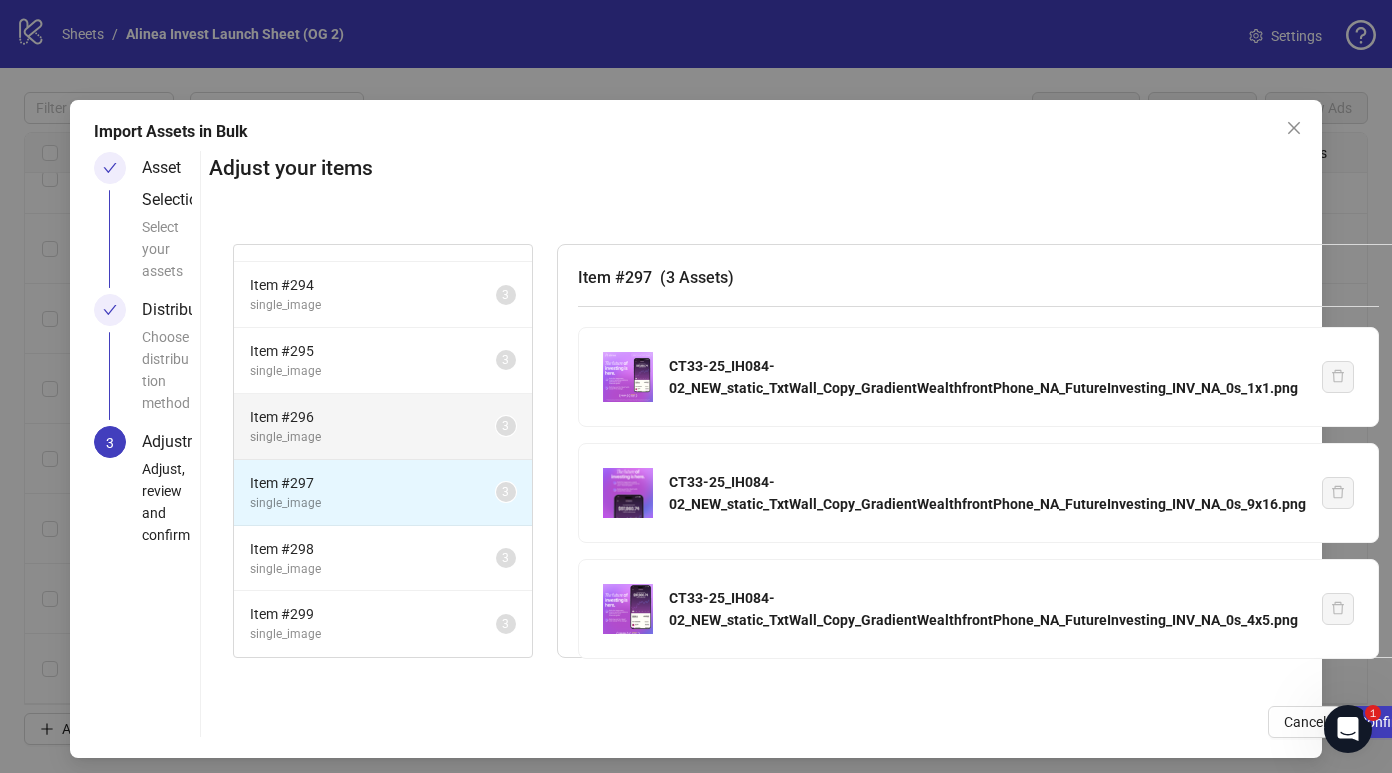 click on "single_image" at bounding box center (373, 437) 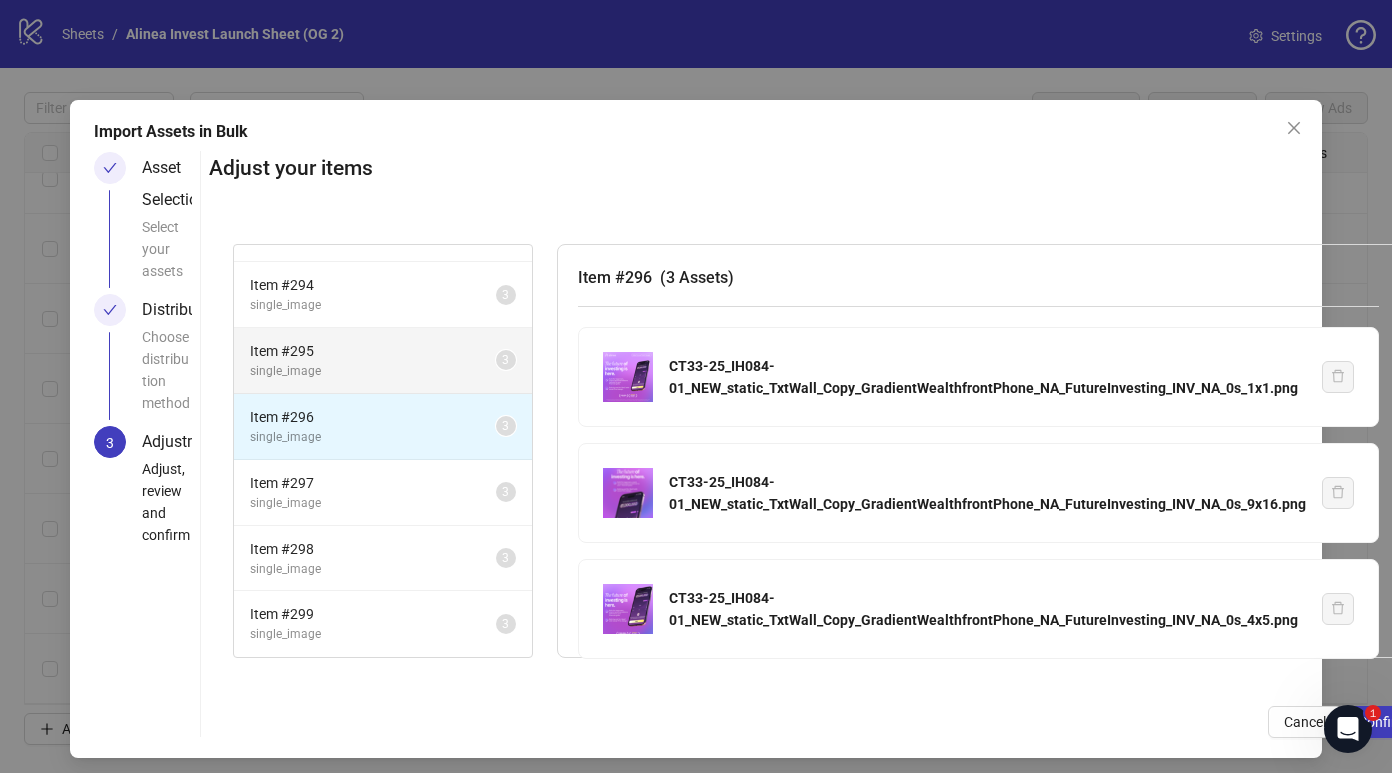 click on "Item # 295 single_image 3" at bounding box center (383, 361) 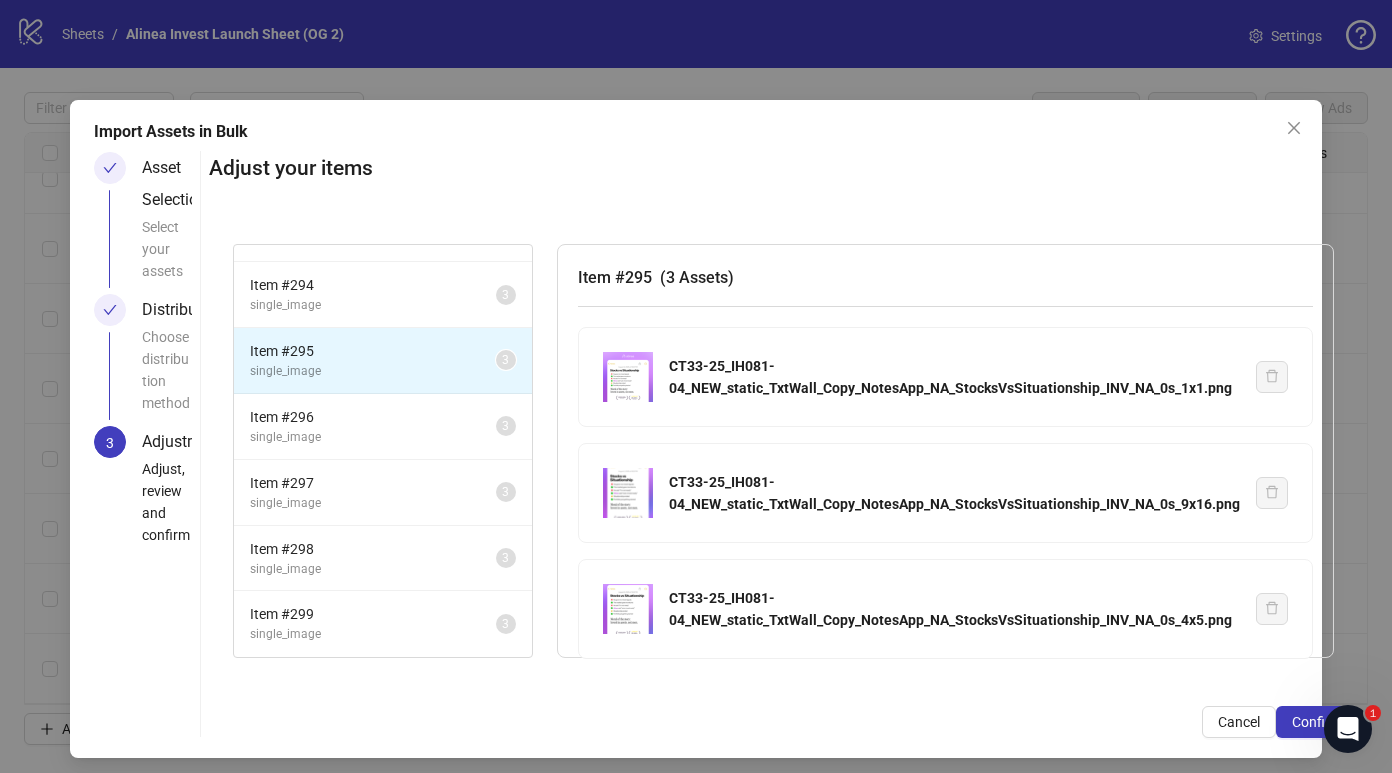 scroll, scrollTop: 0, scrollLeft: 0, axis: both 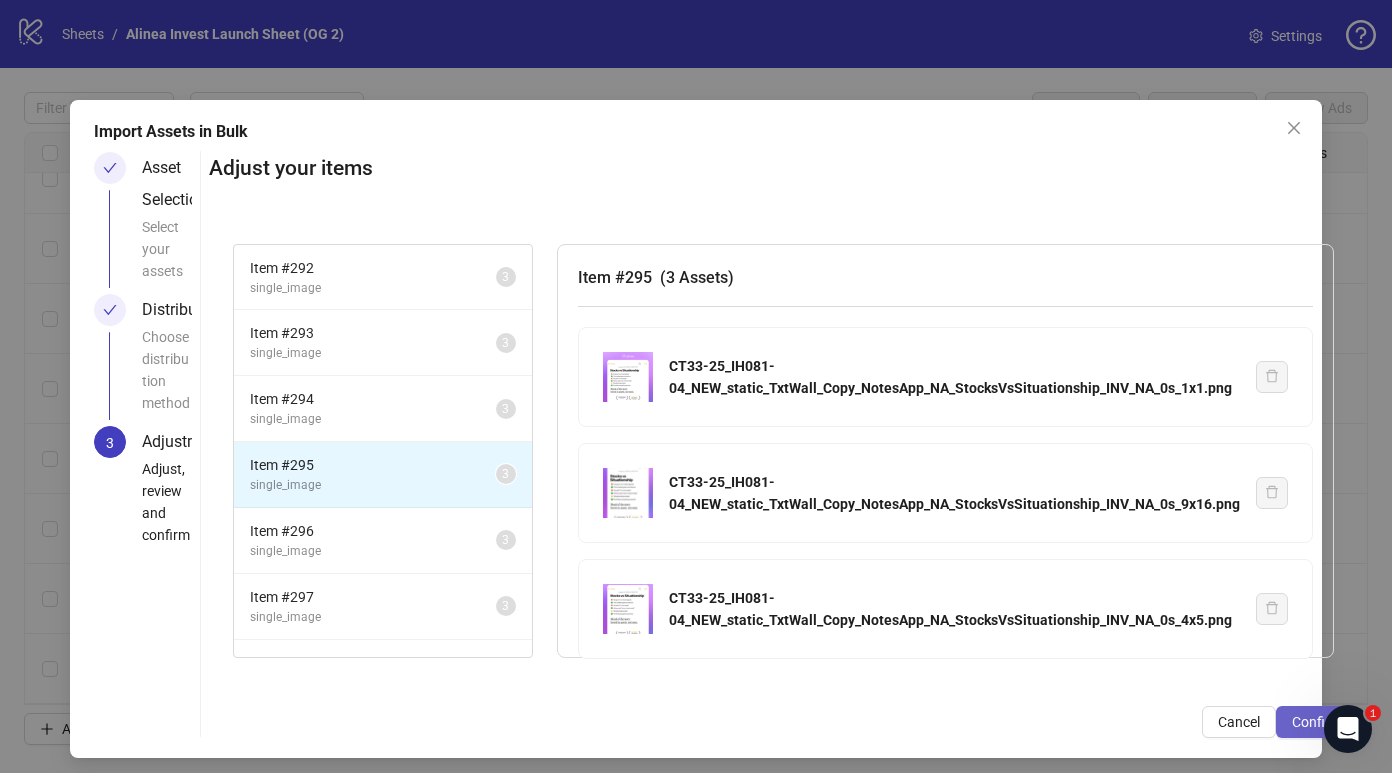 click on "Confirm" at bounding box center [1317, 722] 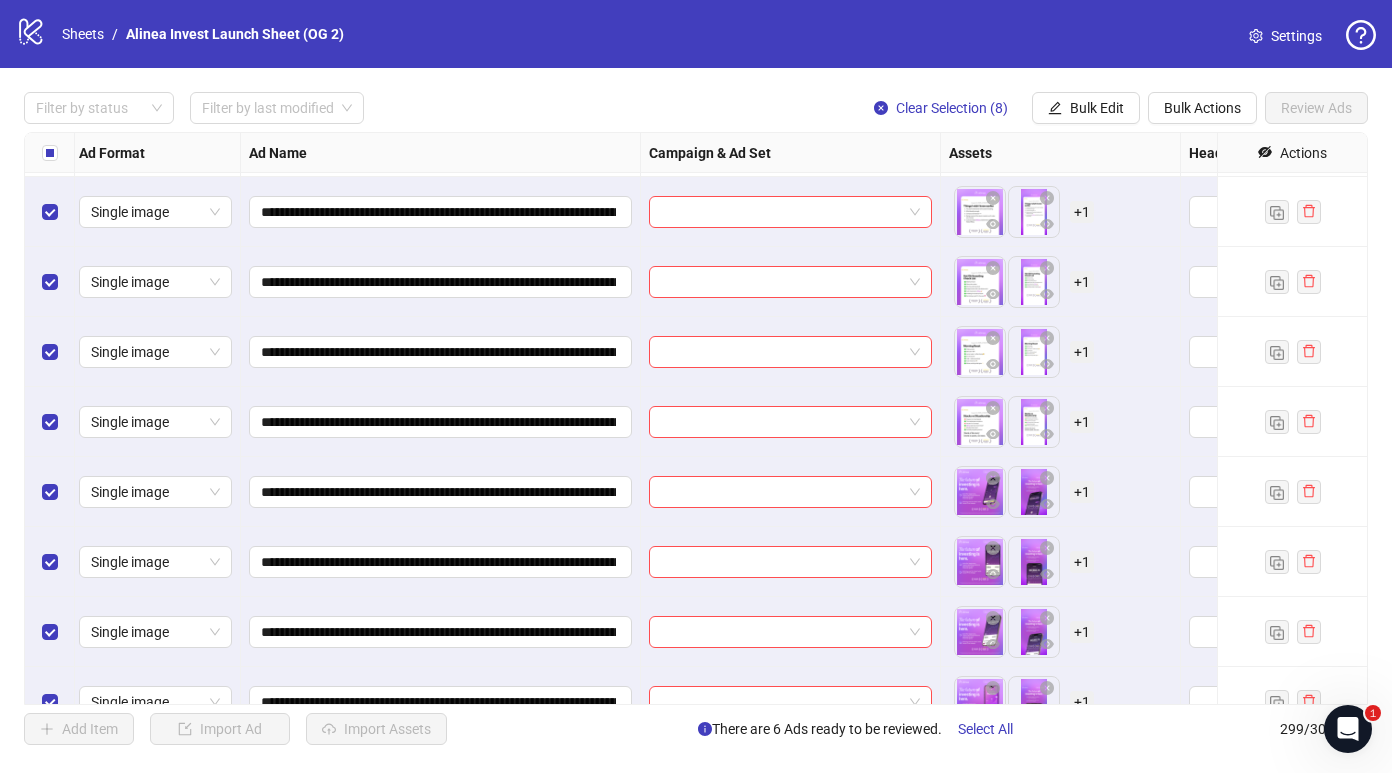 scroll, scrollTop: 20399, scrollLeft: 4, axis: both 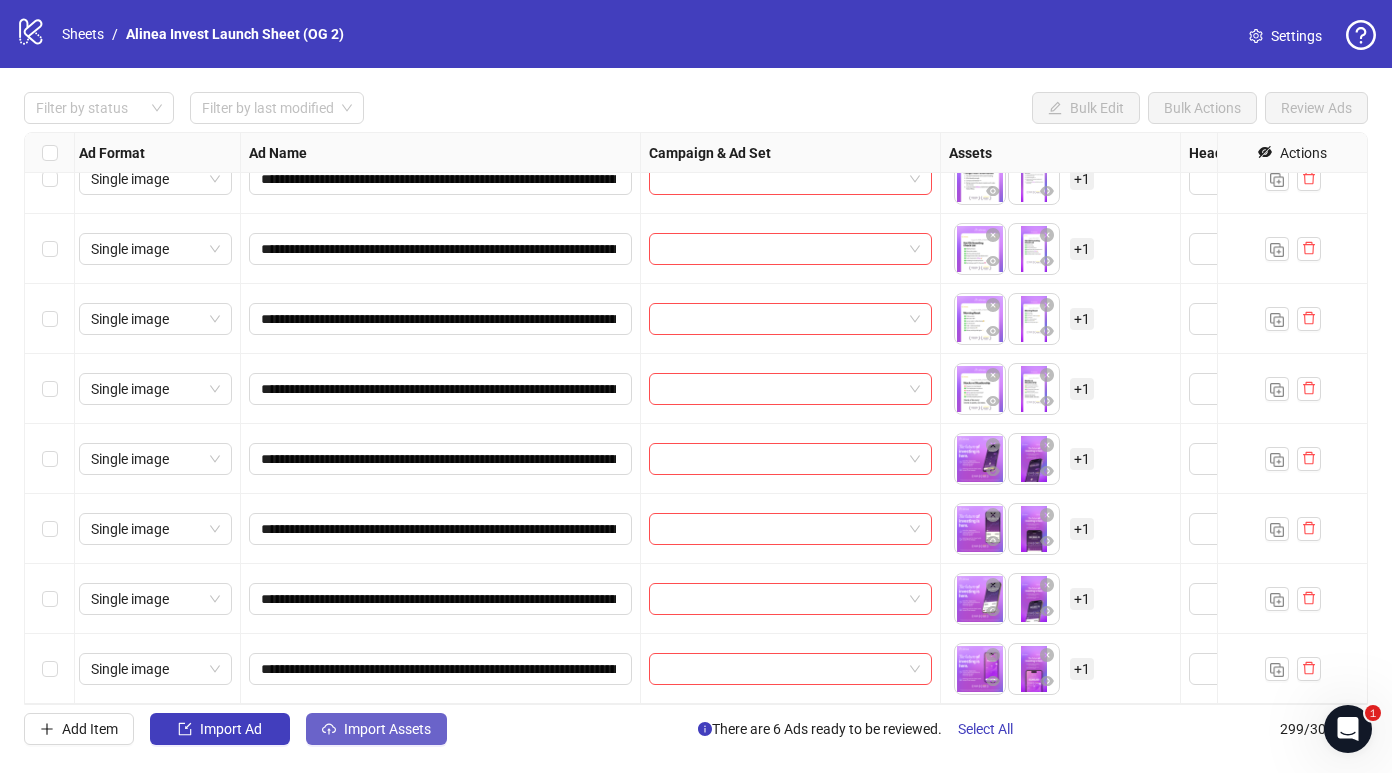 click on "Import Assets" at bounding box center (387, 729) 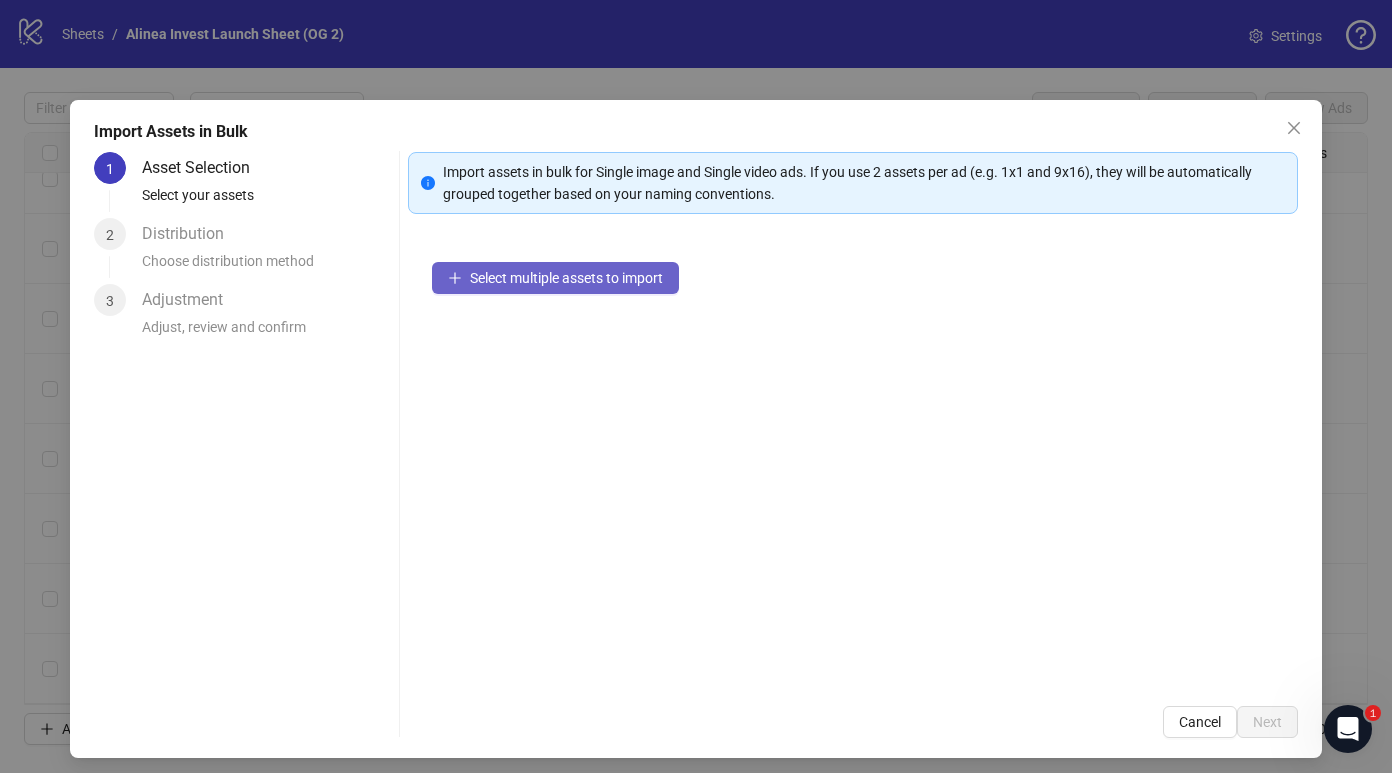 click on "Select multiple assets to import" at bounding box center [566, 278] 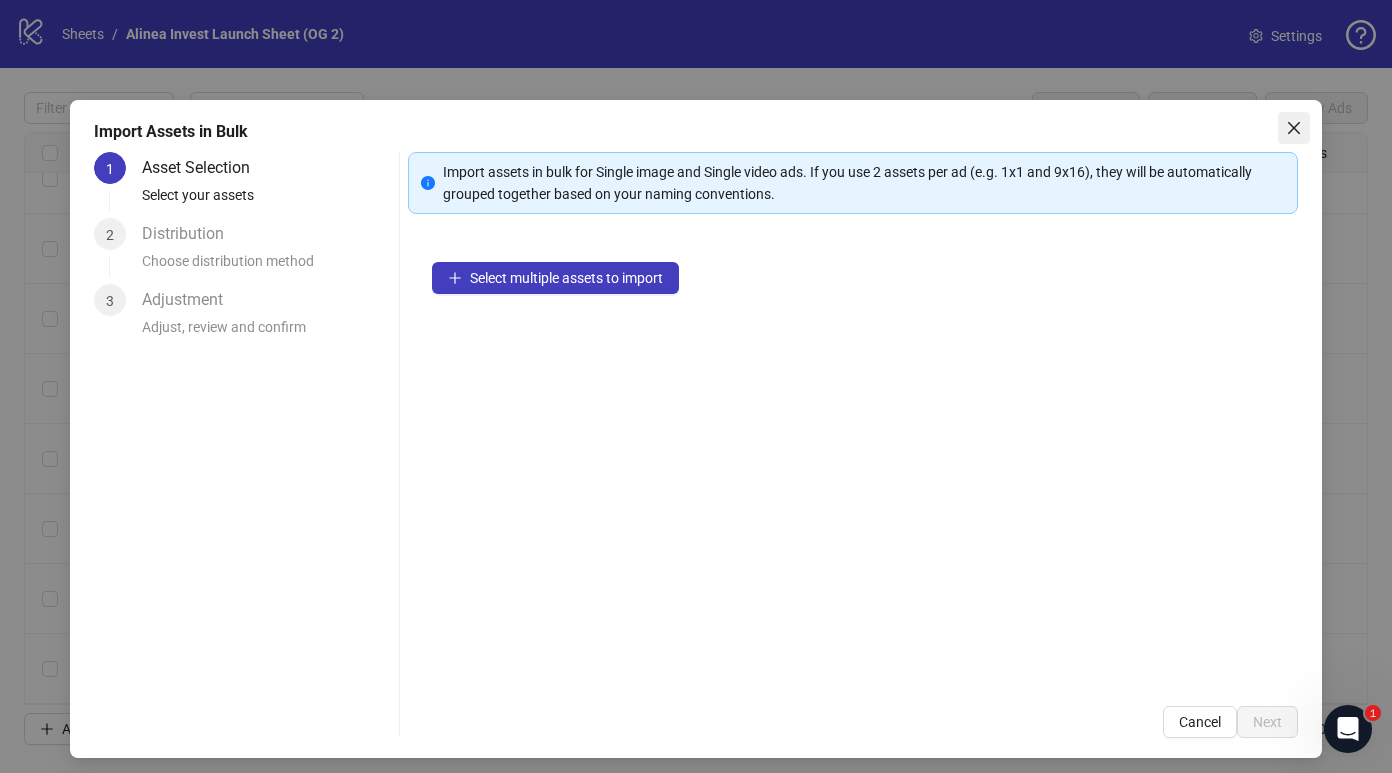 click 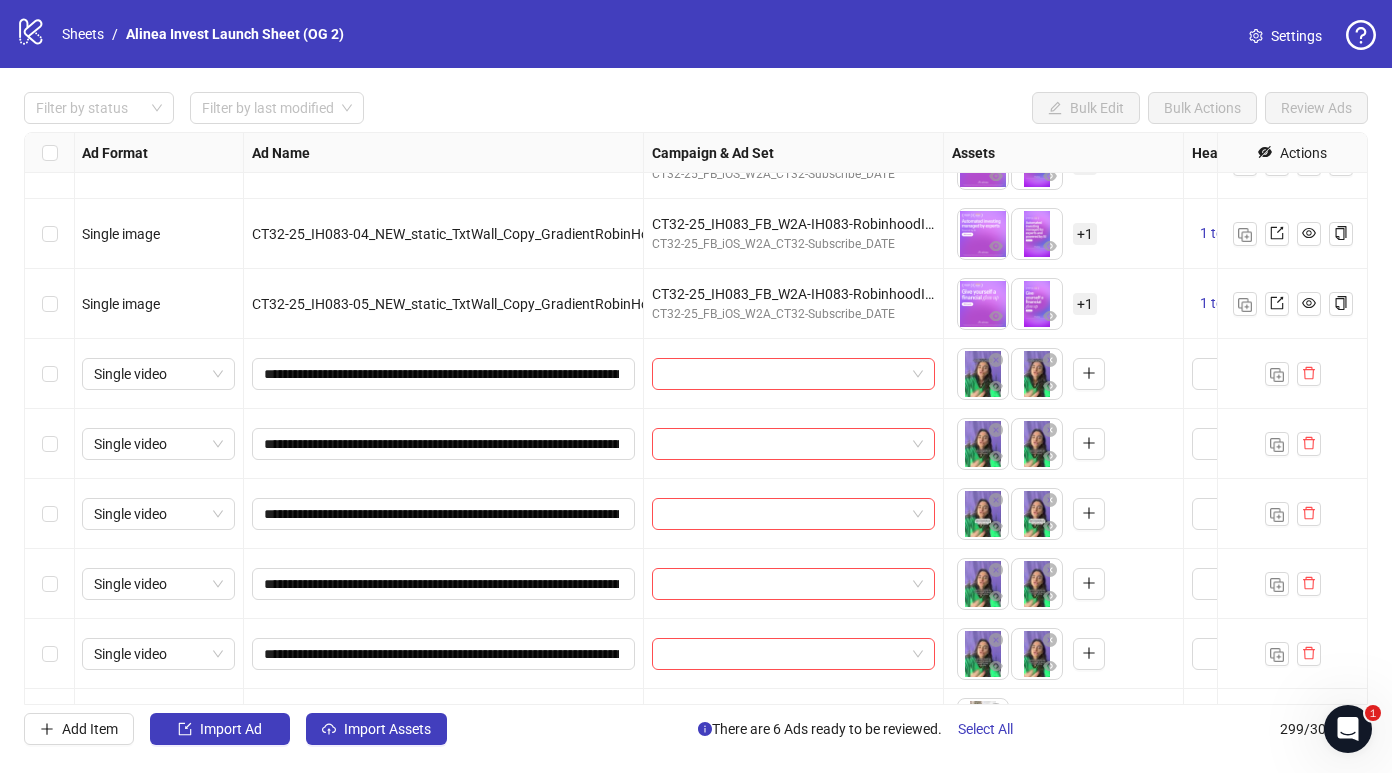 scroll, scrollTop: 19492, scrollLeft: 1, axis: both 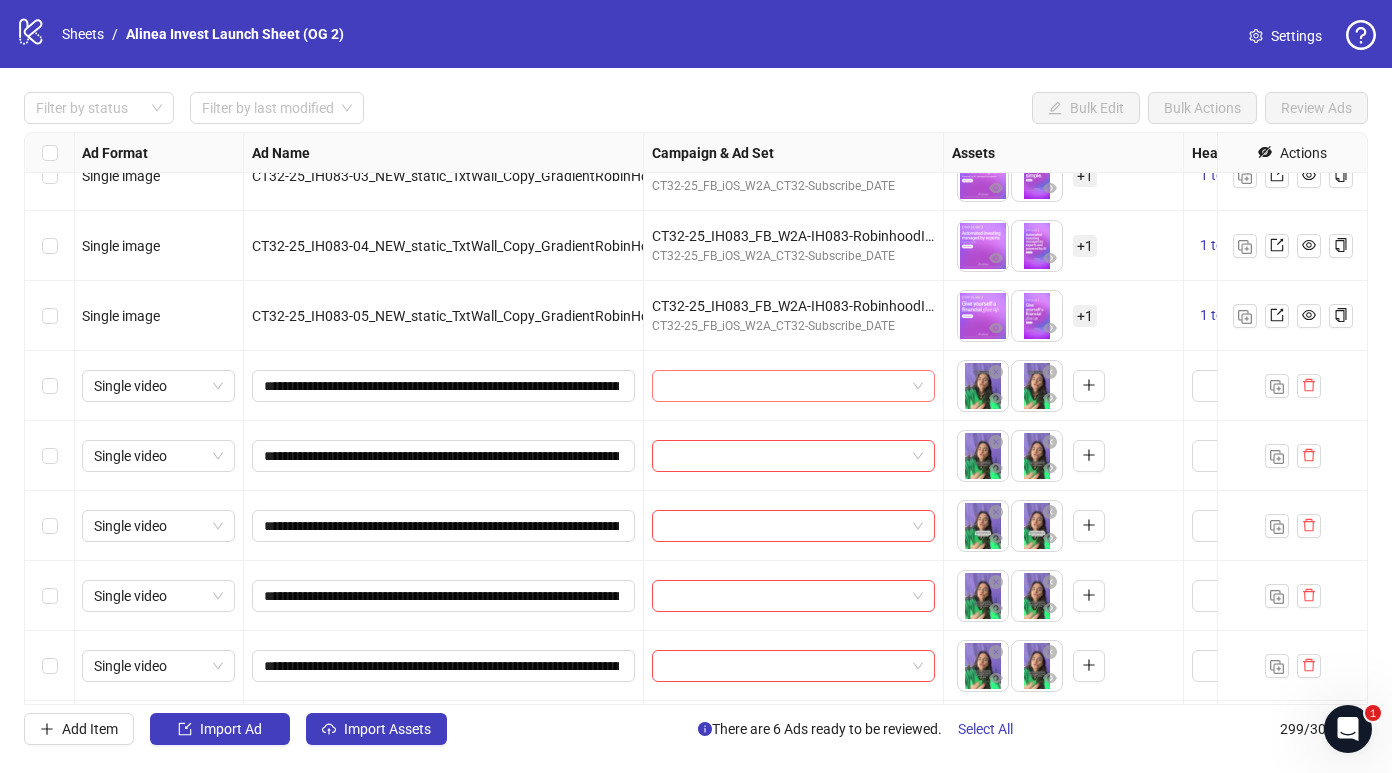 click at bounding box center [793, 386] 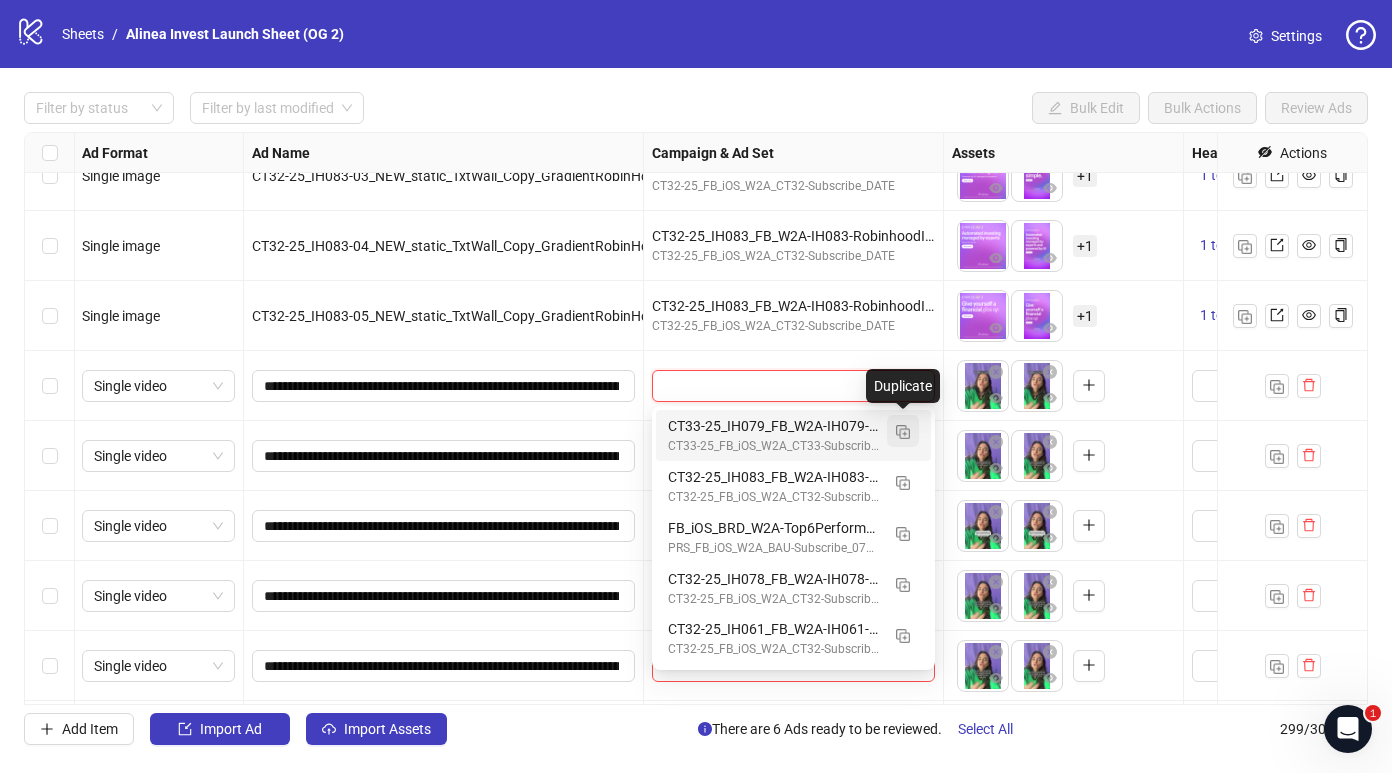 click at bounding box center [903, 432] 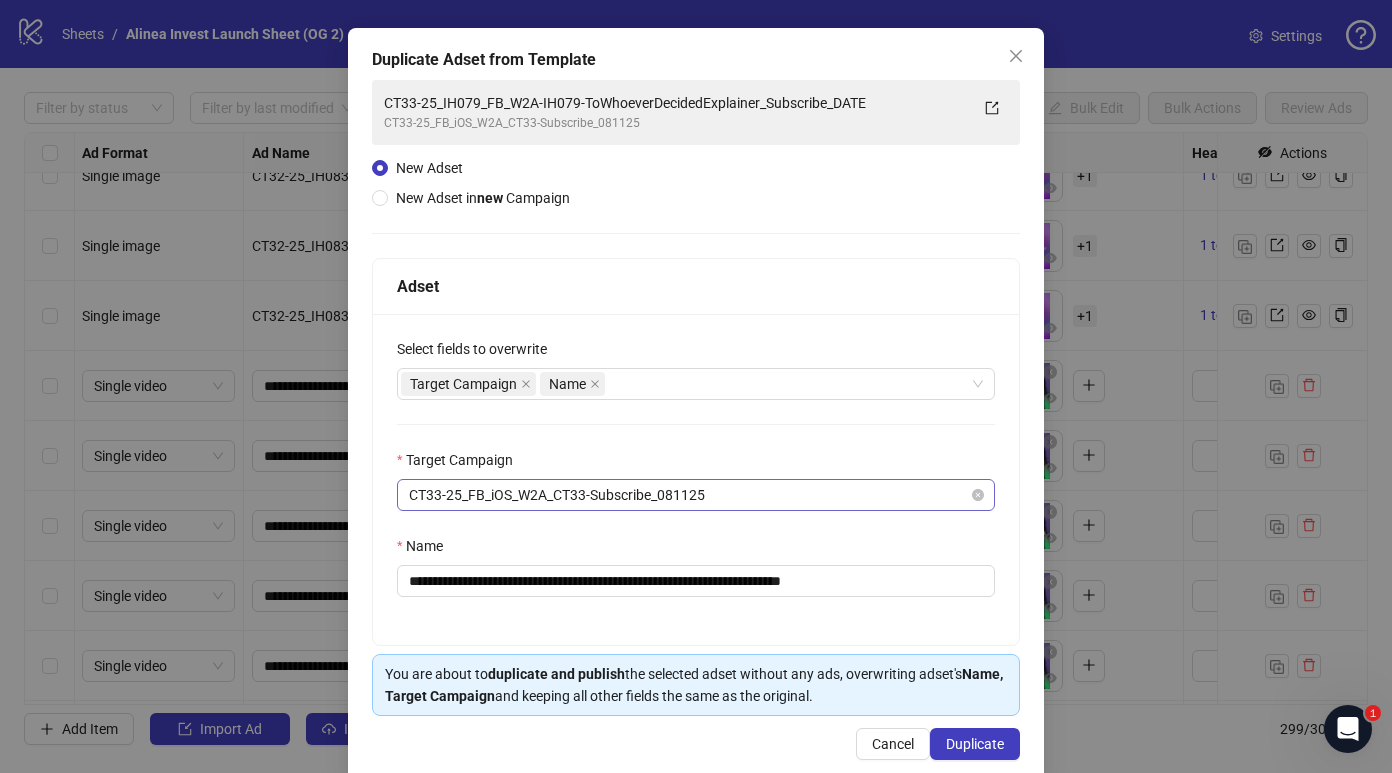 scroll, scrollTop: 104, scrollLeft: 0, axis: vertical 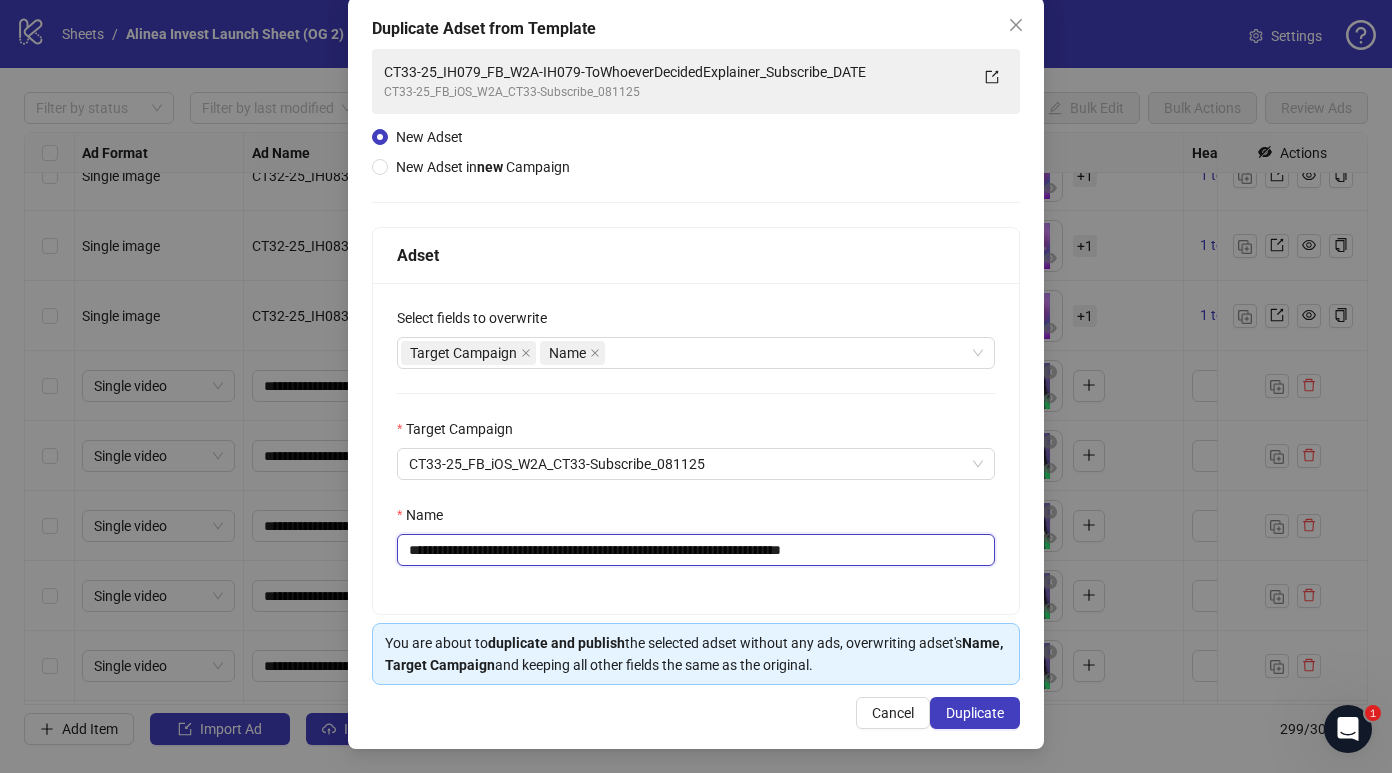 click on "**********" at bounding box center [696, 550] 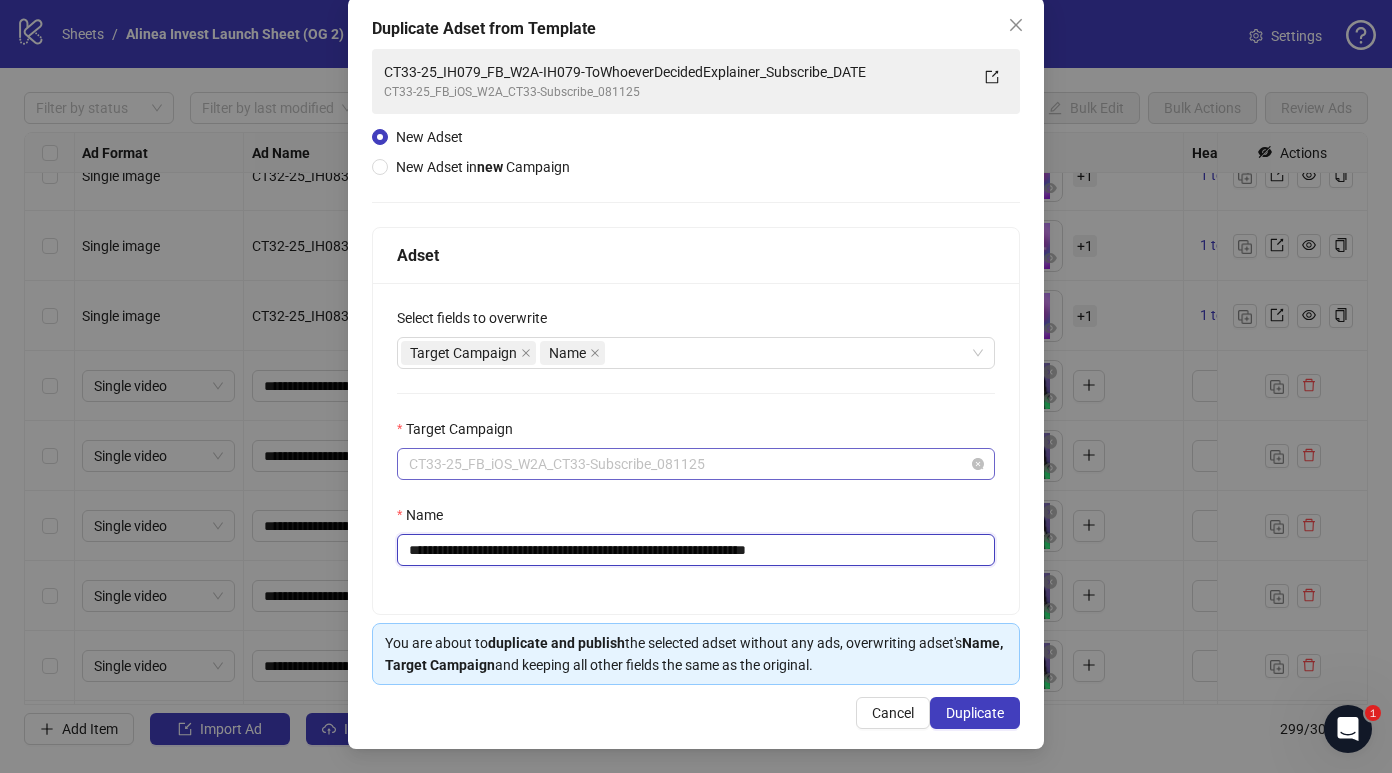 click on "CT33-25_FB_iOS_W2A_CT33-Subscribe_081125" at bounding box center (696, 464) 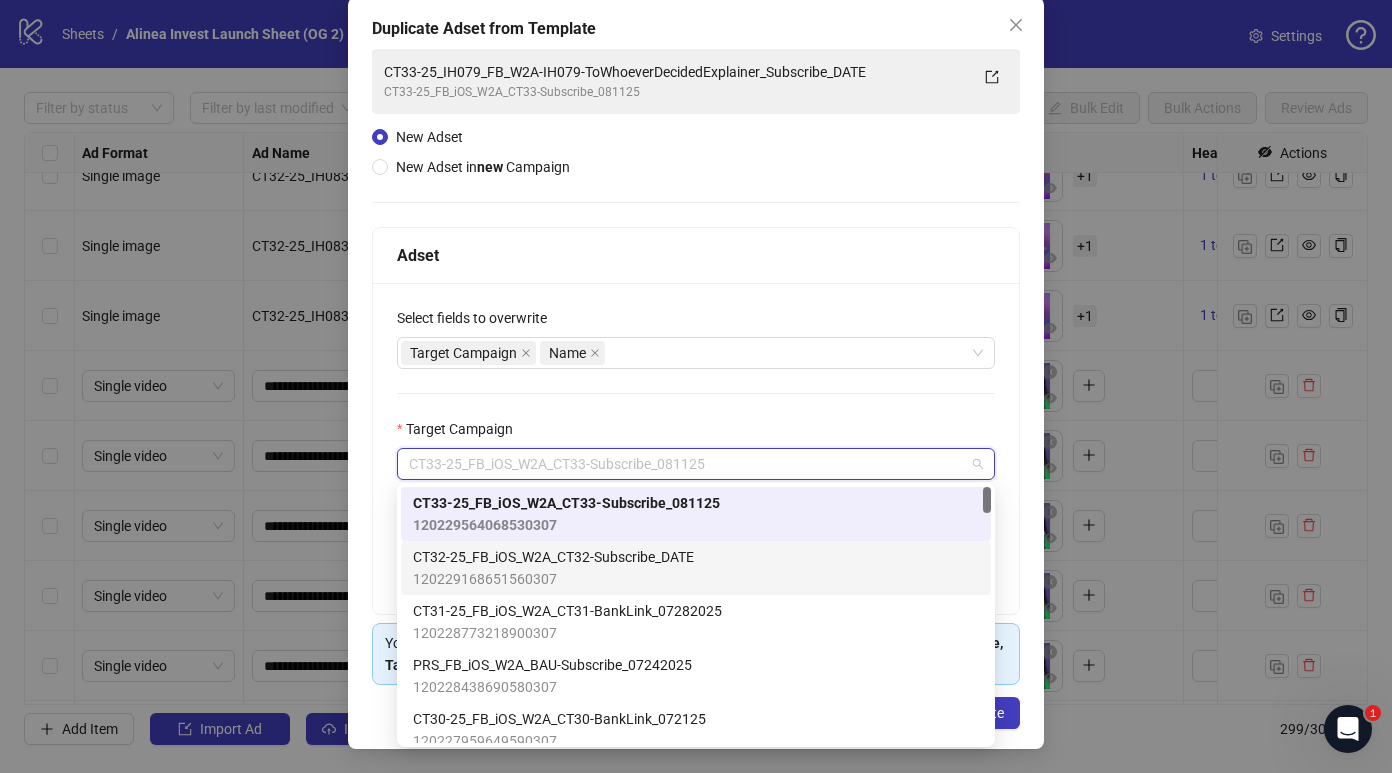 click on "**********" at bounding box center [696, 373] 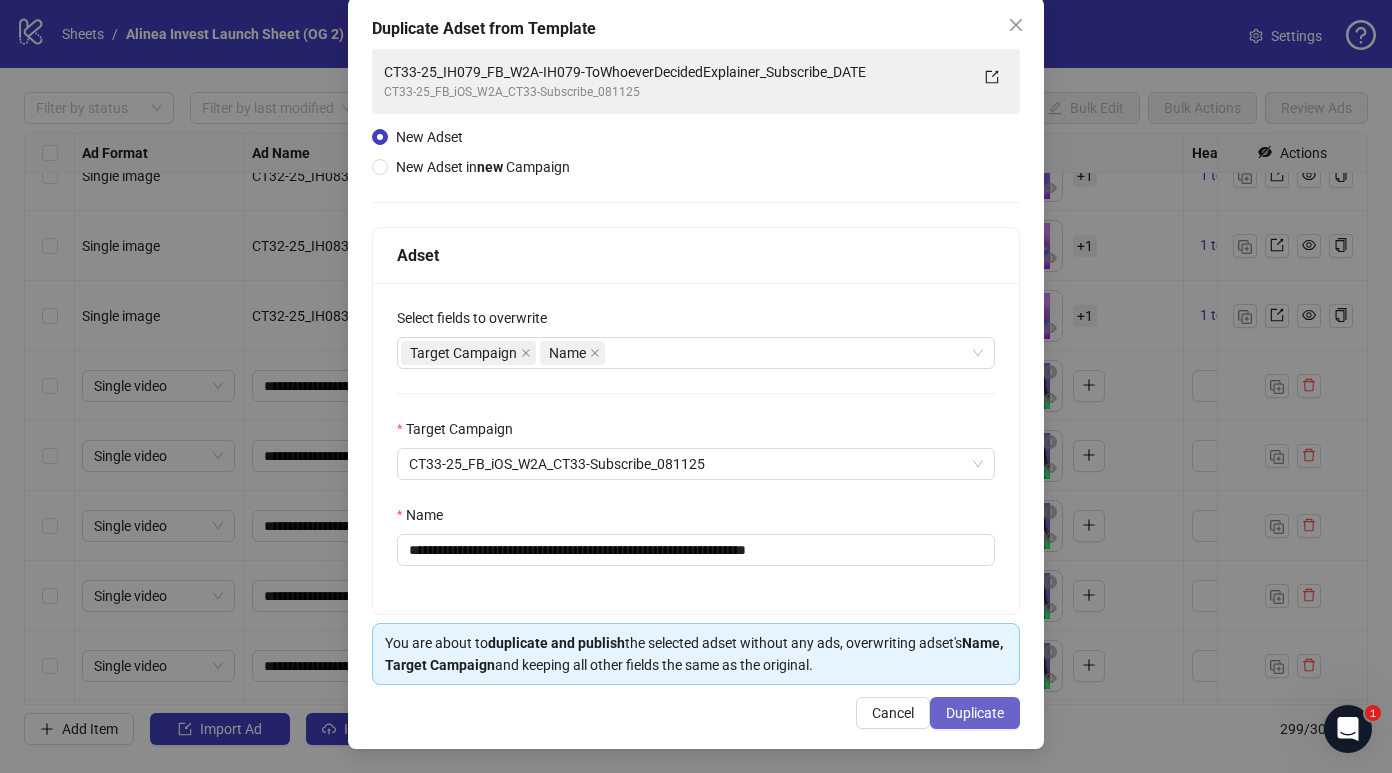 click on "Duplicate" at bounding box center [975, 713] 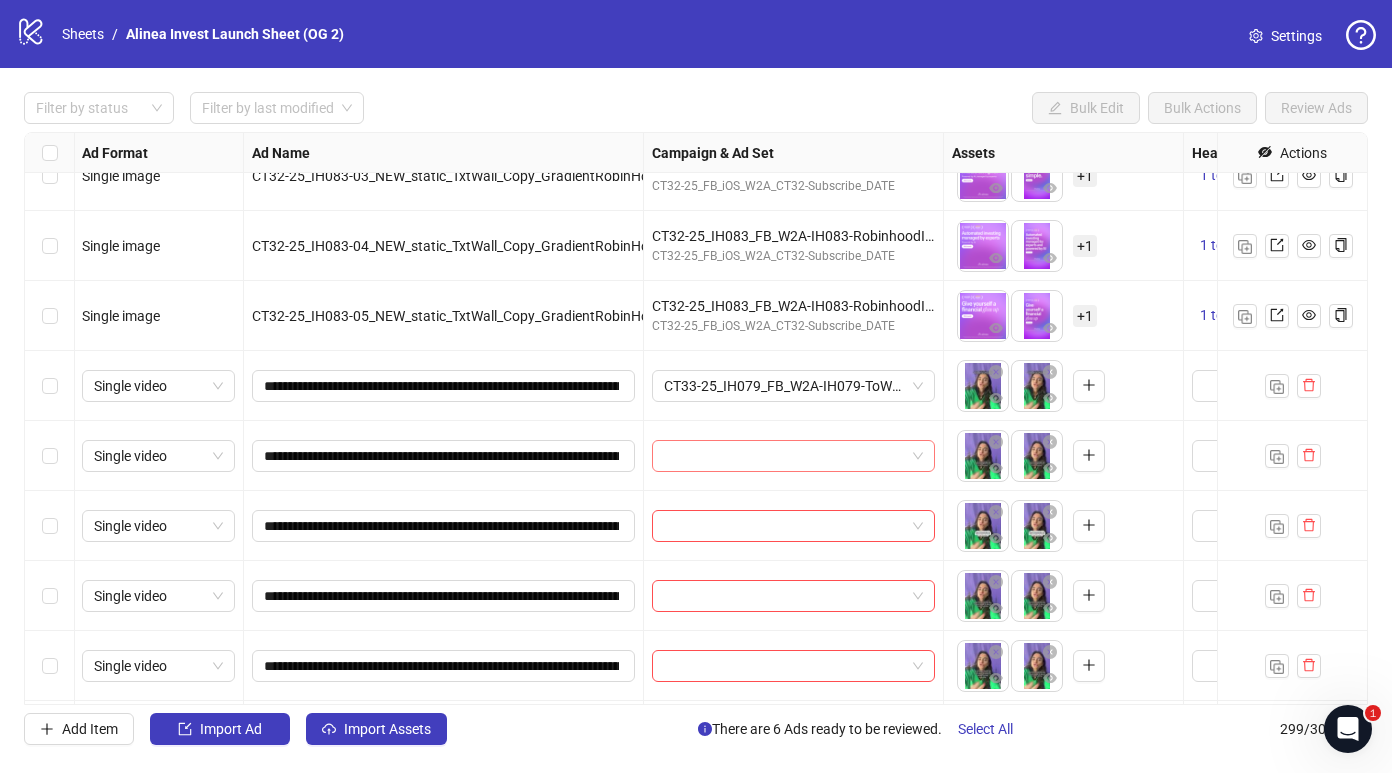 scroll, scrollTop: 19557, scrollLeft: 1, axis: both 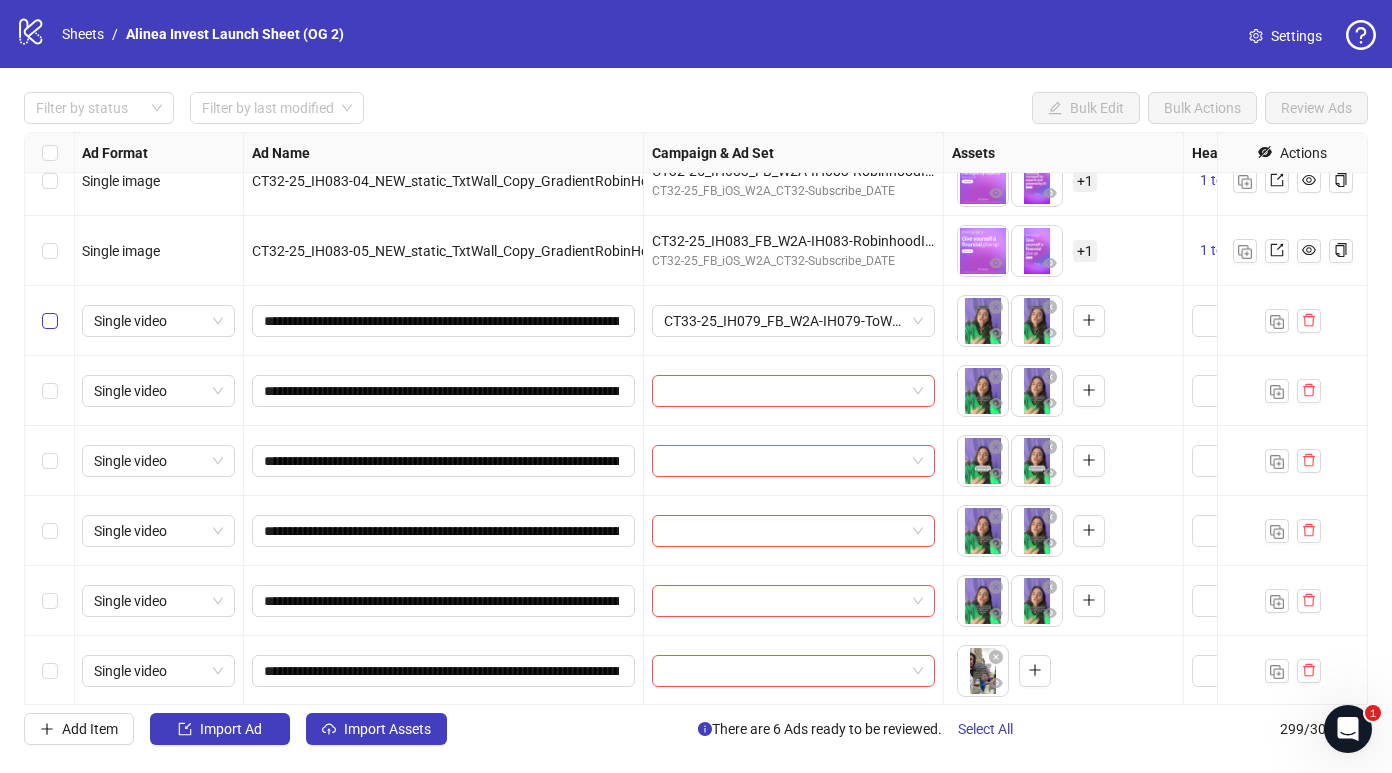 click at bounding box center (50, 321) 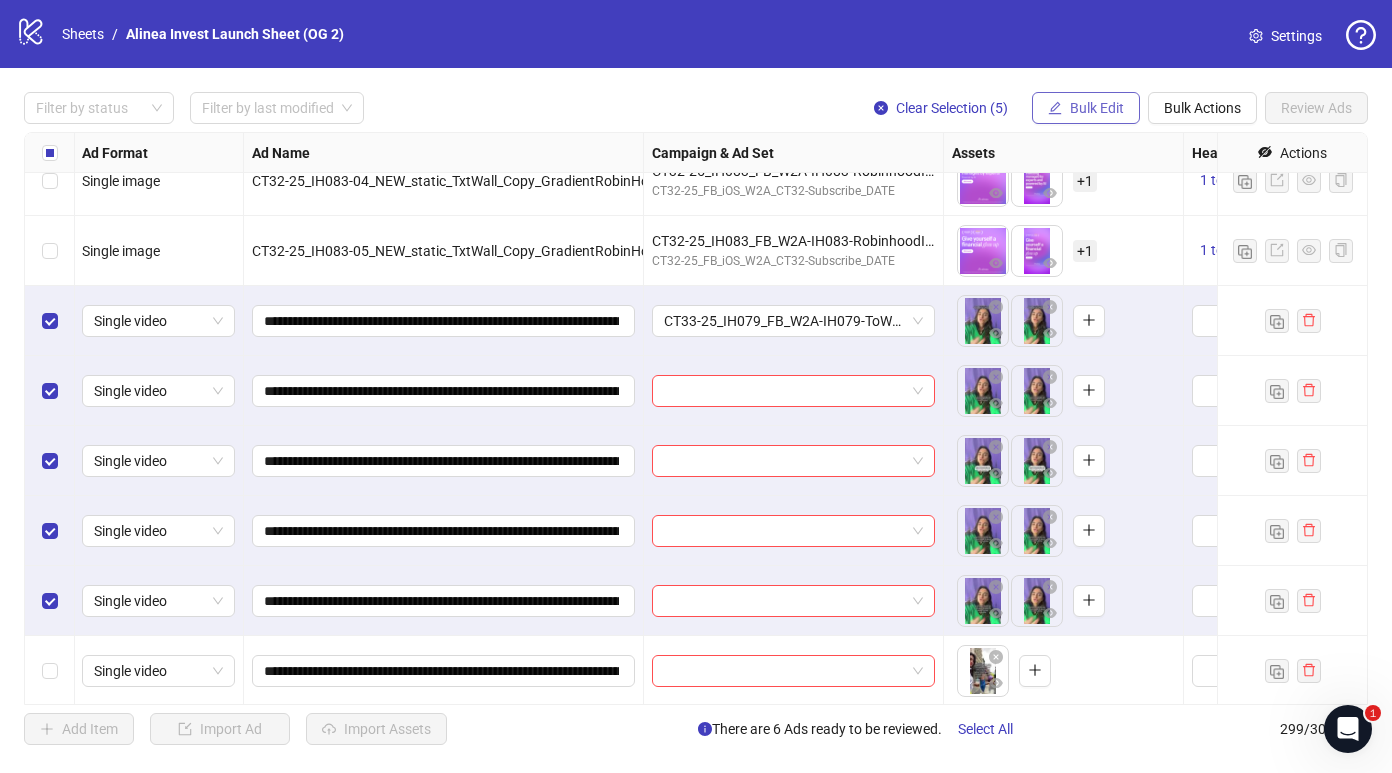 click on "Bulk Edit" at bounding box center [1097, 108] 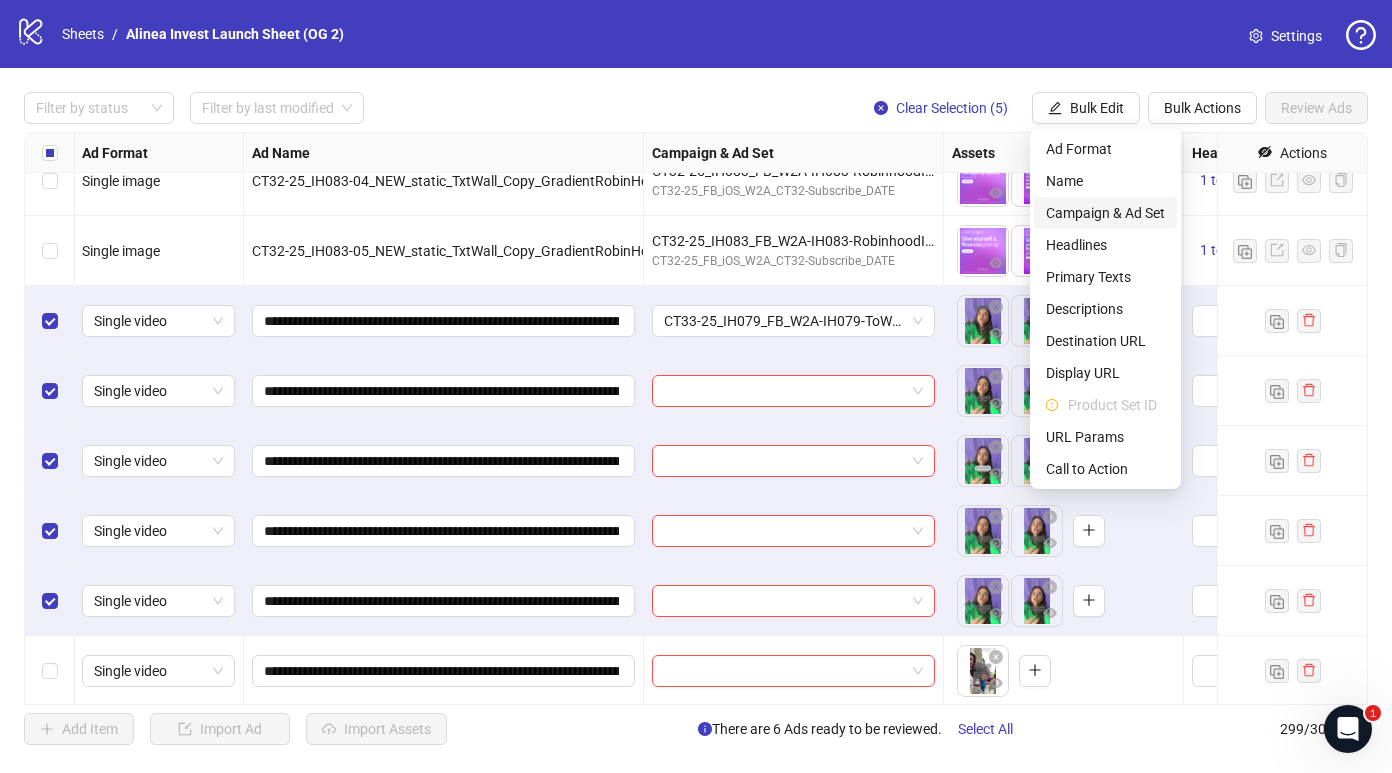 click on "Campaign & Ad Set" at bounding box center (1105, 213) 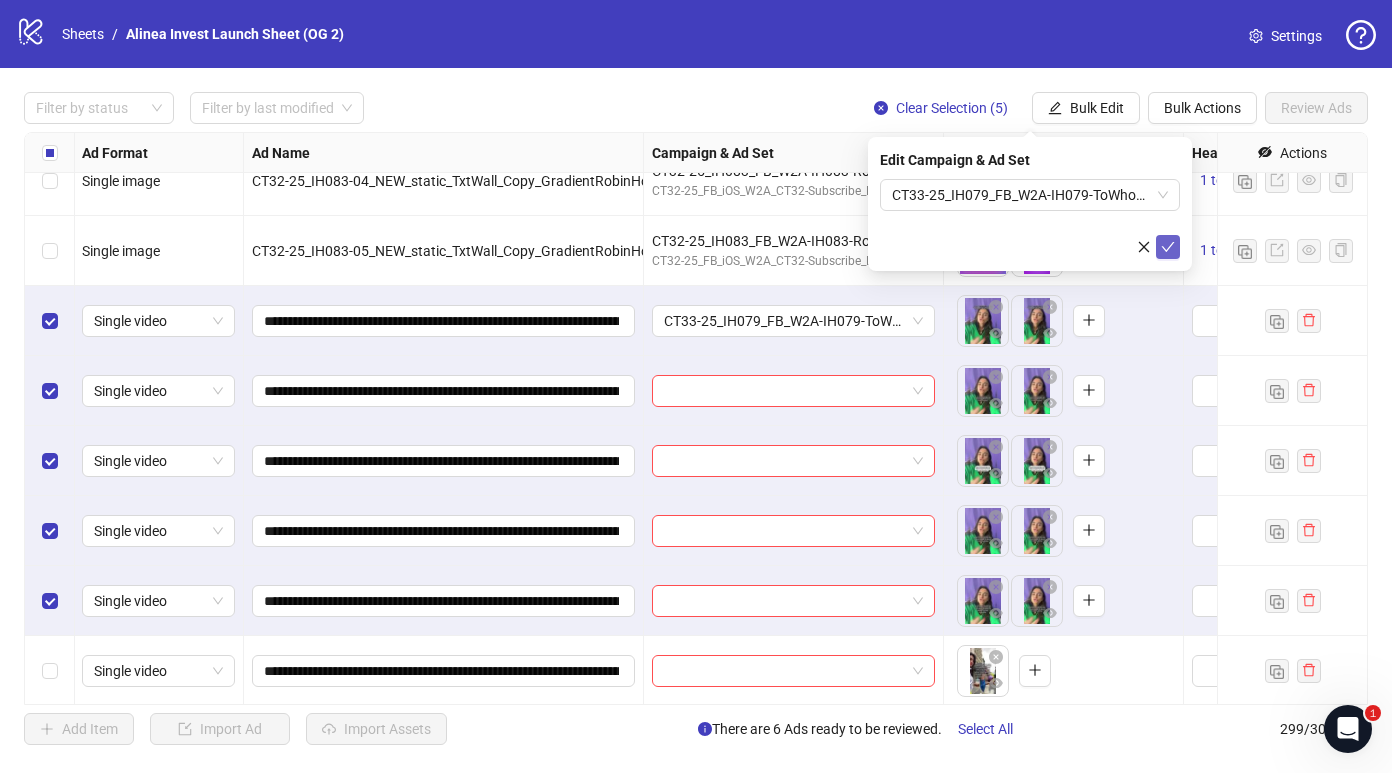 click 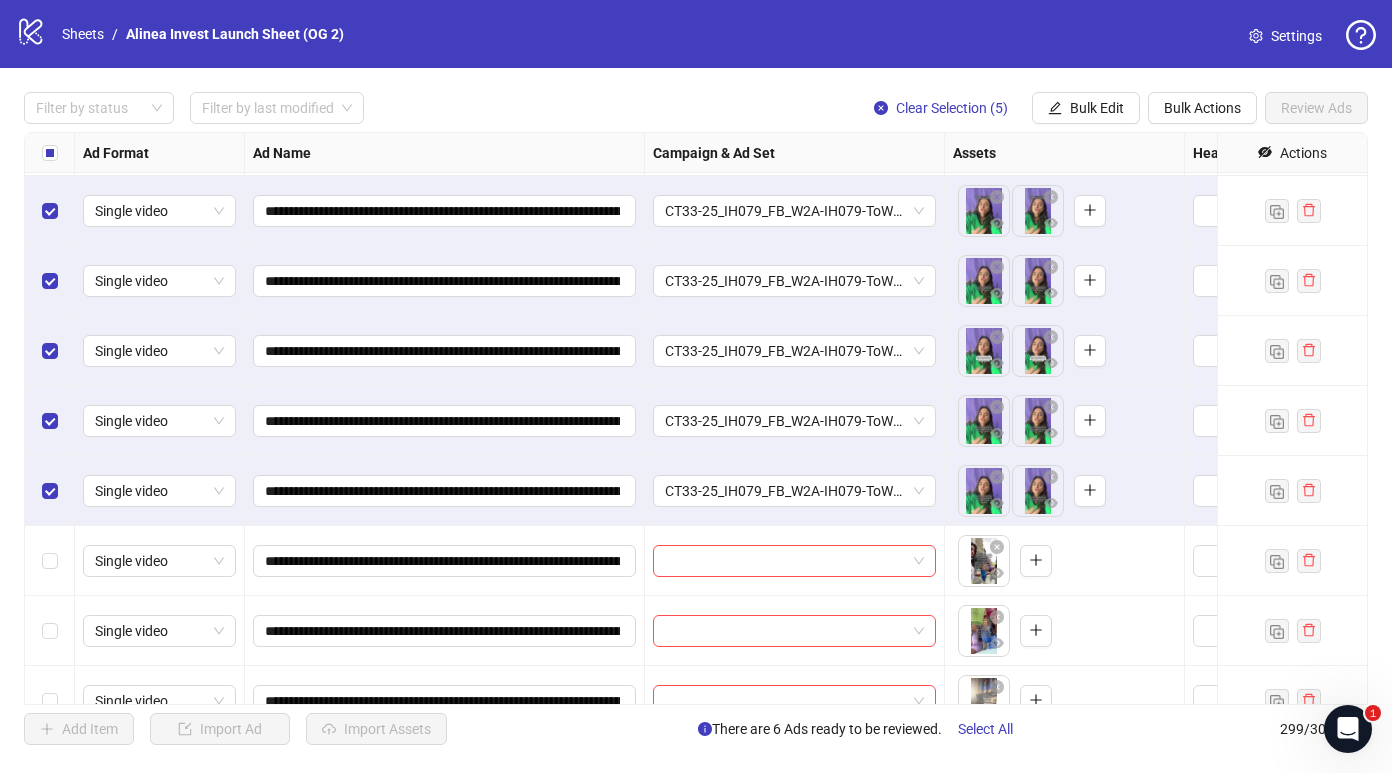 scroll, scrollTop: 19613, scrollLeft: 0, axis: vertical 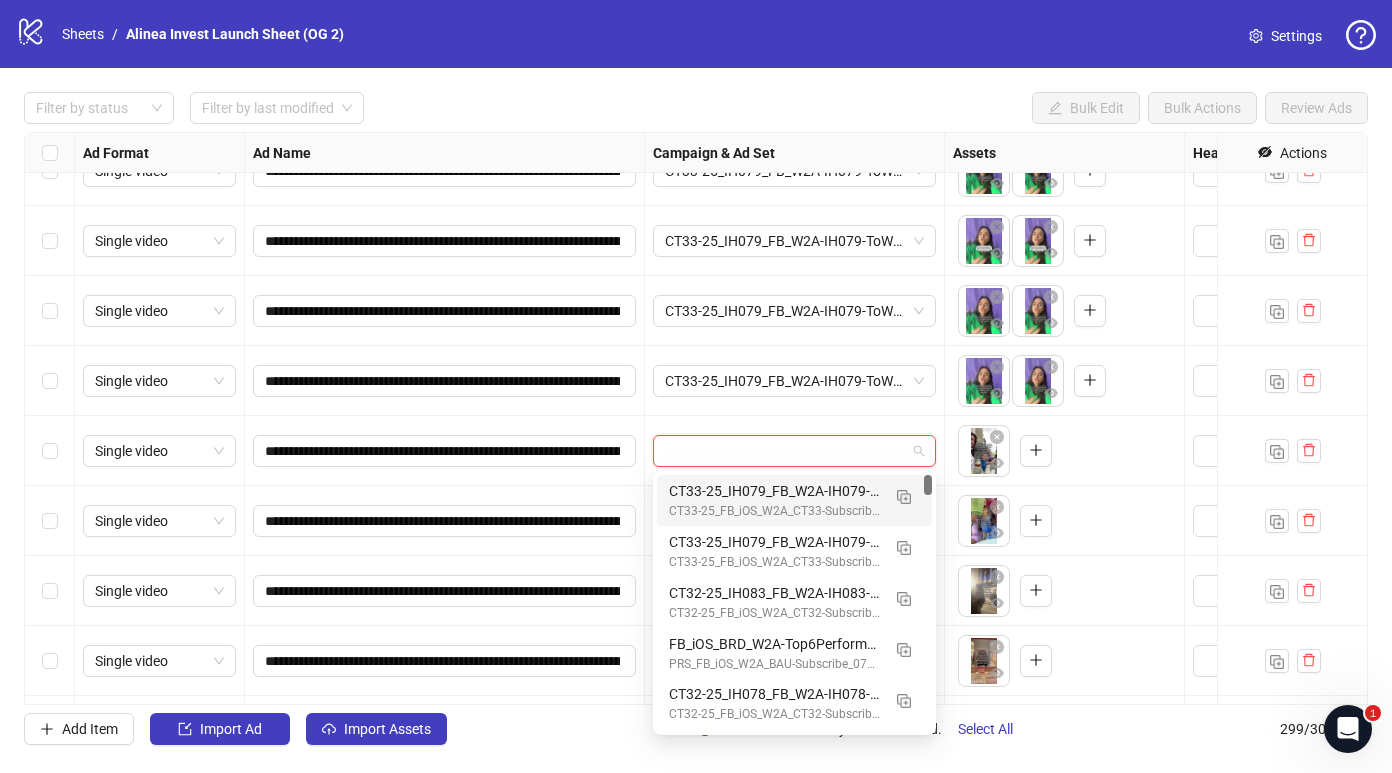 click at bounding box center [785, 451] 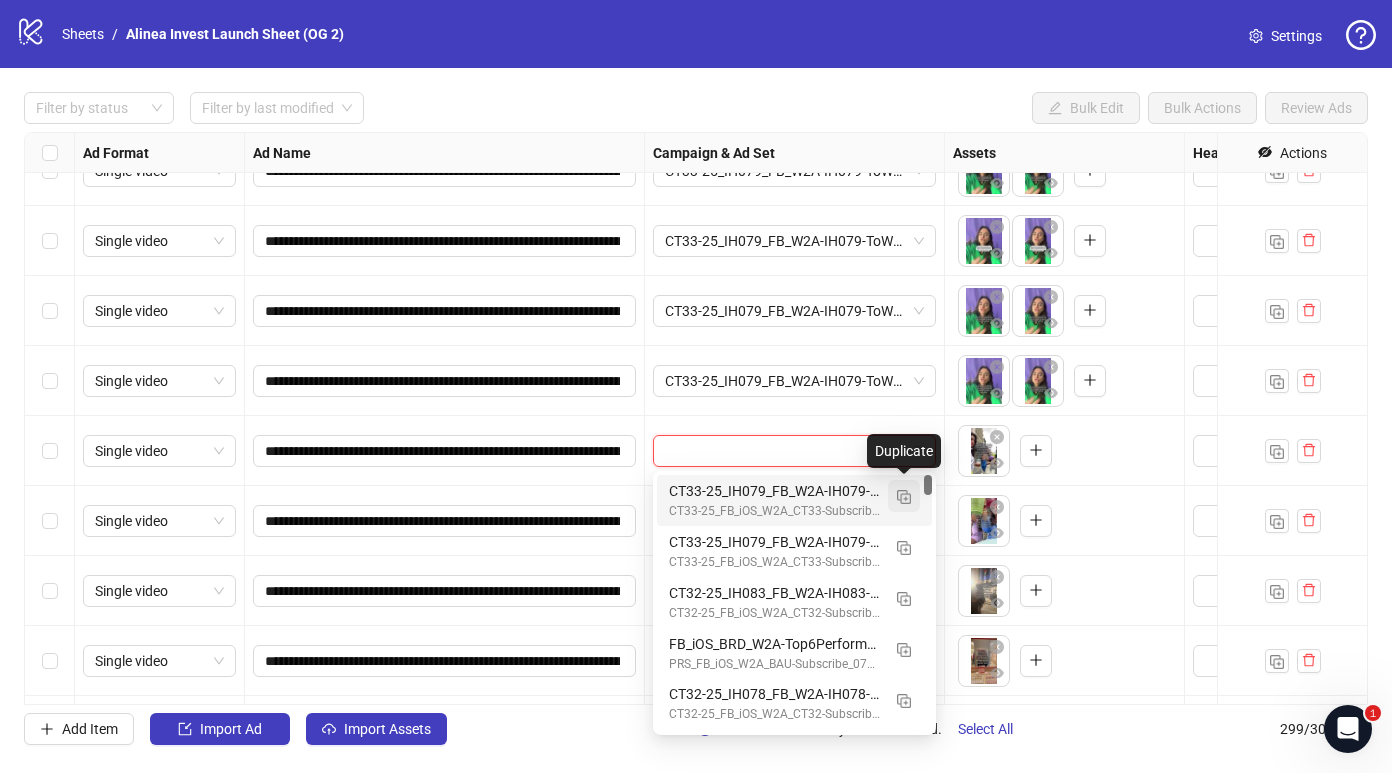 click at bounding box center (904, 497) 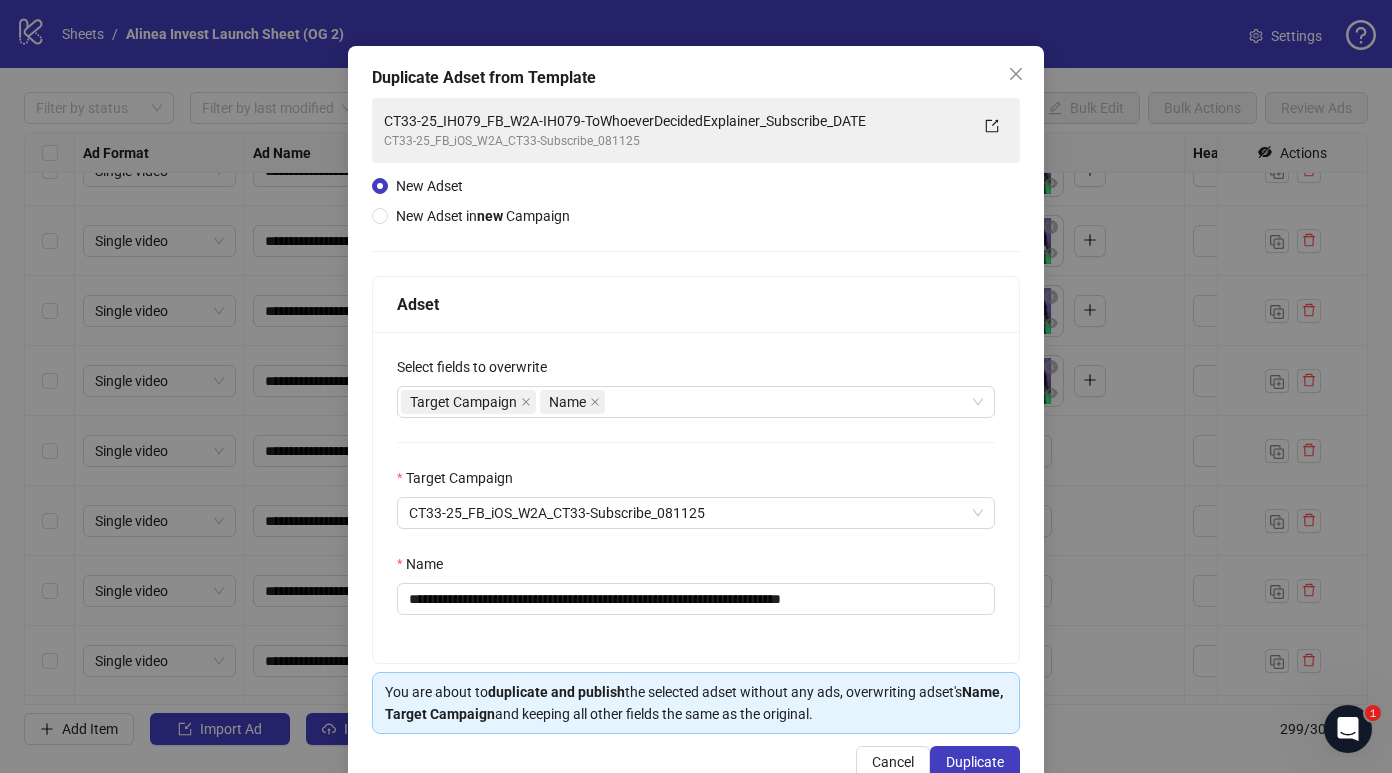 scroll, scrollTop: 80, scrollLeft: 0, axis: vertical 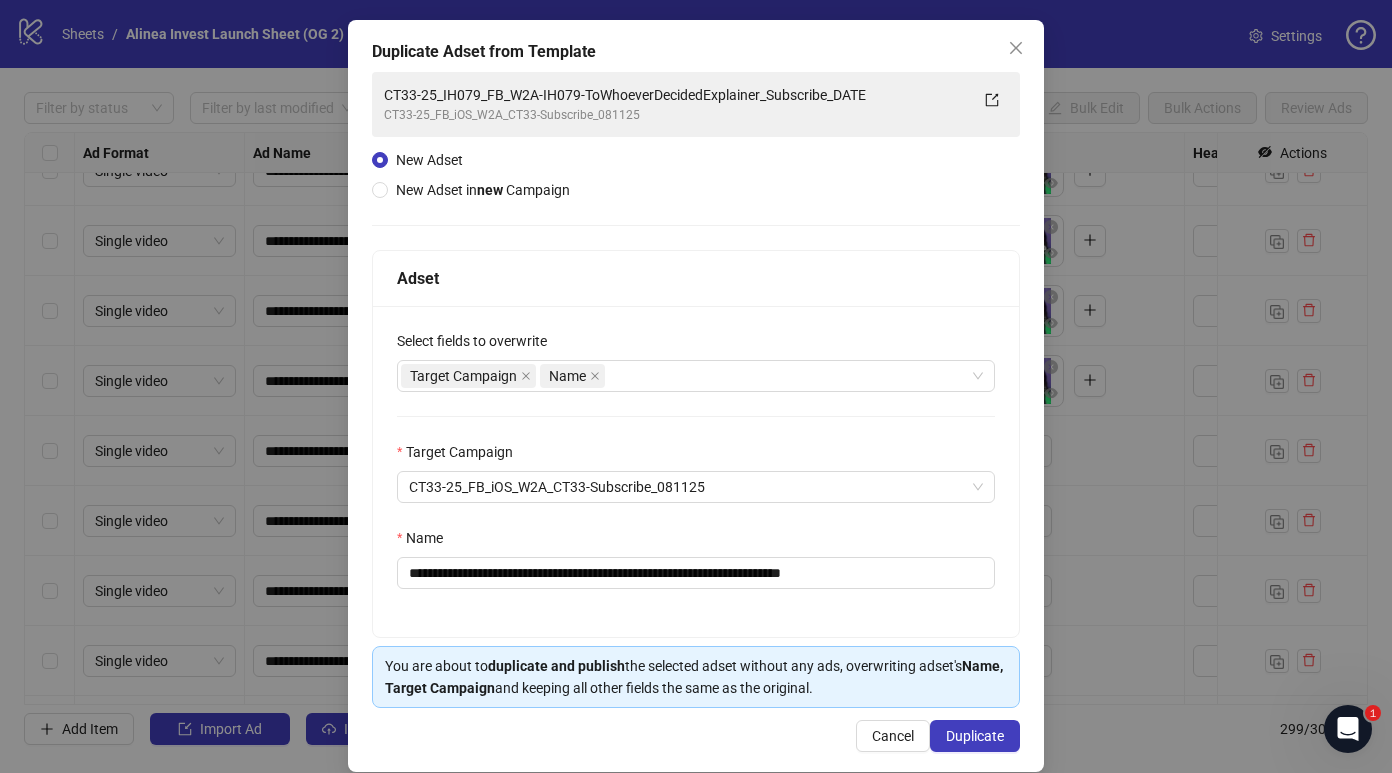 drag, startPoint x: 792, startPoint y: 34, endPoint x: 903, endPoint y: 34, distance: 111 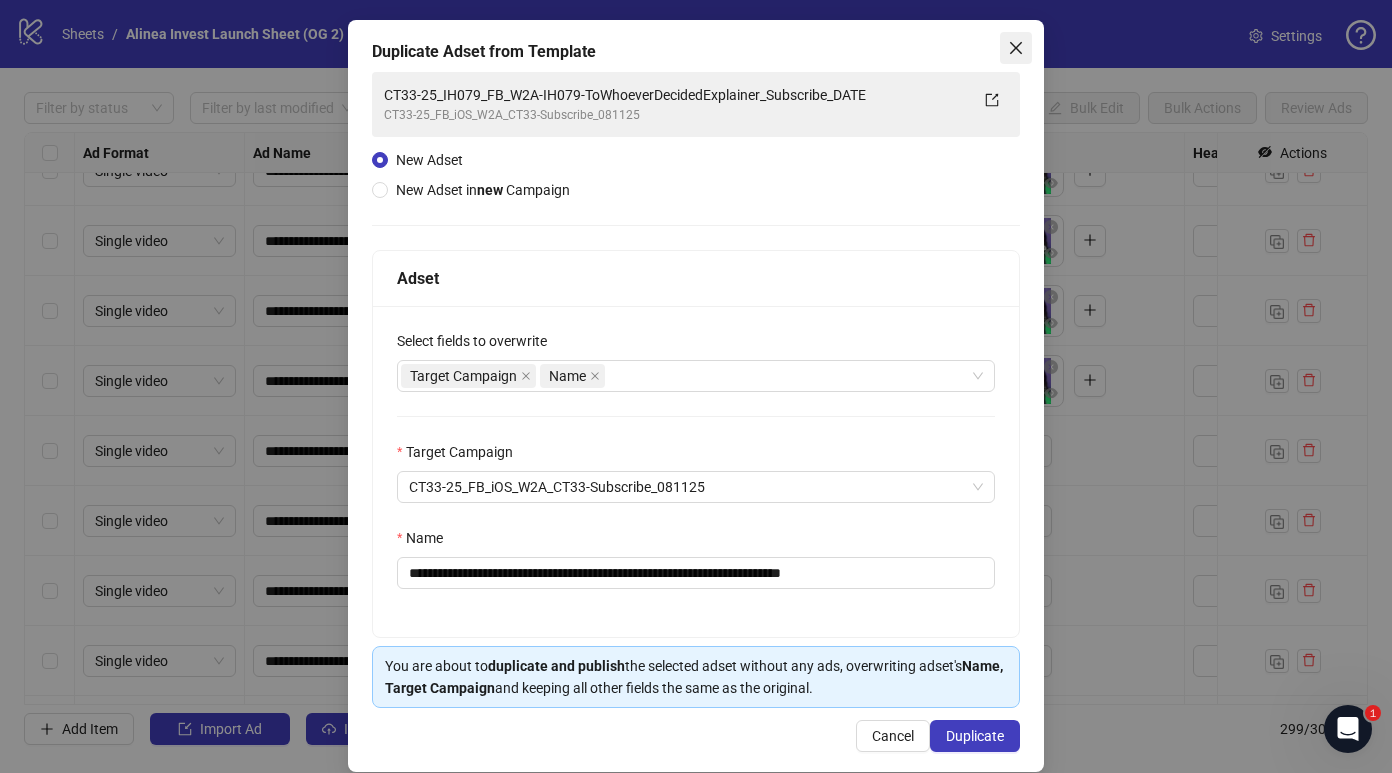 click at bounding box center [1016, 48] 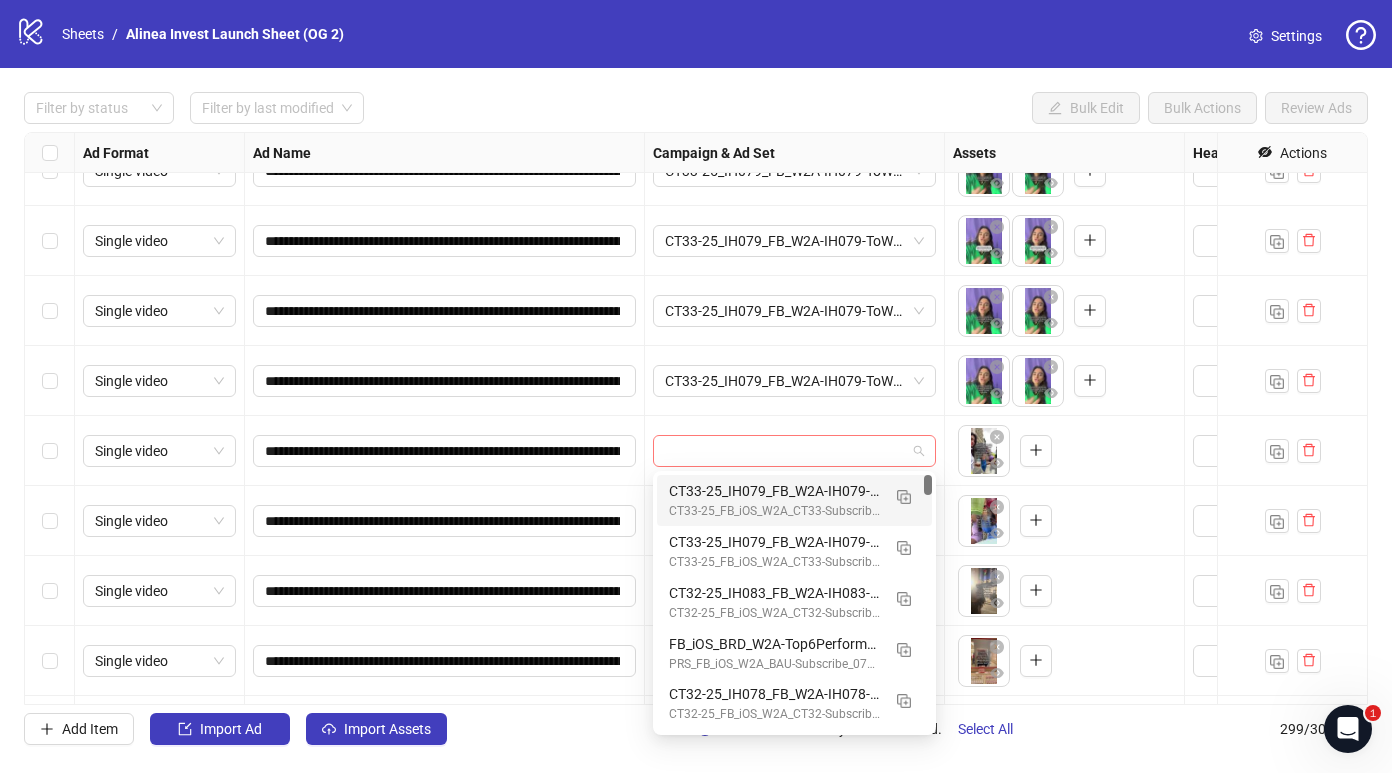 click at bounding box center [794, 451] 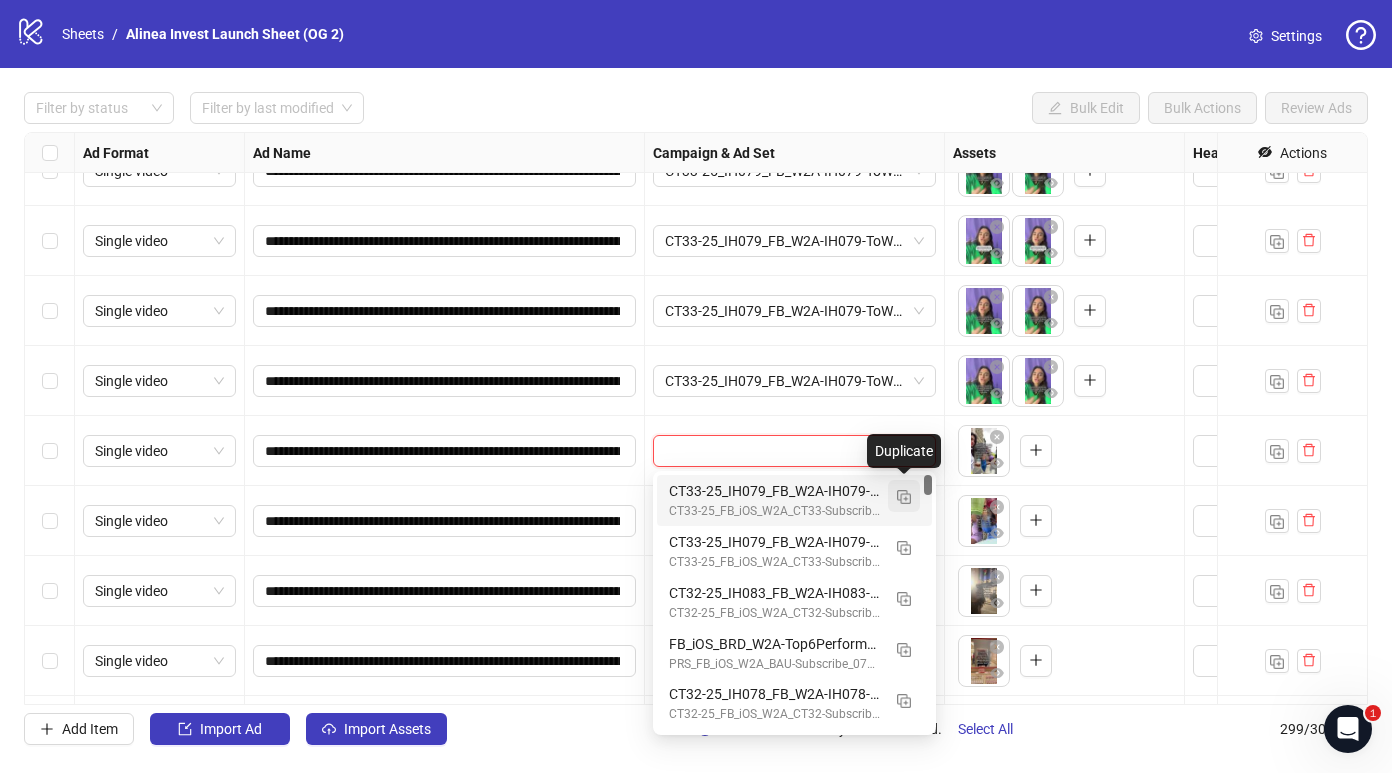 click at bounding box center [904, 497] 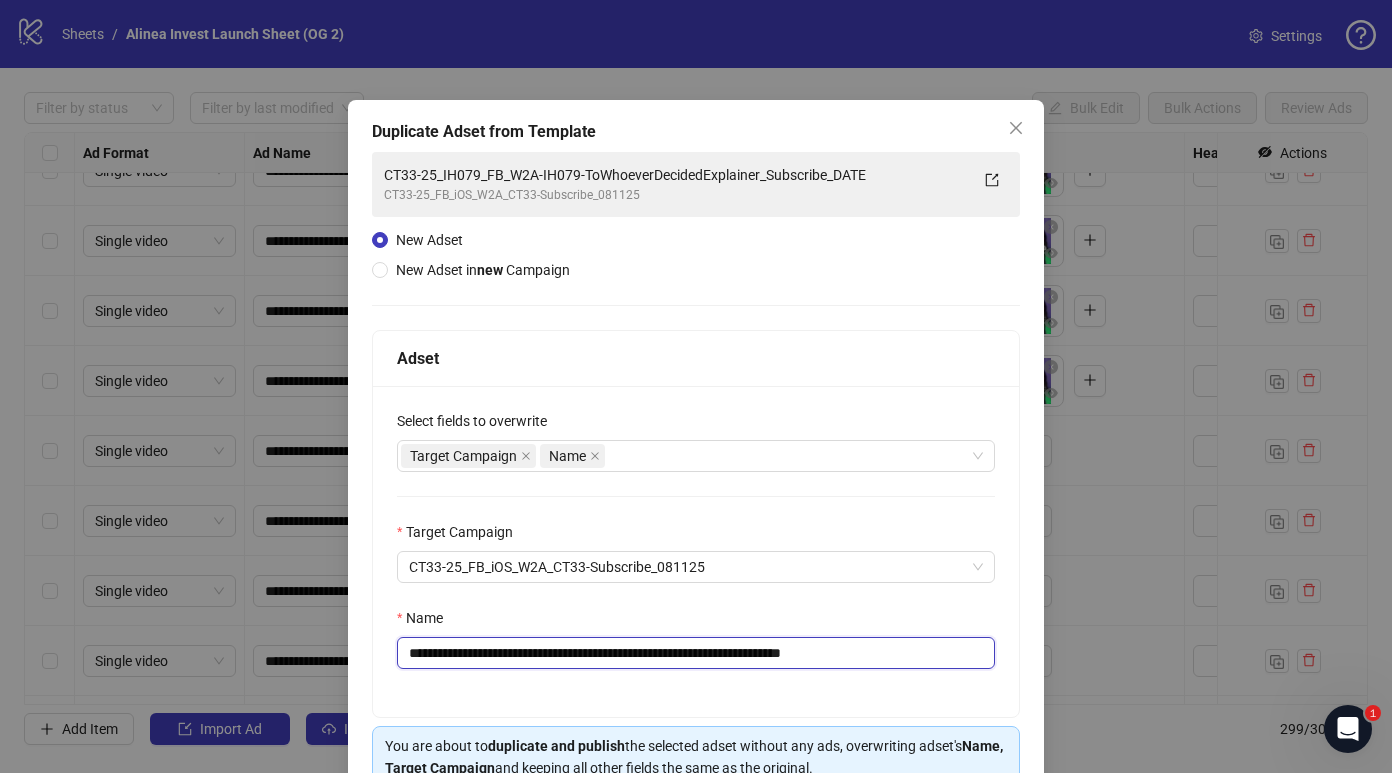click on "**********" at bounding box center (696, 653) 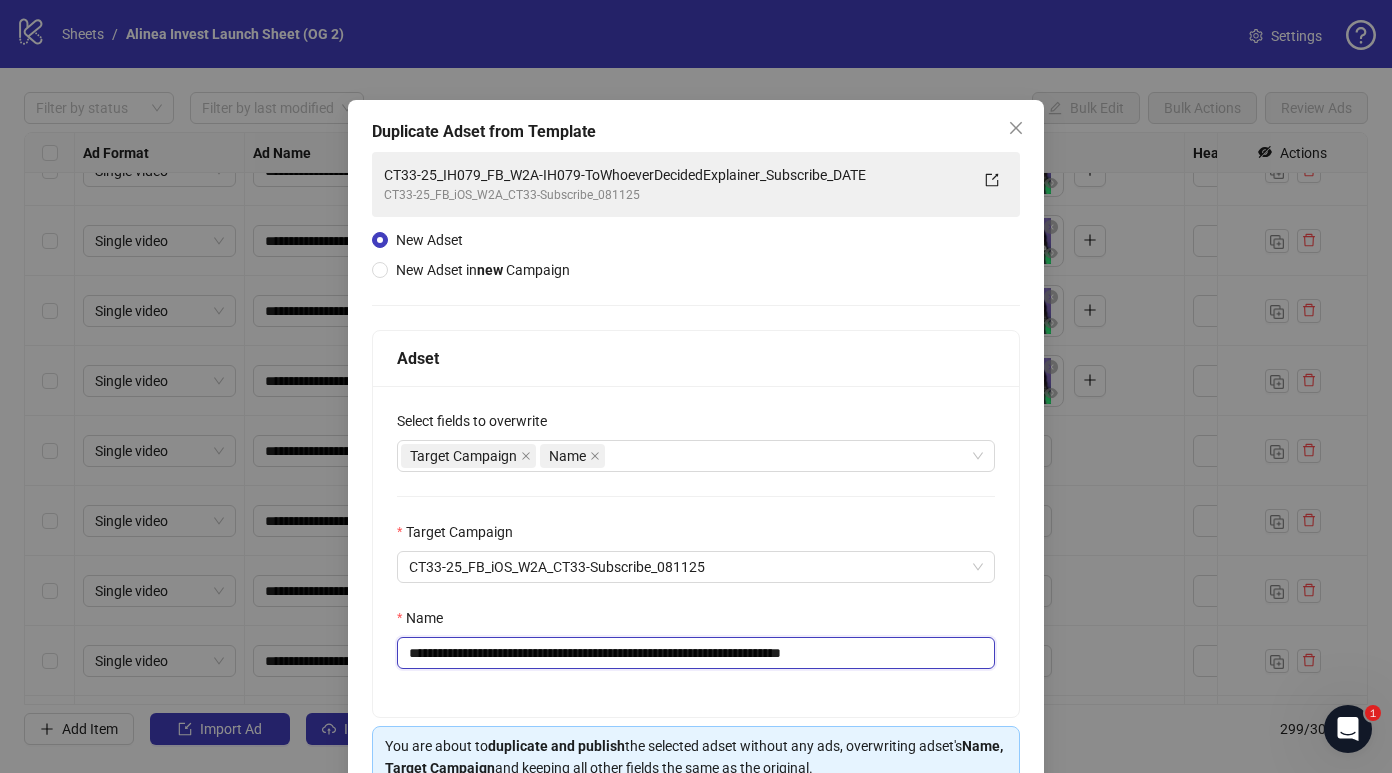 drag, startPoint x: 610, startPoint y: 650, endPoint x: 786, endPoint y: 651, distance: 176.00284 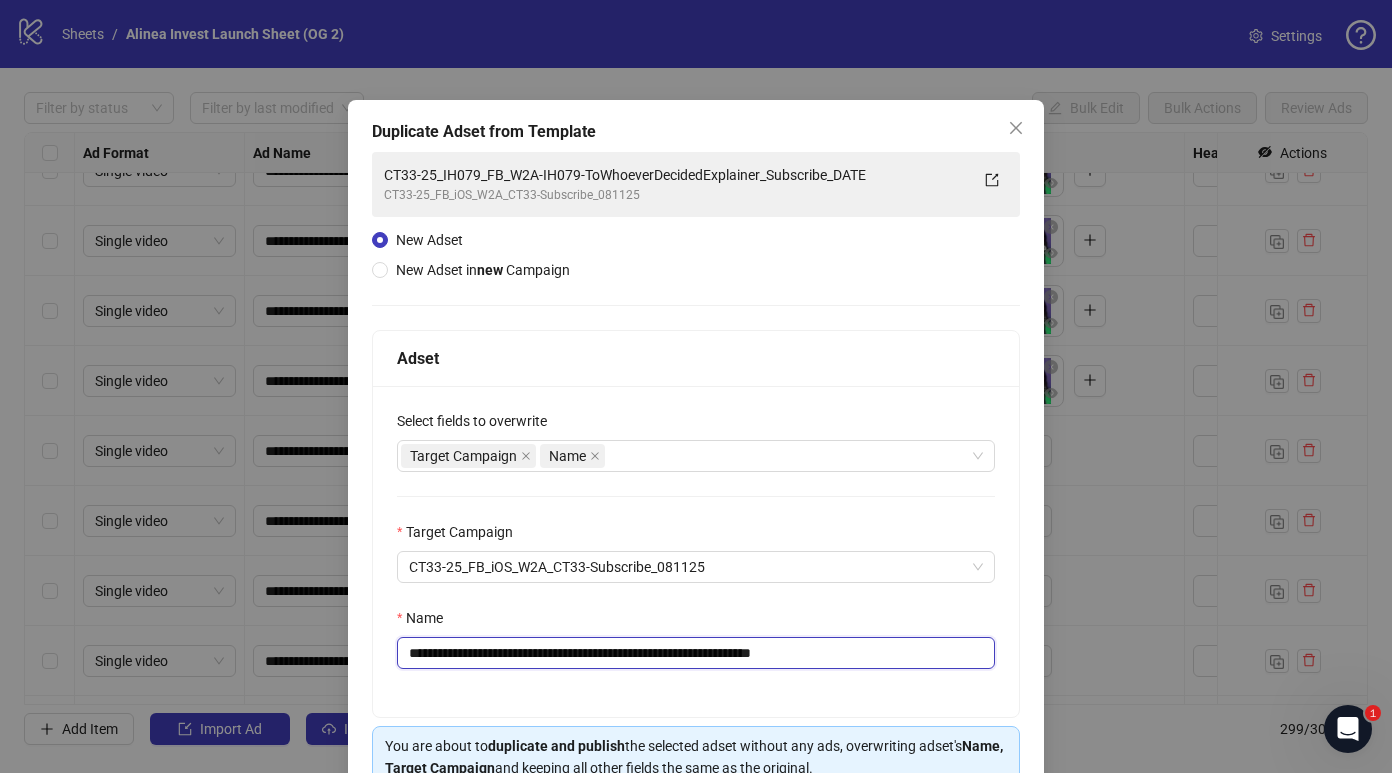 click on "**********" at bounding box center [696, 653] 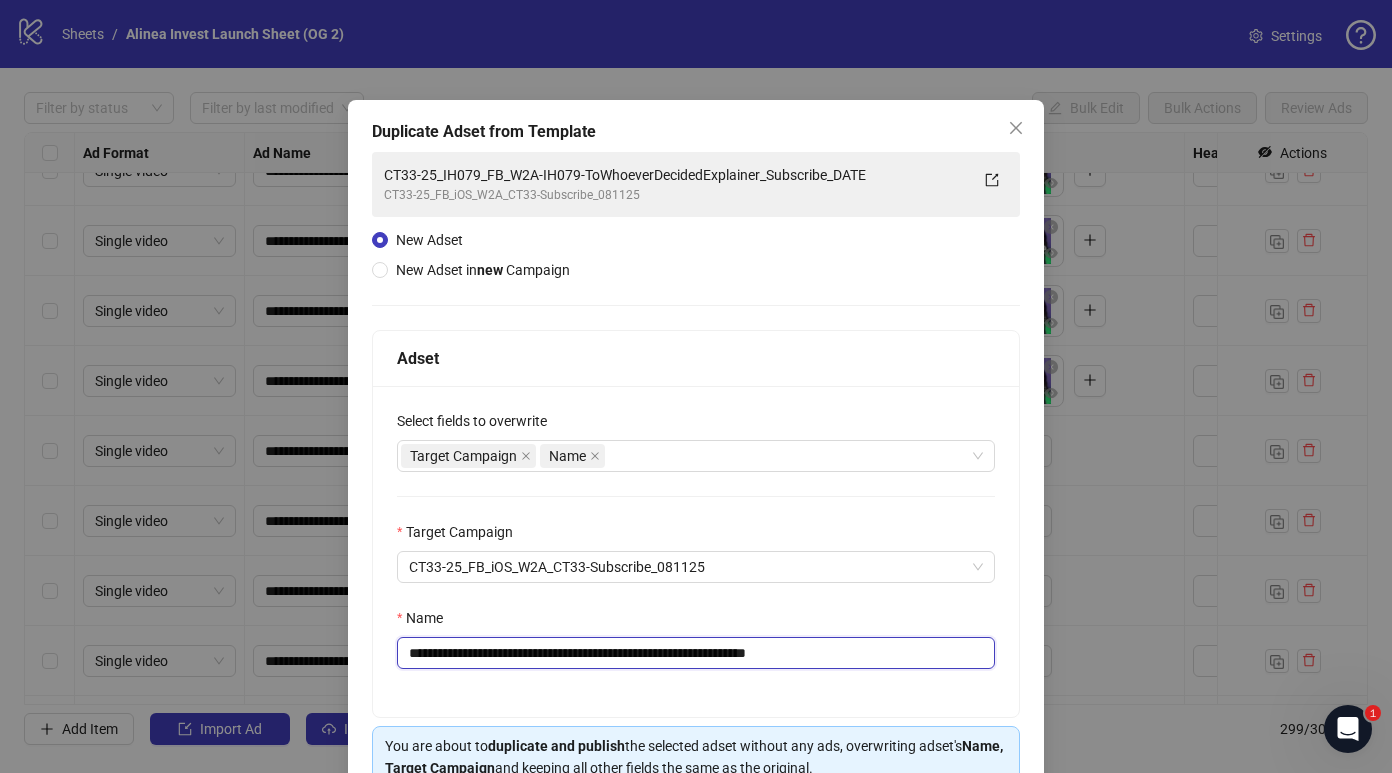 click on "**********" at bounding box center (696, 653) 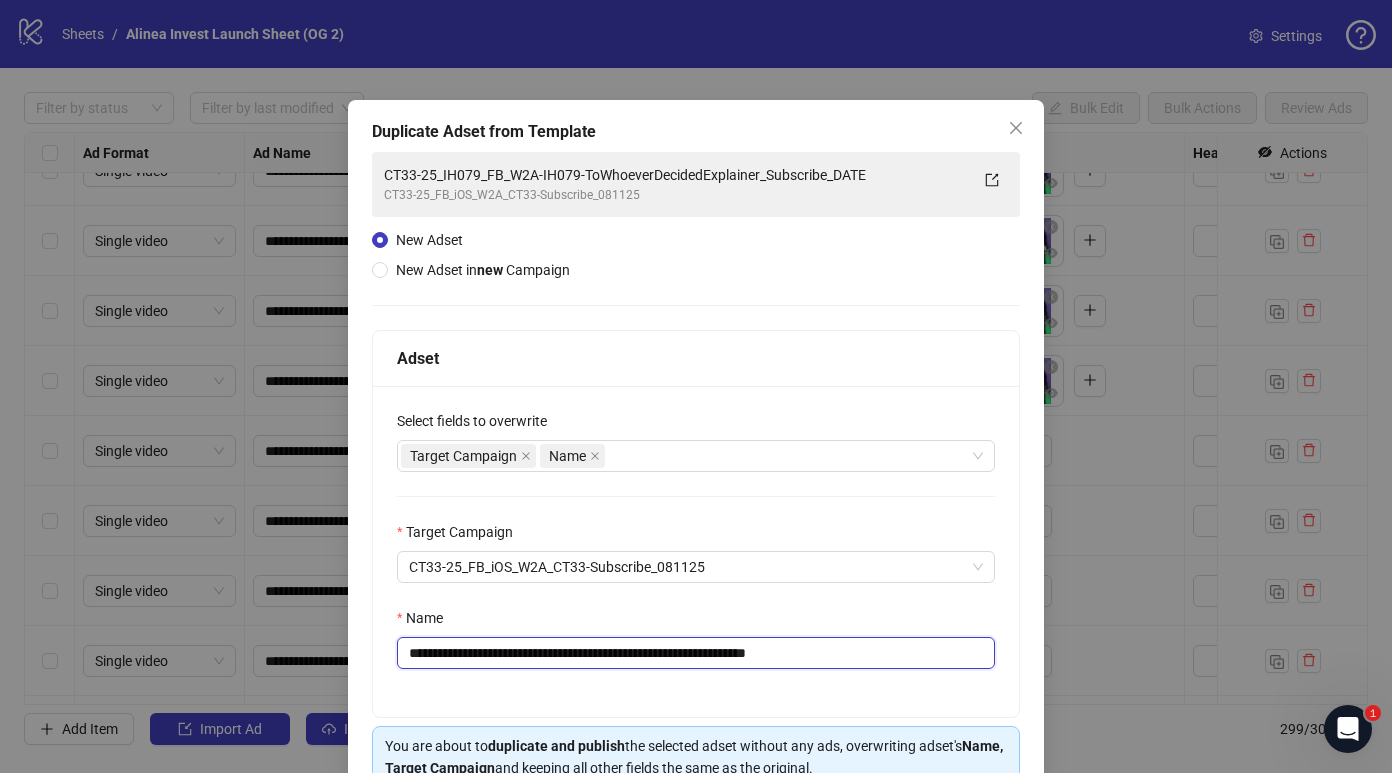 click on "**********" at bounding box center (696, 653) 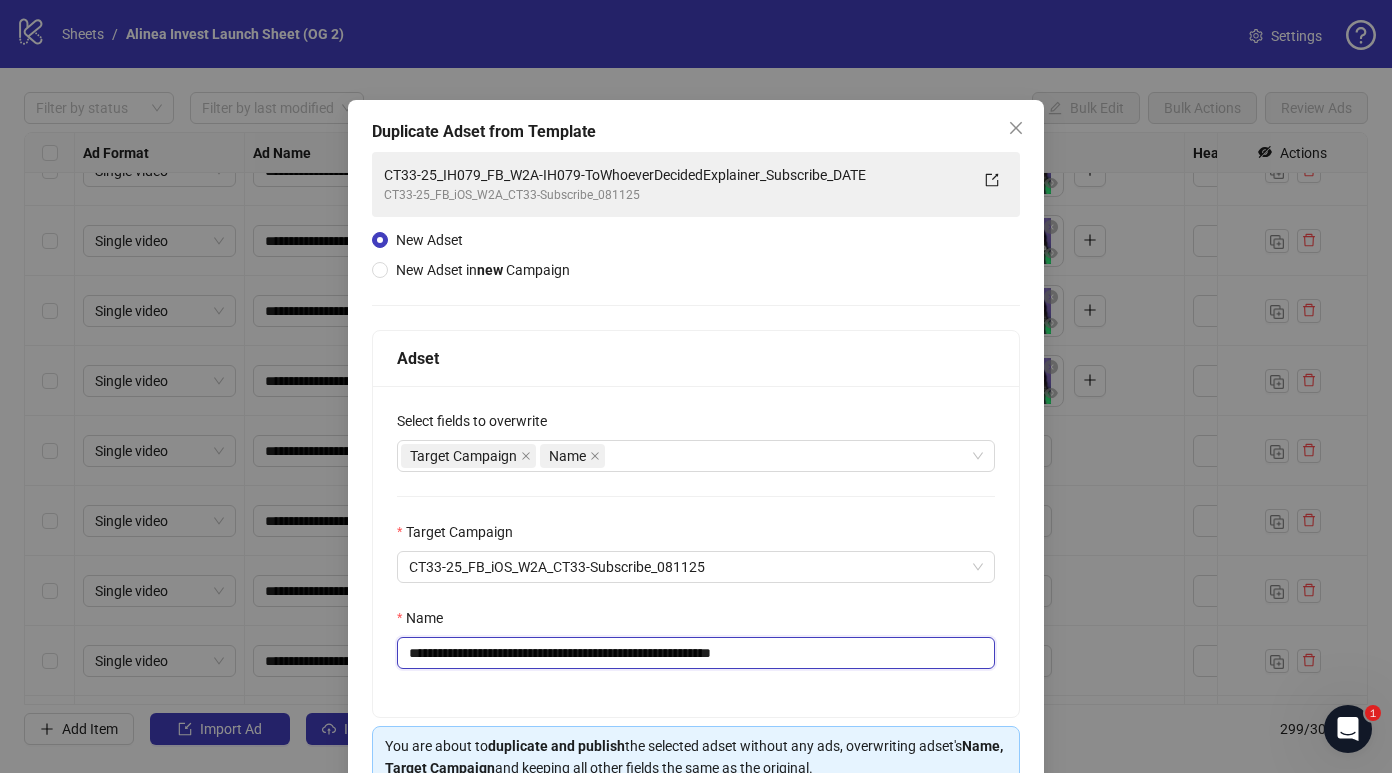 scroll, scrollTop: 104, scrollLeft: 0, axis: vertical 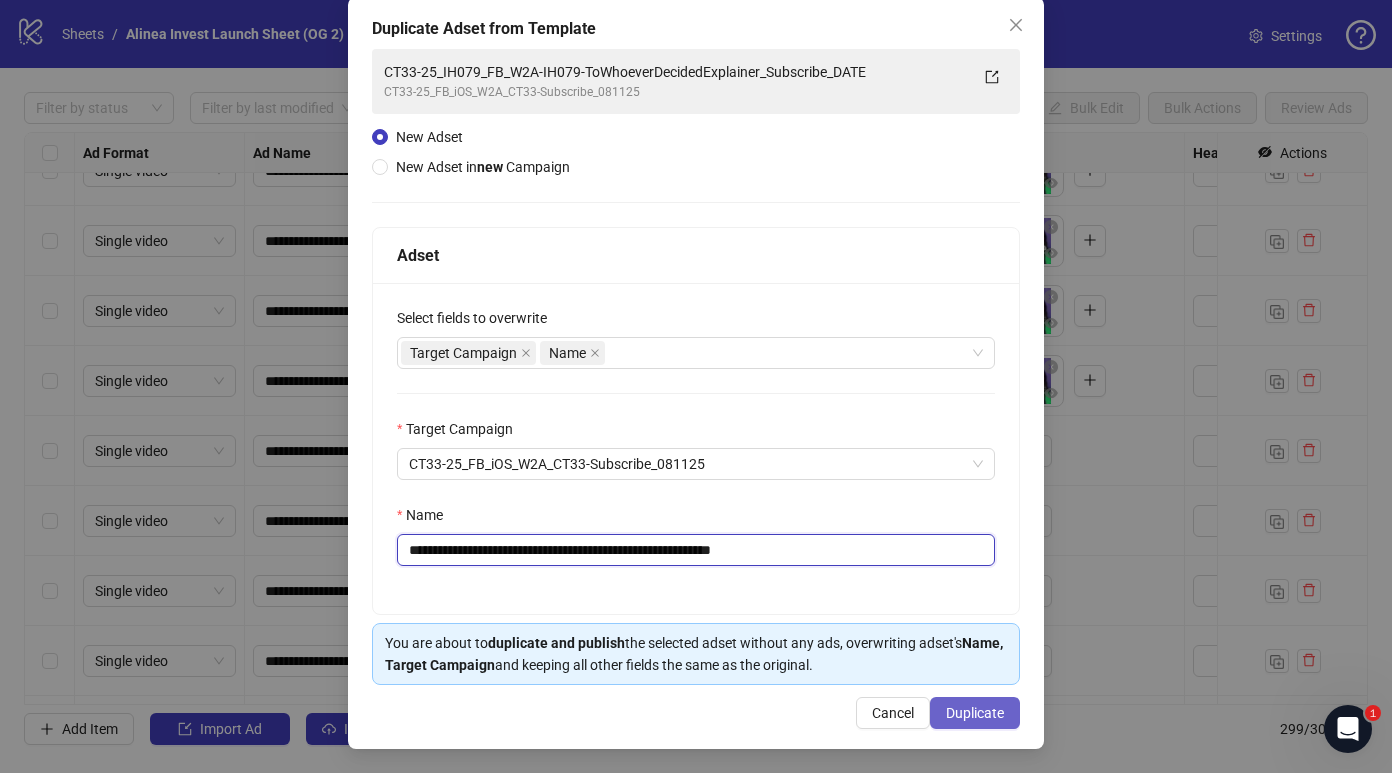 type on "**********" 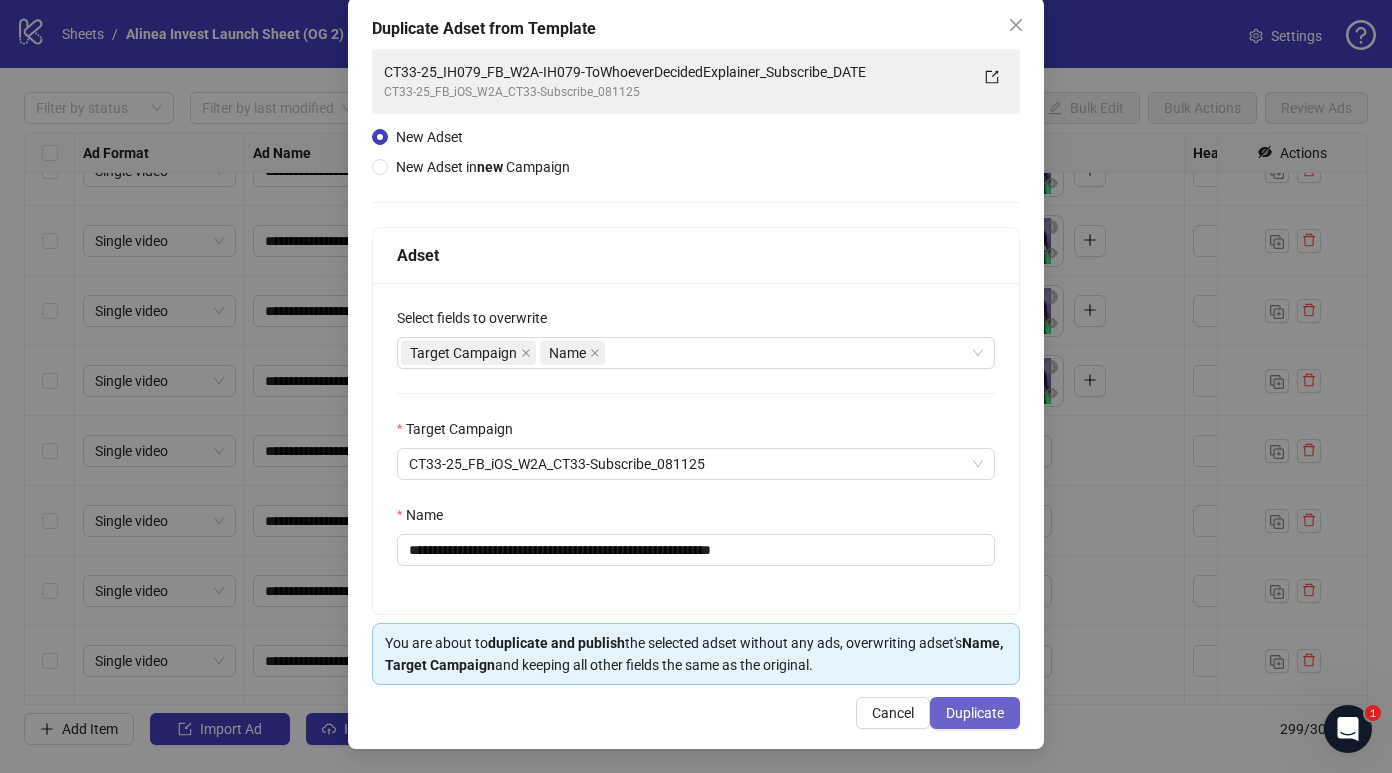 click on "Duplicate" at bounding box center [975, 713] 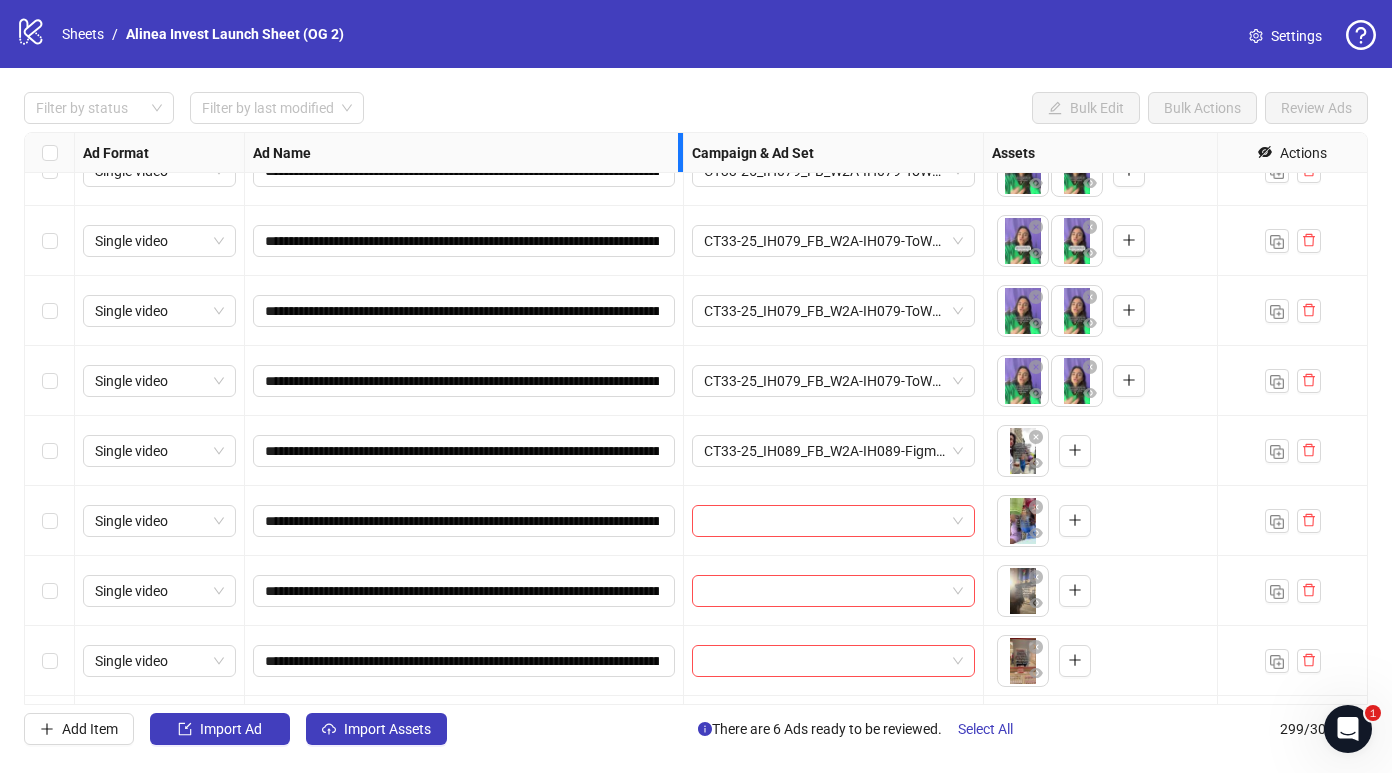 drag, startPoint x: 642, startPoint y: 141, endPoint x: 673, endPoint y: 170, distance: 42.44997 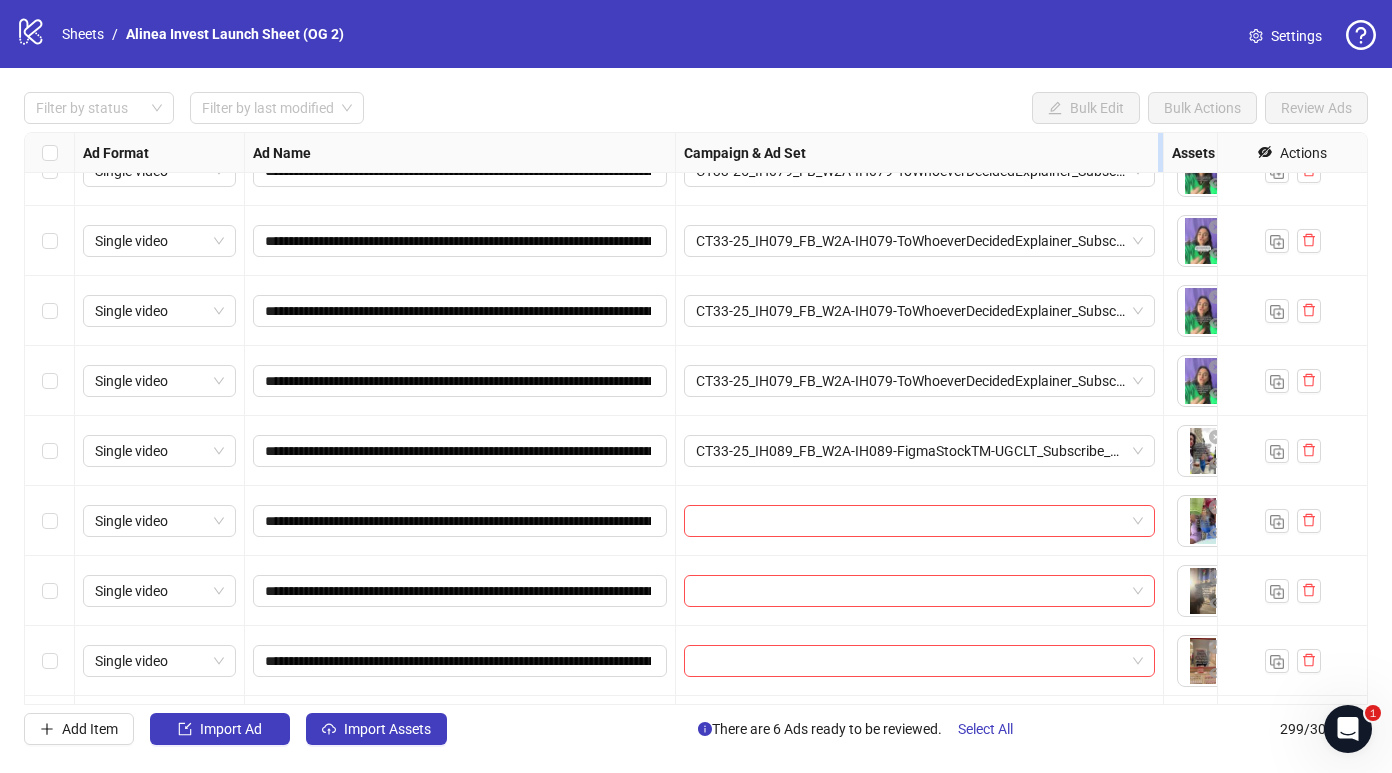 drag, startPoint x: 973, startPoint y: 151, endPoint x: 1159, endPoint y: 155, distance: 186.043 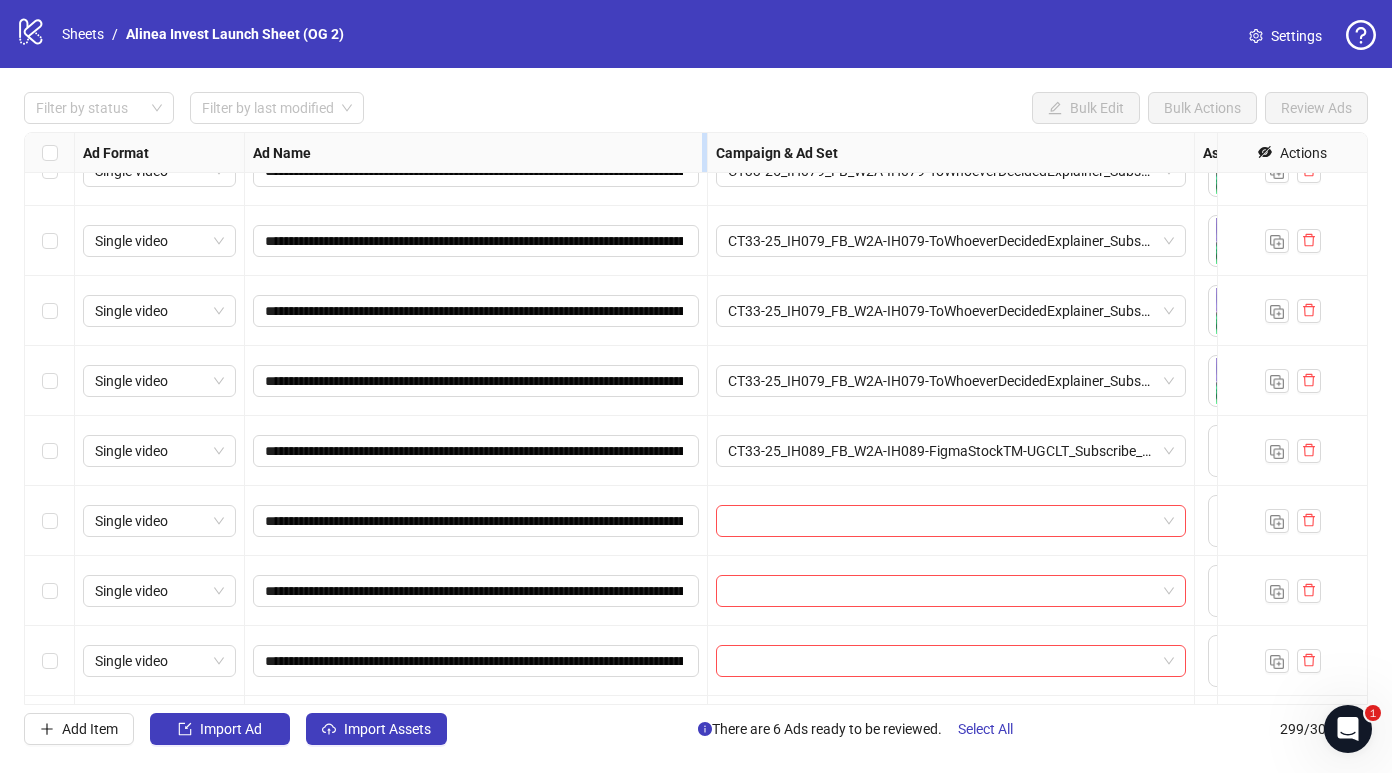 drag, startPoint x: 671, startPoint y: 155, endPoint x: 705, endPoint y: 154, distance: 34.0147 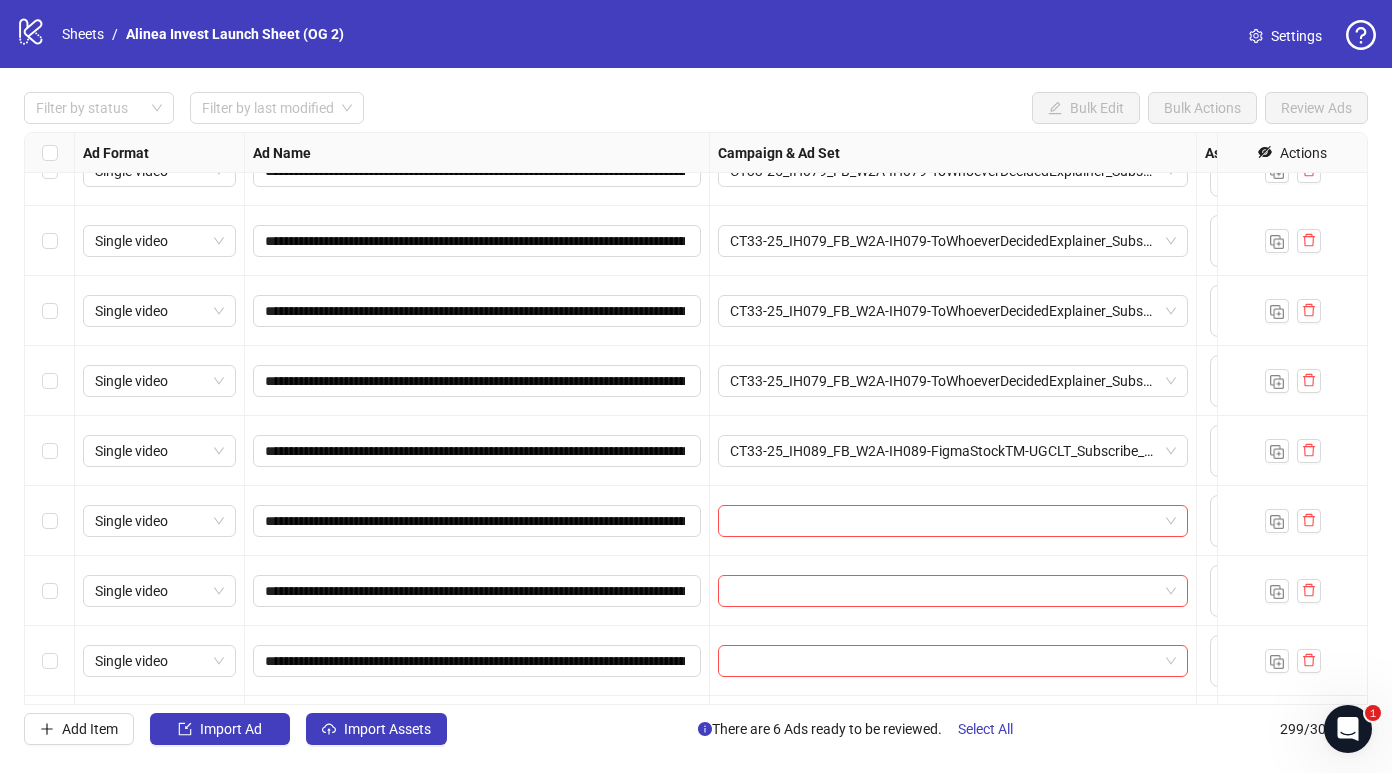scroll, scrollTop: 19842, scrollLeft: 0, axis: vertical 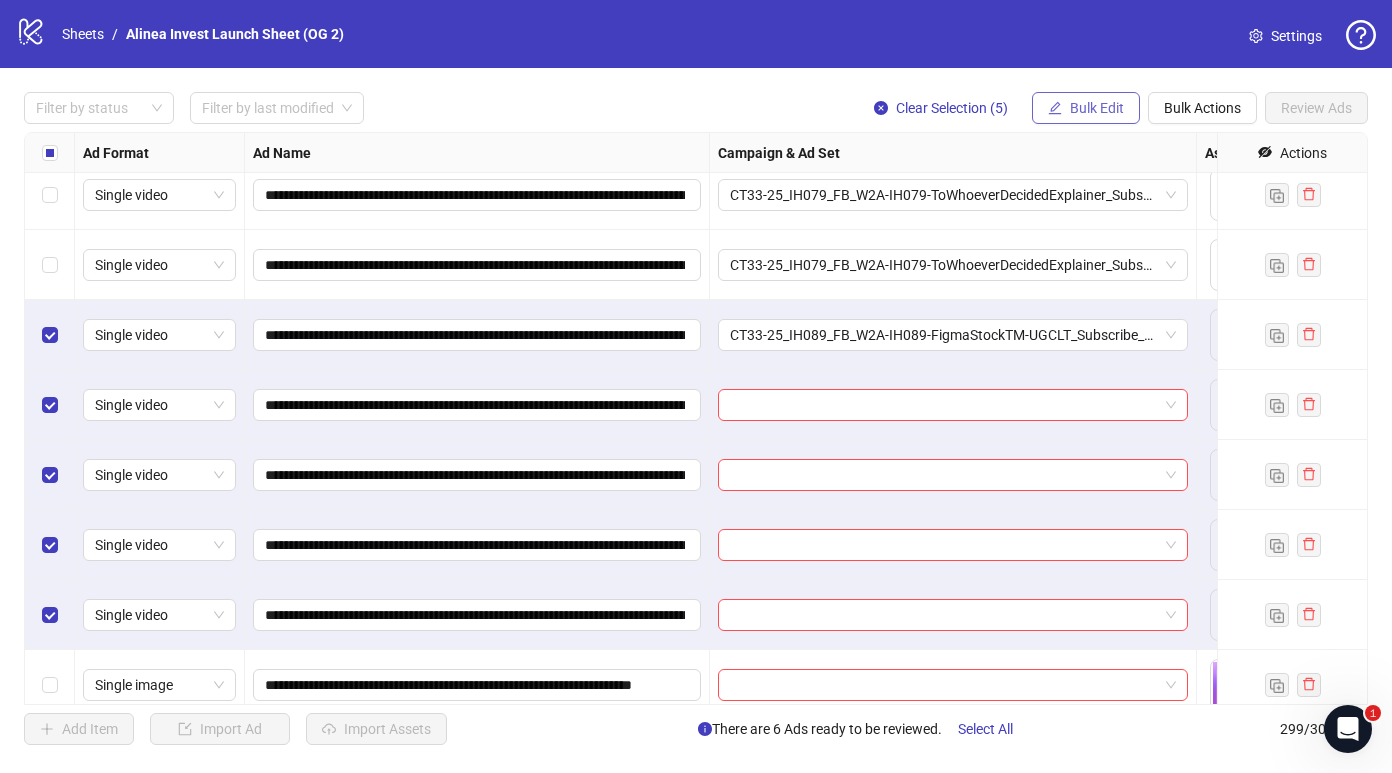 click on "Bulk Edit" at bounding box center (1097, 108) 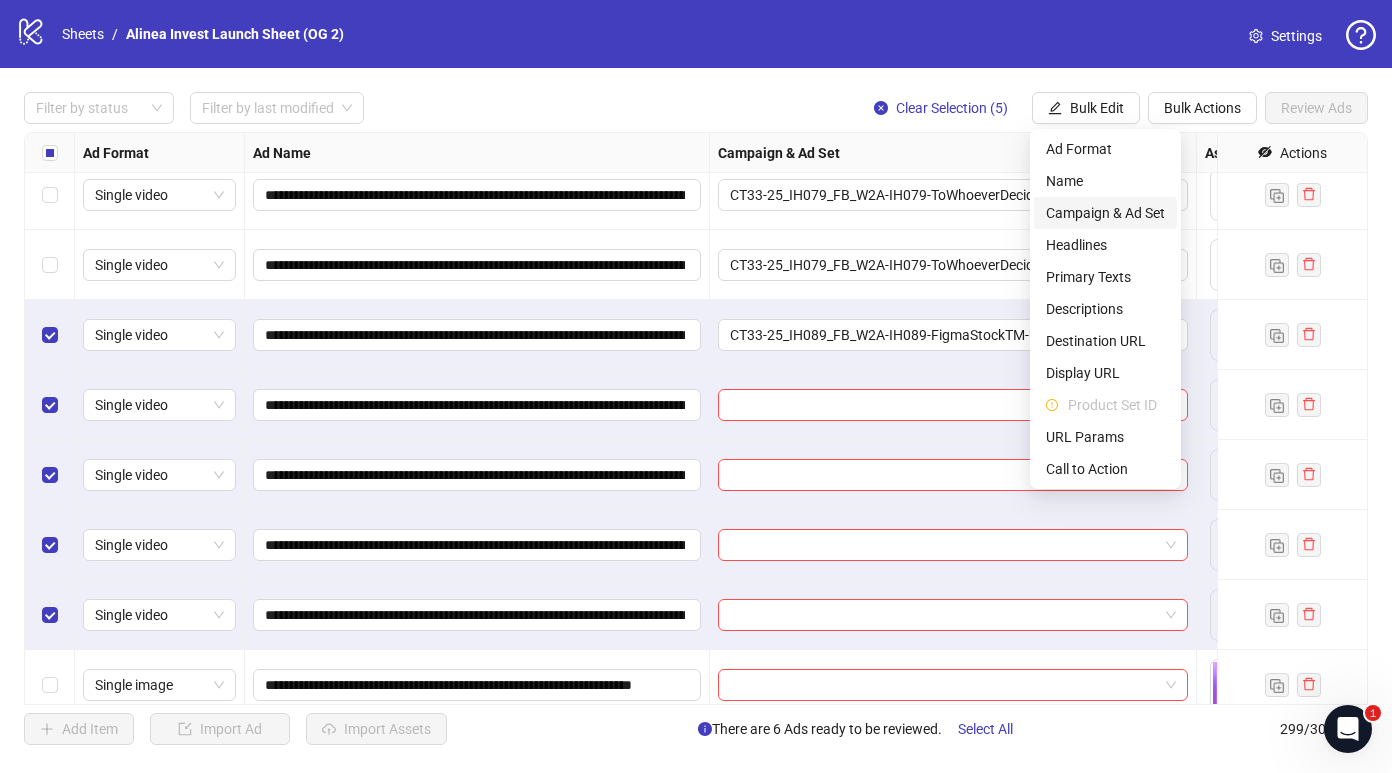 click on "Campaign & Ad Set" at bounding box center [1105, 213] 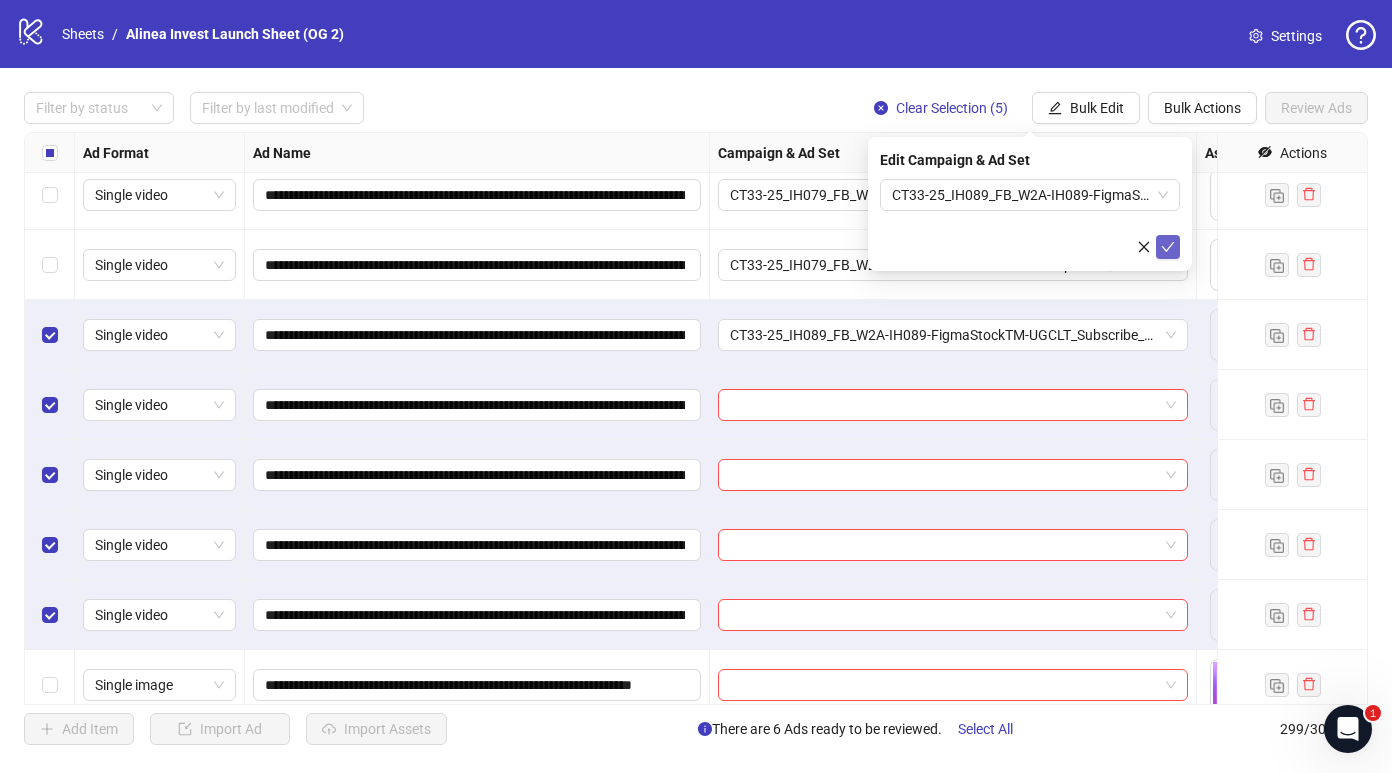 click 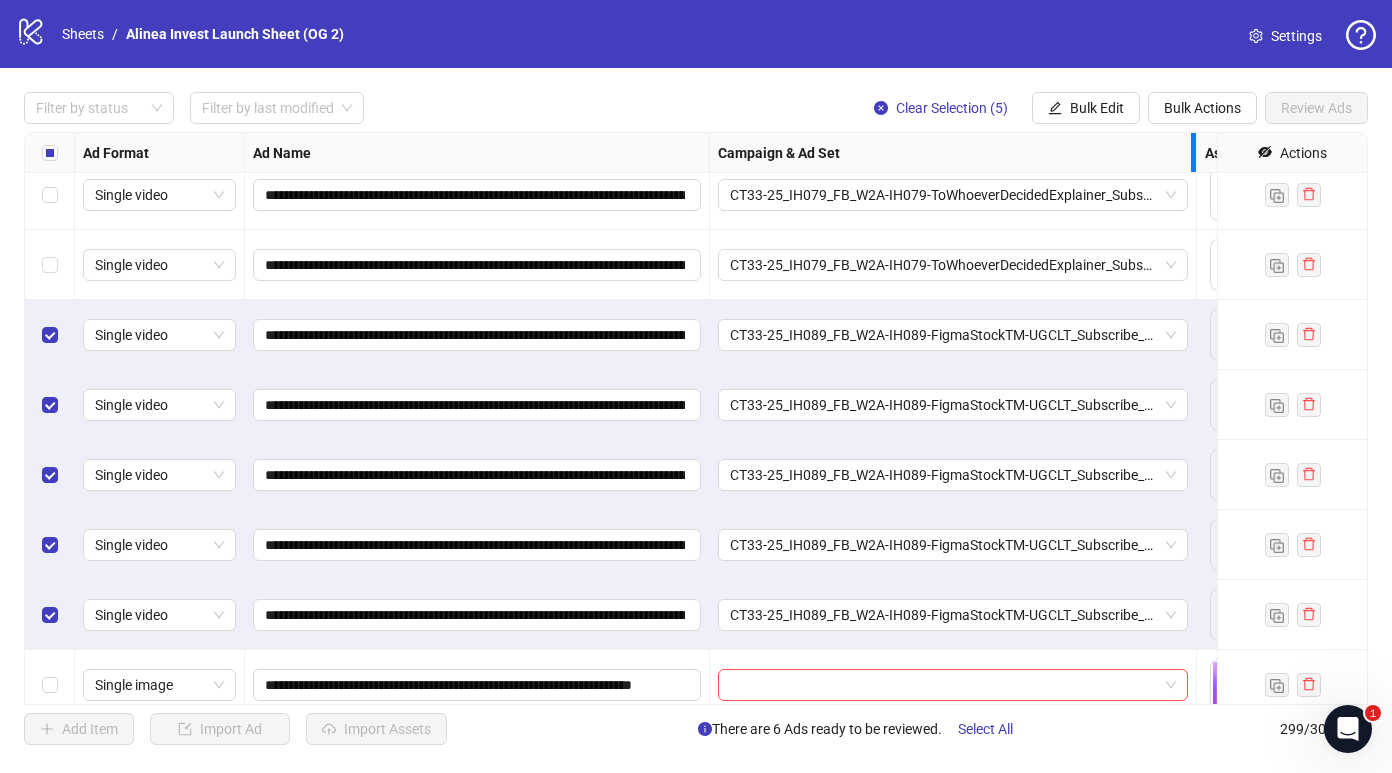 drag, startPoint x: 1194, startPoint y: 150, endPoint x: 1228, endPoint y: 150, distance: 34 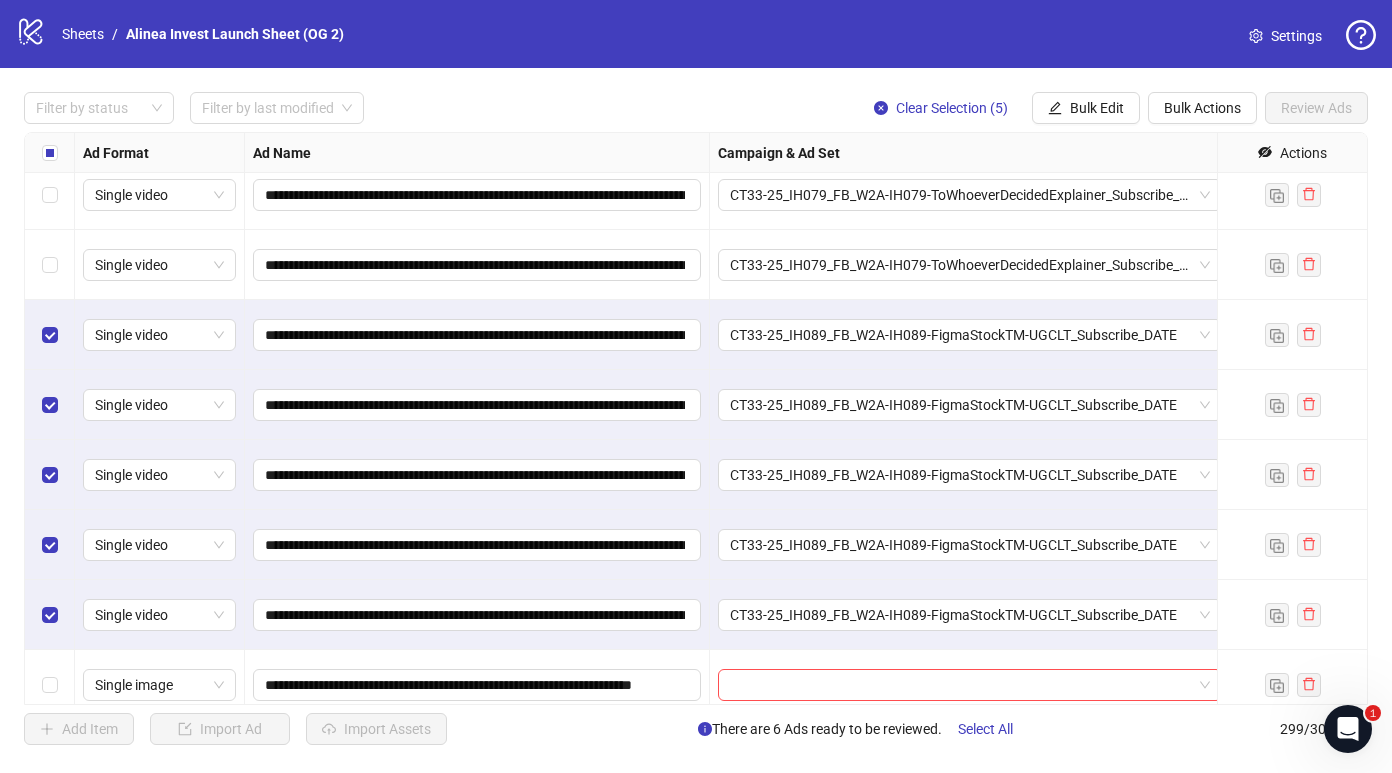 click on "Campaign & Ad Set" at bounding box center (970, 153) 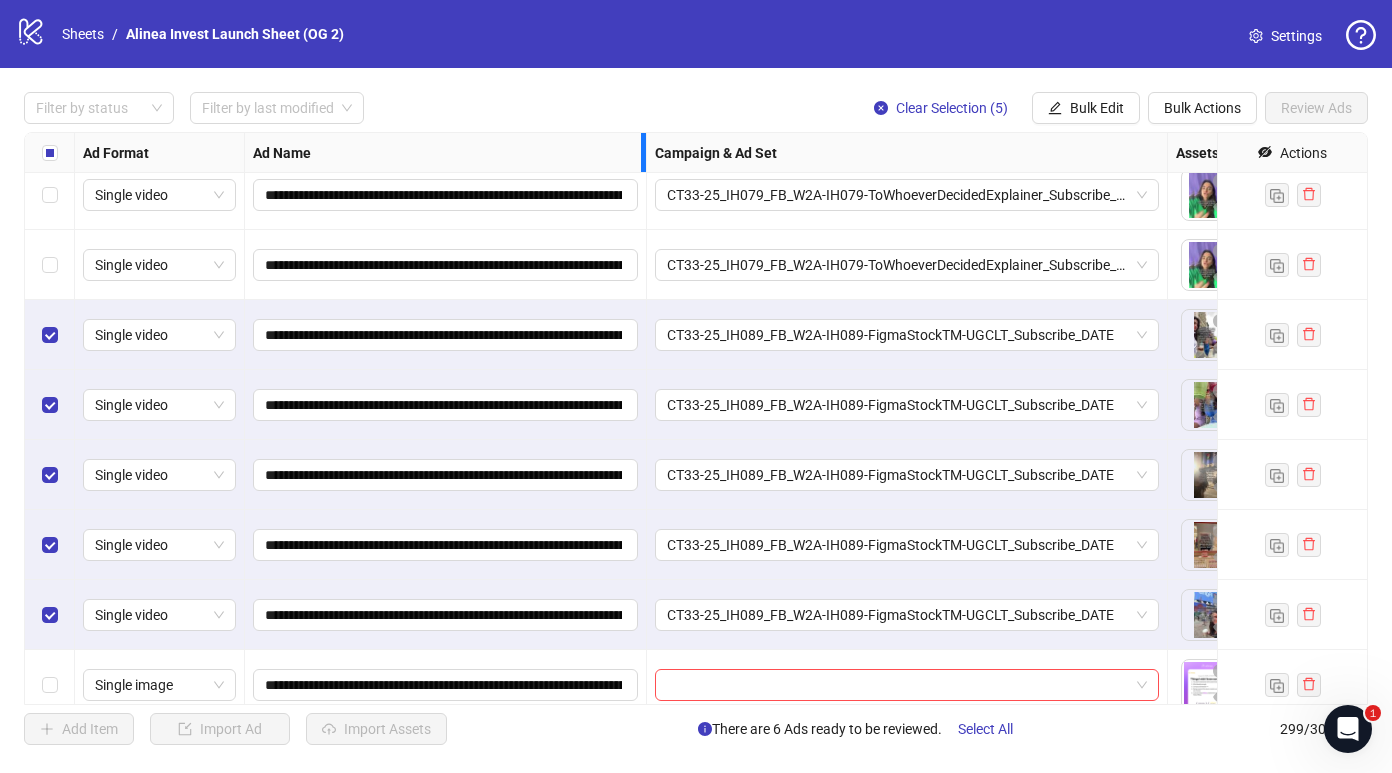 drag, startPoint x: 705, startPoint y: 155, endPoint x: 557, endPoint y: 155, distance: 148 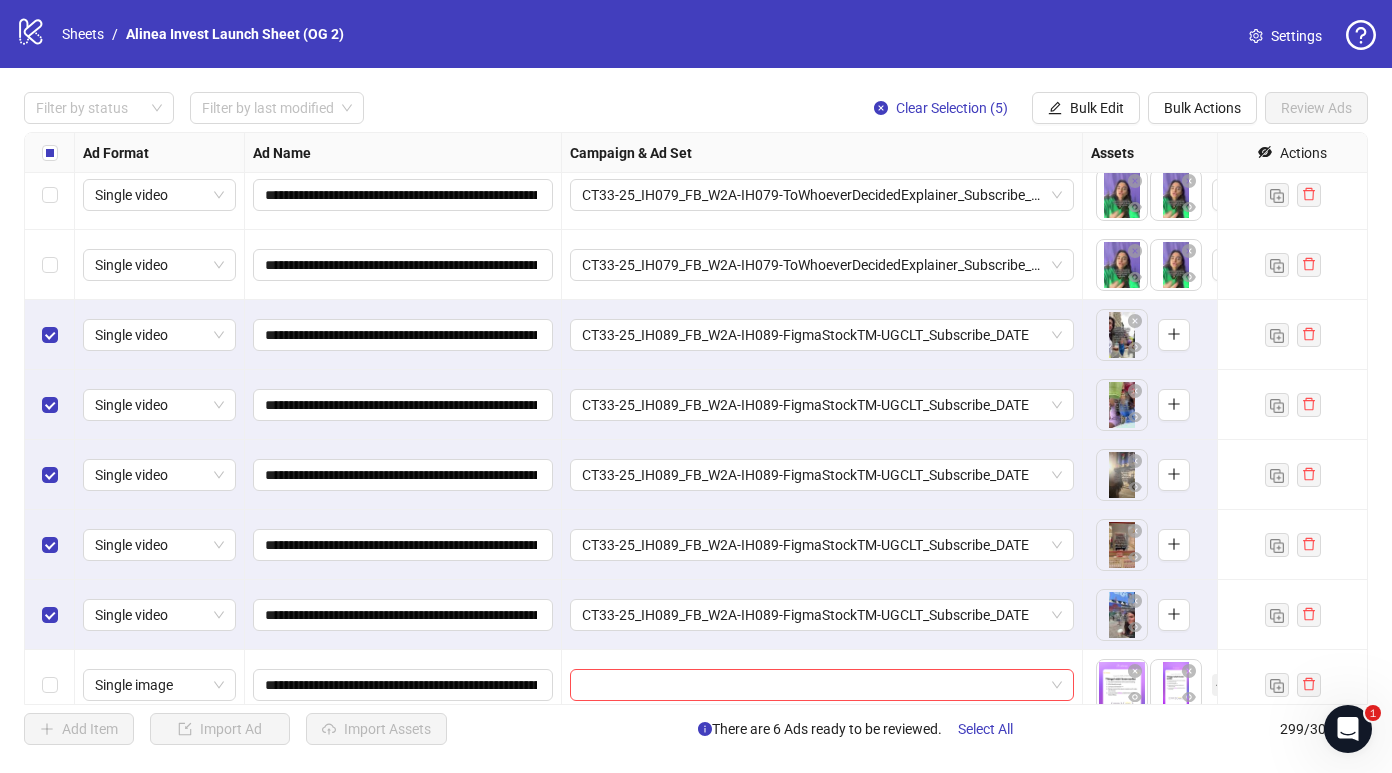 scroll, scrollTop: 19829, scrollLeft: 0, axis: vertical 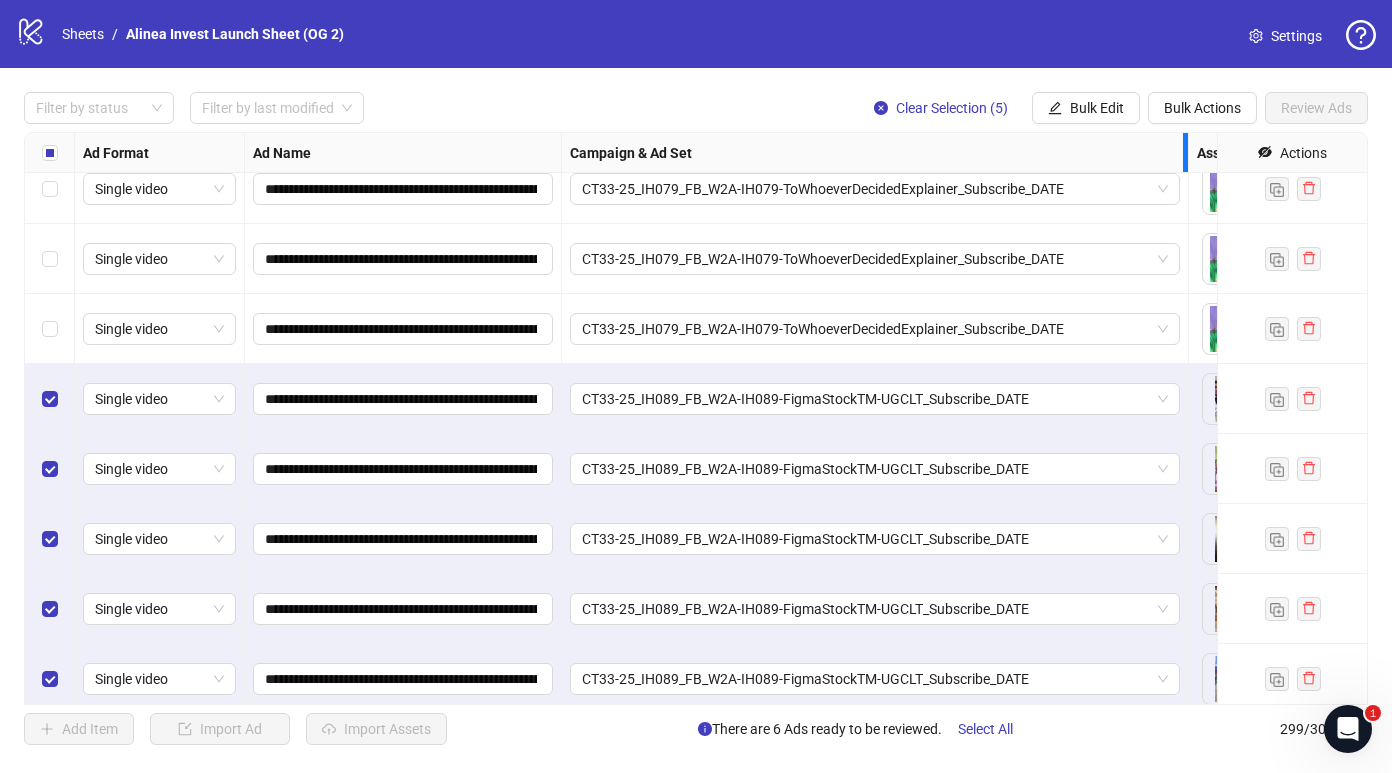 drag, startPoint x: 1187, startPoint y: 149, endPoint x: 1199, endPoint y: 150, distance: 12.0415945 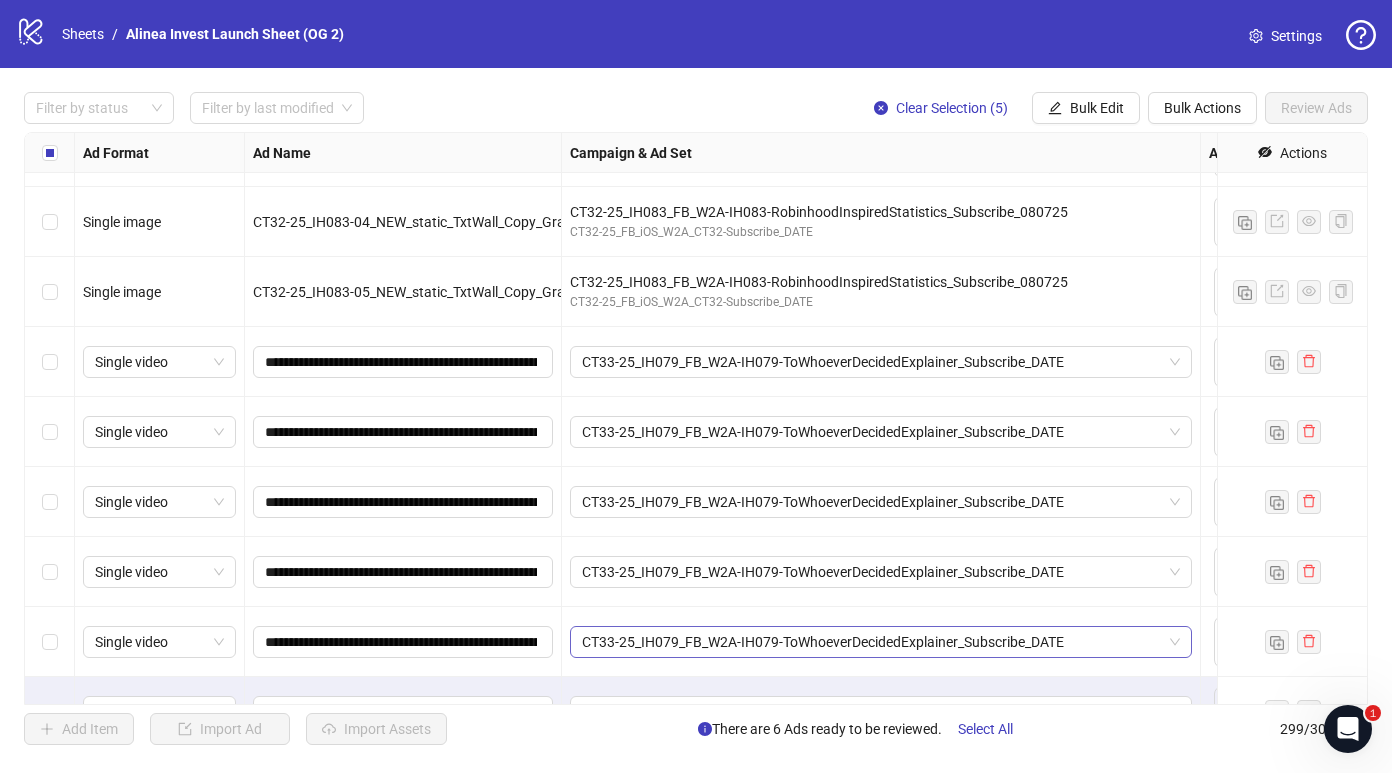 scroll, scrollTop: 19480, scrollLeft: 0, axis: vertical 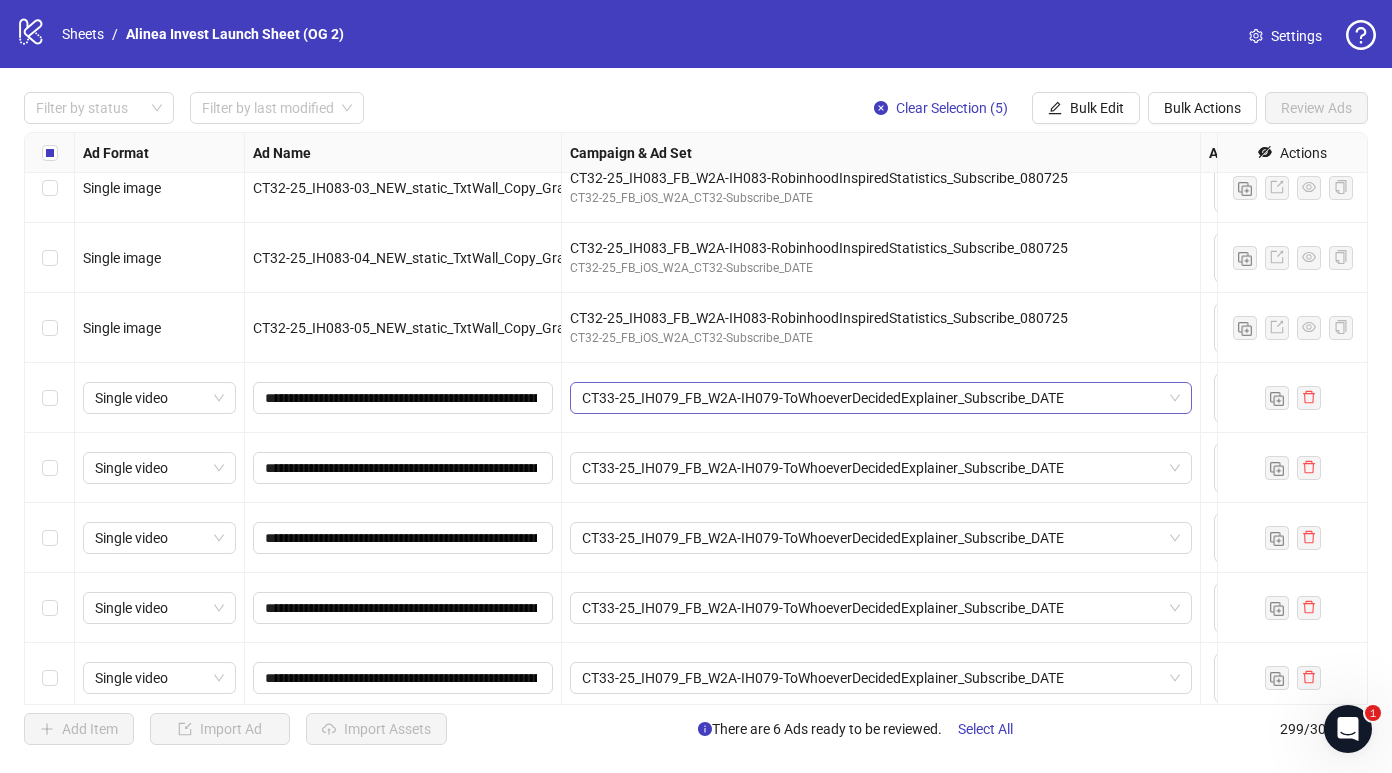 click on "CT33-25_IH079_FB_W2A-IH079-ToWhoeverDecidedExplainer_Subscribe_DATE" at bounding box center [881, 398] 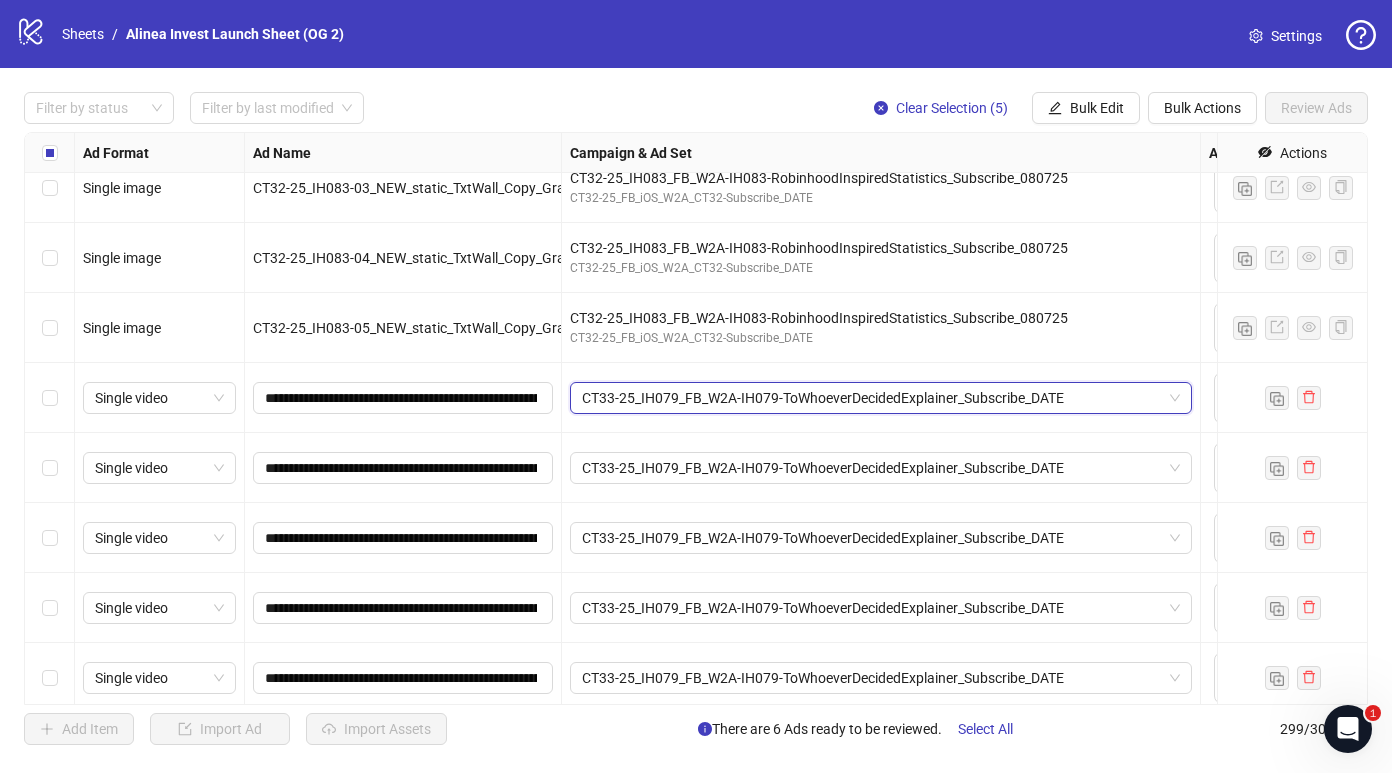 click on "To pick up a draggable item, press the space bar.
While dragging, use the arrow keys to move the item.
Press space again to drop the item in its new position, or press escape to cancel.
+ 1" at bounding box center (1321, 328) 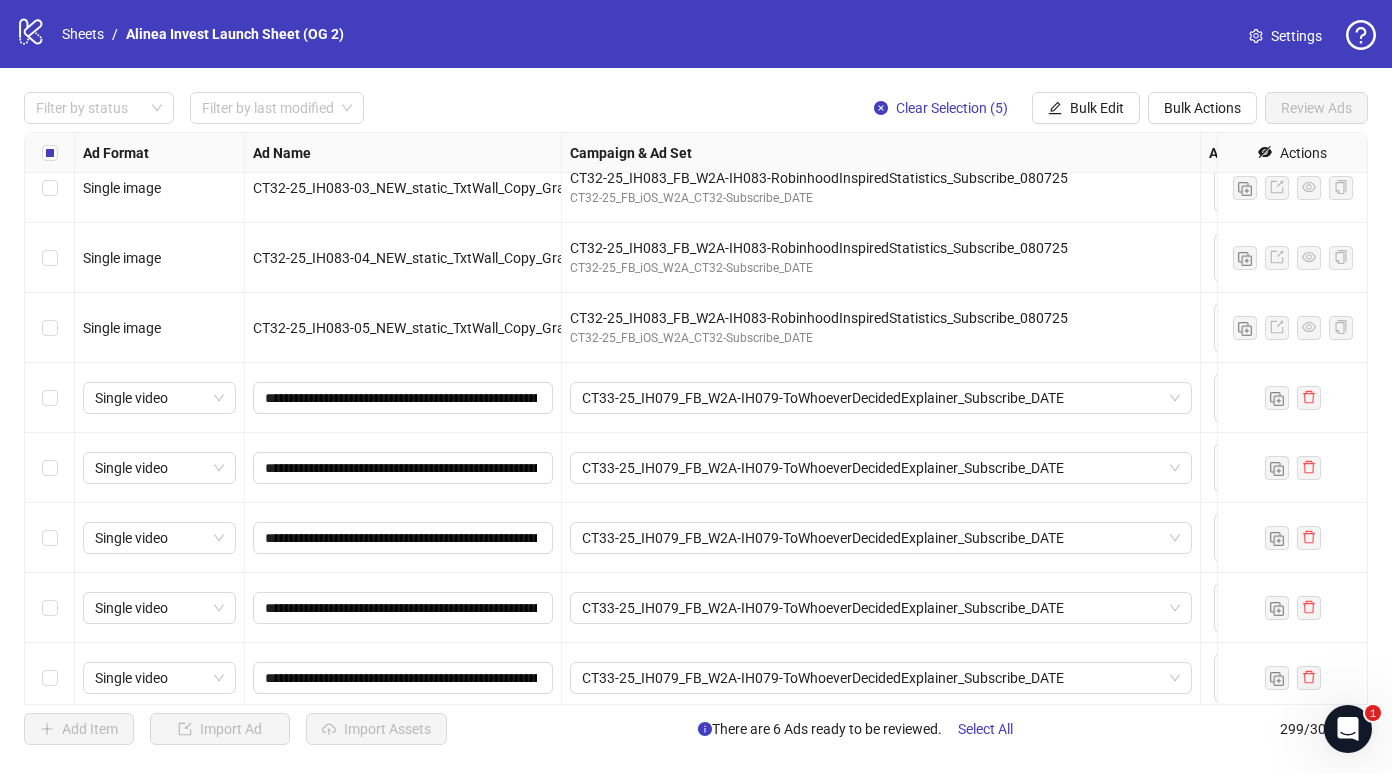 scroll, scrollTop: 19546, scrollLeft: 0, axis: vertical 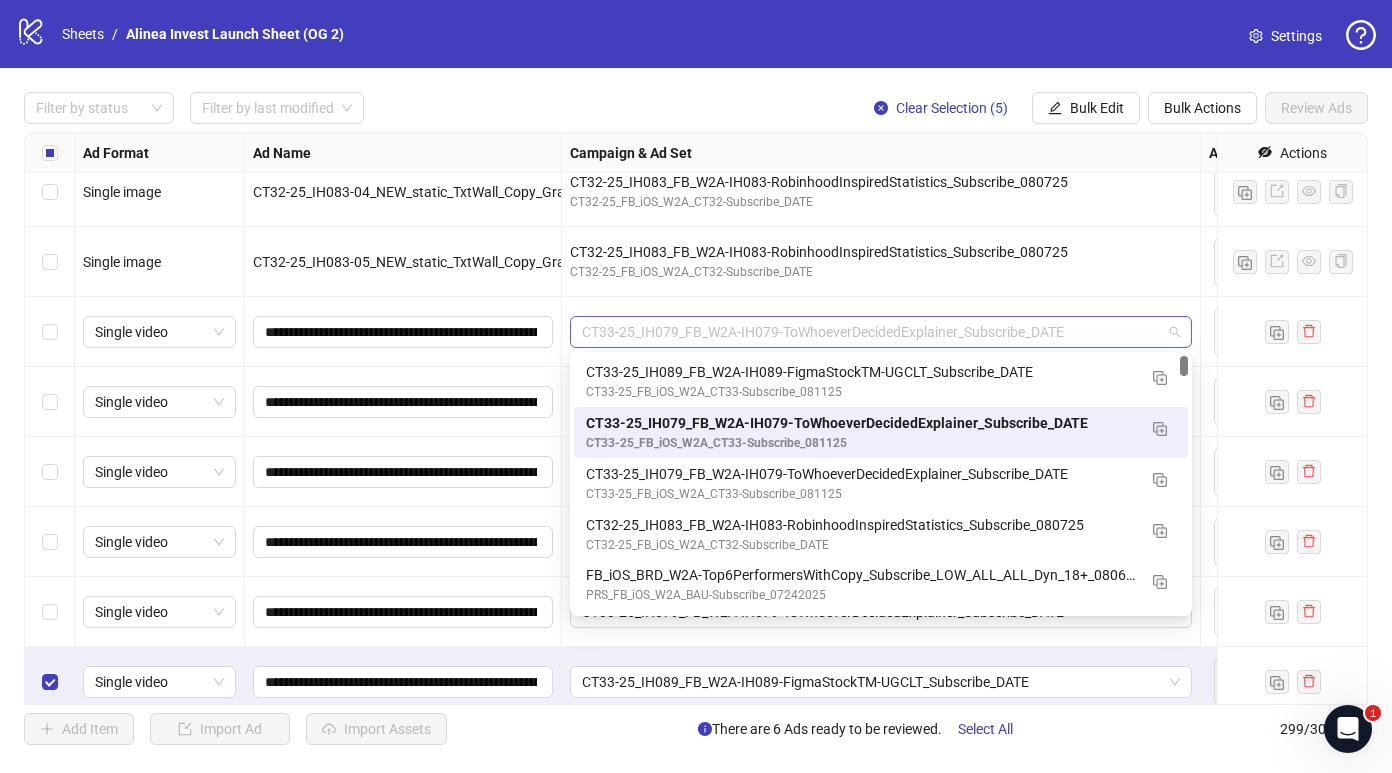 click on "CT33-25_IH079_FB_W2A-IH079-ToWhoeverDecidedExplainer_Subscribe_DATE" at bounding box center (881, 332) 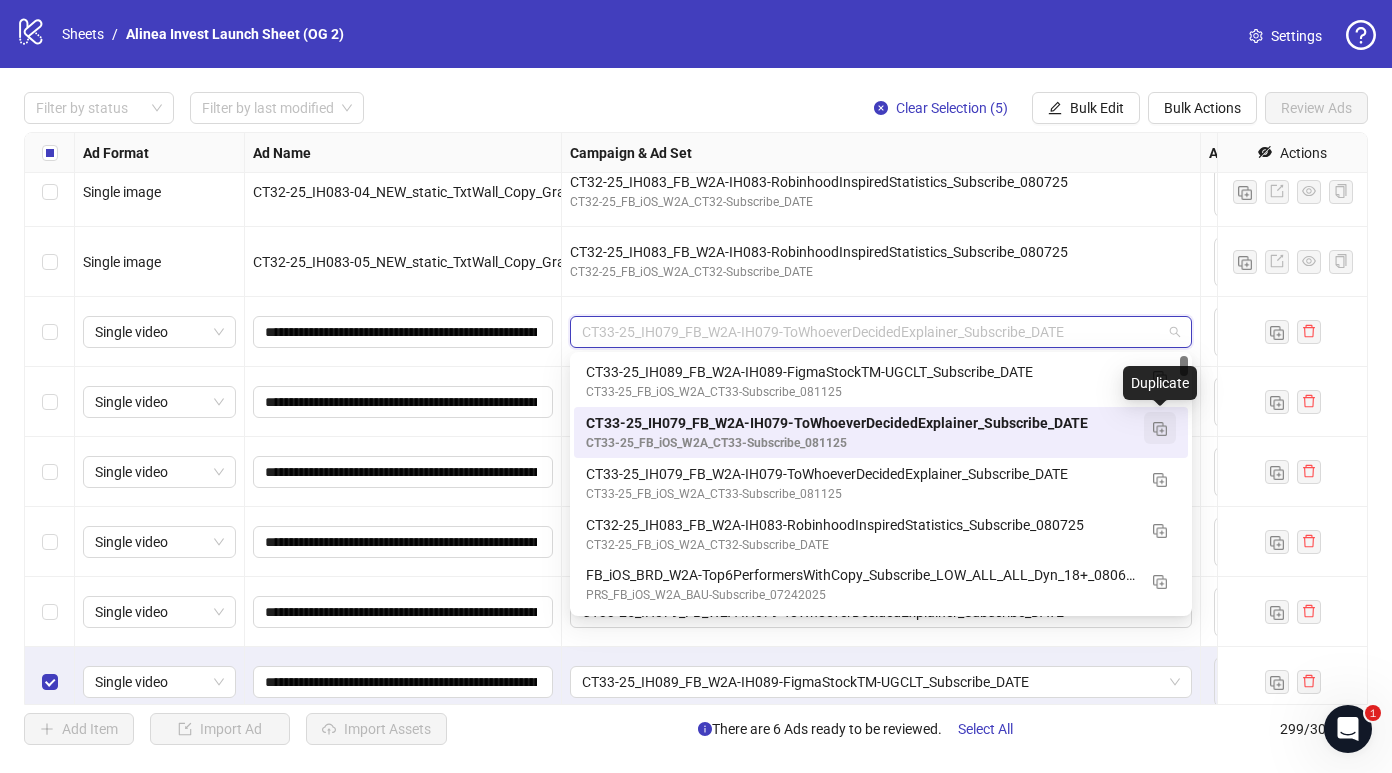 click at bounding box center (1160, 429) 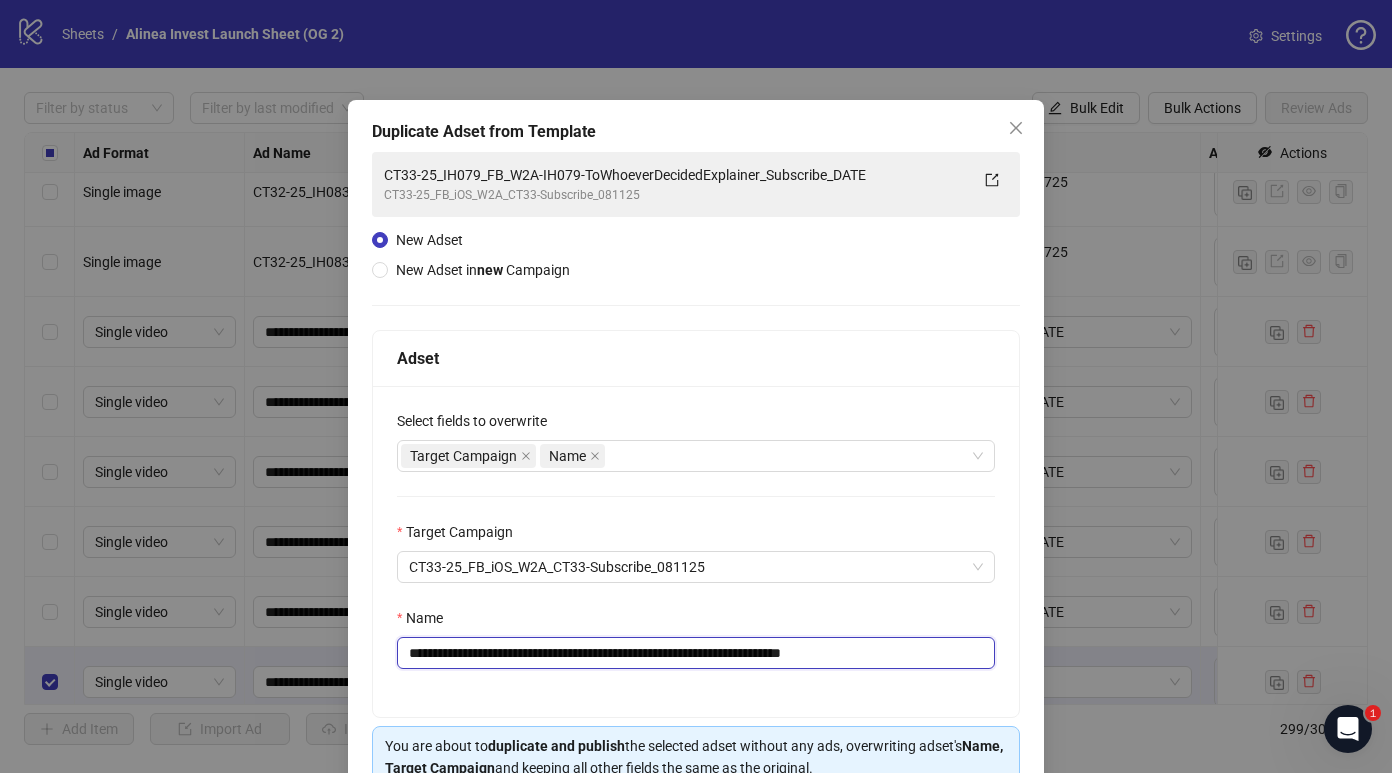 click on "**********" at bounding box center (696, 653) 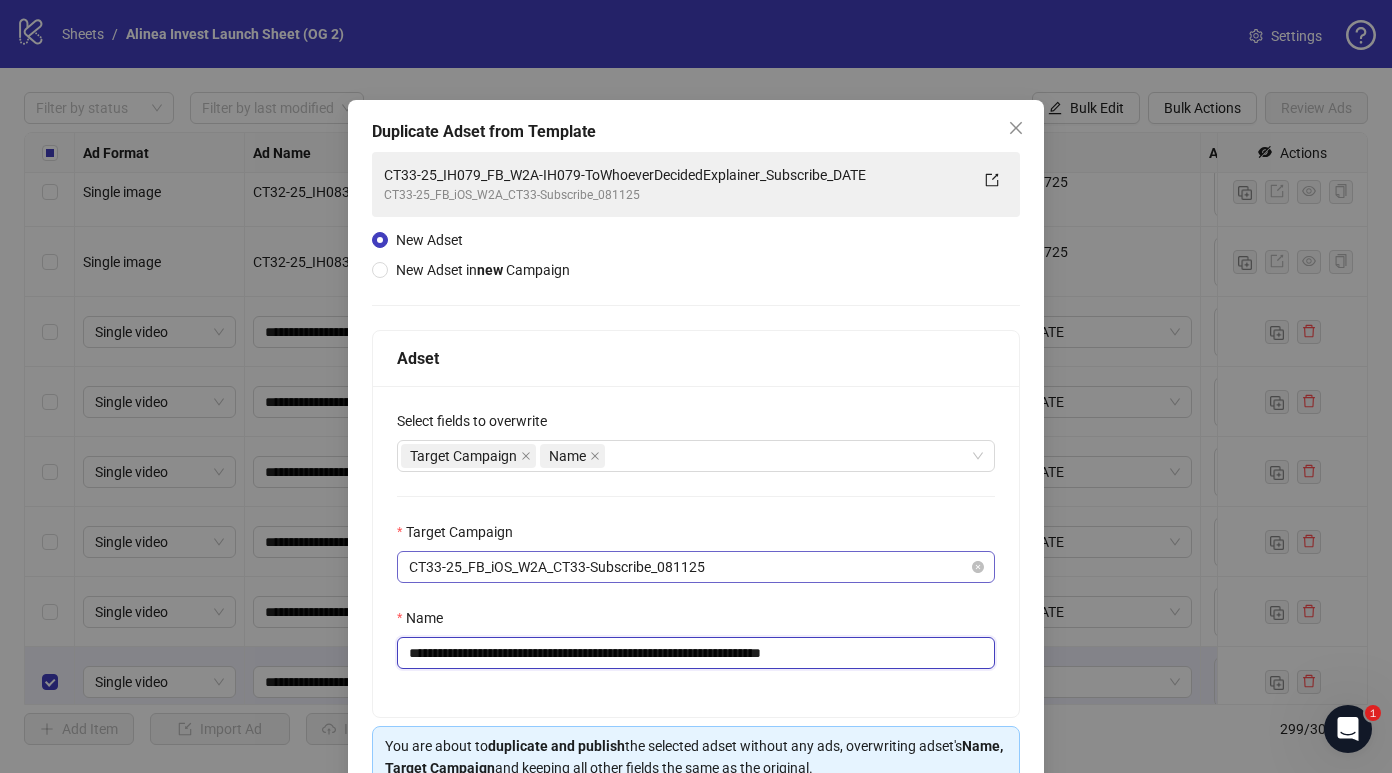 scroll, scrollTop: 104, scrollLeft: 0, axis: vertical 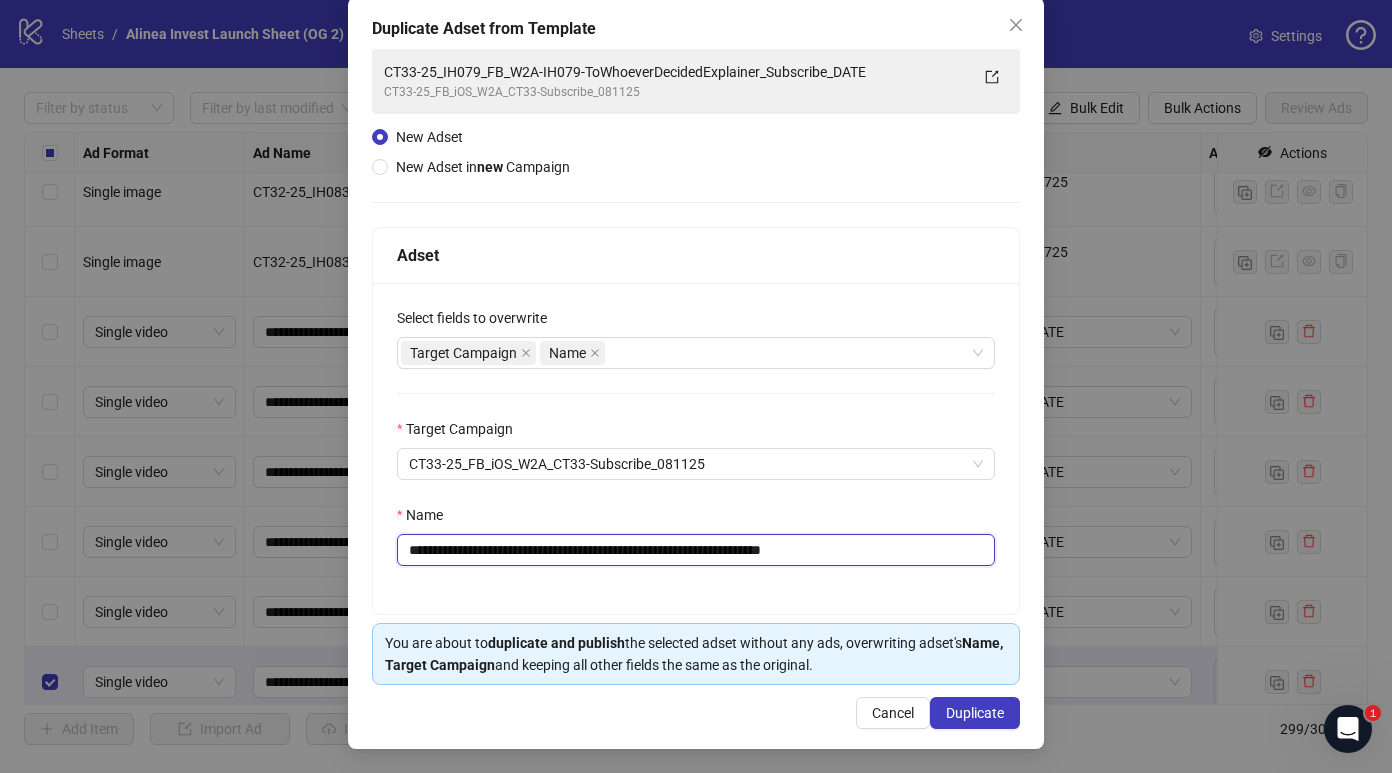 drag, startPoint x: 930, startPoint y: 545, endPoint x: 879, endPoint y: 545, distance: 51 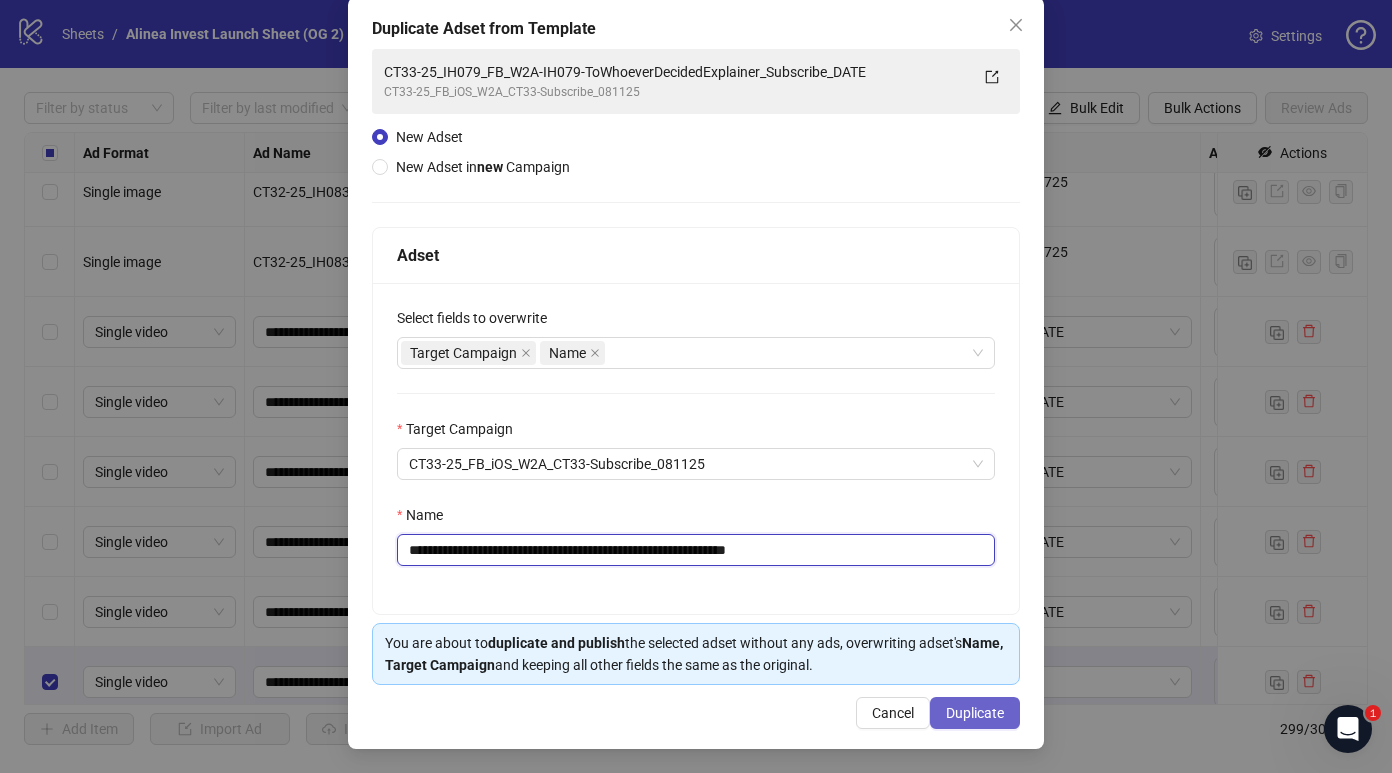 type on "**********" 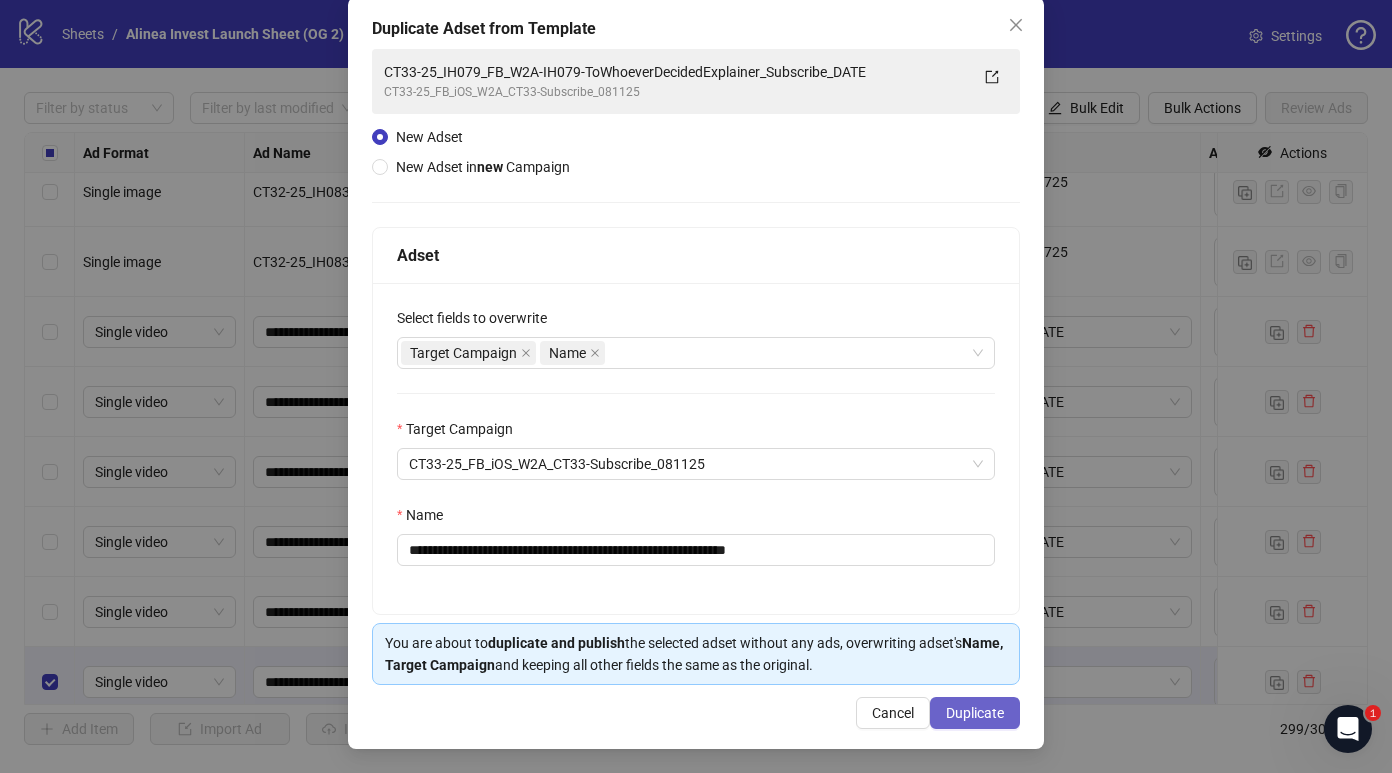click on "Duplicate" at bounding box center [975, 713] 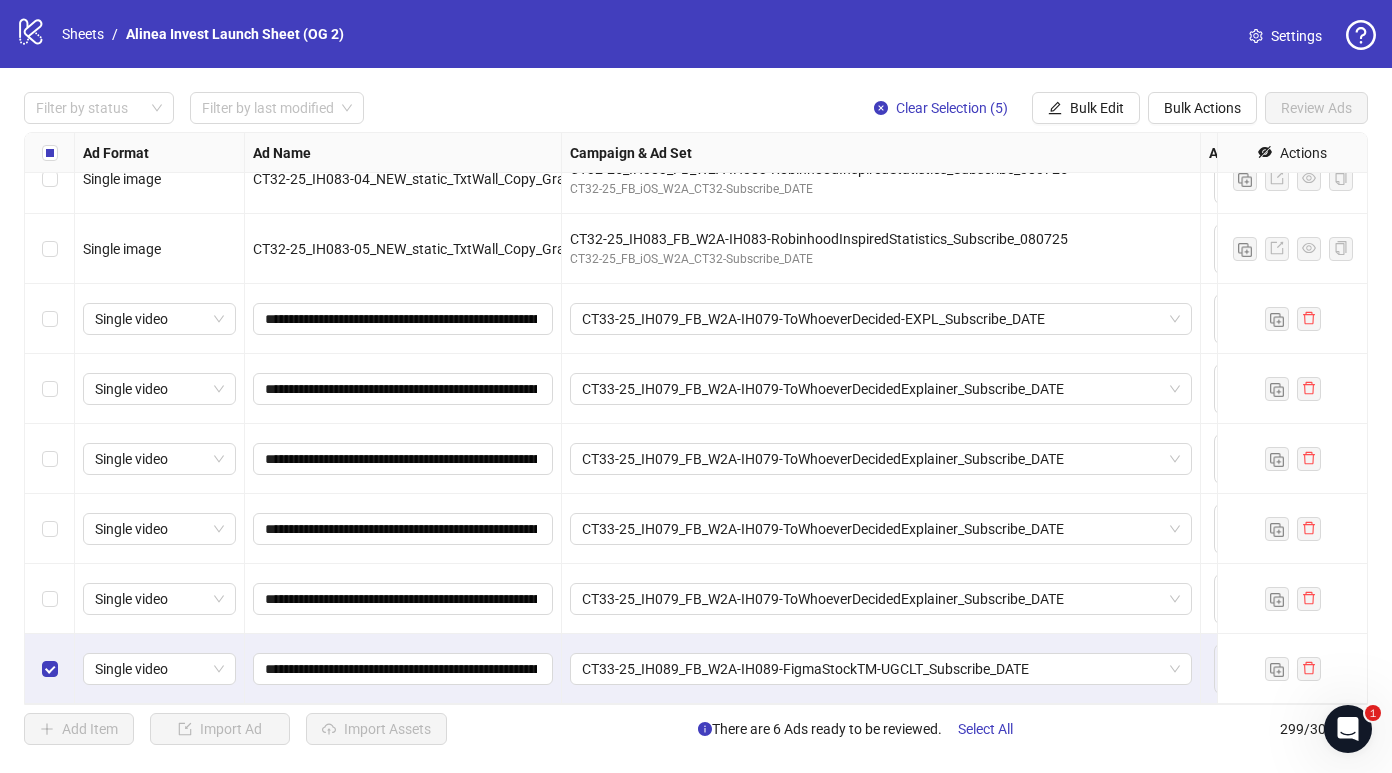 scroll, scrollTop: 19566, scrollLeft: 0, axis: vertical 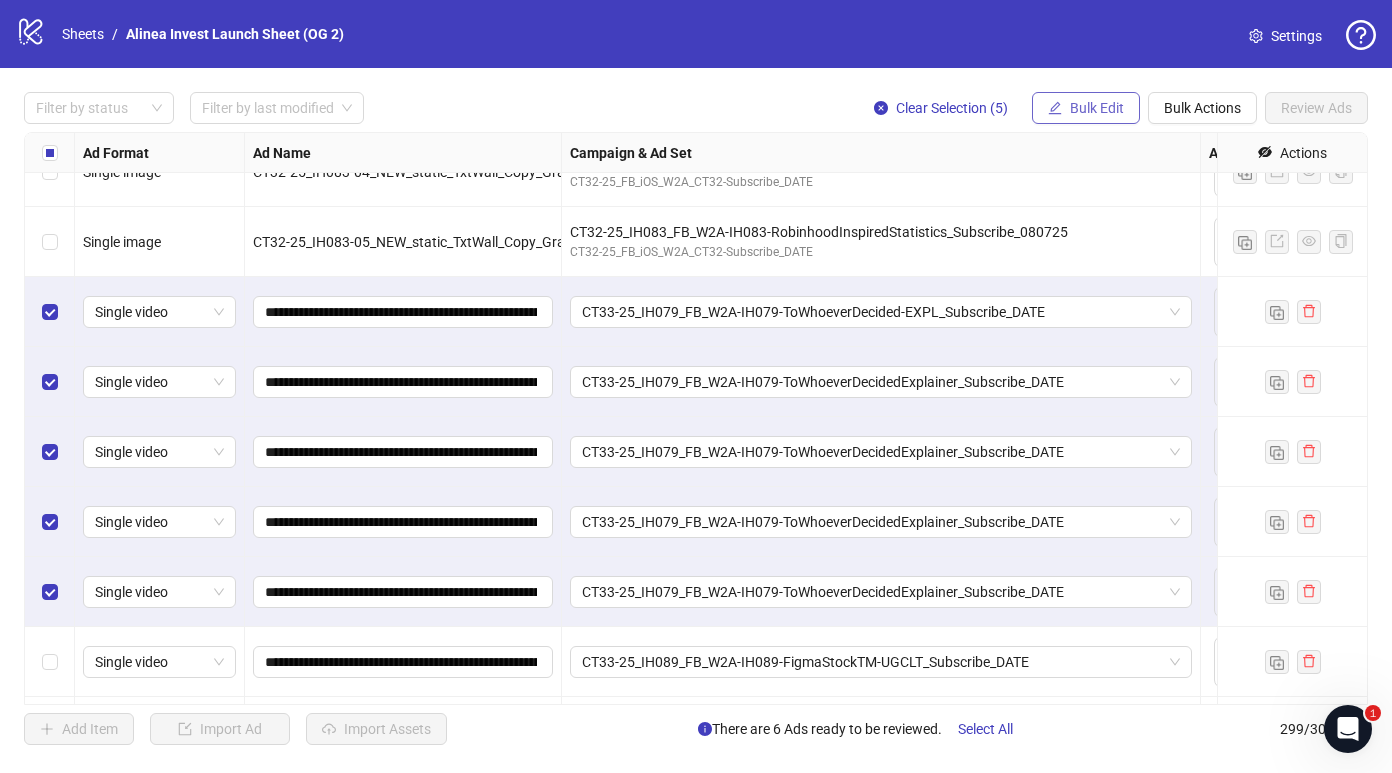 click on "Bulk Edit" at bounding box center (1097, 108) 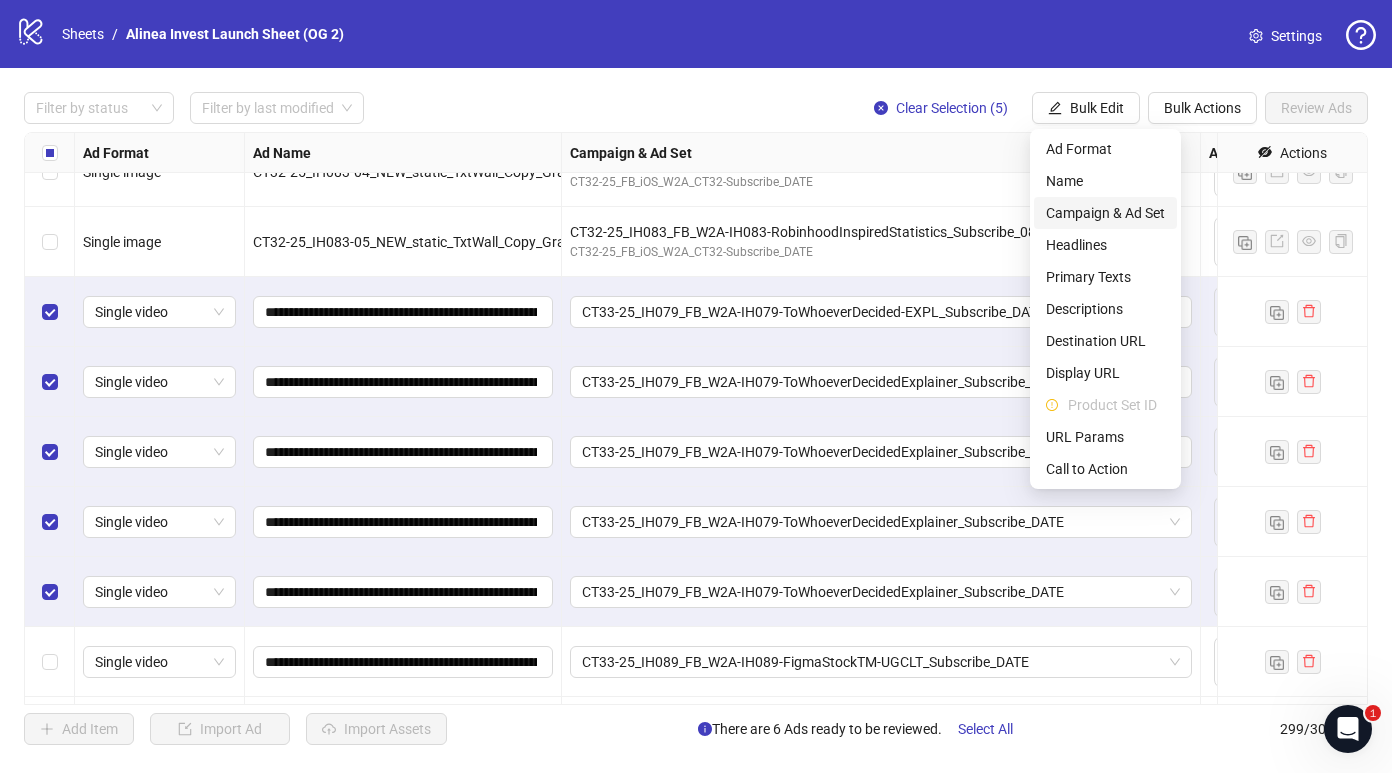 click on "Campaign & Ad Set" at bounding box center [1105, 213] 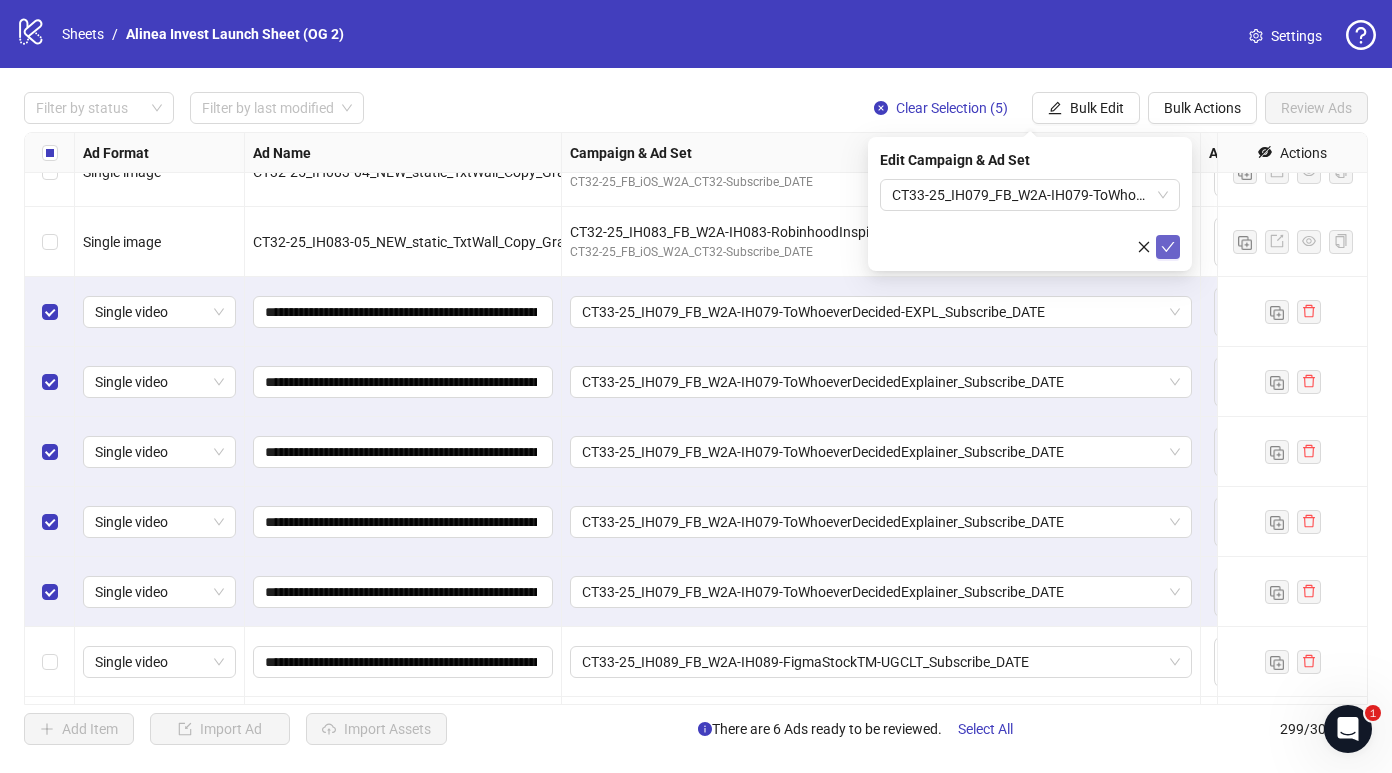 click 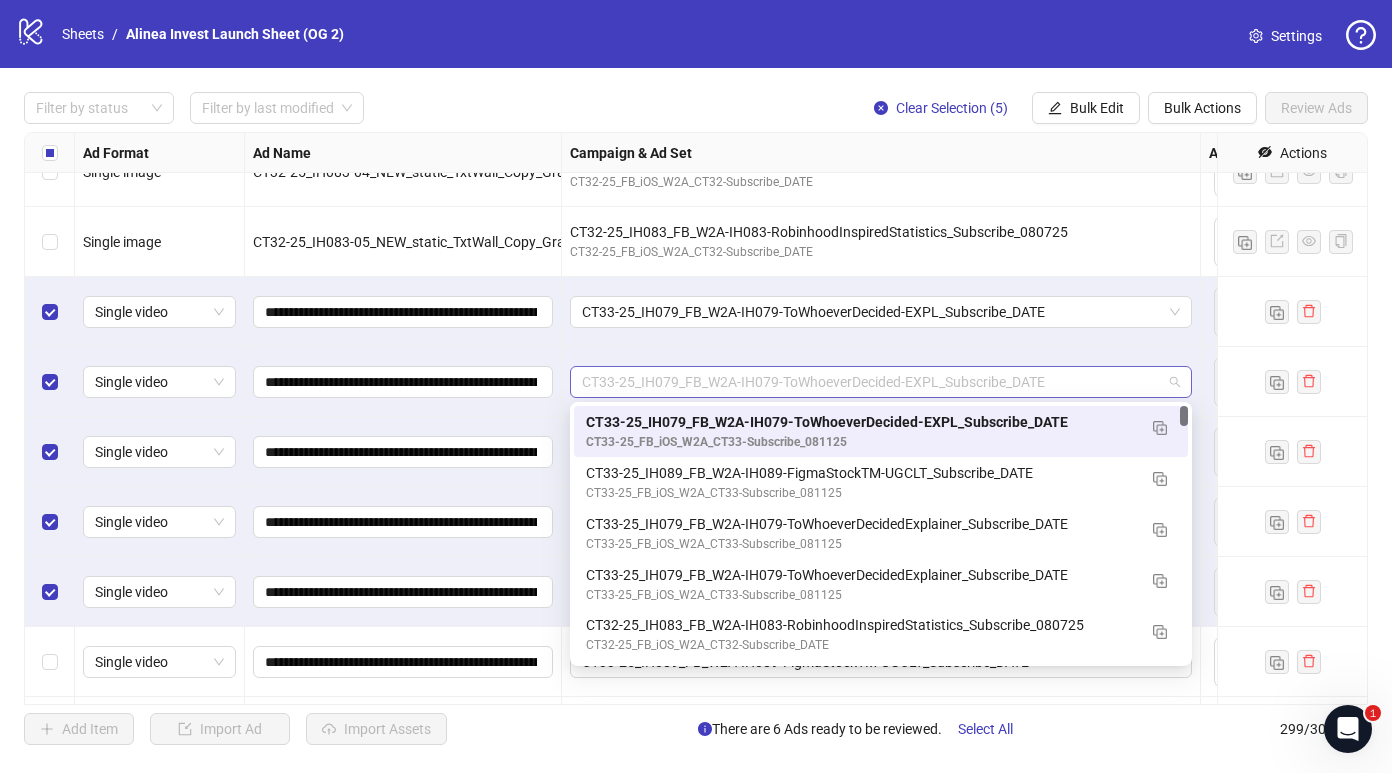 click on "CT33-25_IH079_FB_W2A-IH079-ToWhoeverDecided-EXPL_Subscribe_DATE" at bounding box center [881, 382] 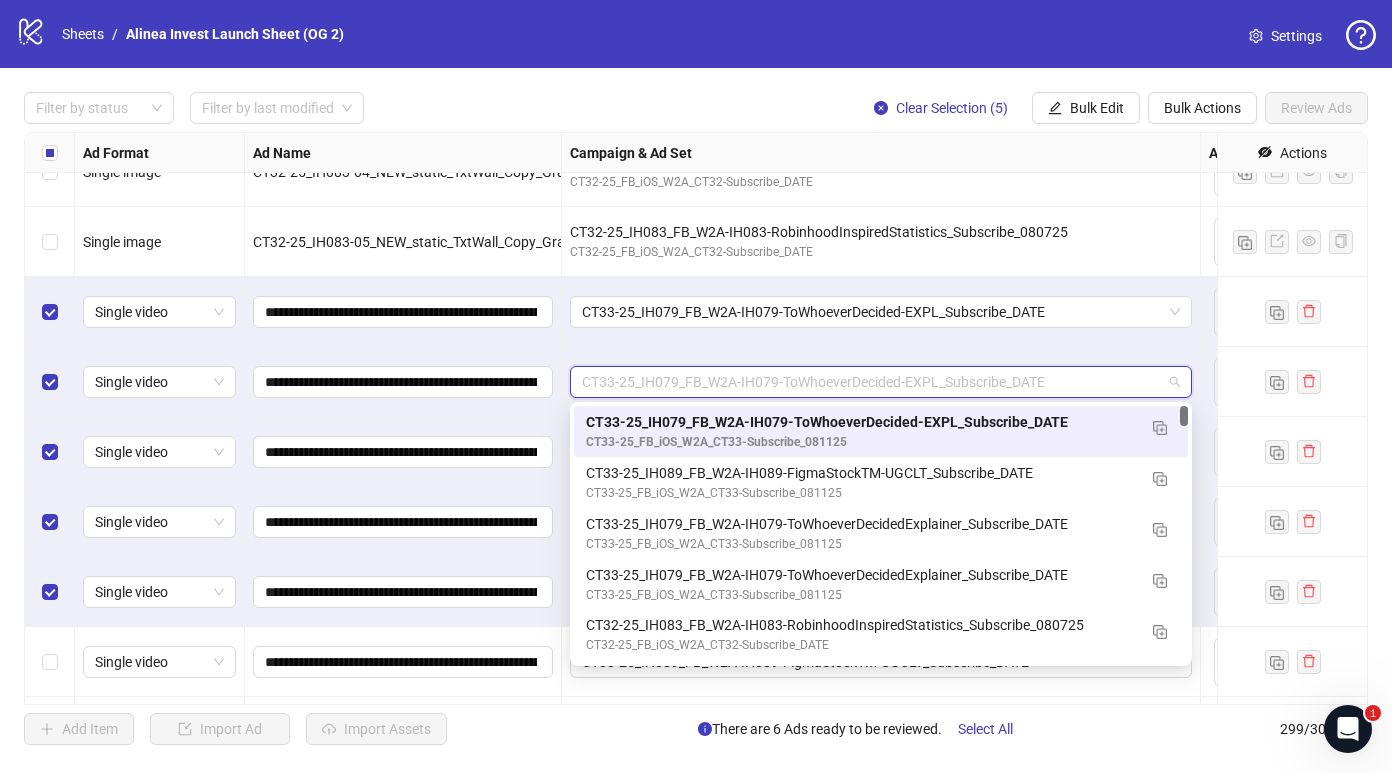 click at bounding box center (1292, 382) 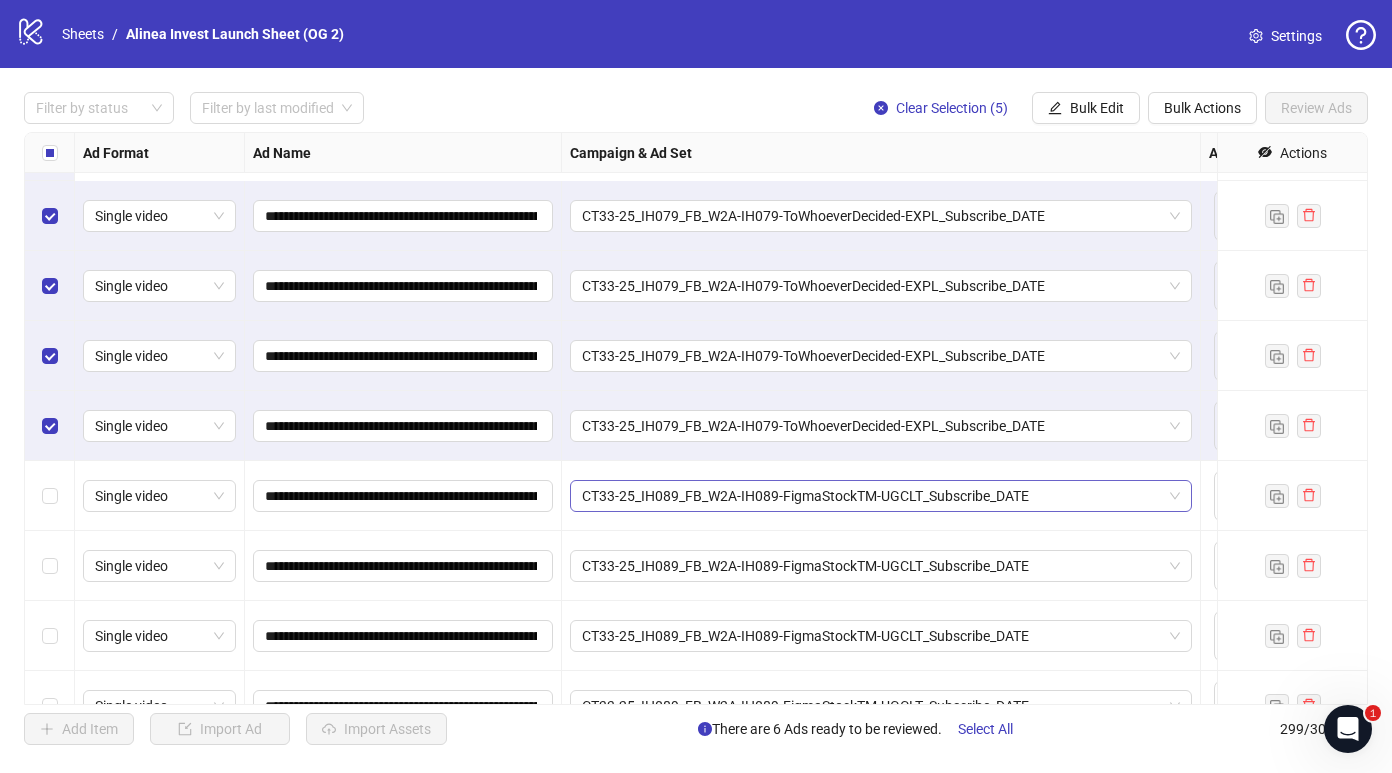 scroll, scrollTop: 19860, scrollLeft: 0, axis: vertical 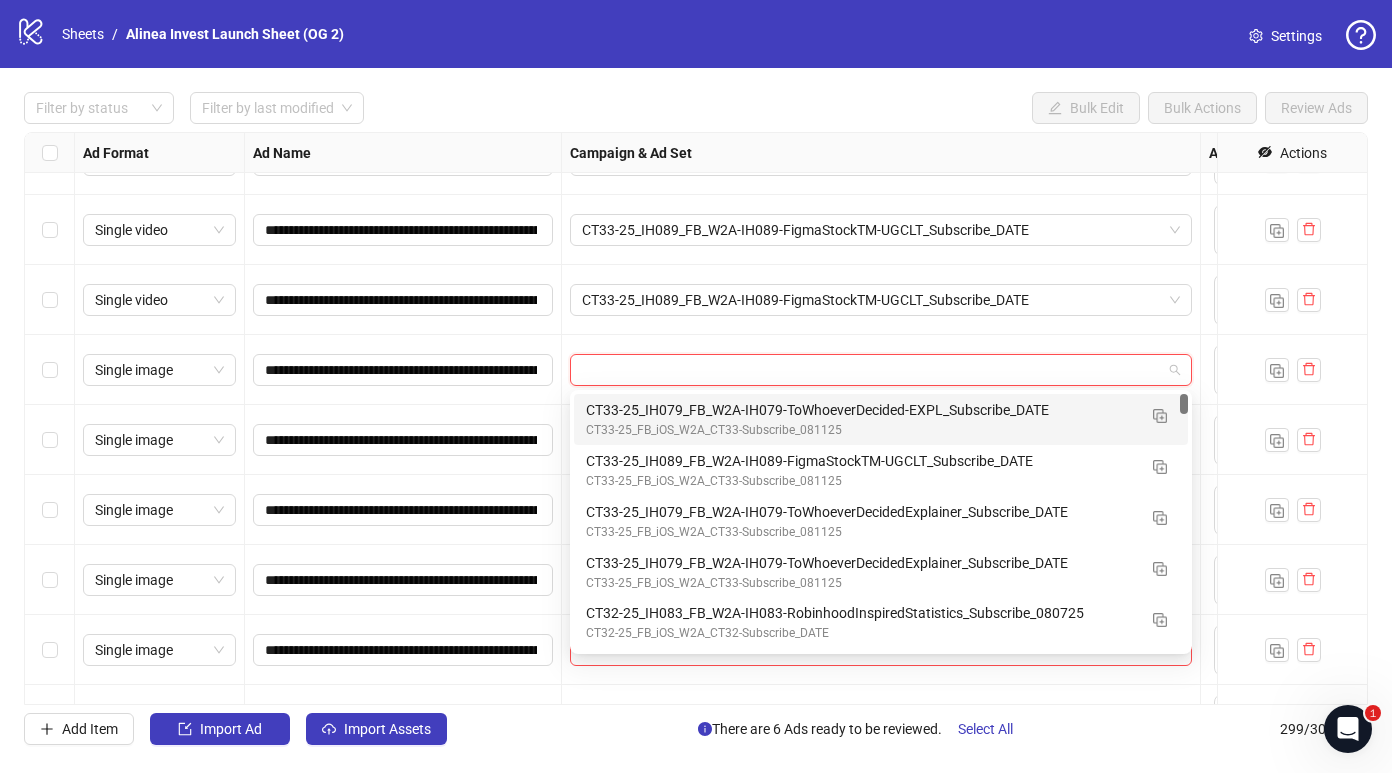 click at bounding box center [872, 370] 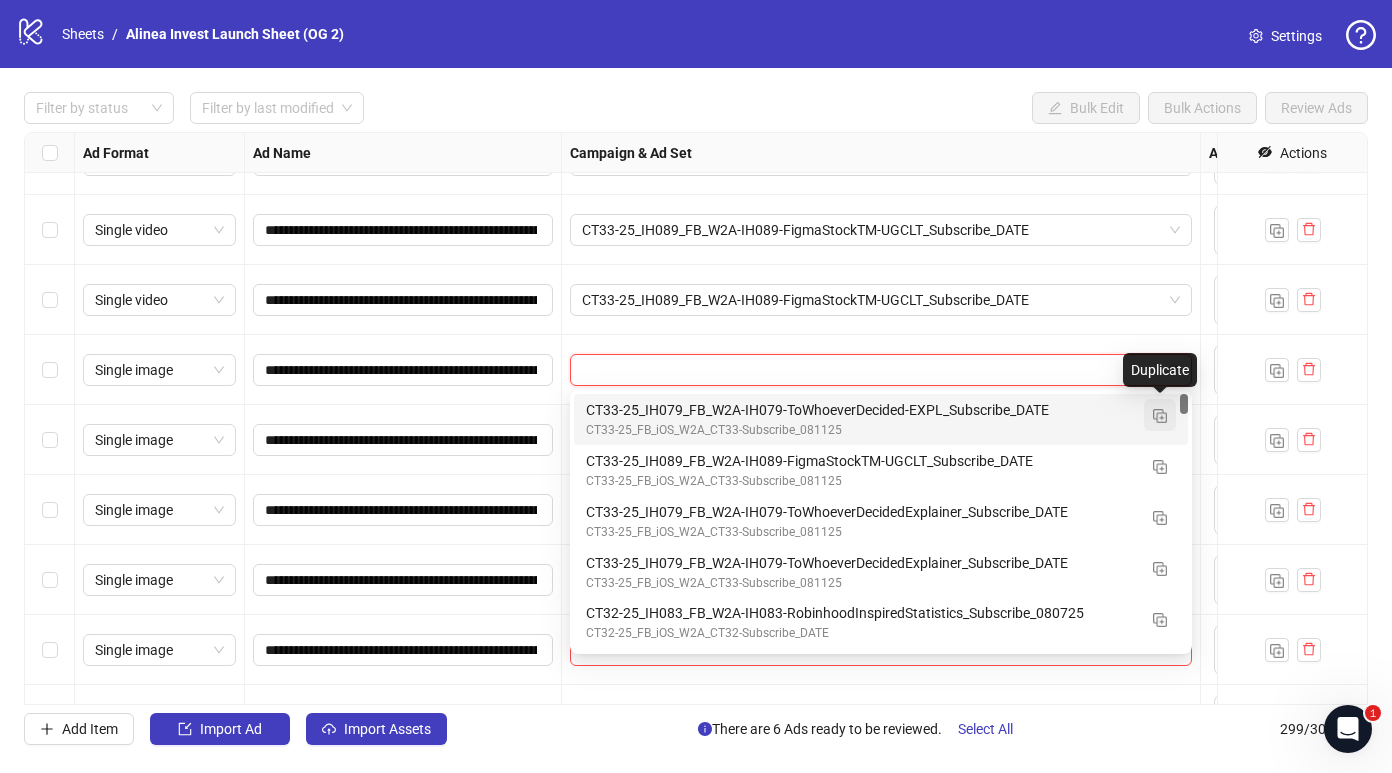 click at bounding box center [1160, 416] 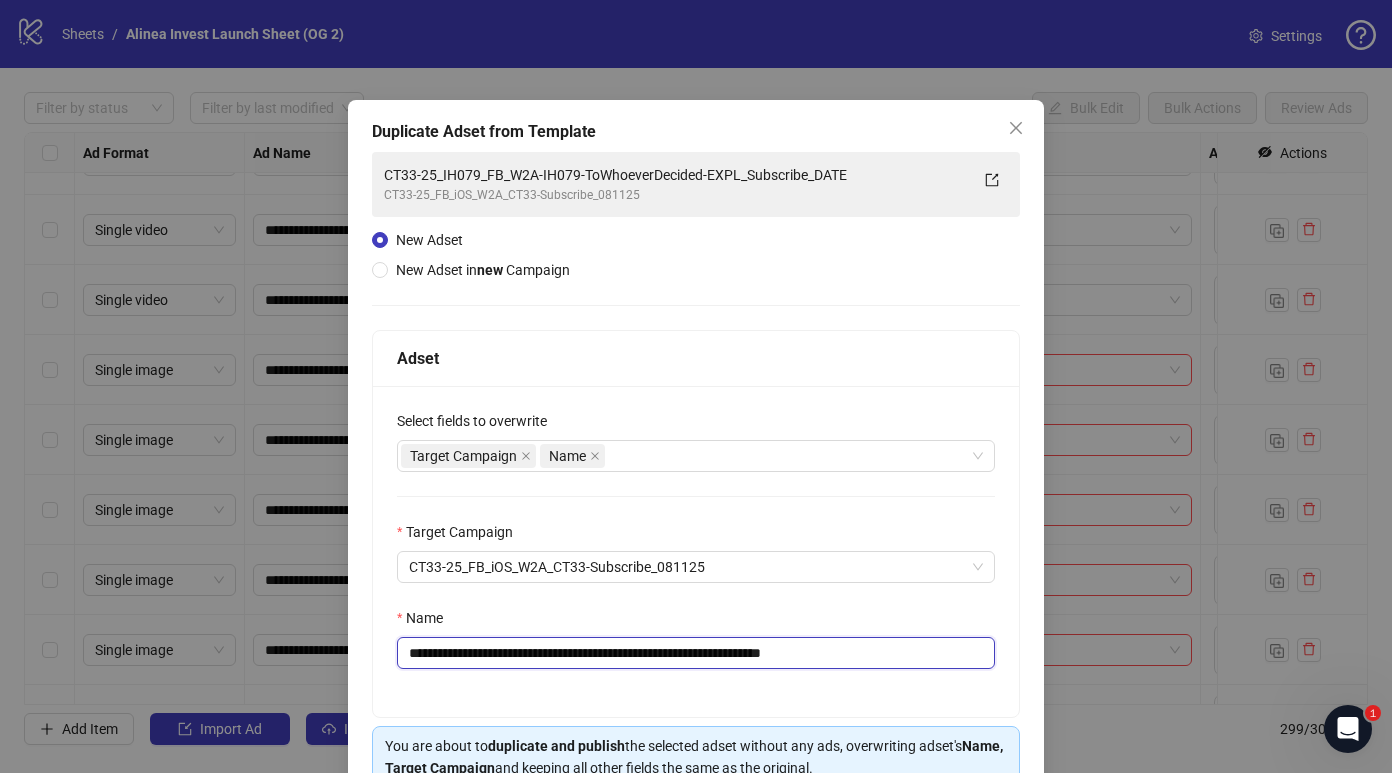 click on "**********" at bounding box center [696, 653] 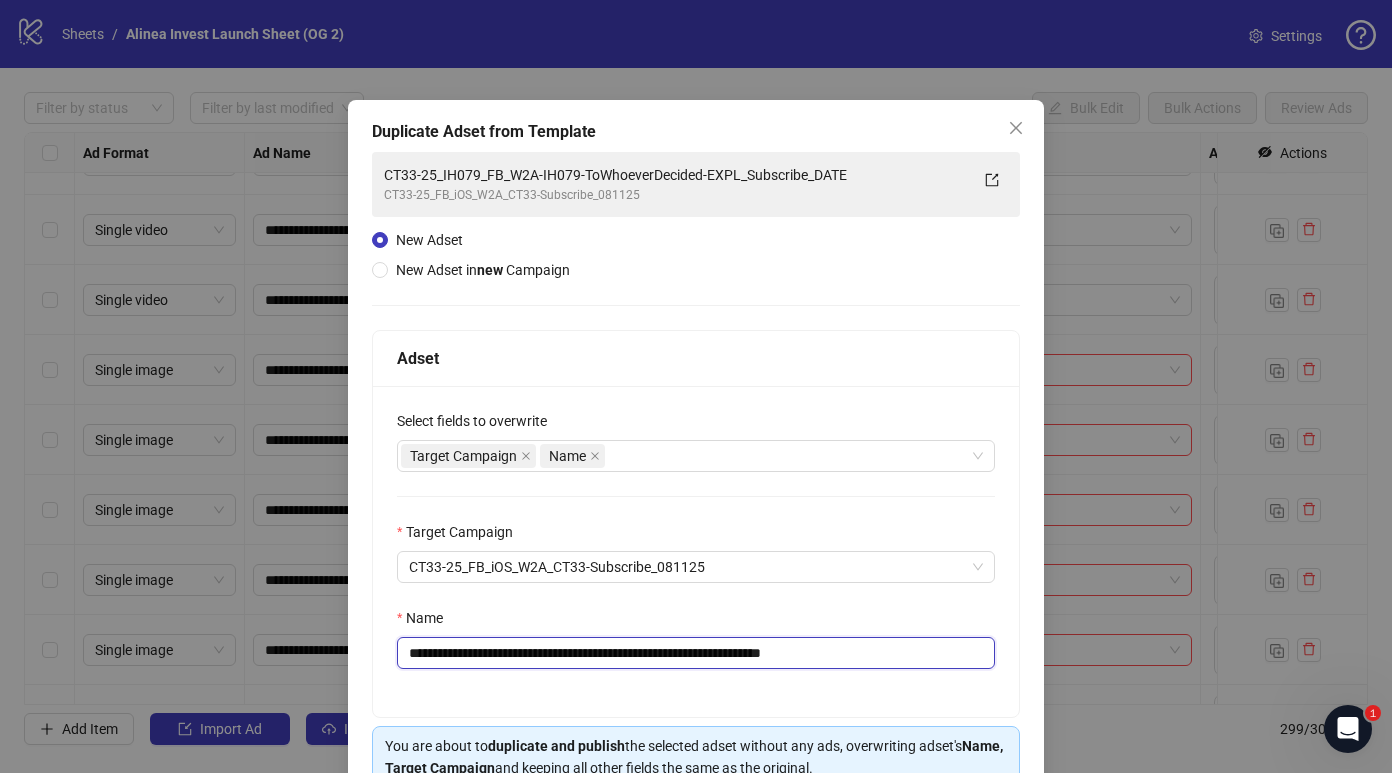 drag, startPoint x: 765, startPoint y: 657, endPoint x: 612, endPoint y: 656, distance: 153.00327 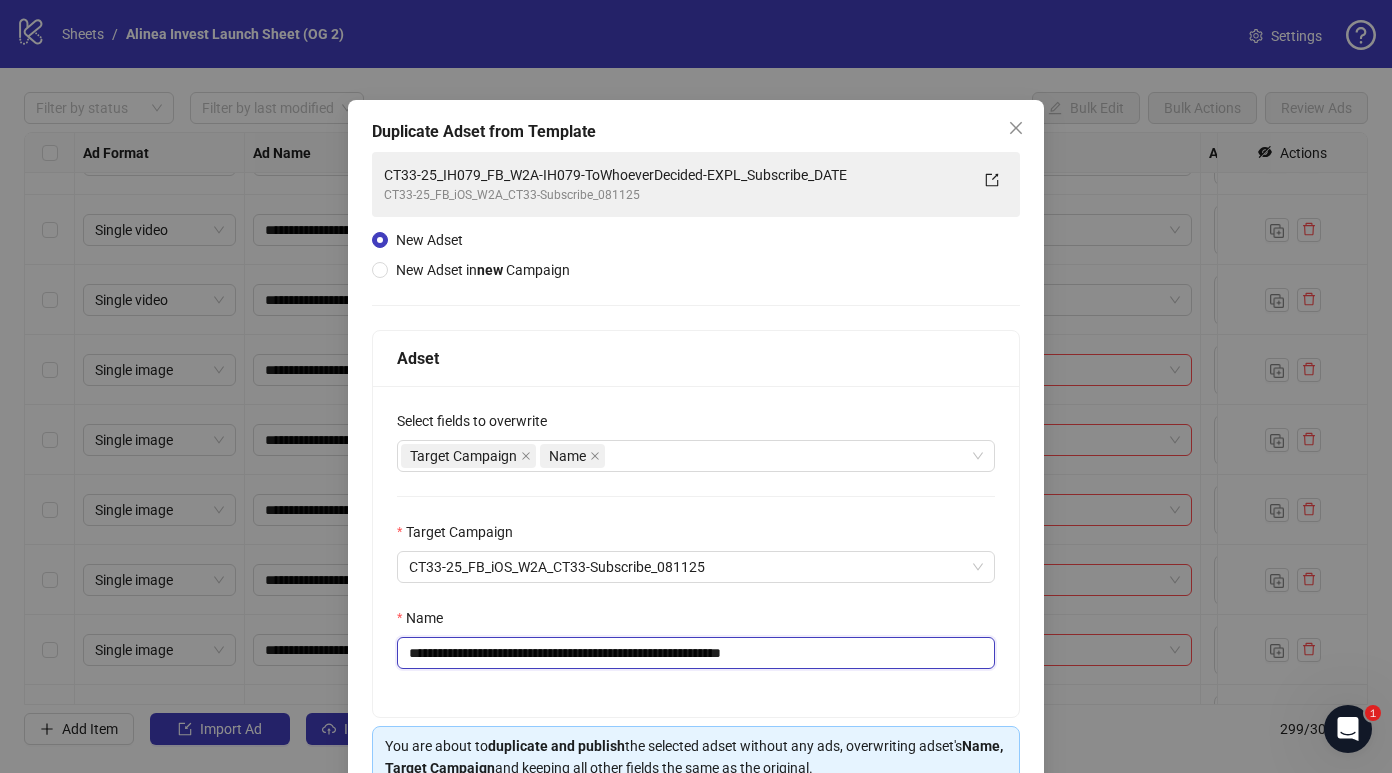click on "**********" at bounding box center [696, 653] 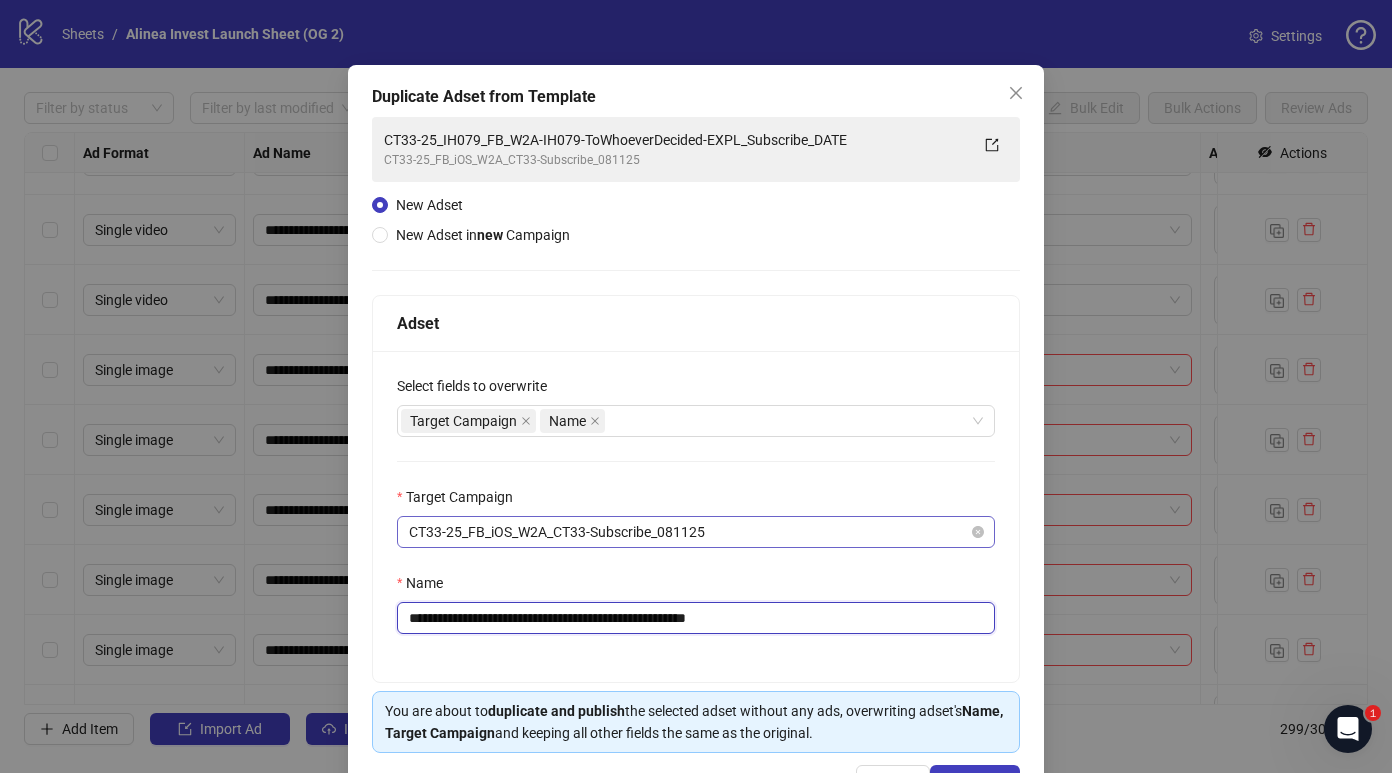 scroll, scrollTop: 40, scrollLeft: 0, axis: vertical 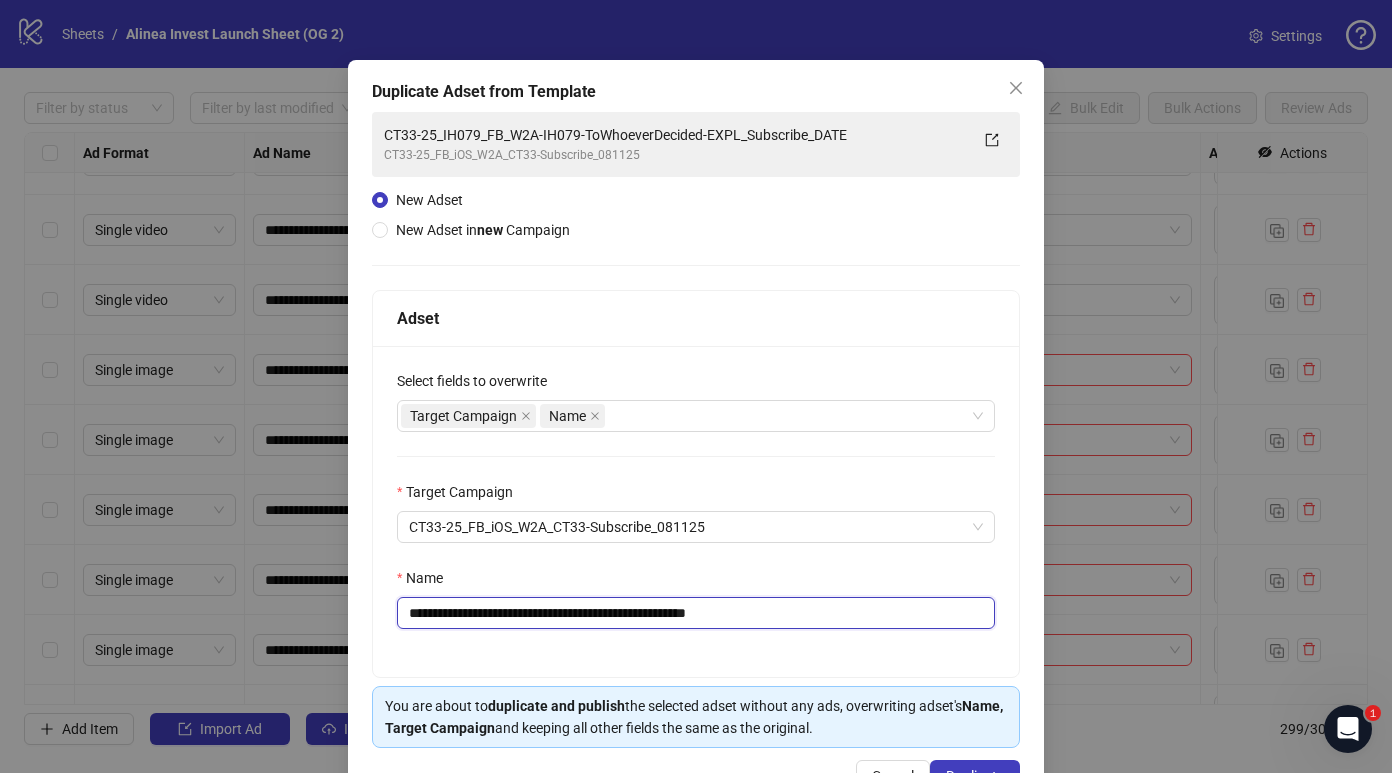 type on "**********" 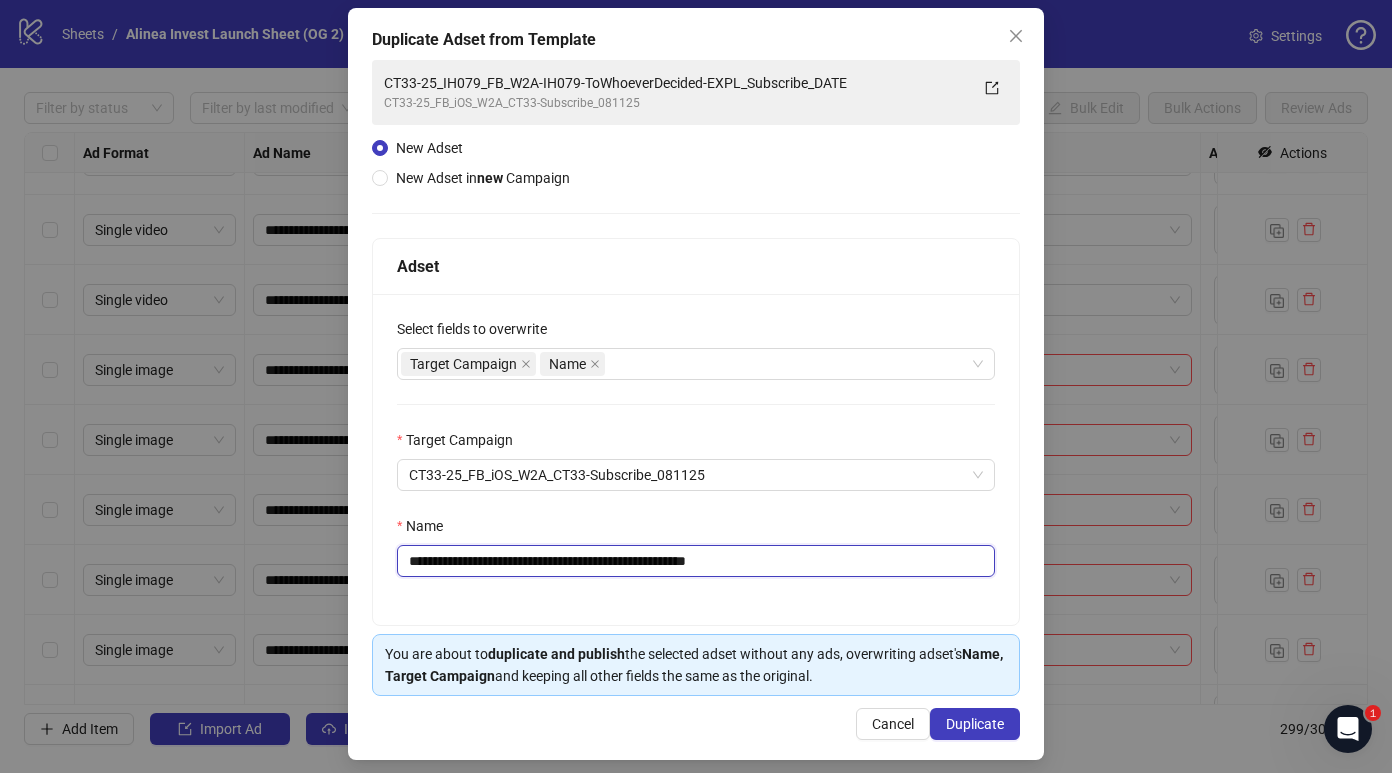 scroll, scrollTop: 104, scrollLeft: 0, axis: vertical 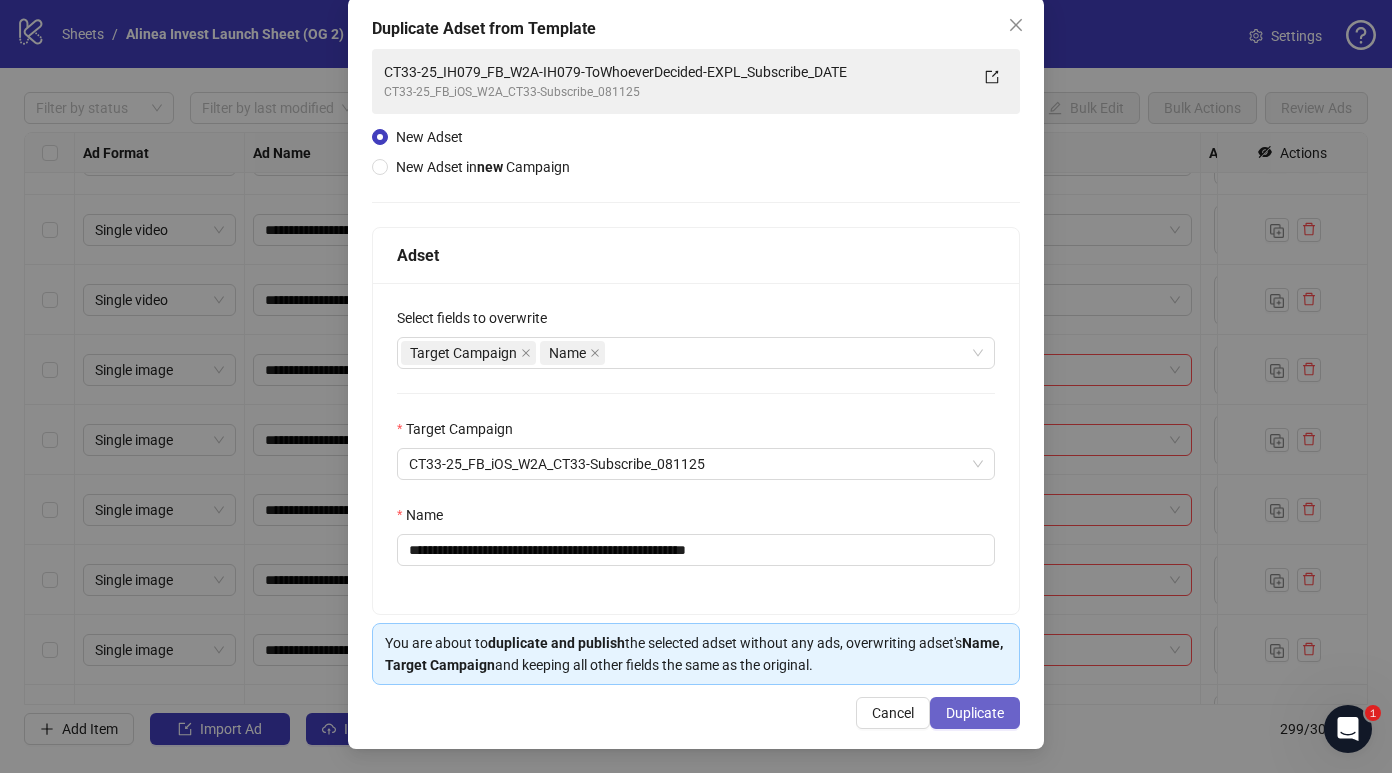 click on "Duplicate" at bounding box center (975, 713) 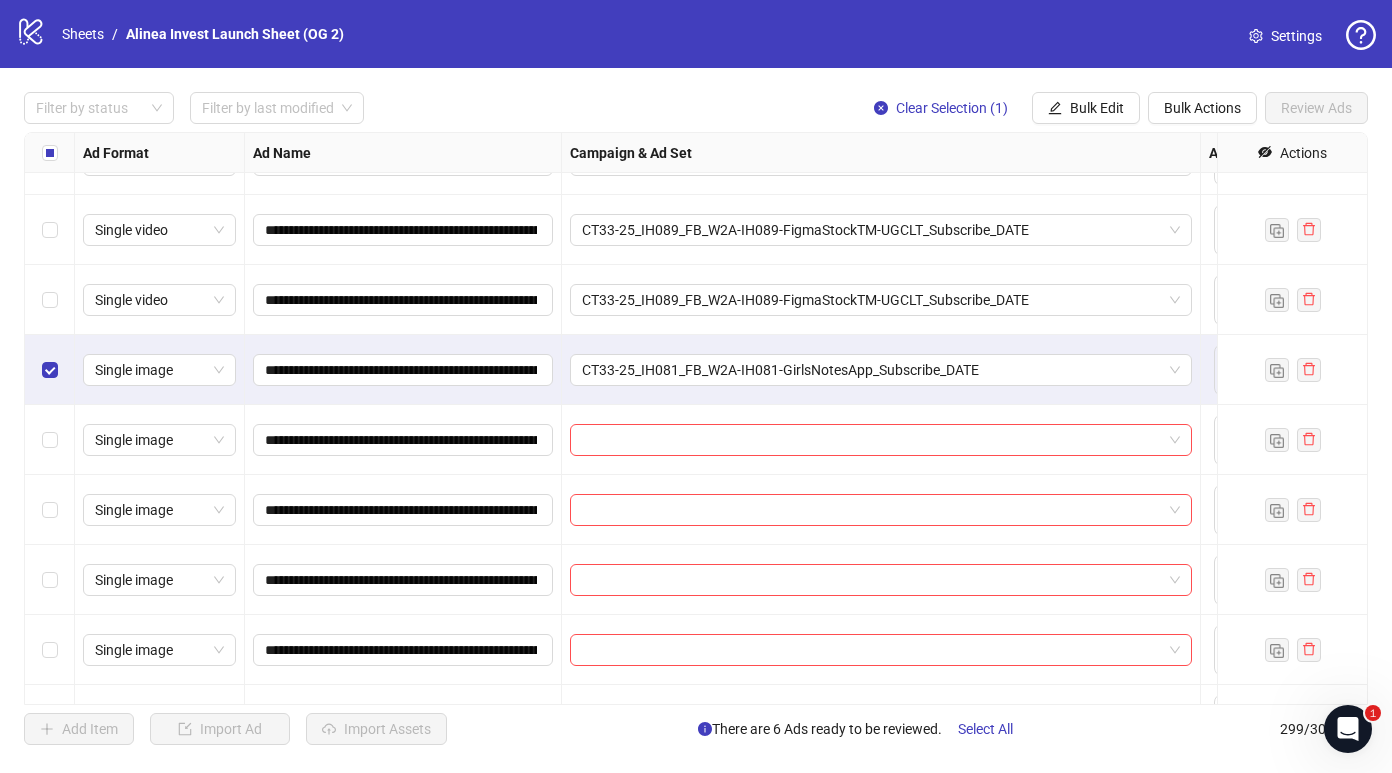 scroll, scrollTop: 20249, scrollLeft: 0, axis: vertical 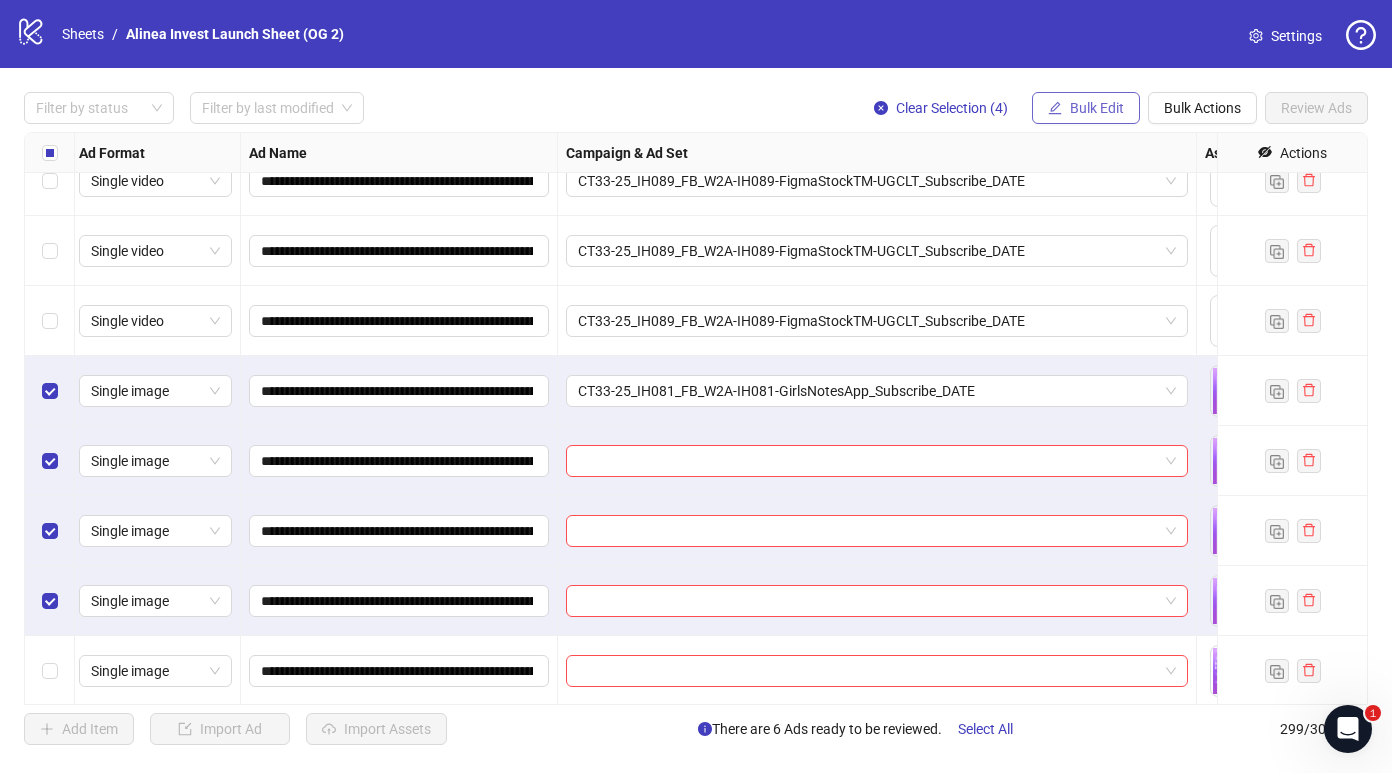 click on "Bulk Edit" at bounding box center (1097, 108) 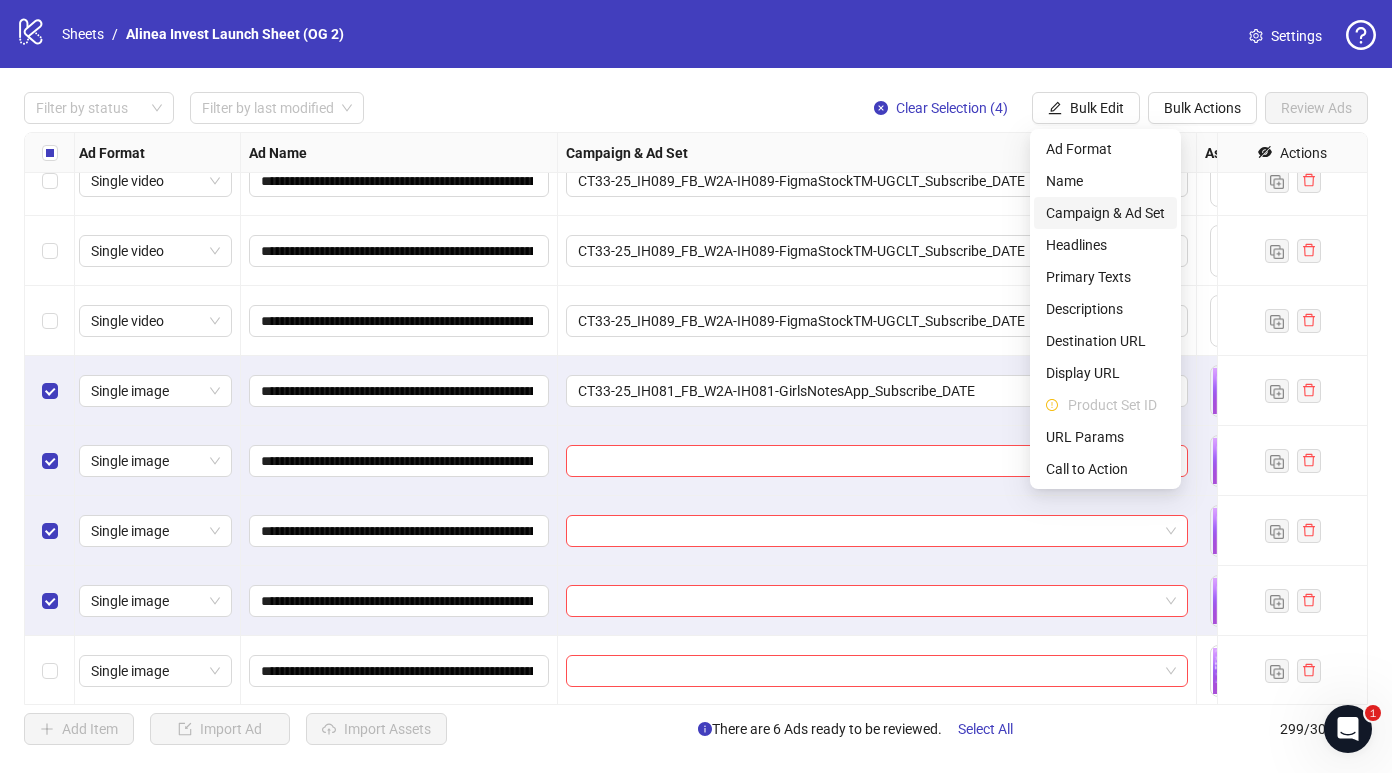 click on "Campaign & Ad Set" at bounding box center [1105, 213] 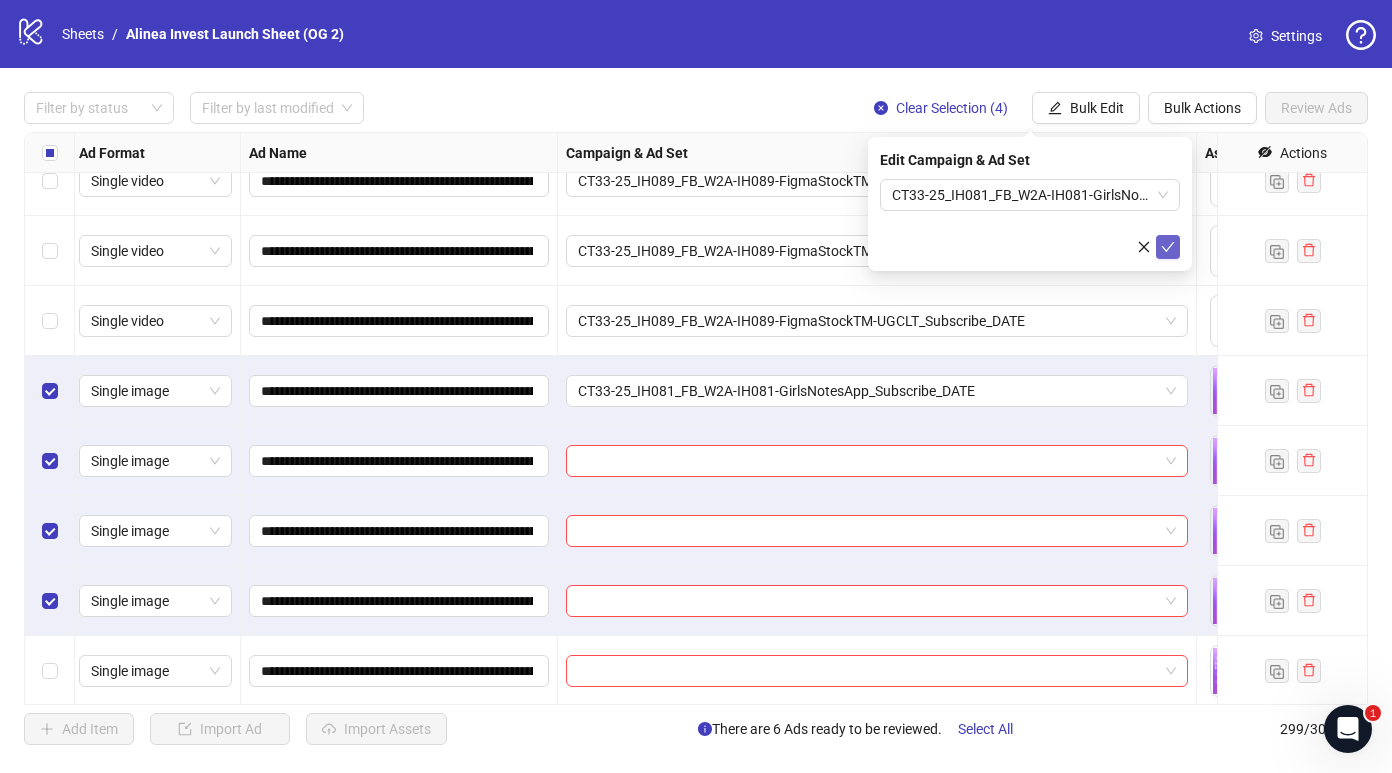 click 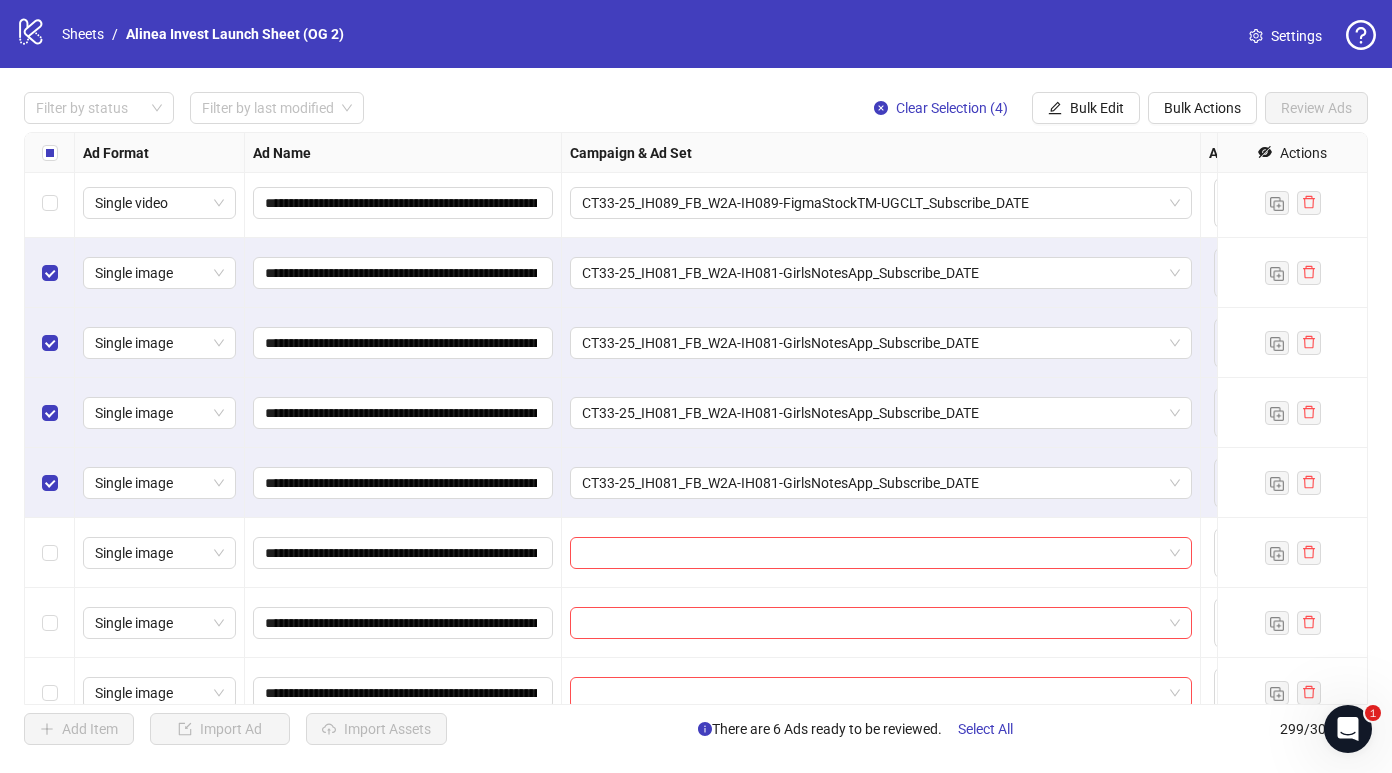scroll, scrollTop: 20399, scrollLeft: 0, axis: vertical 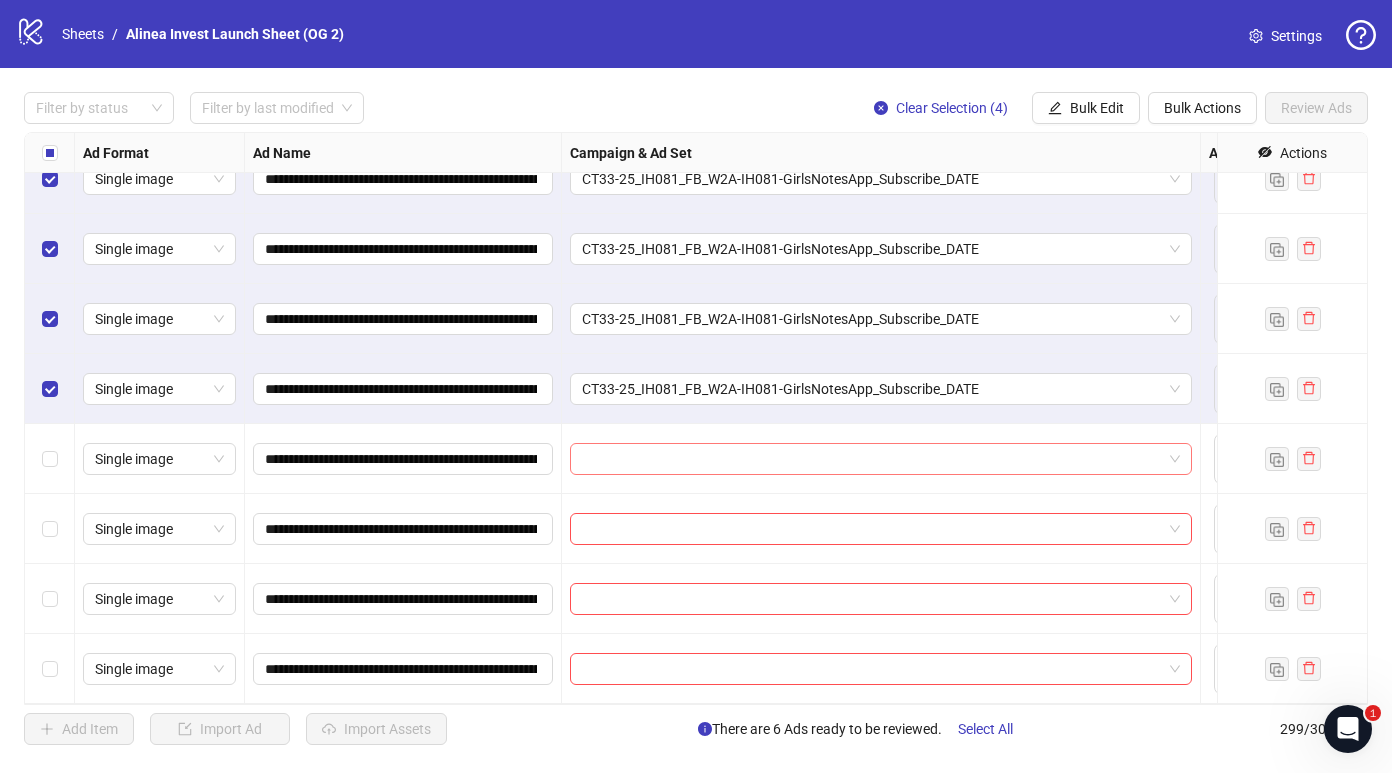 click at bounding box center [881, 459] 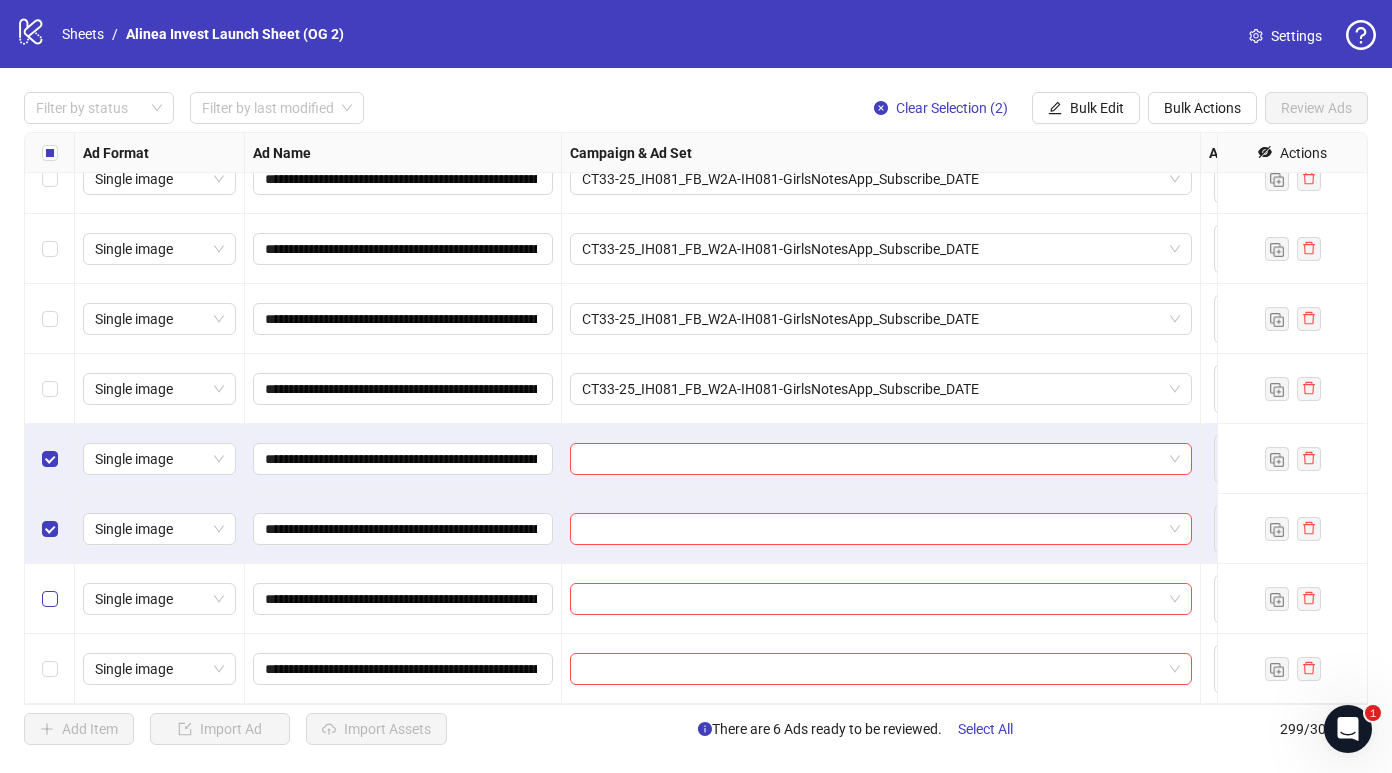 click at bounding box center [50, 599] 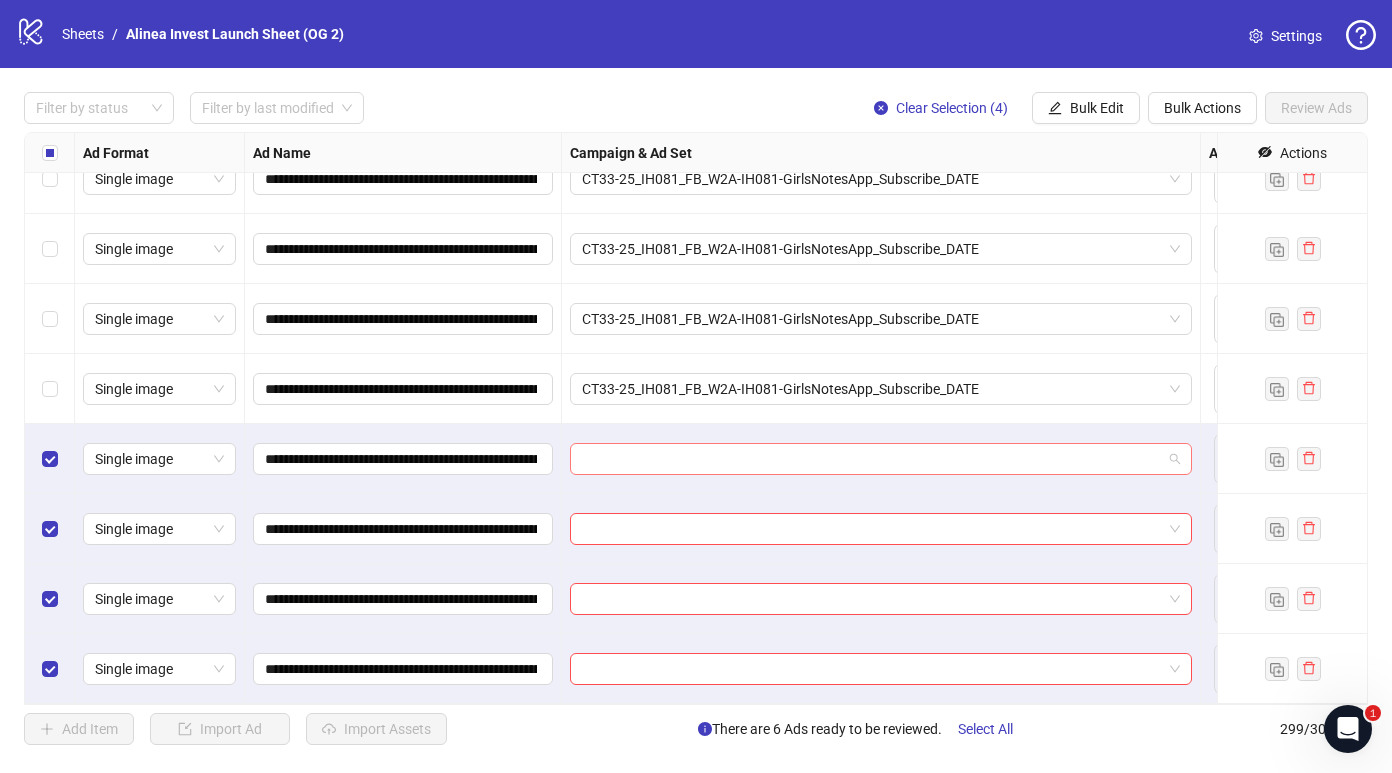 click at bounding box center [881, 459] 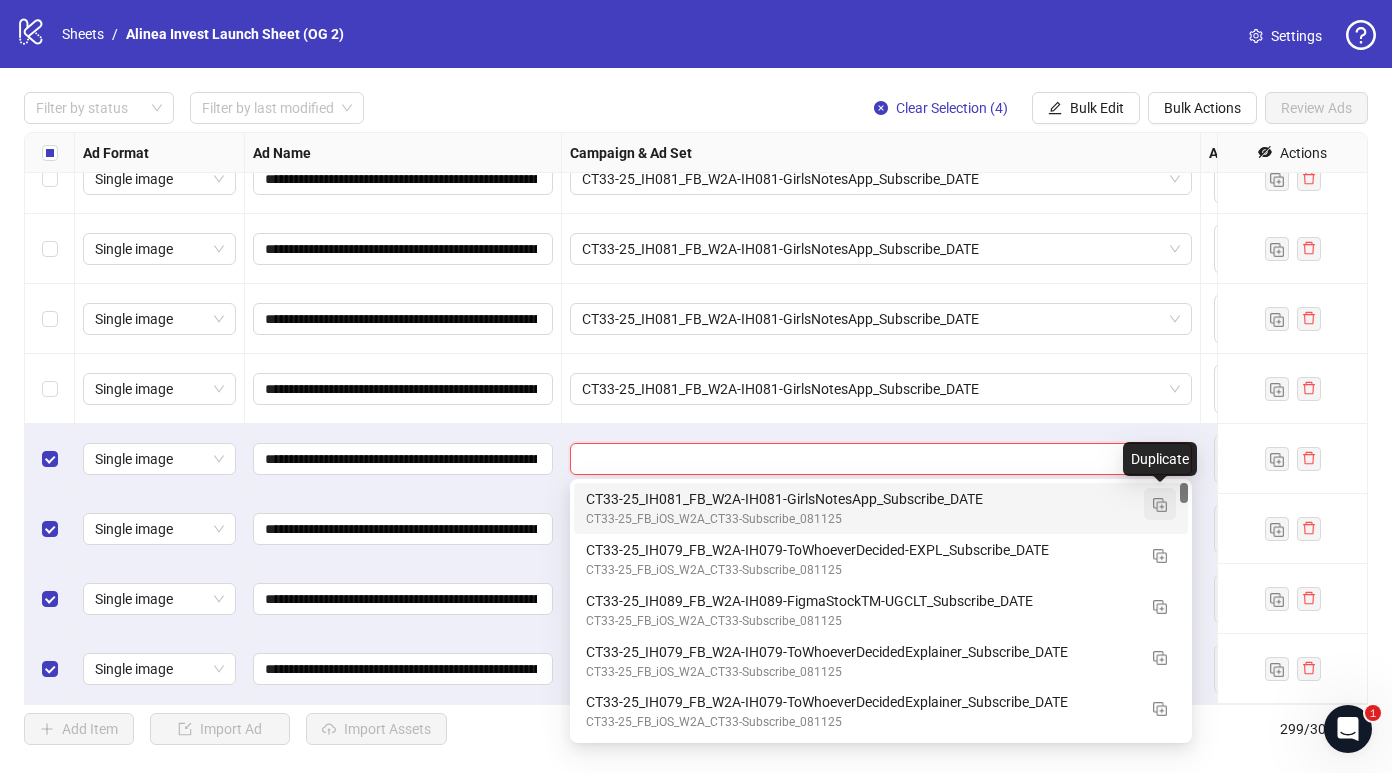 click at bounding box center (1160, 505) 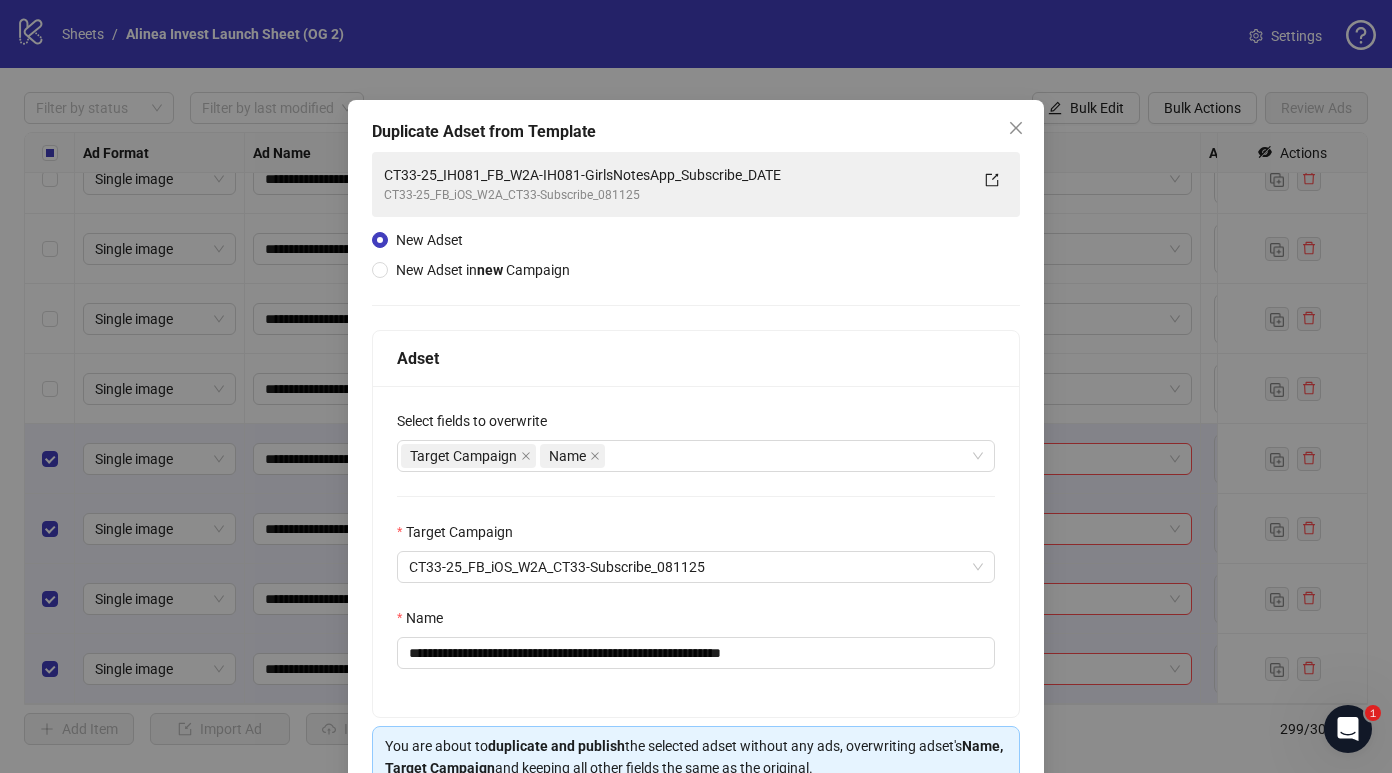 scroll, scrollTop: 104, scrollLeft: 0, axis: vertical 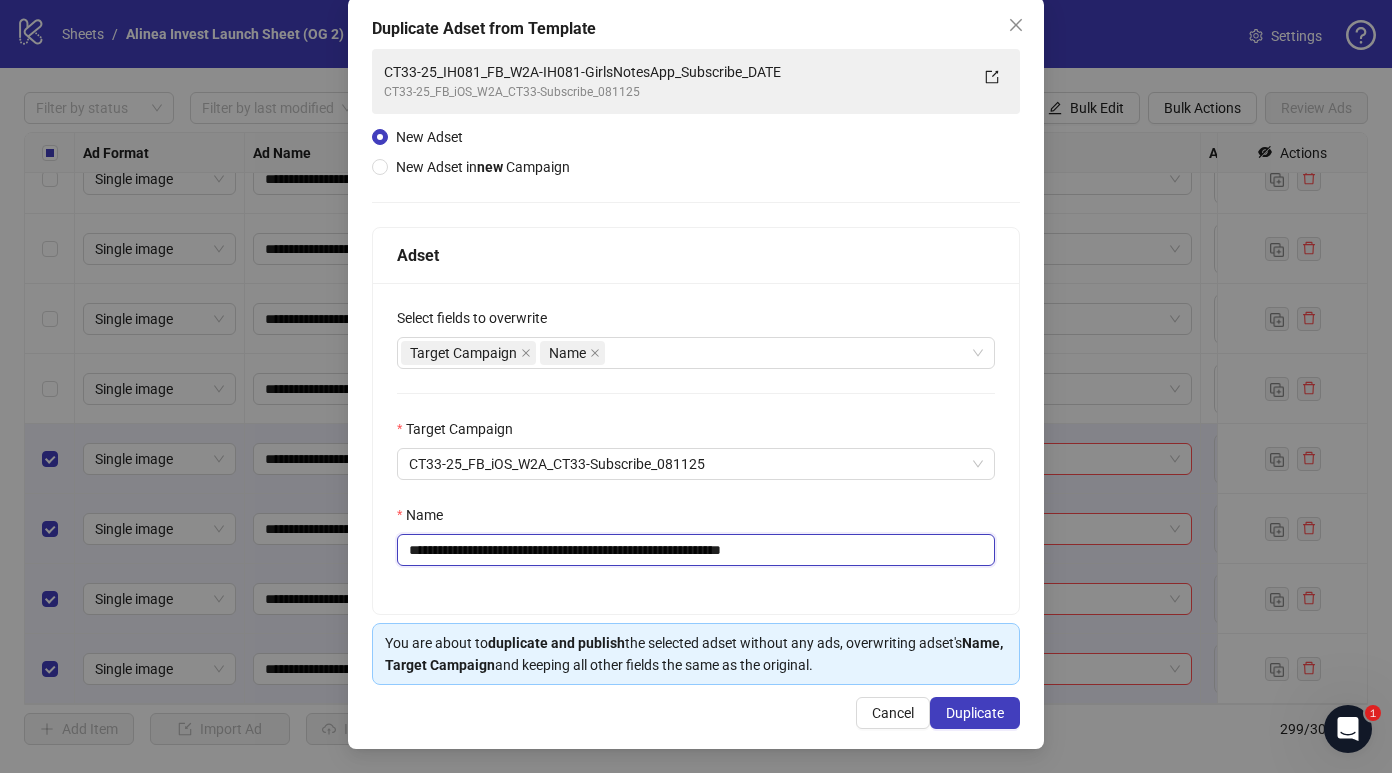 click on "**********" at bounding box center [696, 550] 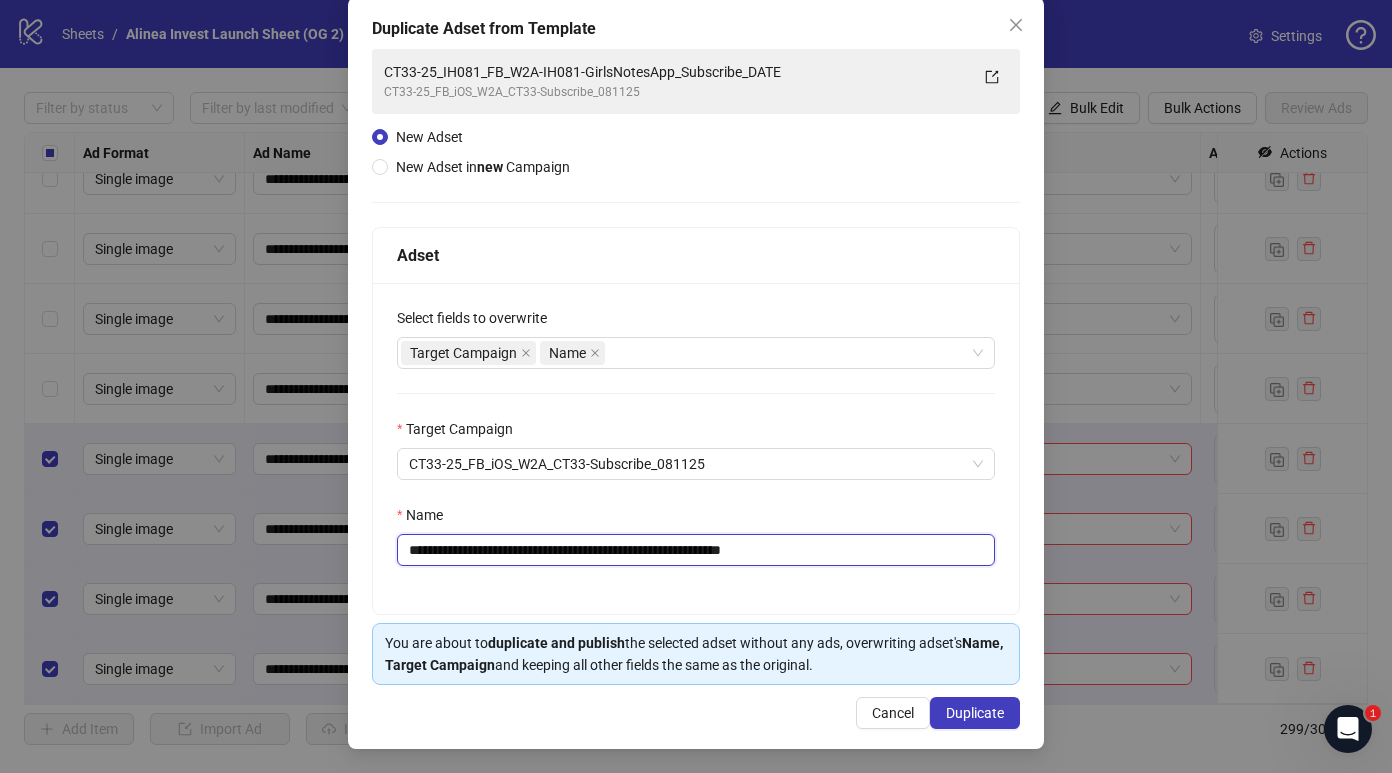 click on "**********" at bounding box center [696, 550] 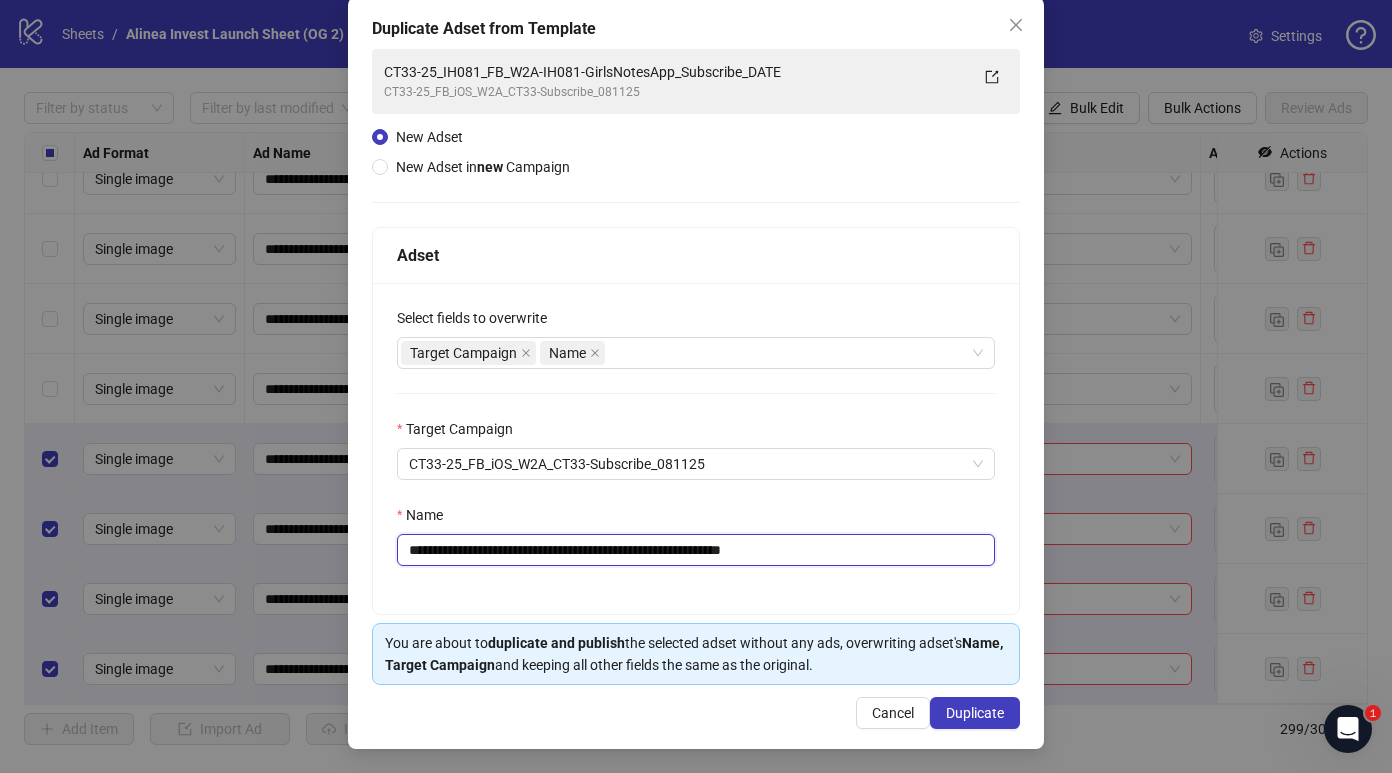 drag, startPoint x: 768, startPoint y: 553, endPoint x: 612, endPoint y: 554, distance: 156.0032 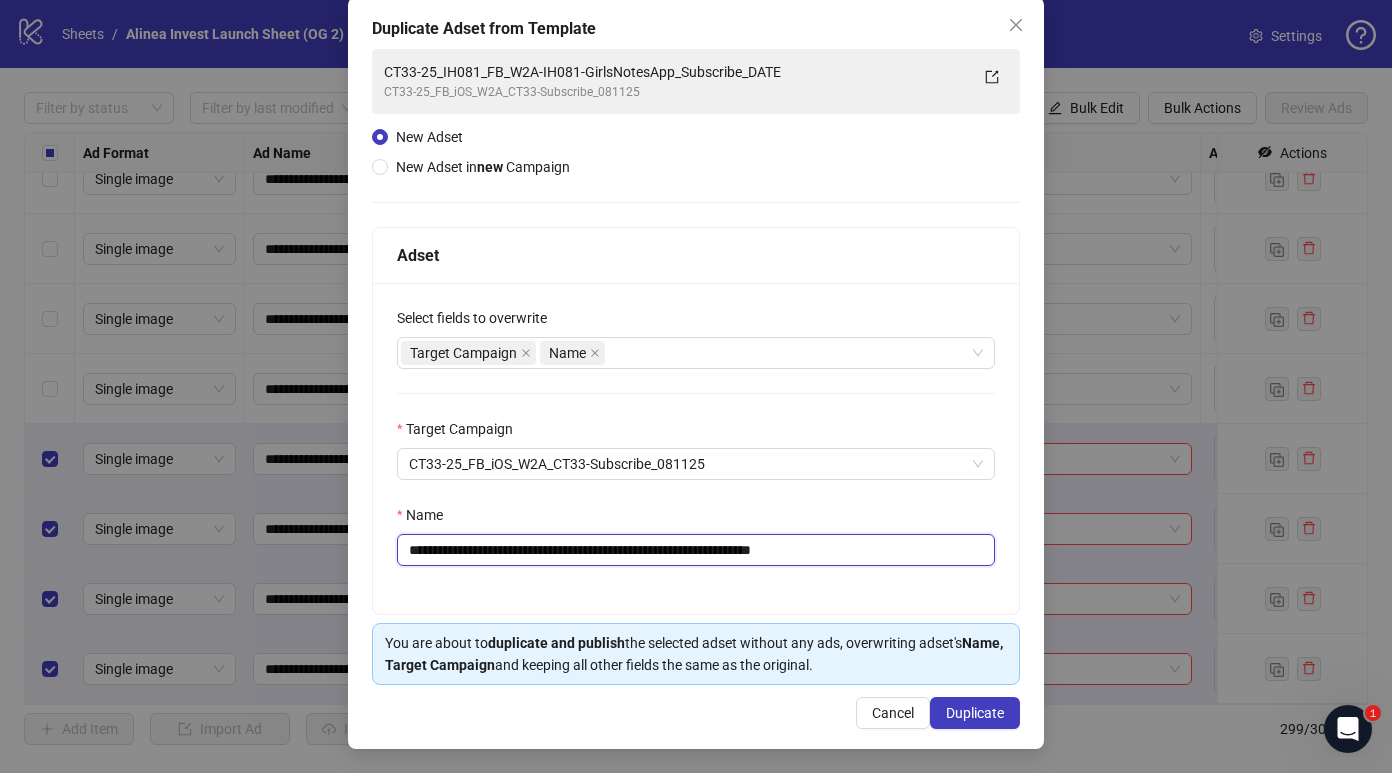 click on "**********" at bounding box center (696, 550) 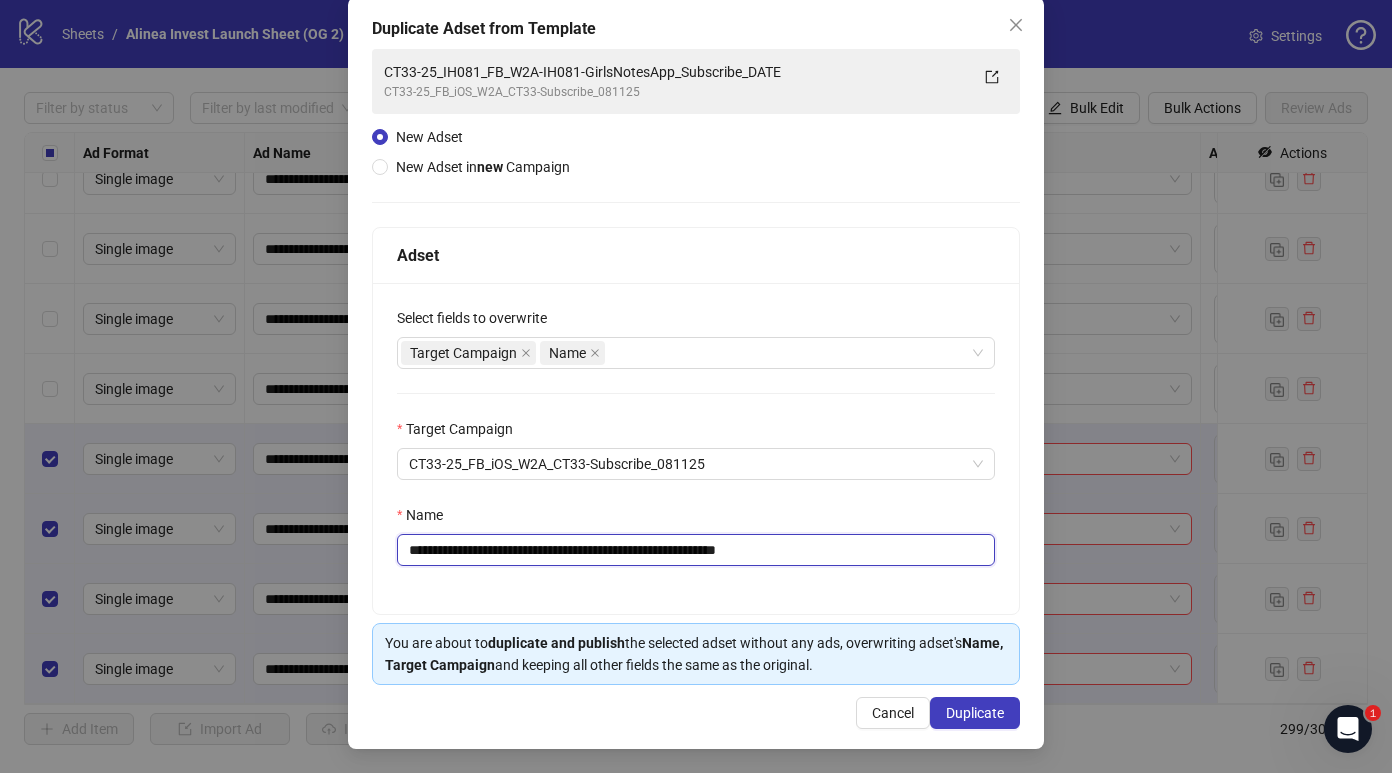 click on "**********" at bounding box center (696, 550) 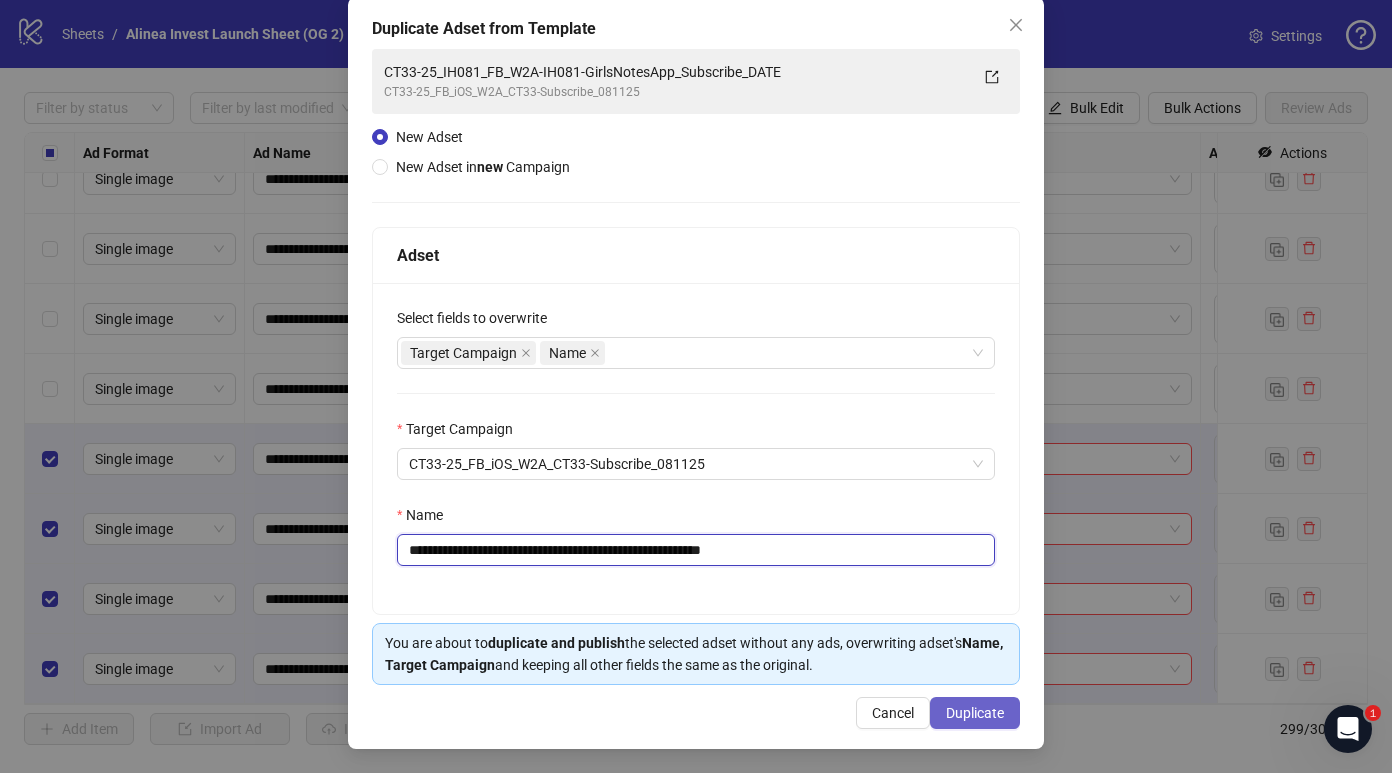 type on "**********" 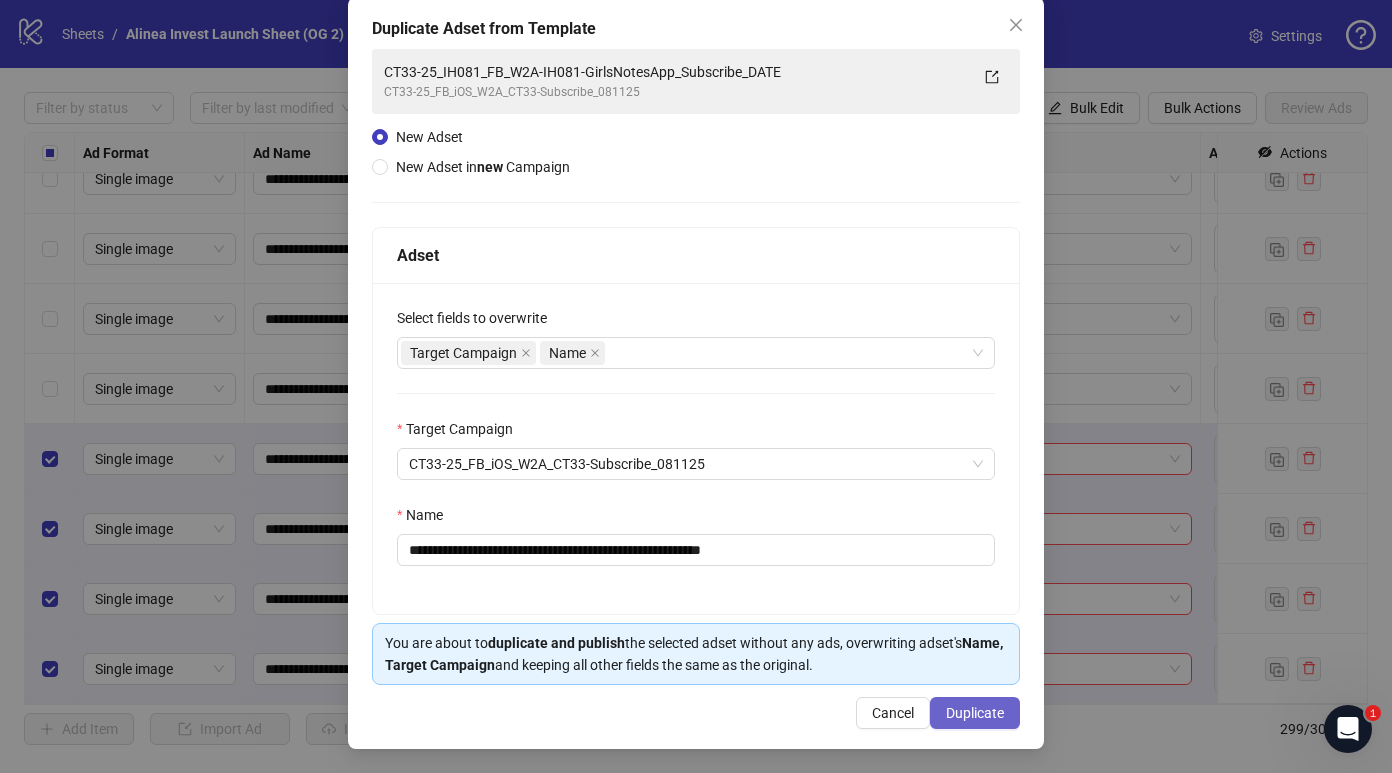 click on "Duplicate" at bounding box center [975, 713] 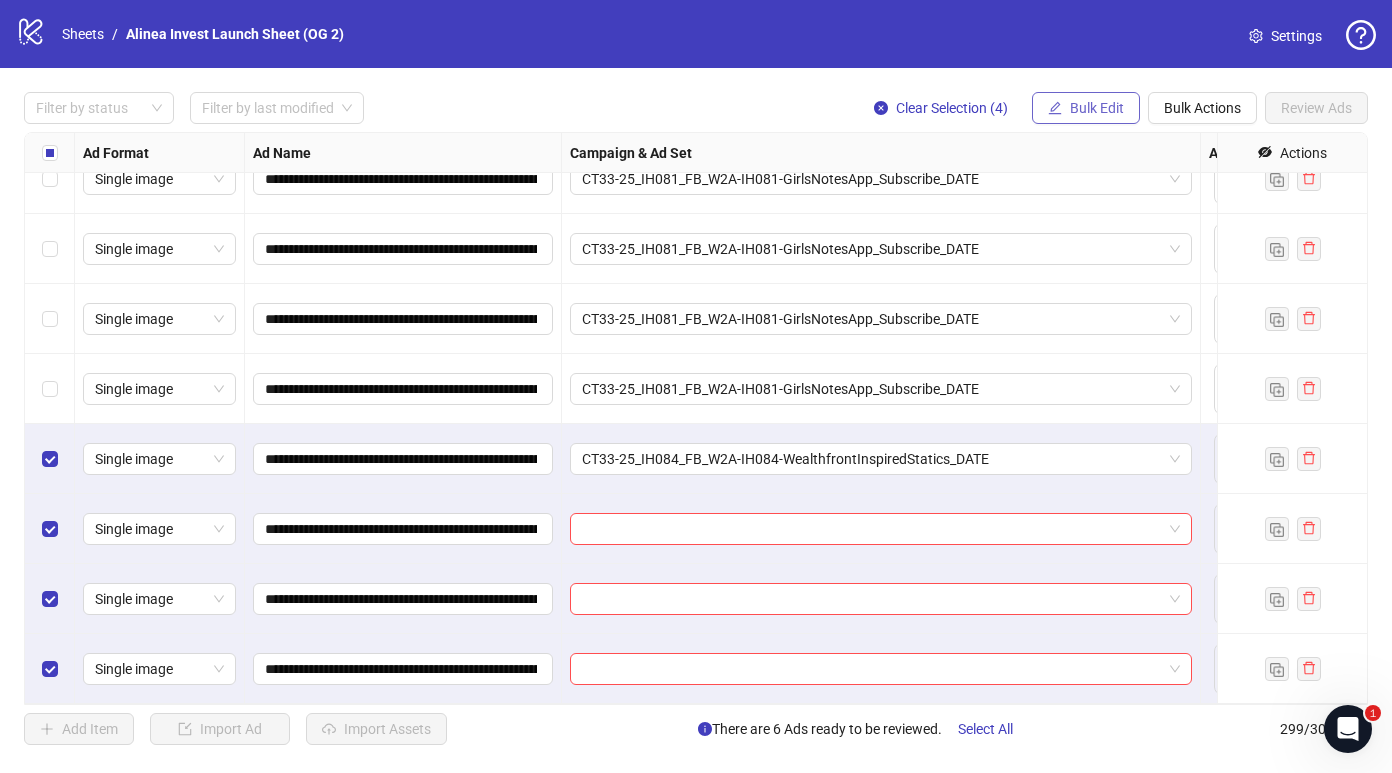 click on "Bulk Edit" at bounding box center [1097, 108] 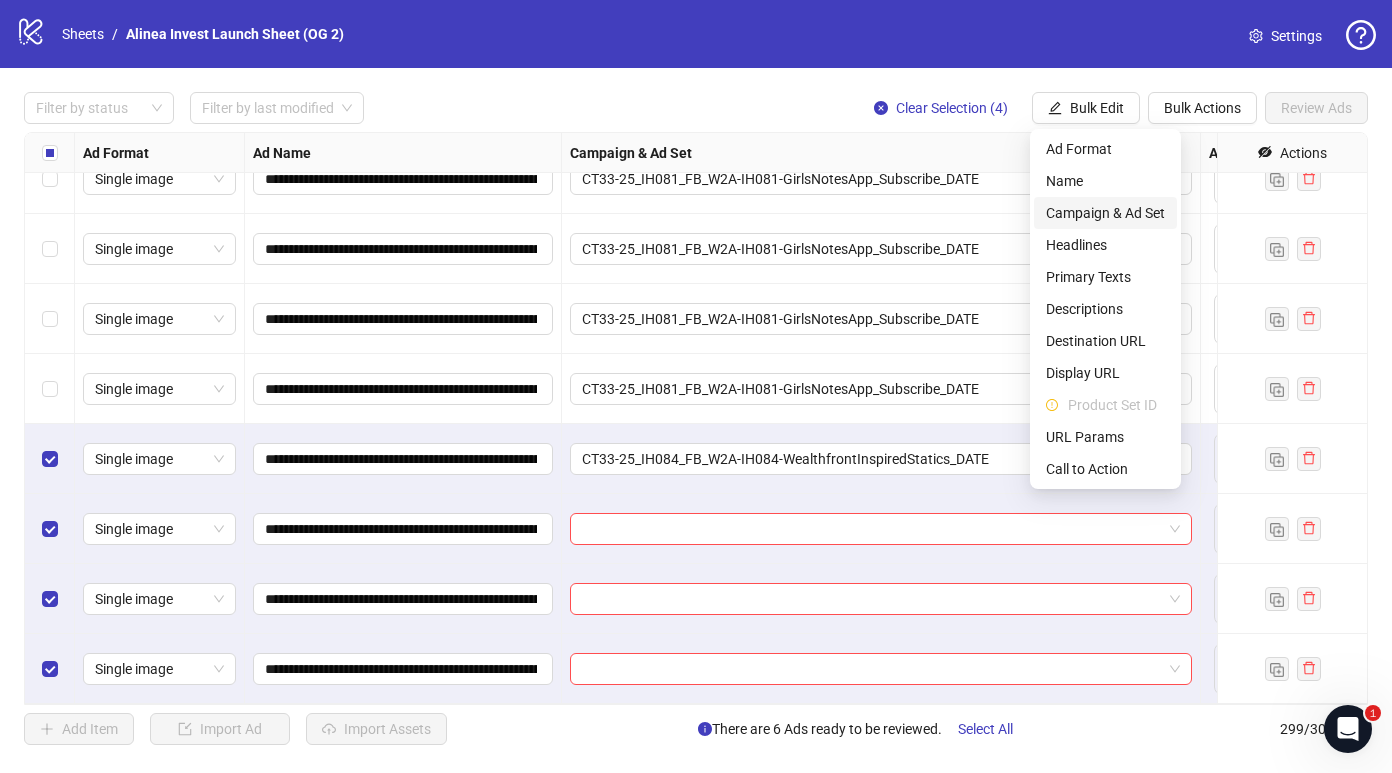click on "Campaign & Ad Set" at bounding box center (1105, 213) 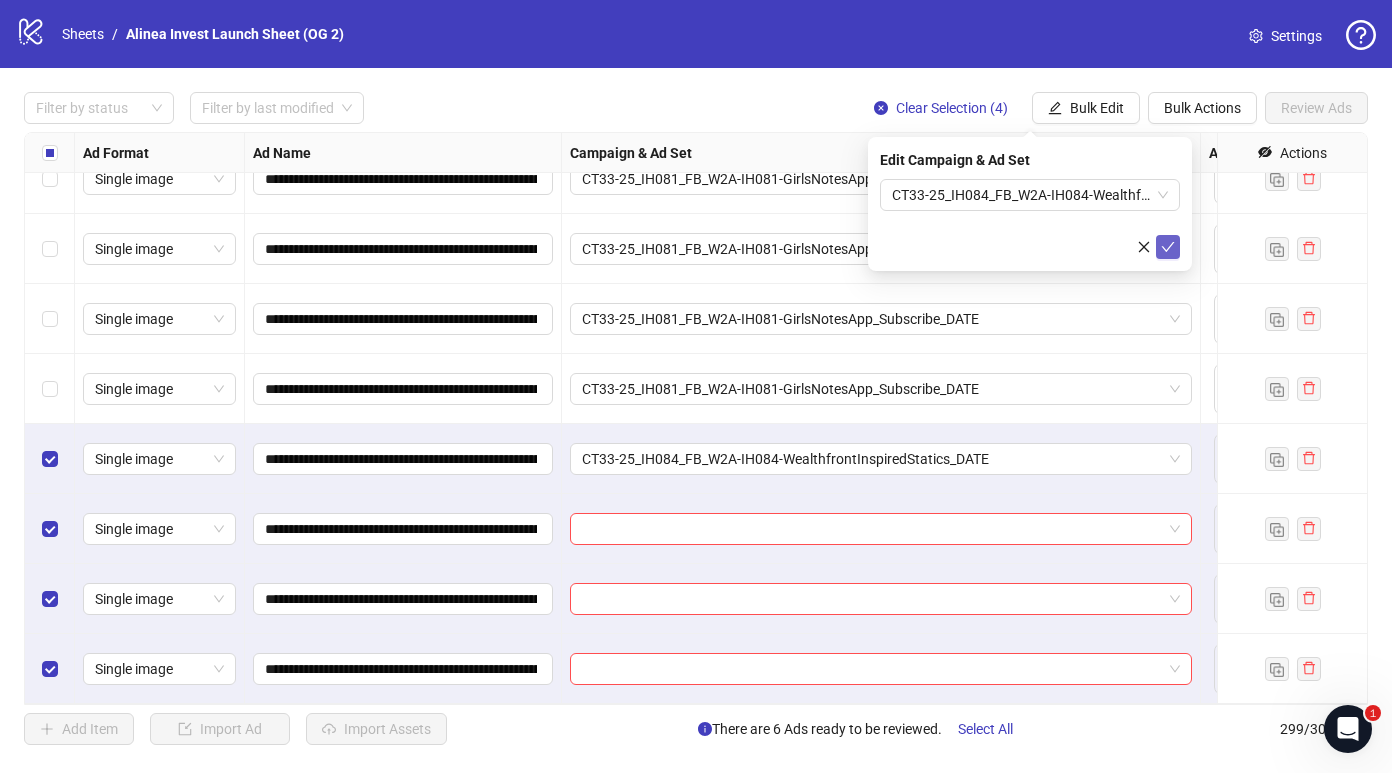 click 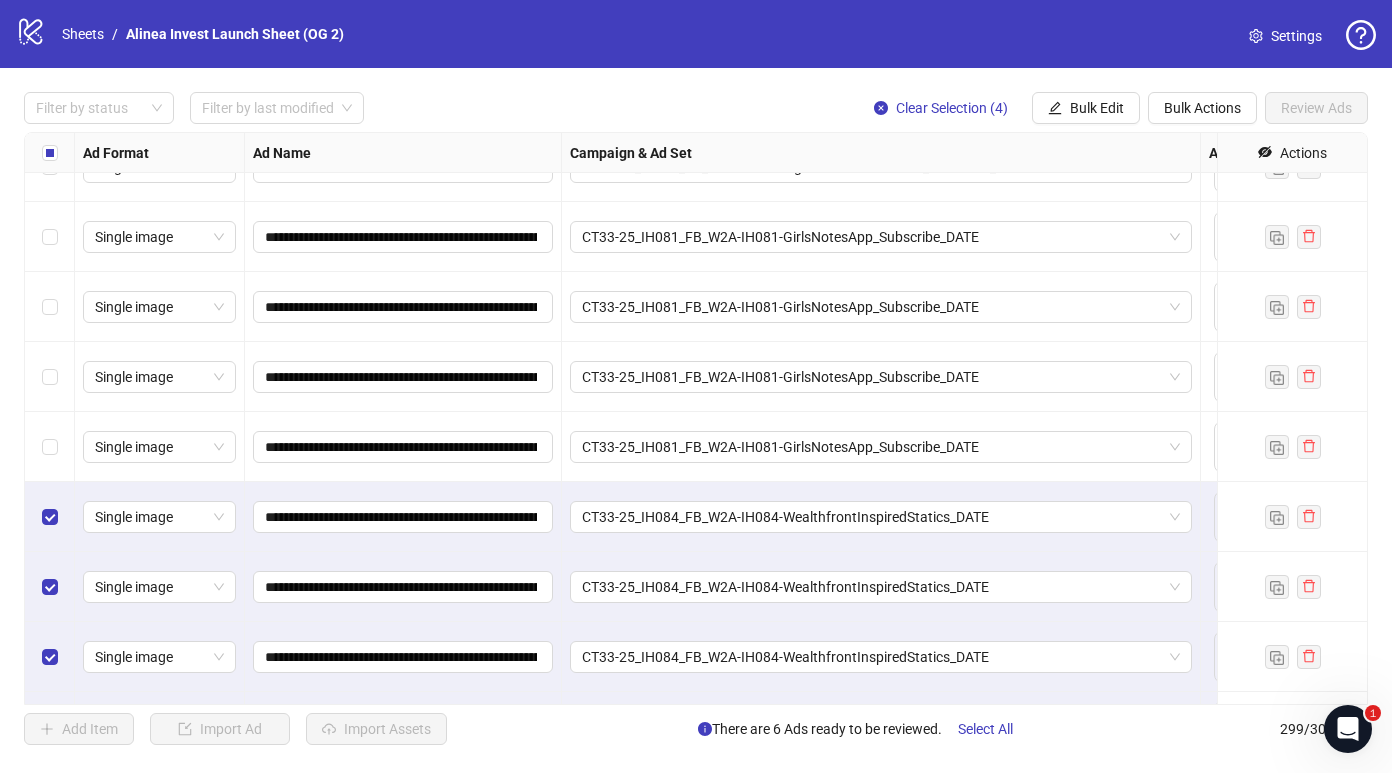 scroll, scrollTop: 20399, scrollLeft: 0, axis: vertical 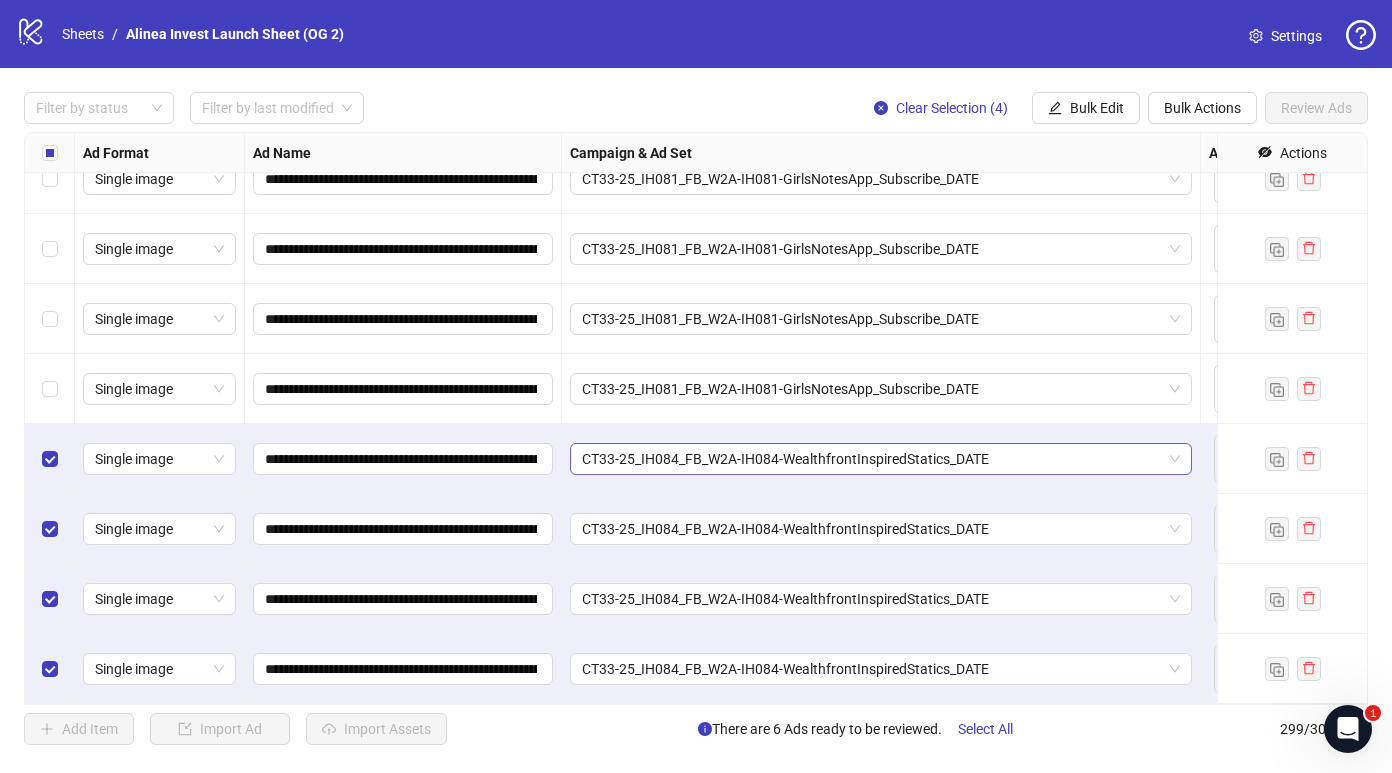 click on "CT33-25_IH084_FB_W2A-IH084-WealthfrontInspiredStatics_DATE" at bounding box center (881, 459) 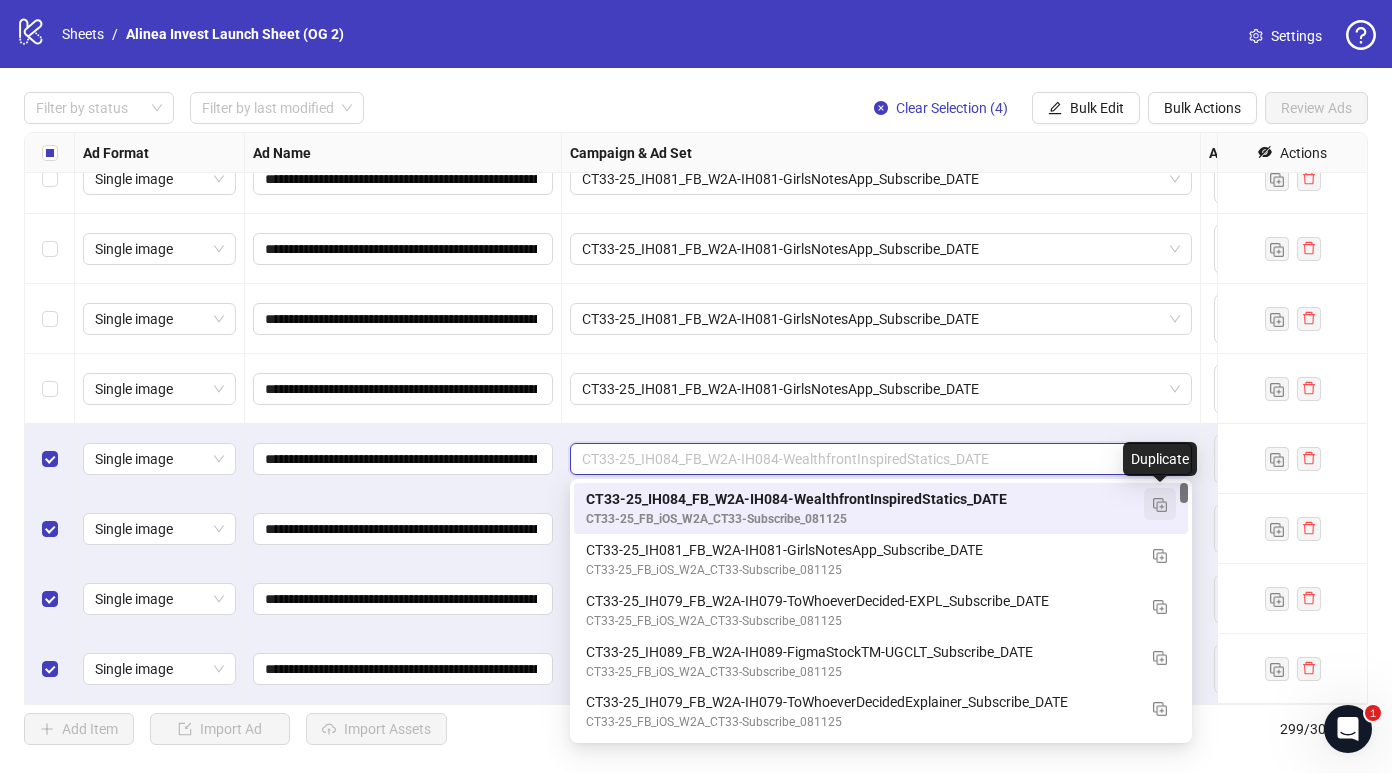 click at bounding box center [1160, 505] 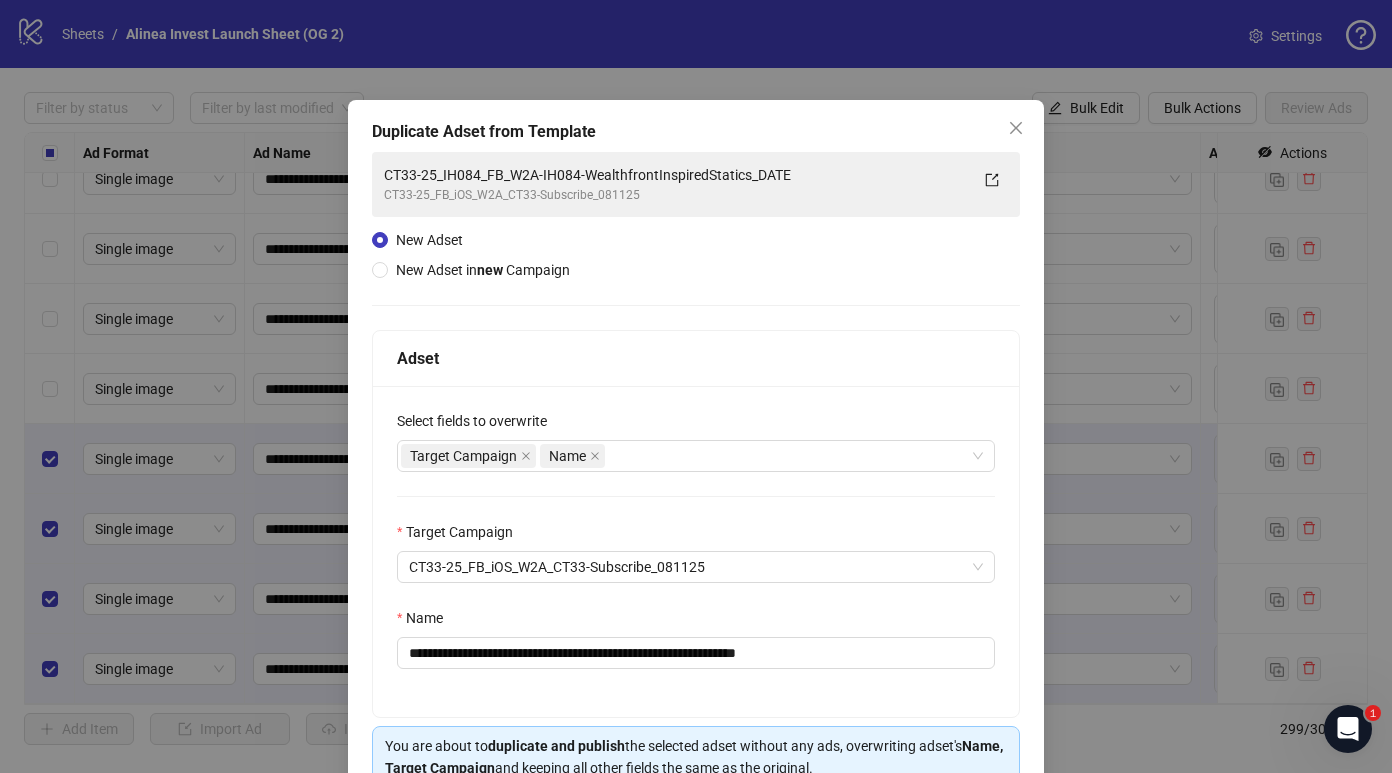 scroll, scrollTop: 104, scrollLeft: 0, axis: vertical 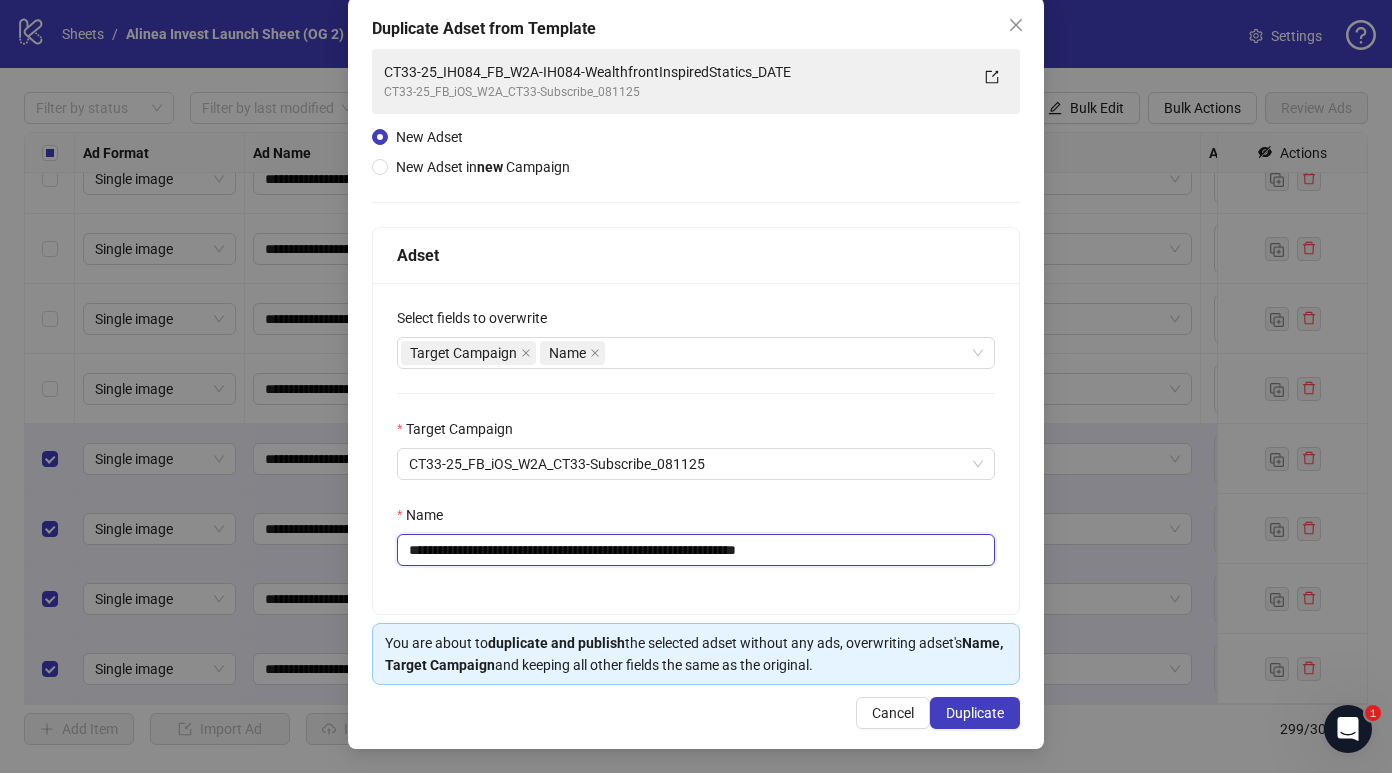 click on "**********" at bounding box center [696, 550] 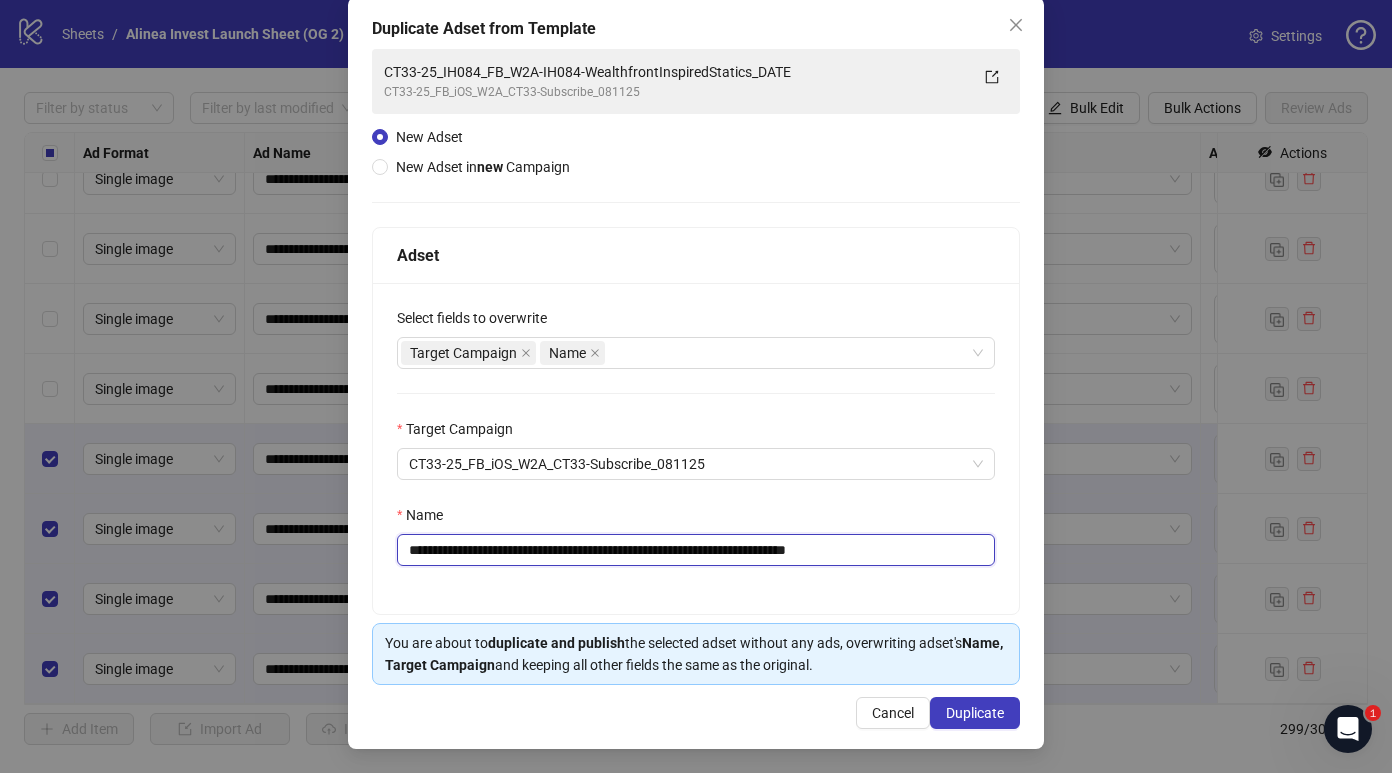click on "**********" at bounding box center (696, 550) 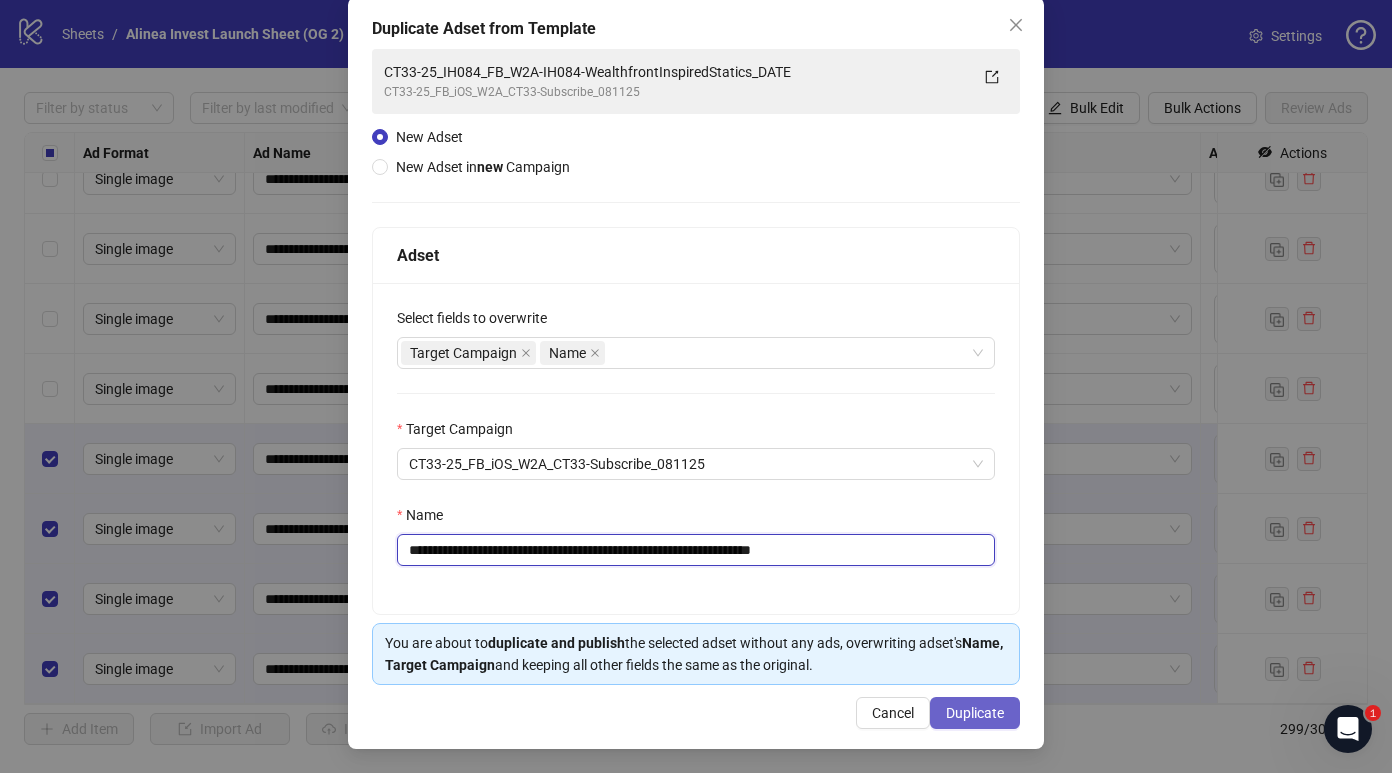 type on "**********" 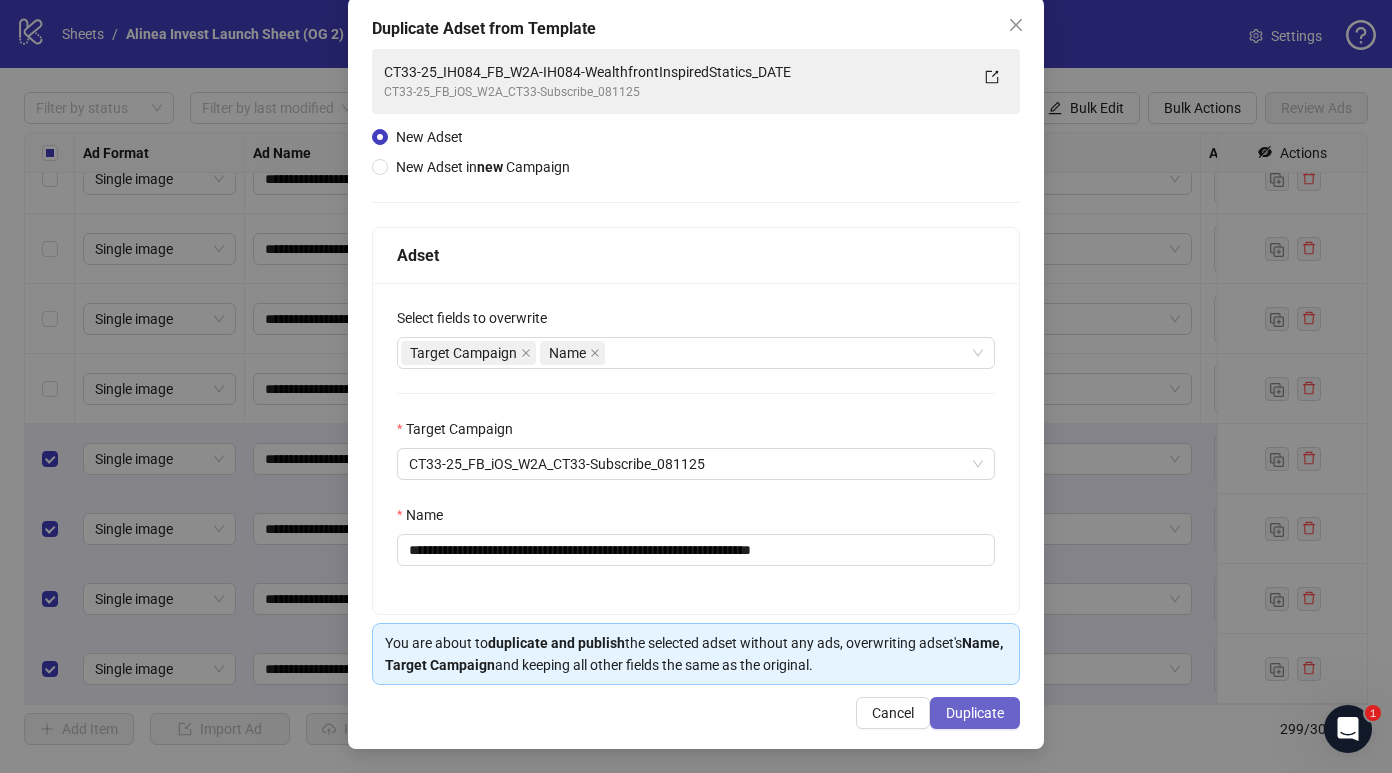 click on "Duplicate" at bounding box center (975, 713) 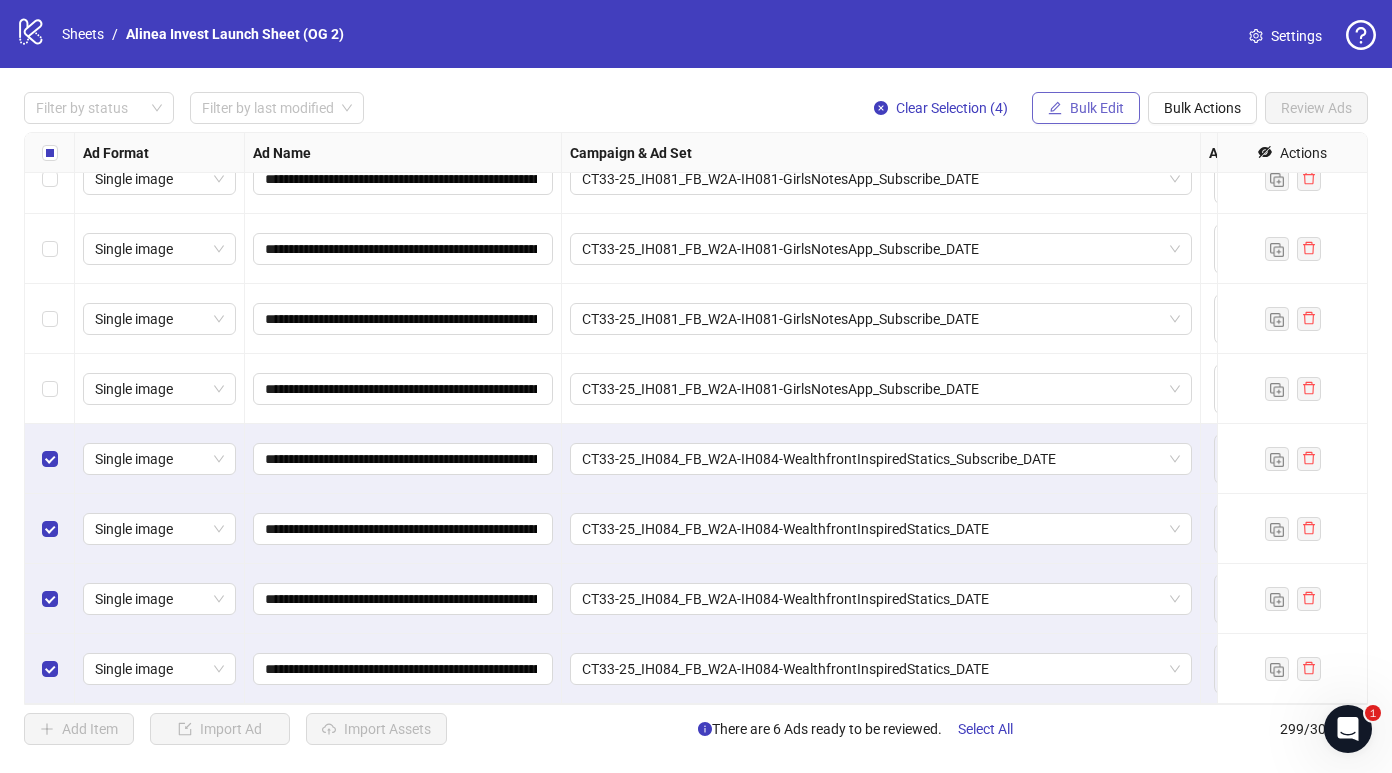 click on "Bulk Edit" at bounding box center (1097, 108) 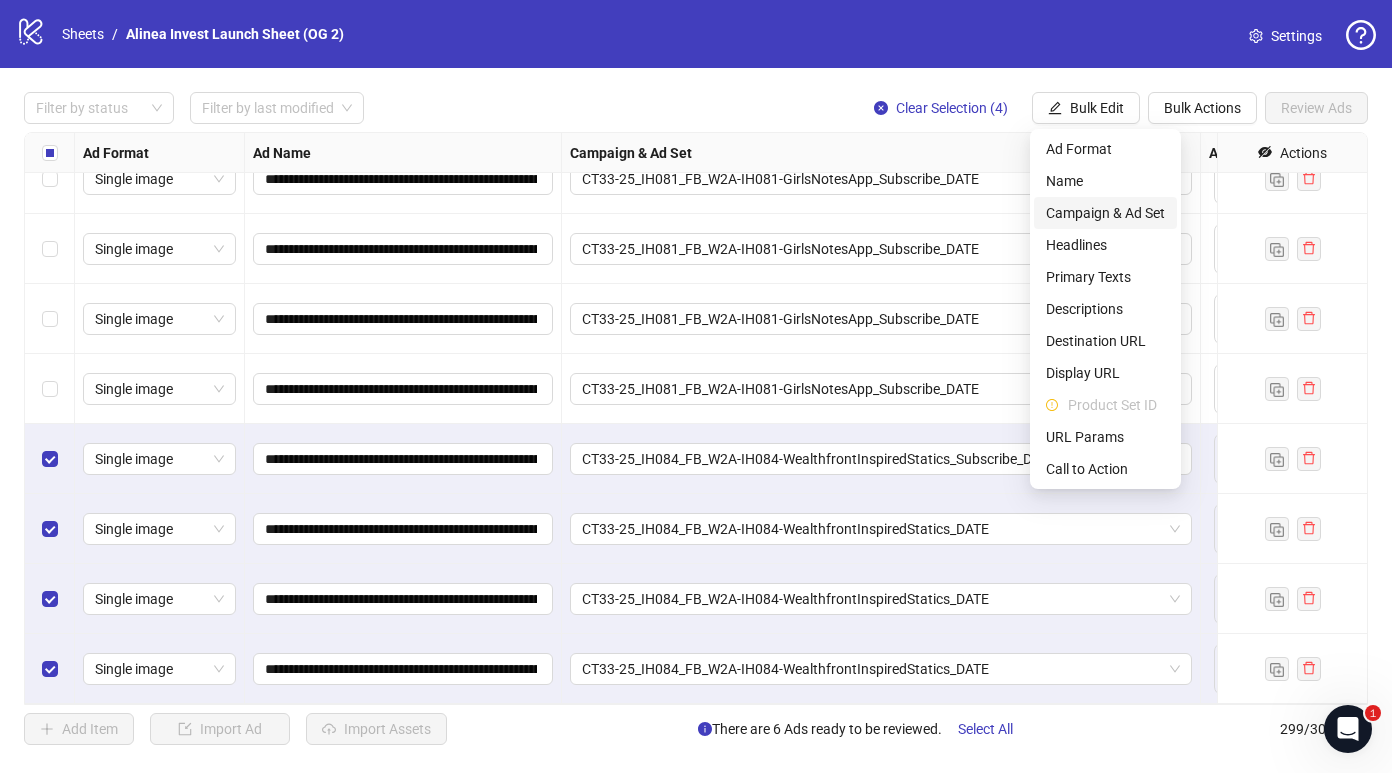 click on "Campaign & Ad Set" at bounding box center (1105, 213) 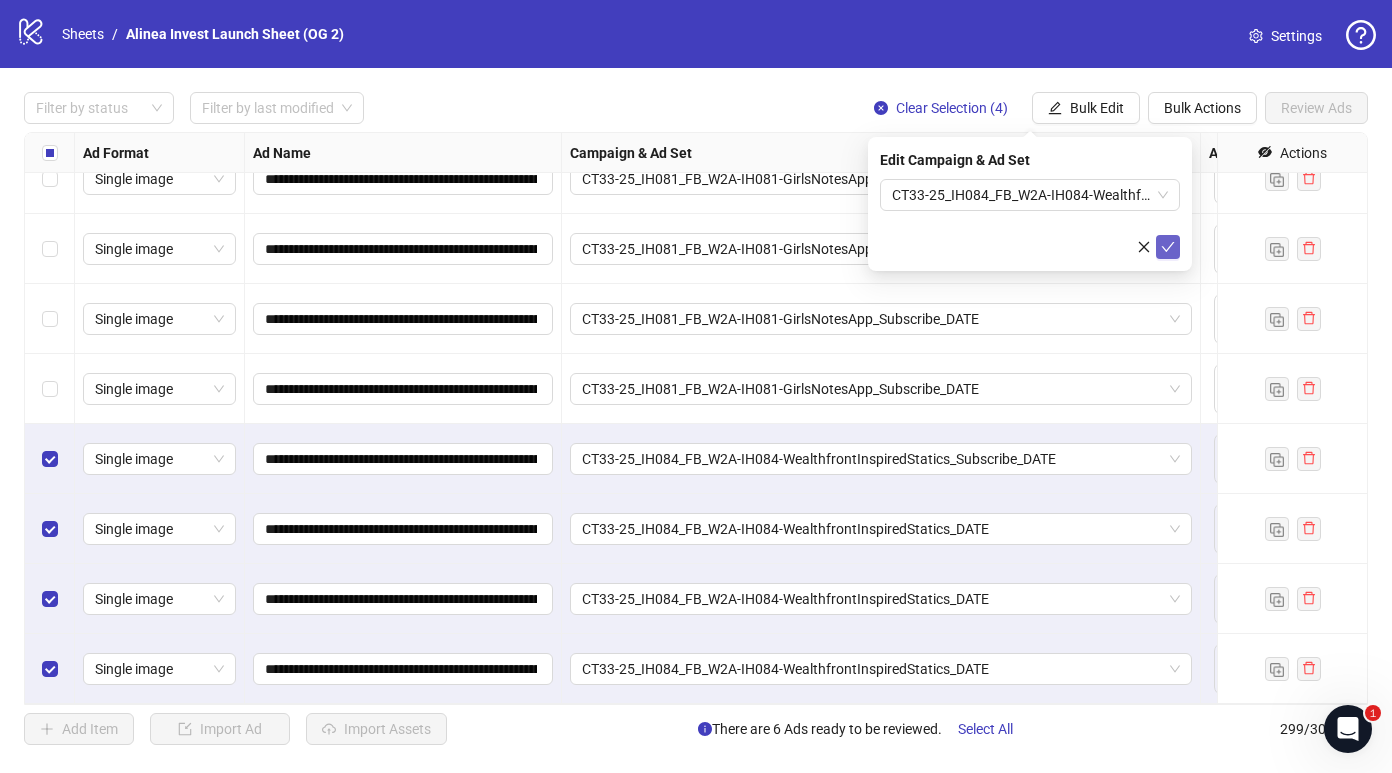 click 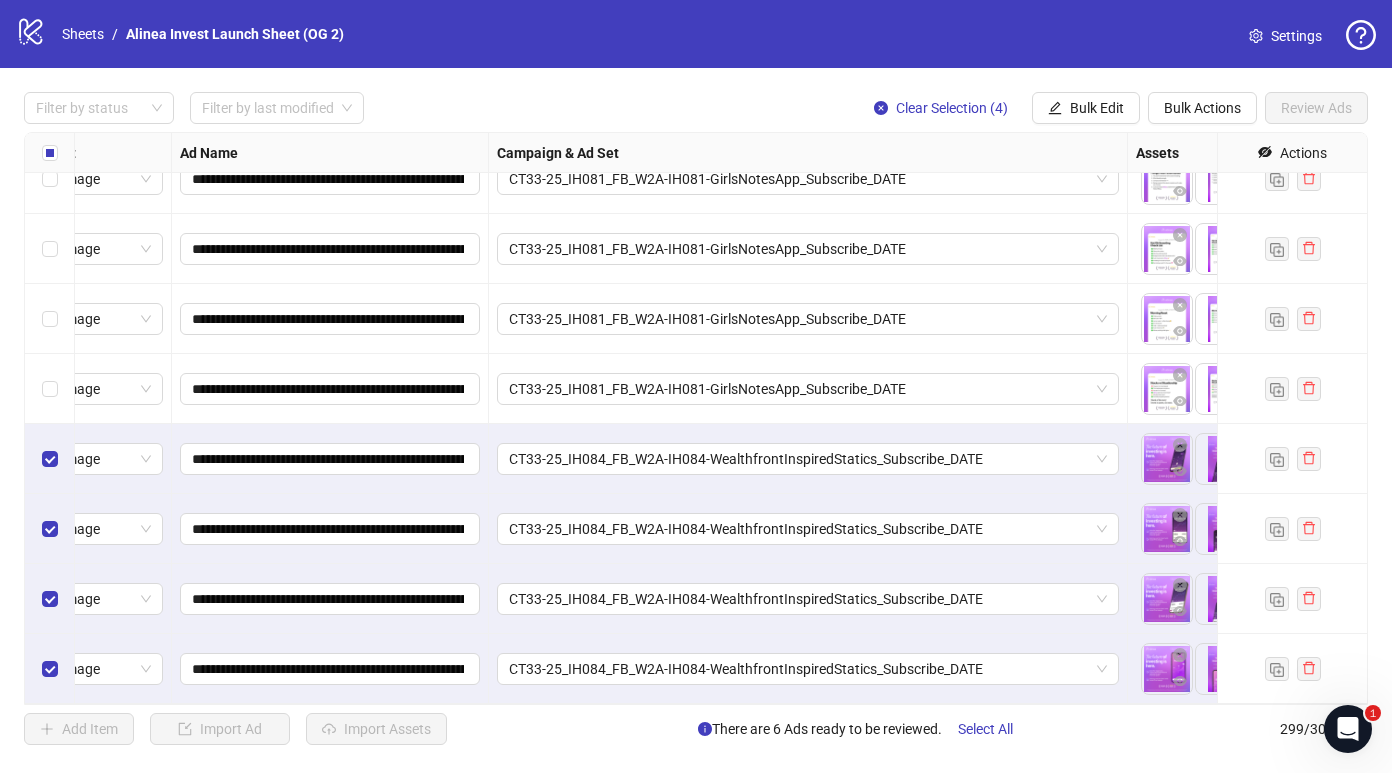 scroll, scrollTop: 20399, scrollLeft: 0, axis: vertical 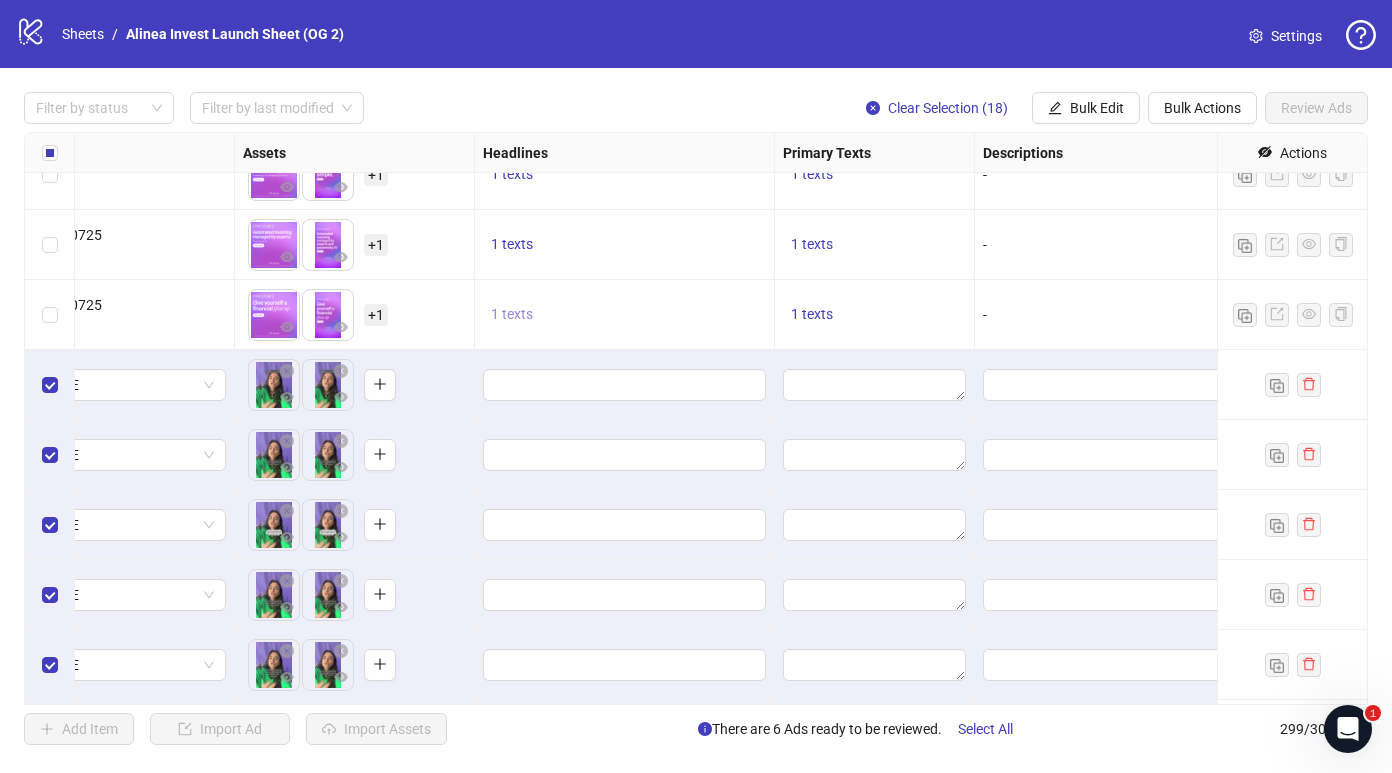 click on "1 texts" at bounding box center (512, 314) 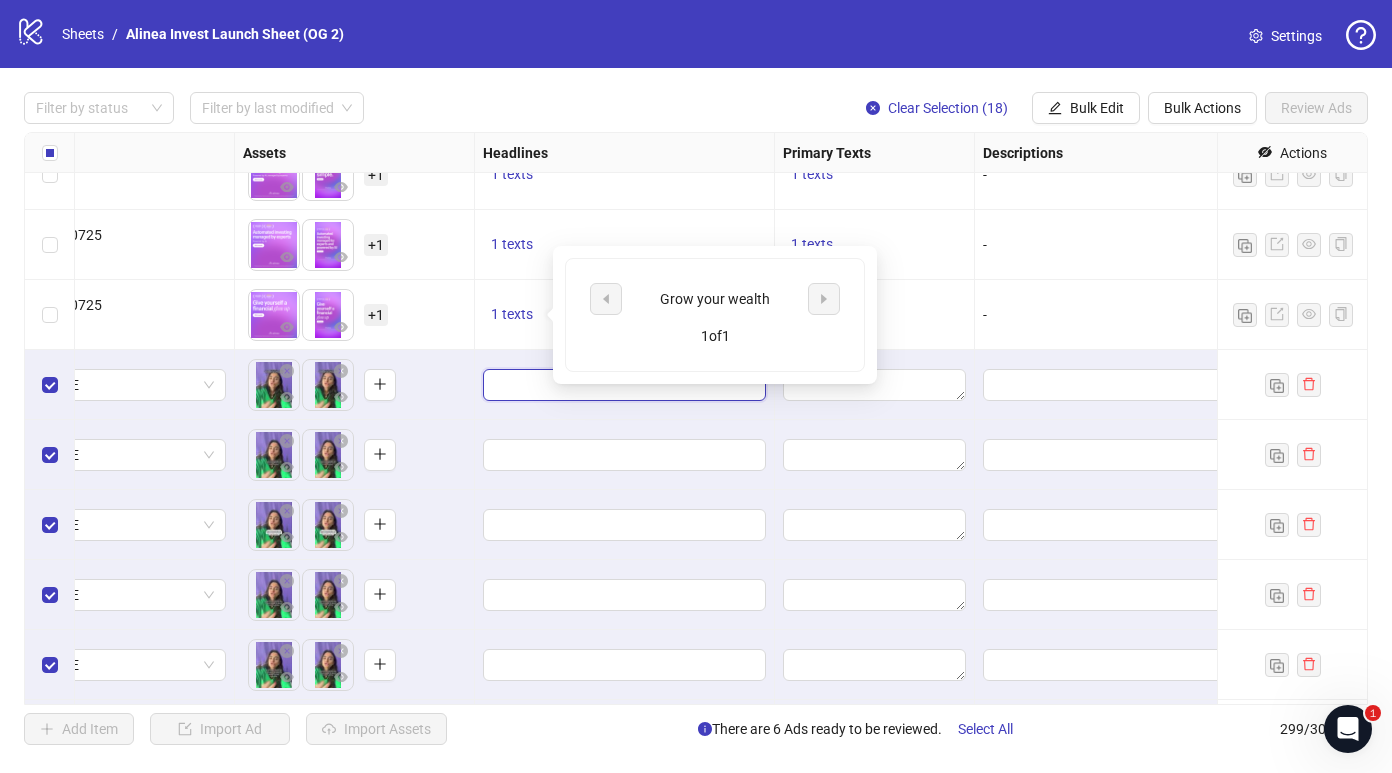 click at bounding box center [622, 385] 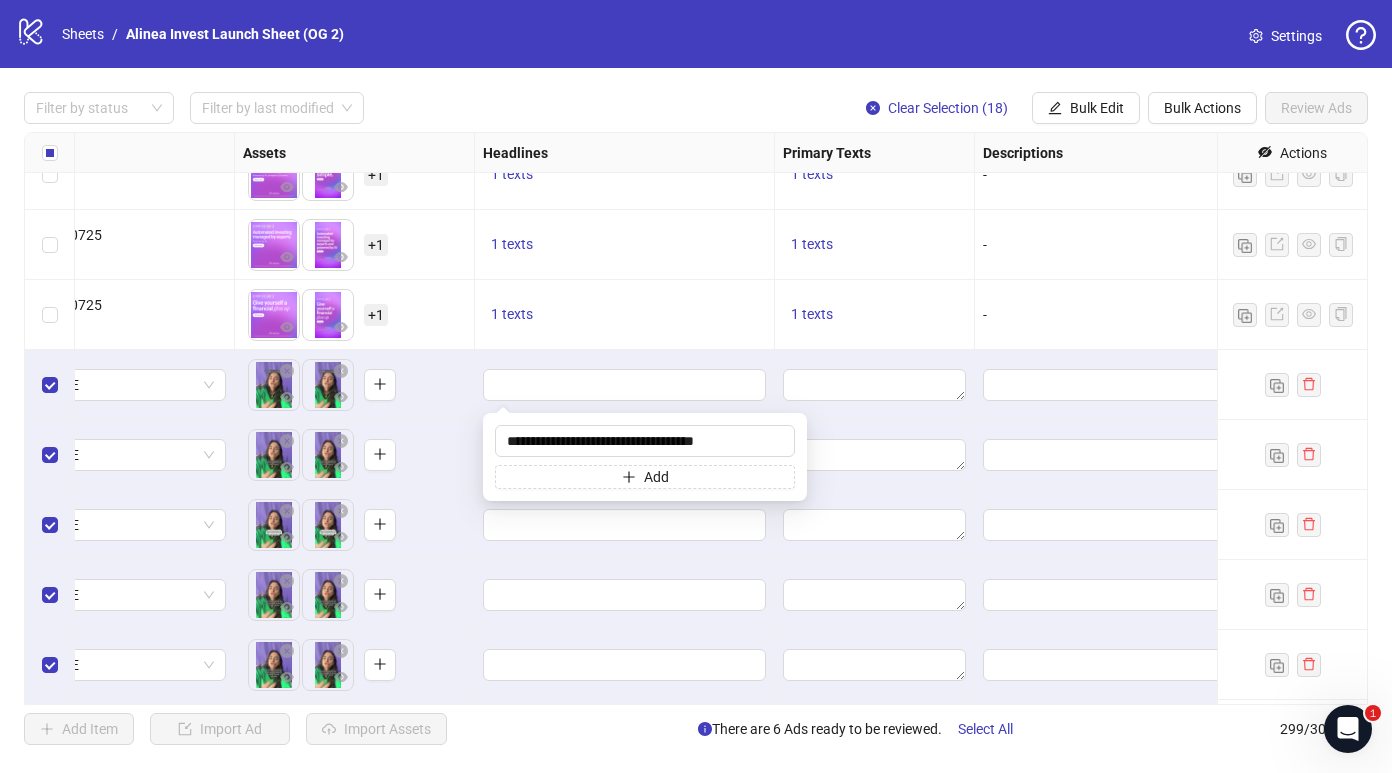 type on "**********" 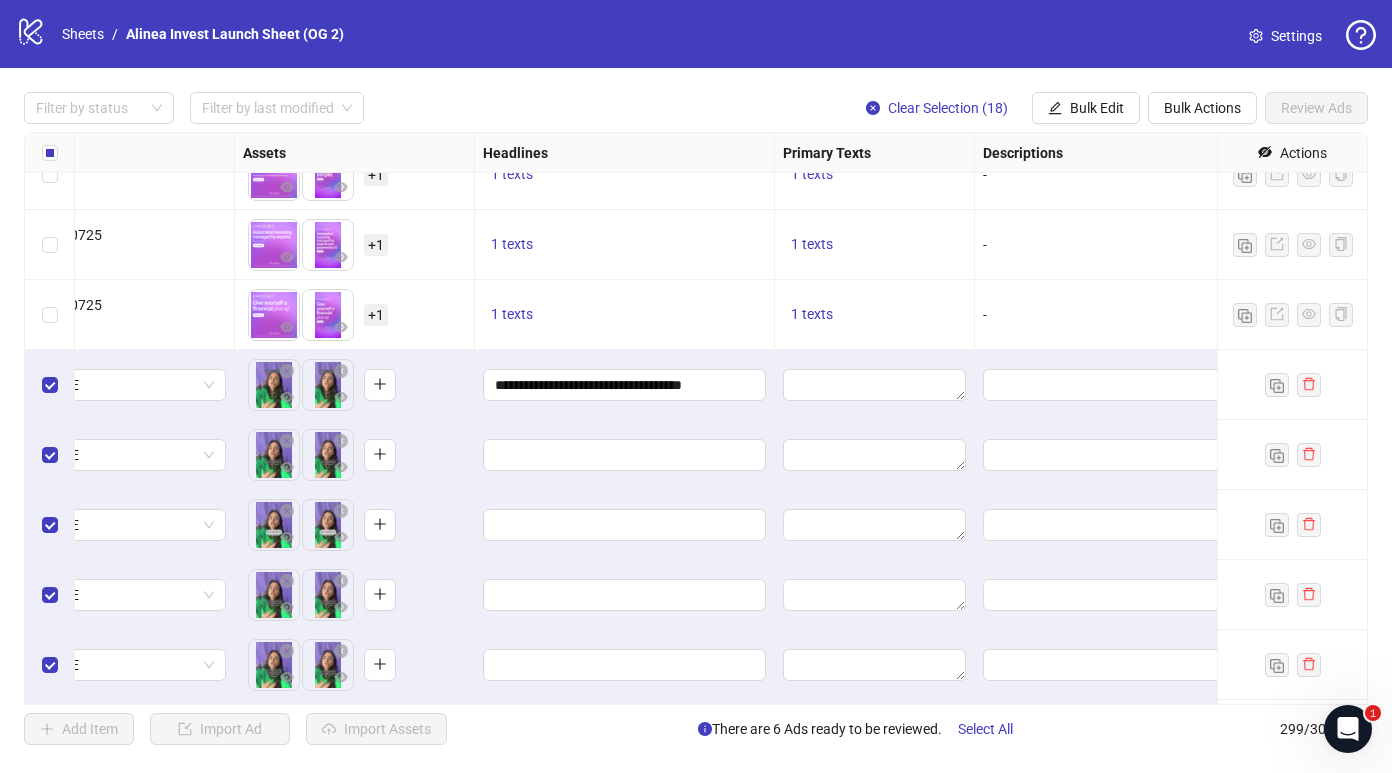 scroll, scrollTop: 19493, scrollLeft: 1009, axis: both 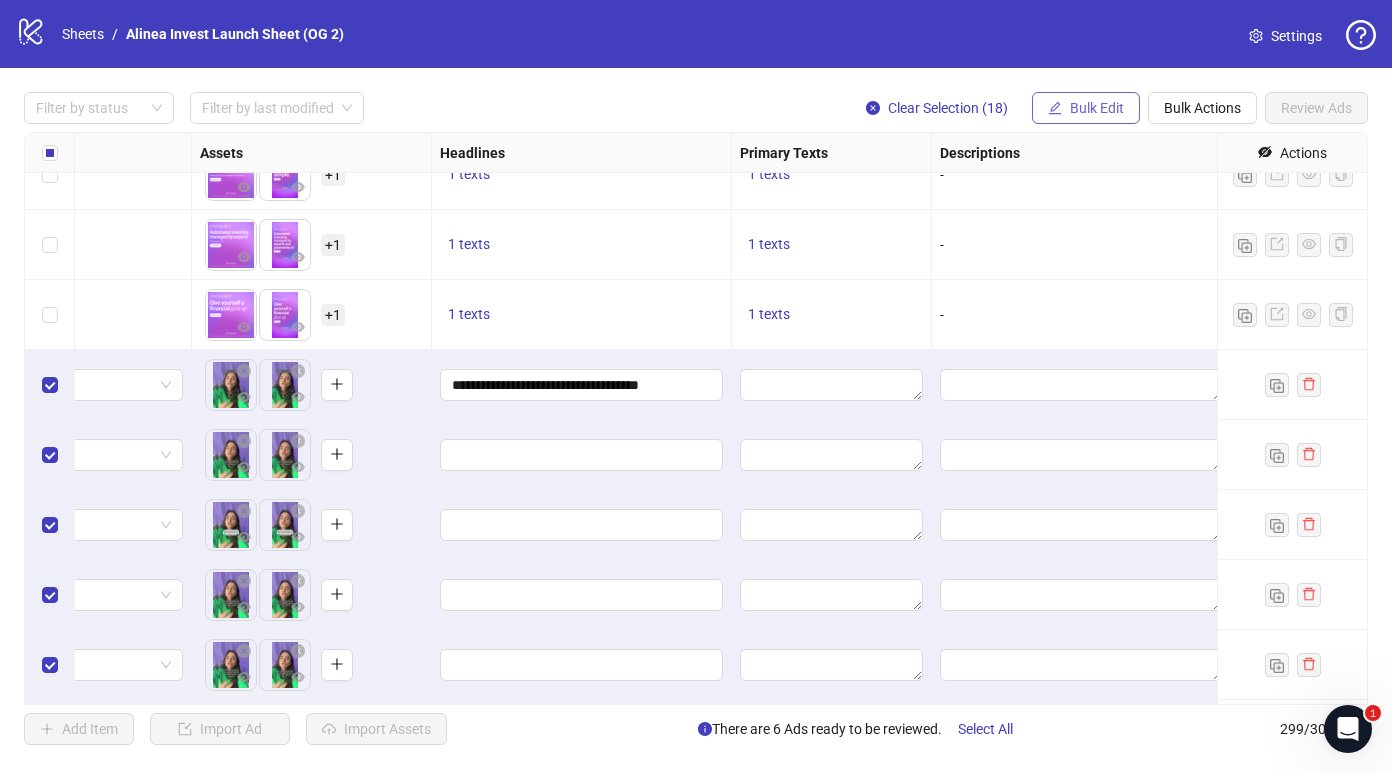 click on "Bulk Edit" at bounding box center [1097, 108] 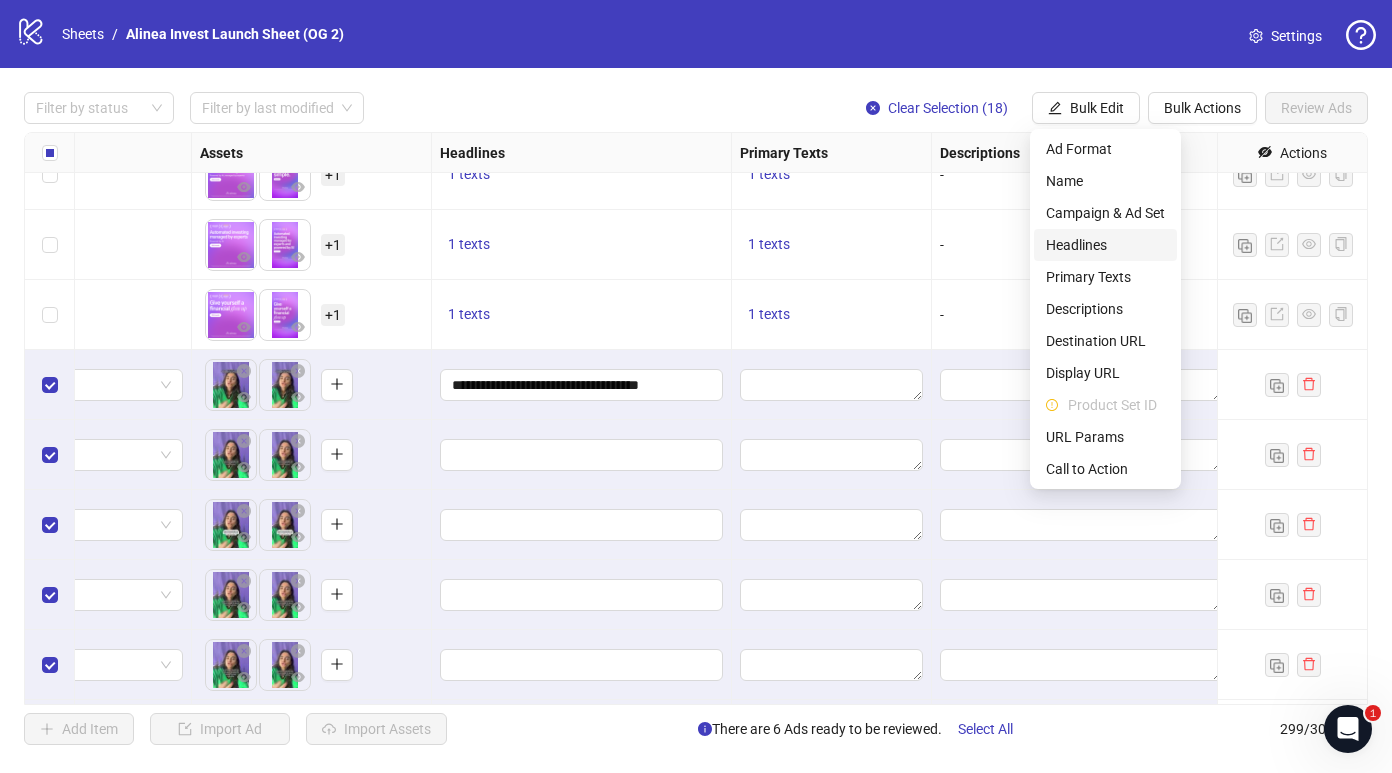 click on "Headlines" at bounding box center (1105, 245) 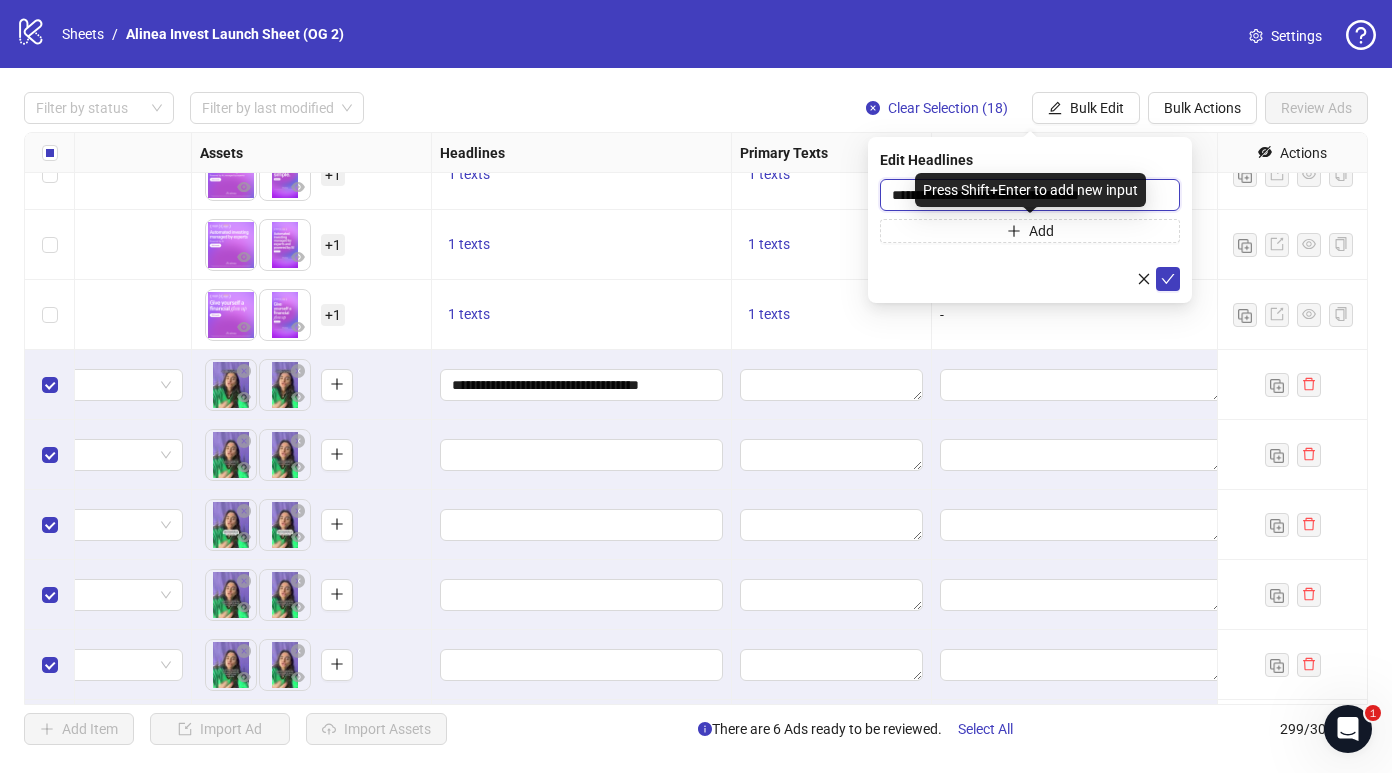 click on "**********" at bounding box center (1030, 195) 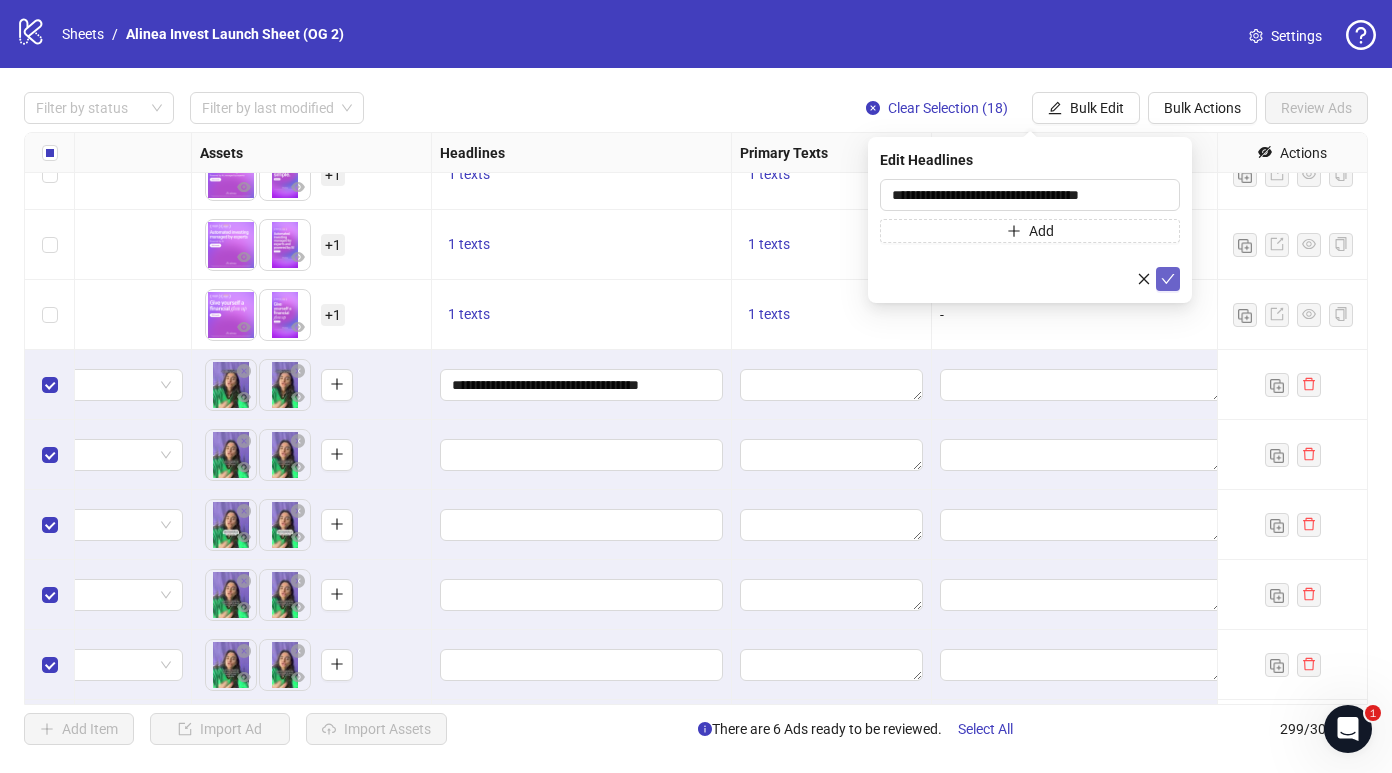 click 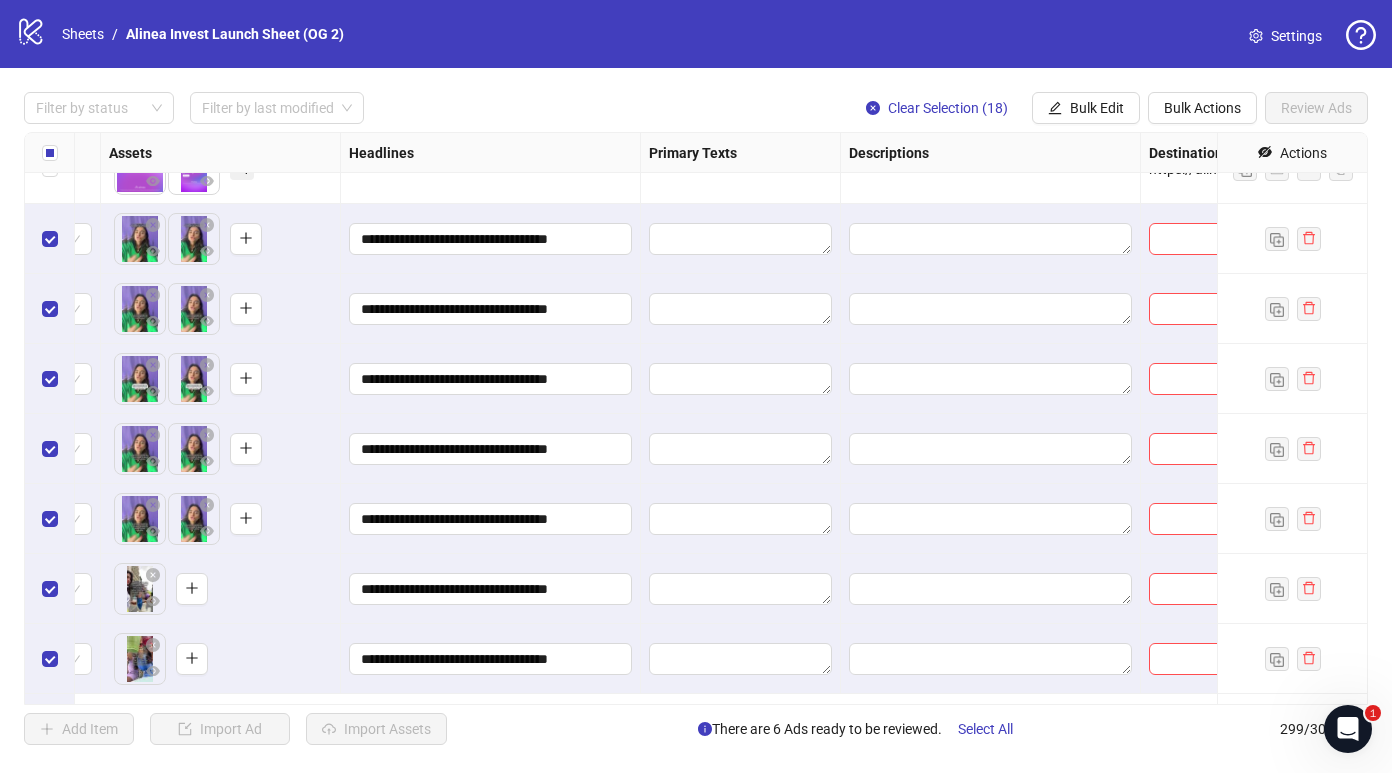 scroll, scrollTop: 19428, scrollLeft: 1239, axis: both 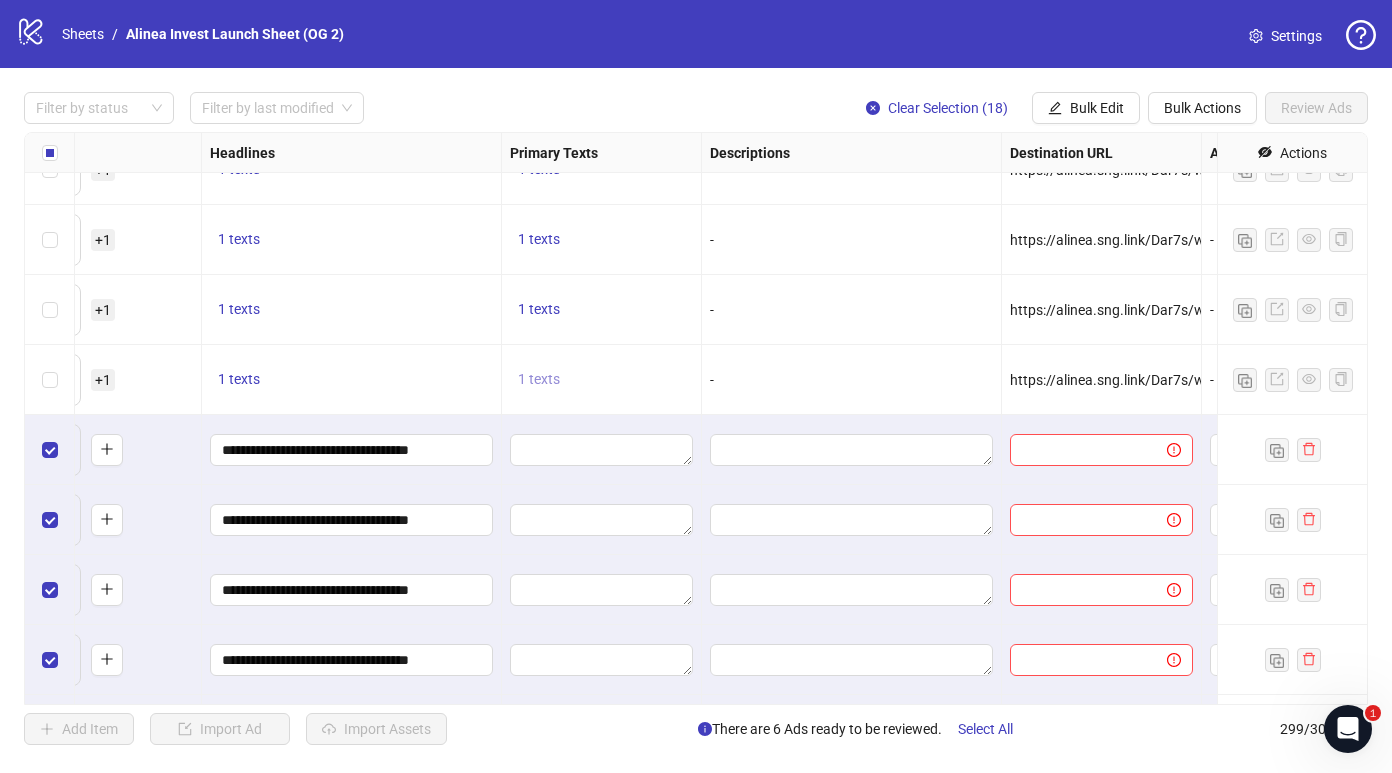click on "1 texts" at bounding box center (539, 379) 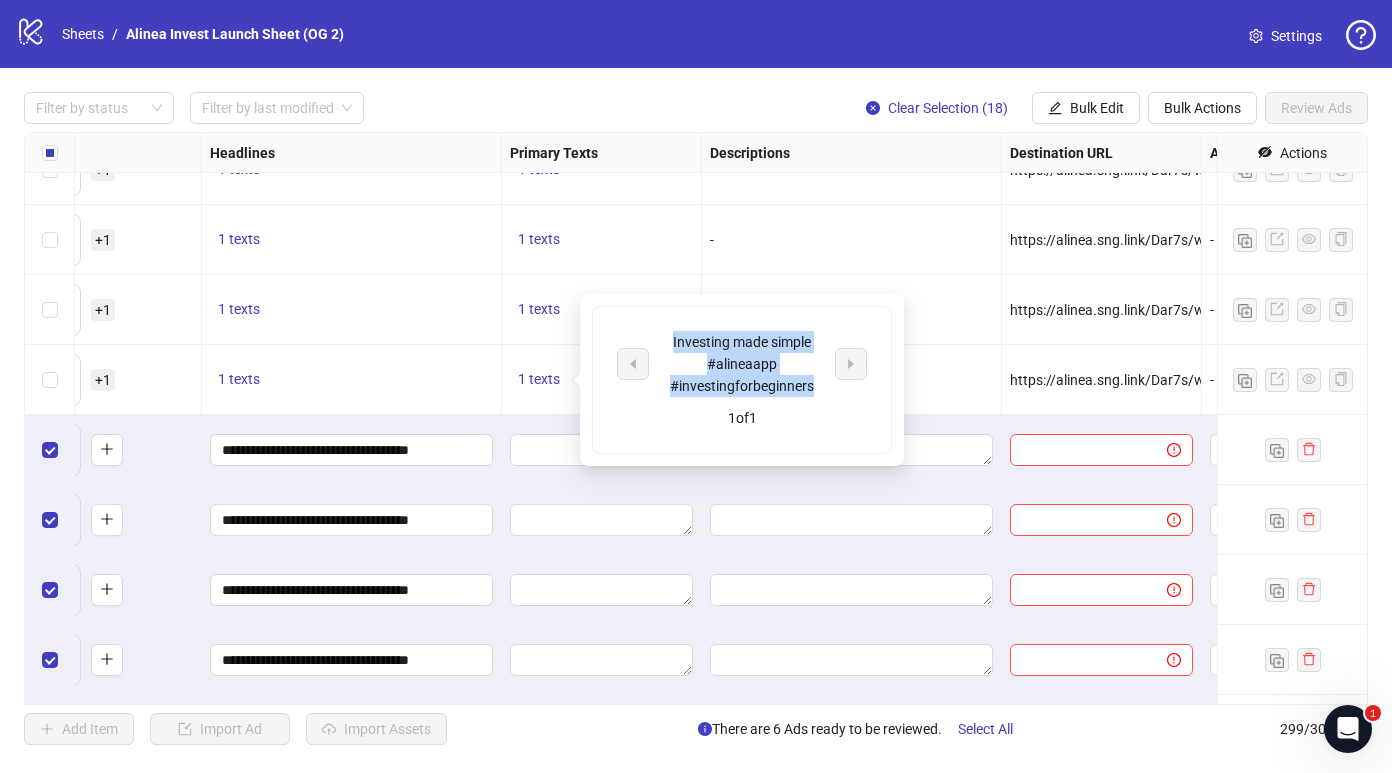 drag, startPoint x: 670, startPoint y: 340, endPoint x: 811, endPoint y: 390, distance: 149.60281 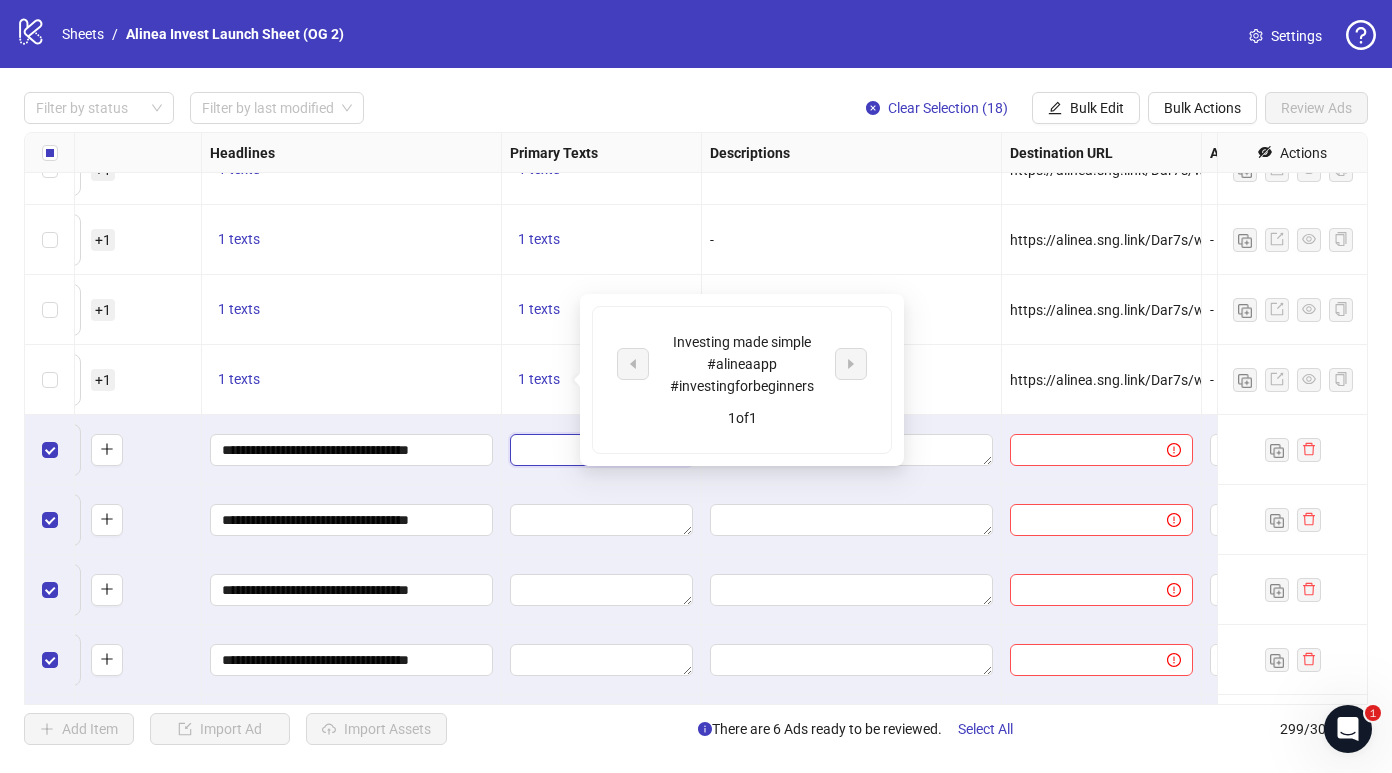 click at bounding box center (601, 450) 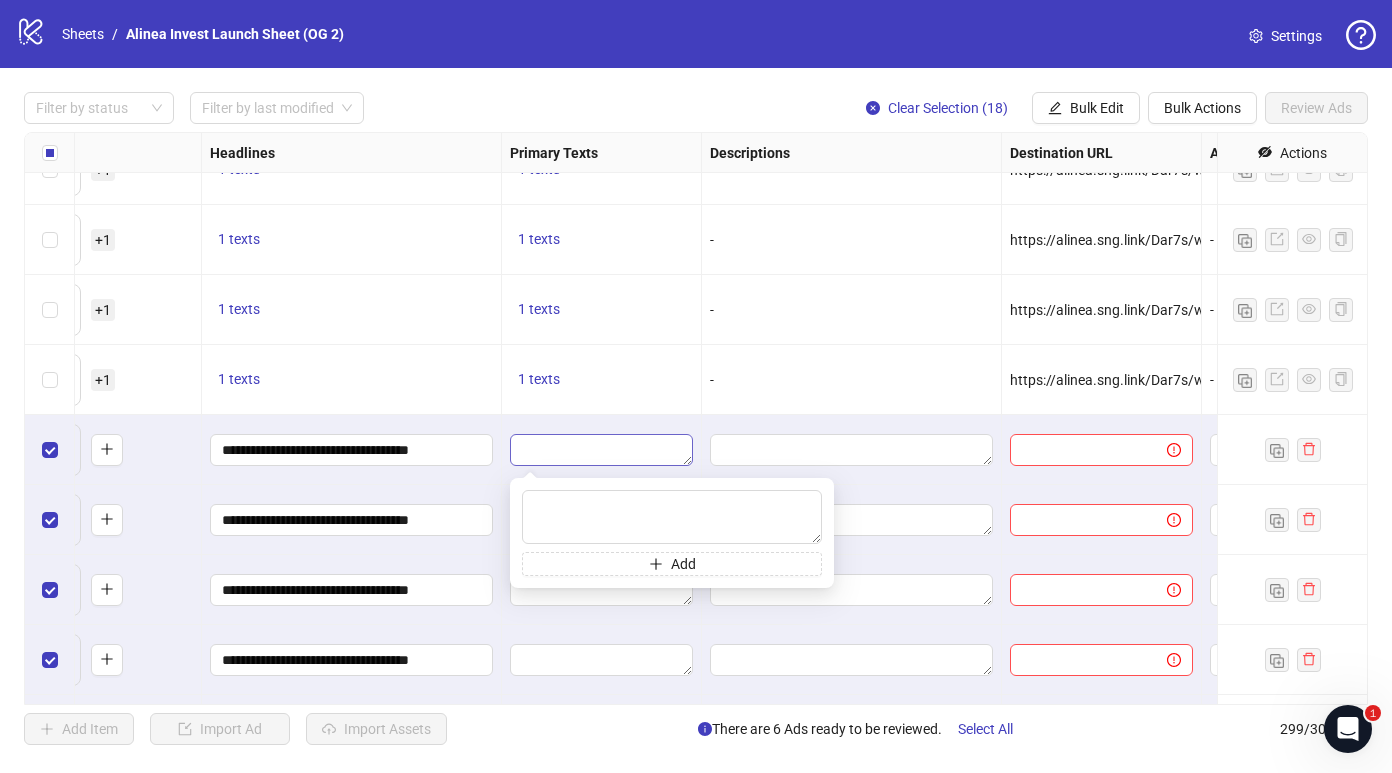 type on "**********" 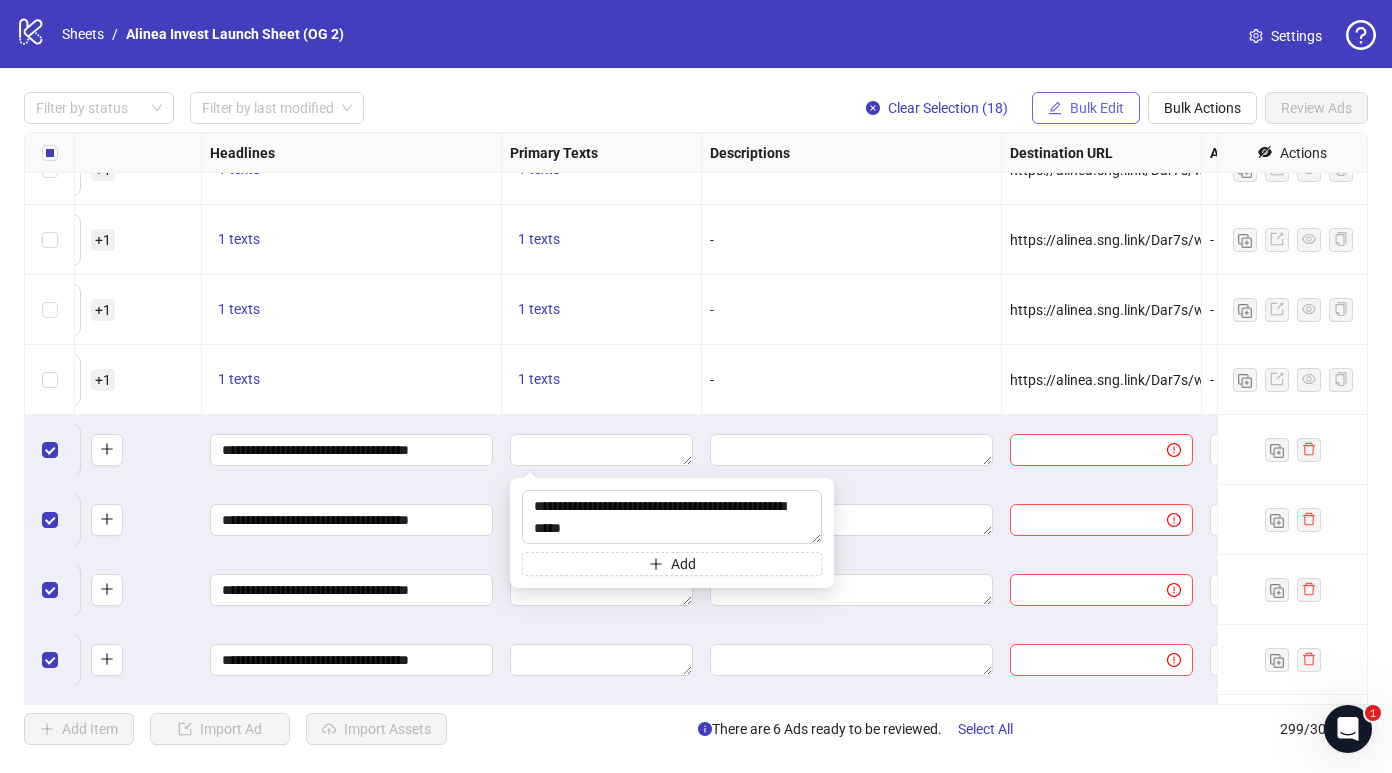 click on "Bulk Edit" at bounding box center [1097, 108] 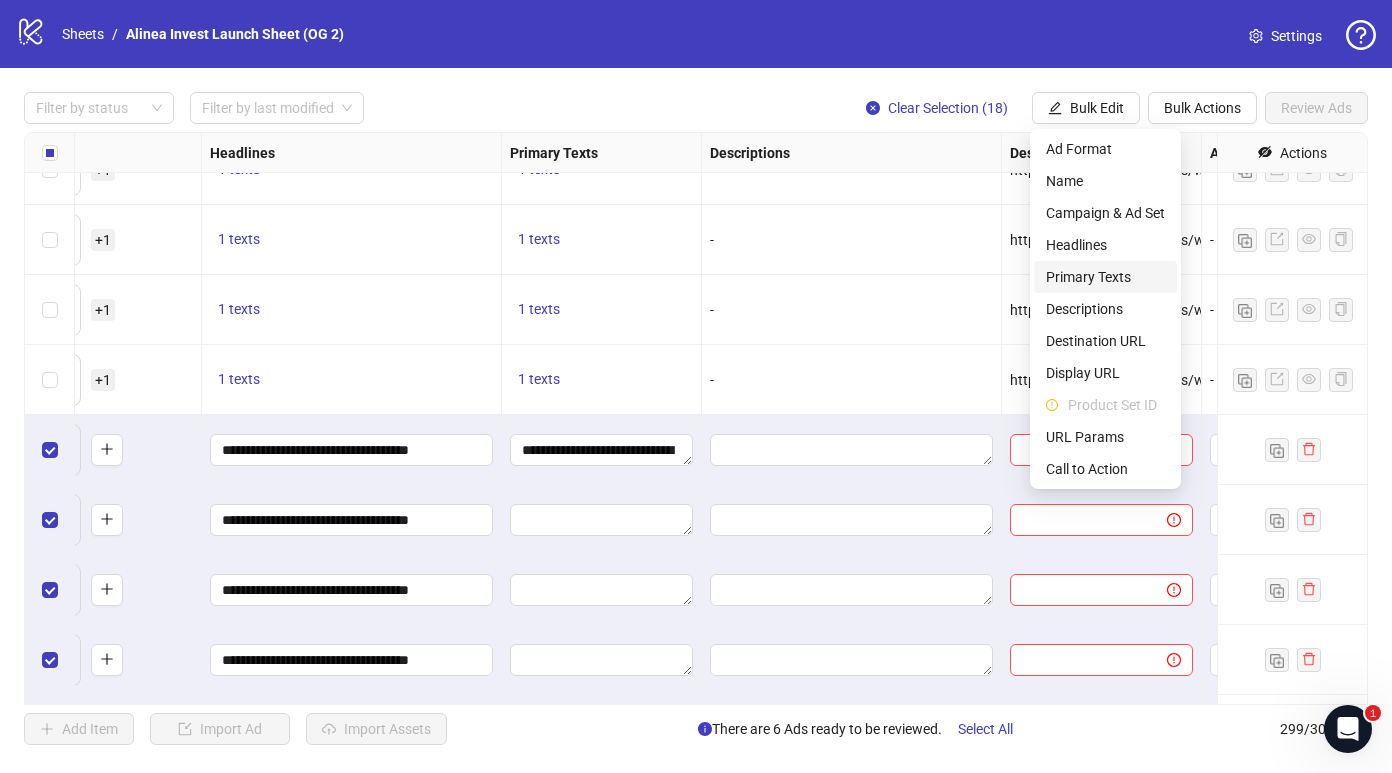 click on "Primary Texts" at bounding box center (1105, 277) 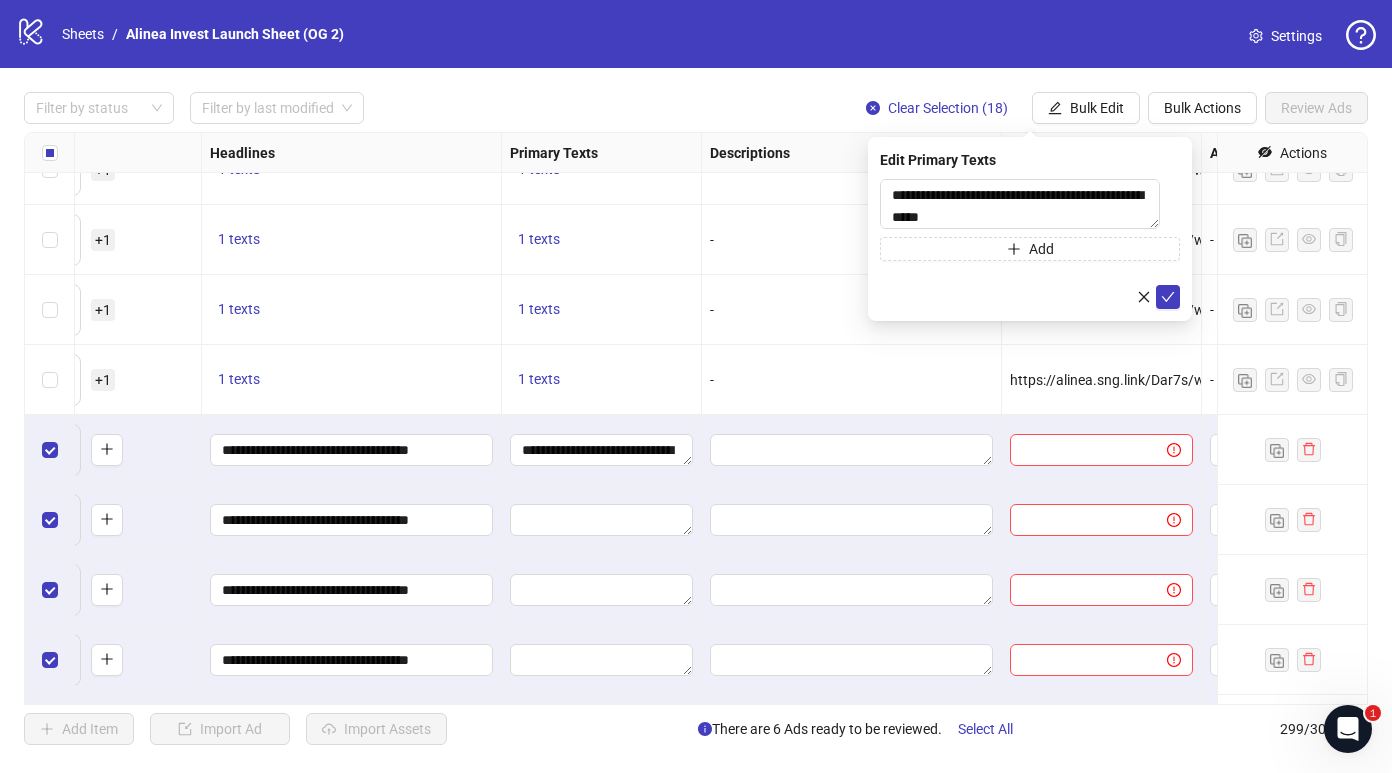 click on "**********" at bounding box center [1030, 229] 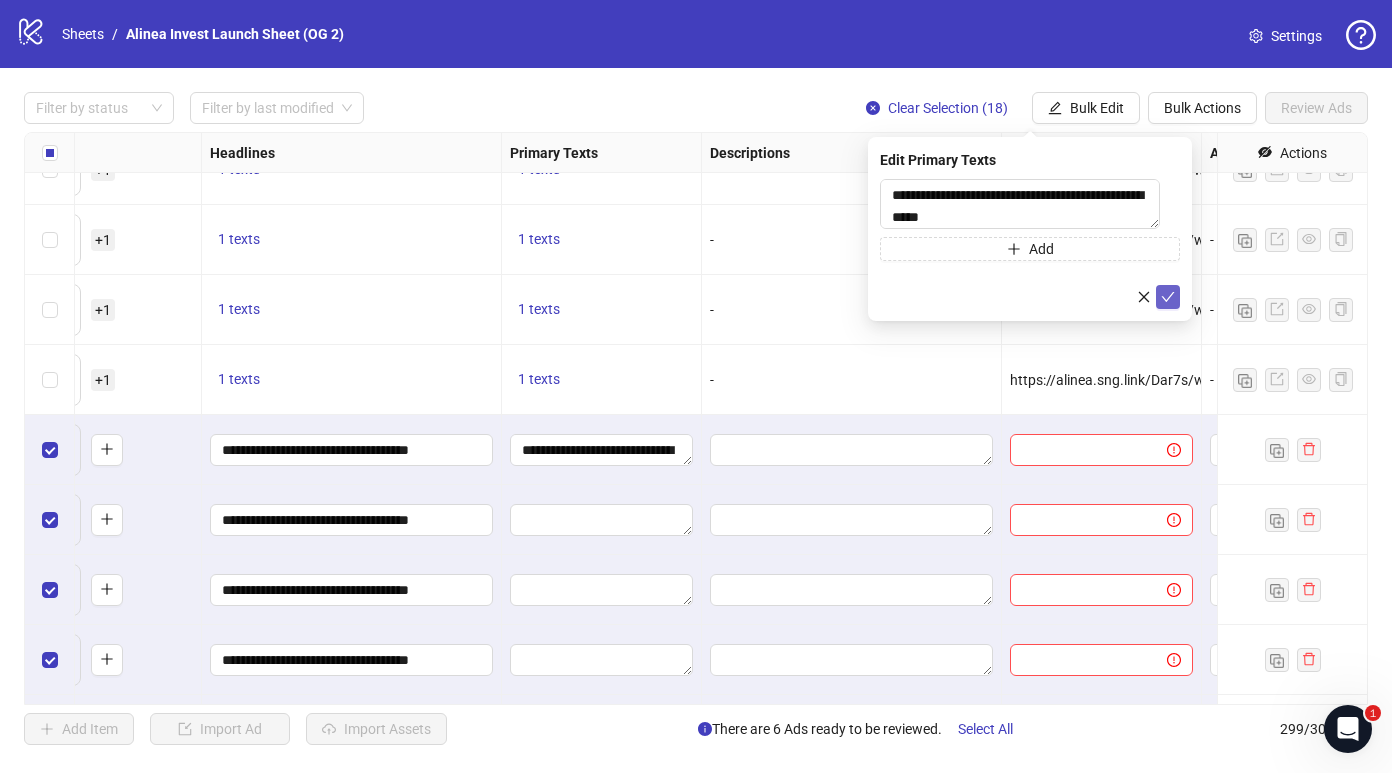 click 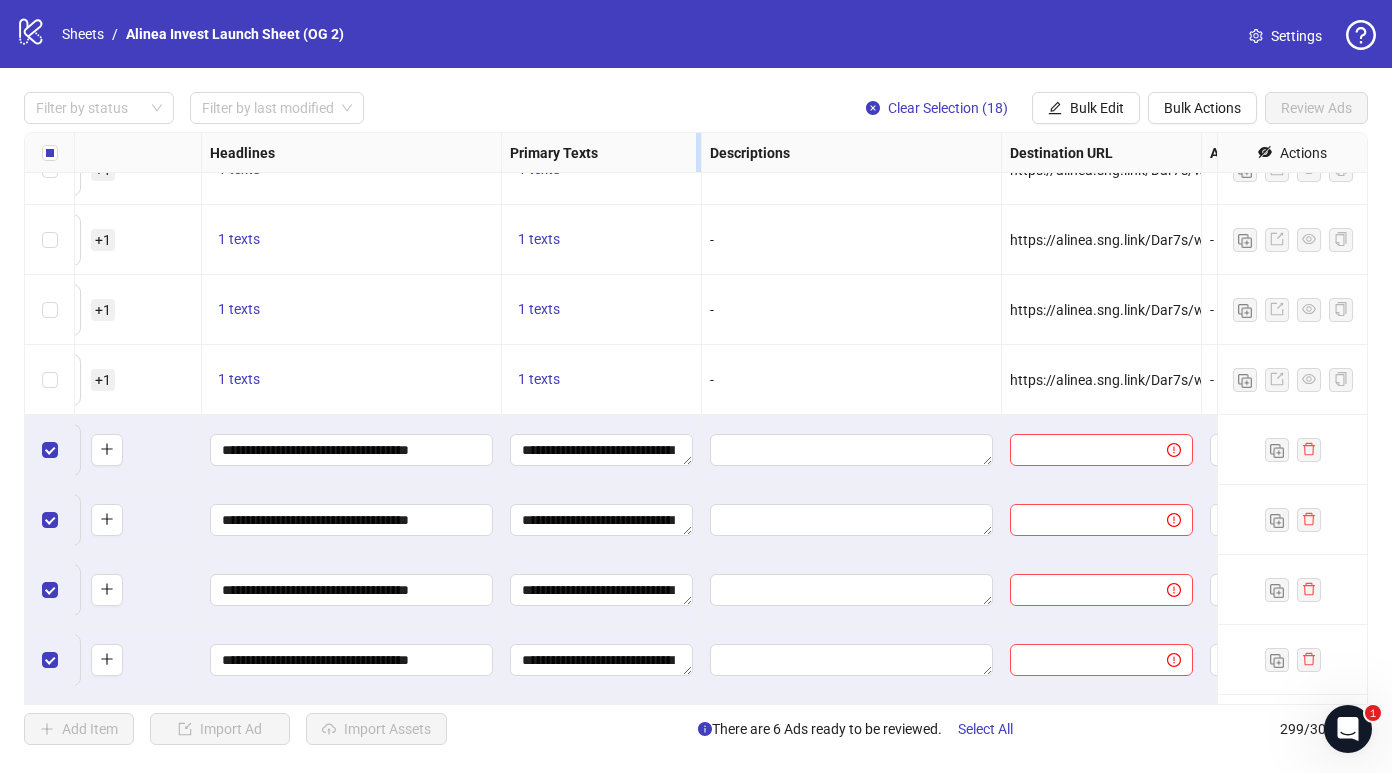 drag, startPoint x: 698, startPoint y: 155, endPoint x: 905, endPoint y: 158, distance: 207.02174 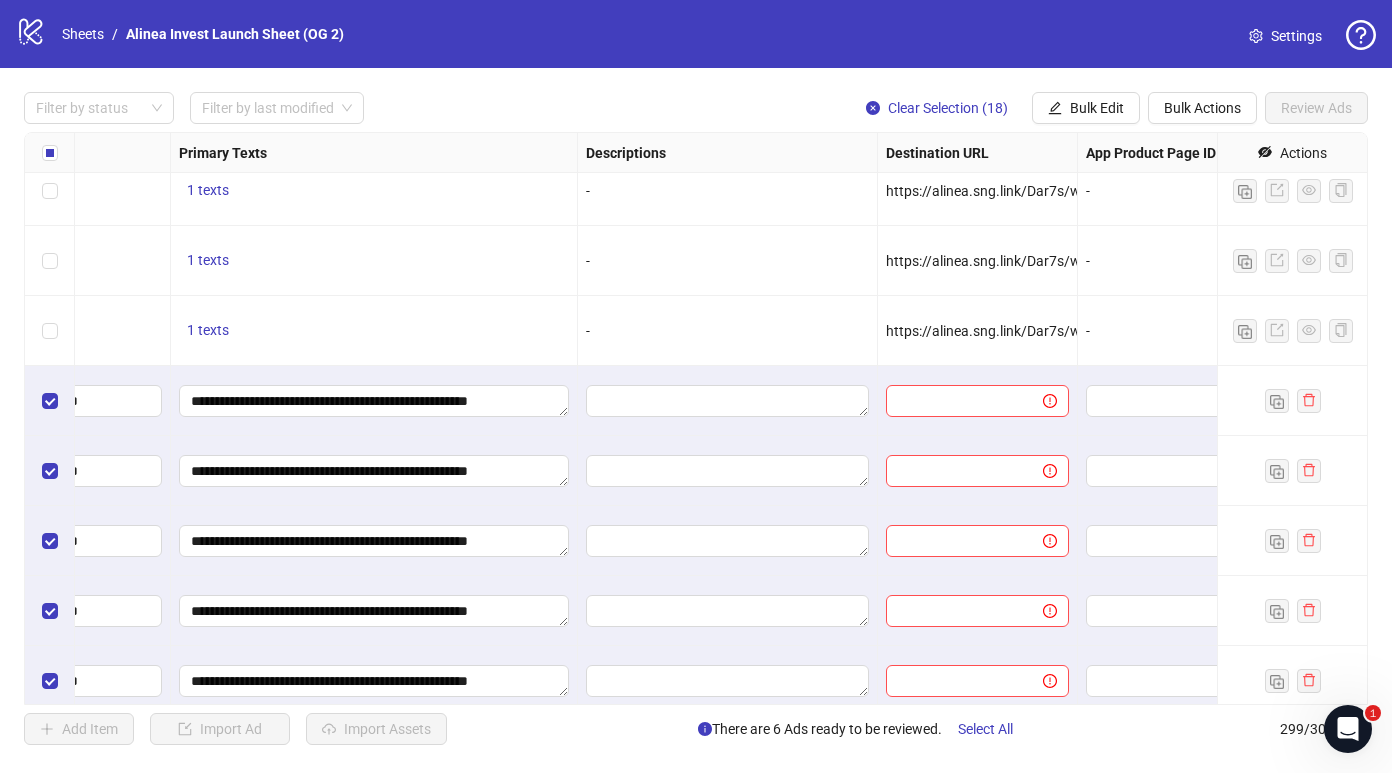 scroll, scrollTop: 19477, scrollLeft: 1588, axis: both 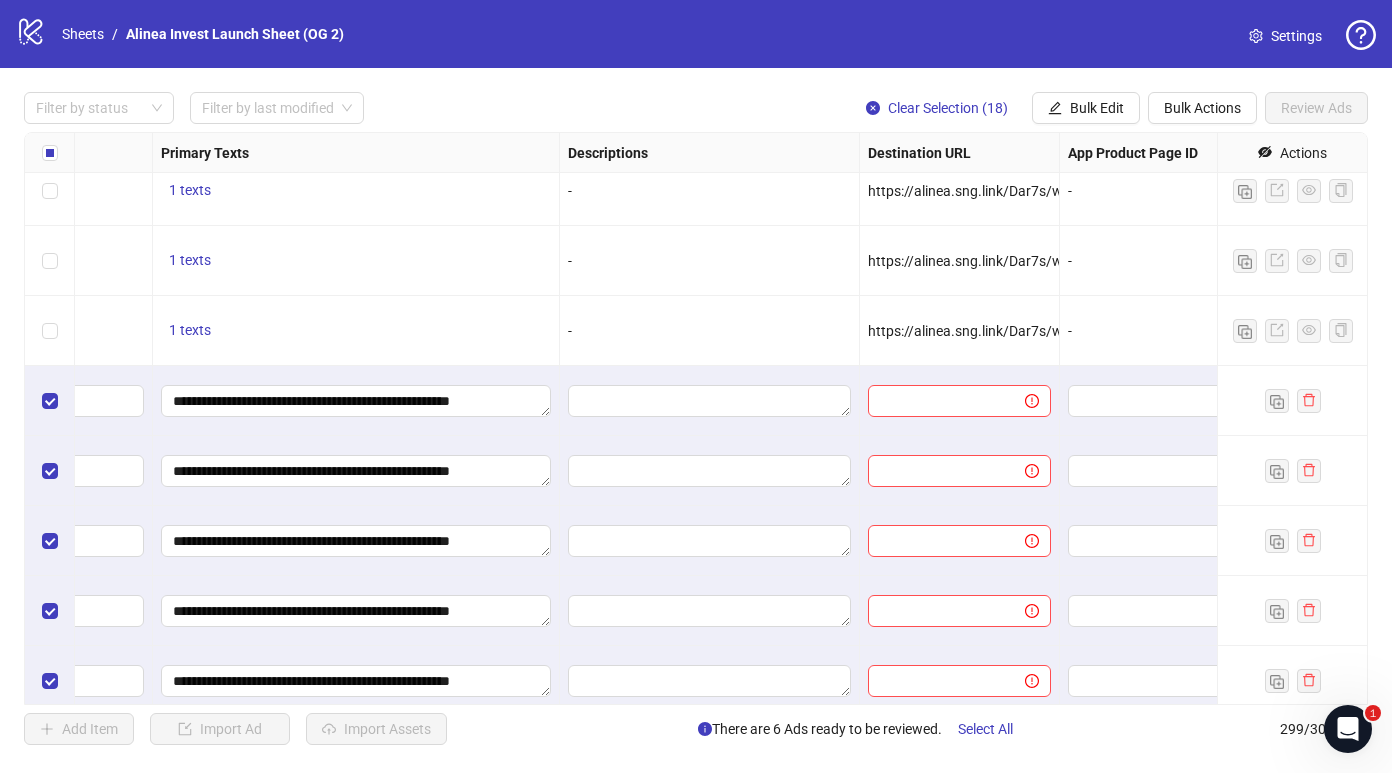 click on "https://alinea.sng.link/Dar7s/wltih?_smtype=3&wpcid={{campaign.id}}&wpsrc=Facebook%20Web&wpcrn={{ad.name}}&pcrn={{ad.name}}&pcid={{campaign.id}}&wpcrid={{ad.id}}&pscid={{adset.id}}&pcn={{campaign.name}}&pcrid={{ad.id}}&wpcn={{campaign.name}}&wpscid={{adset.id}}&pscn={{adset.name}}&_forward_params=1&wpscn={{adset.name}}" at bounding box center [1978, 331] 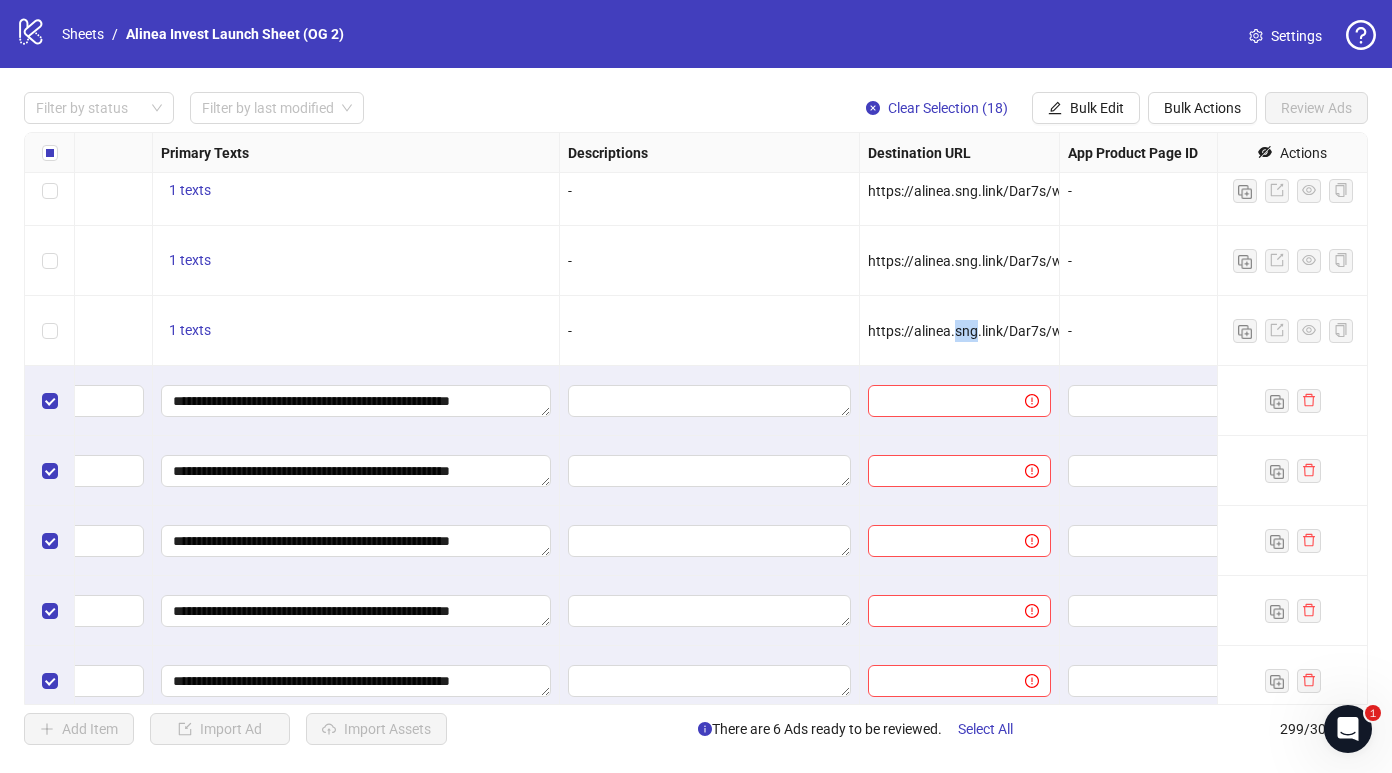 click on "https://alinea.sng.link/Dar7s/wltih?_smtype=3&wpcid={{campaign.id}}&wpsrc=Facebook%20Web&wpcrn={{ad.name}}&pcrn={{ad.name}}&pcid={{campaign.id}}&wpcrid={{ad.id}}&pscid={{adset.id}}&pcn={{campaign.name}}&pcrid={{ad.id}}&wpcn={{campaign.name}}&wpscid={{adset.id}}&pscn={{adset.name}}&_forward_params=1&wpscn={{adset.name}}" at bounding box center [1978, 331] 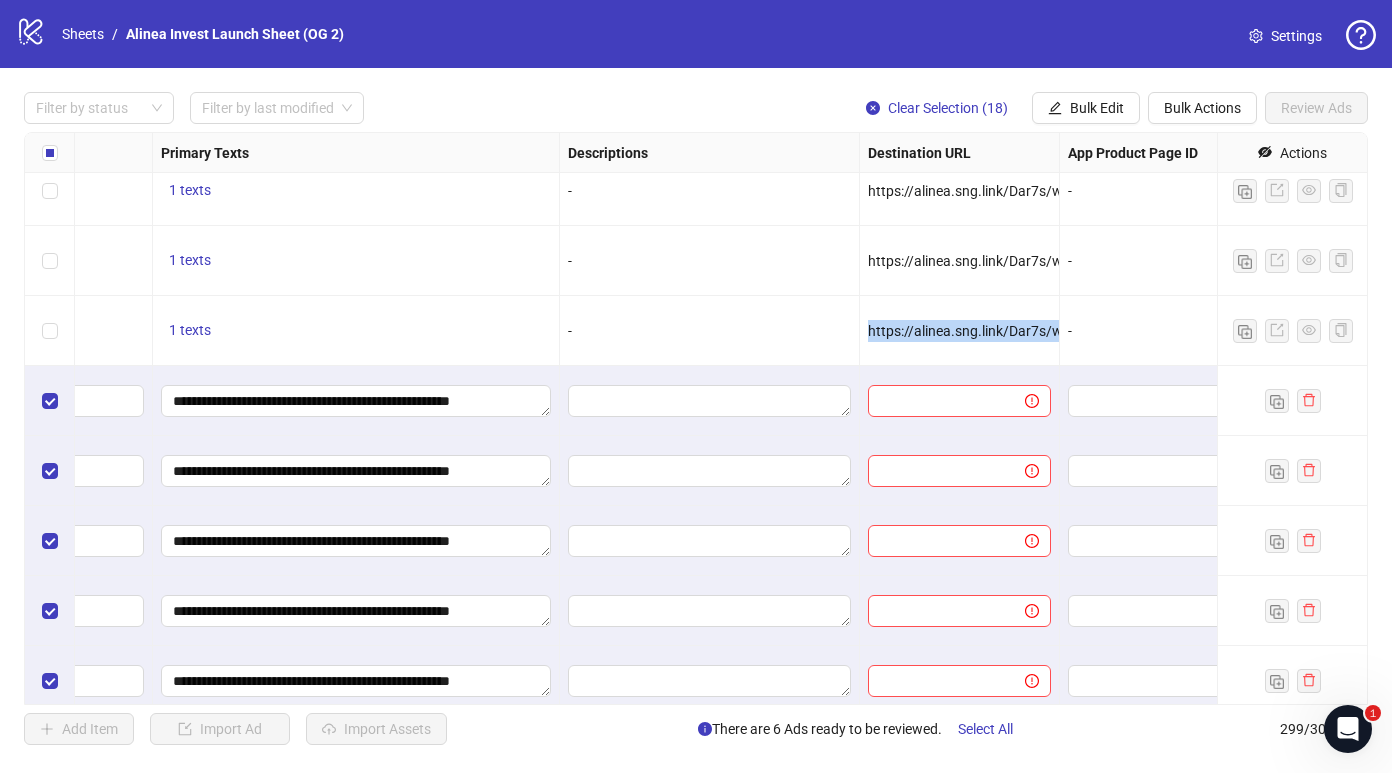 click on "https://alinea.sng.link/Dar7s/wltih?_smtype=3&wpcid={{campaign.id}}&wpsrc=Facebook%20Web&wpcrn={{ad.name}}&pcrn={{ad.name}}&pcid={{campaign.id}}&wpcrid={{ad.id}}&pscid={{adset.id}}&pcn={{campaign.name}}&pcrid={{ad.id}}&wpcn={{campaign.name}}&wpscid={{adset.id}}&pscn={{adset.name}}&_forward_params=1&wpscn={{adset.name}}" at bounding box center (1978, 331) 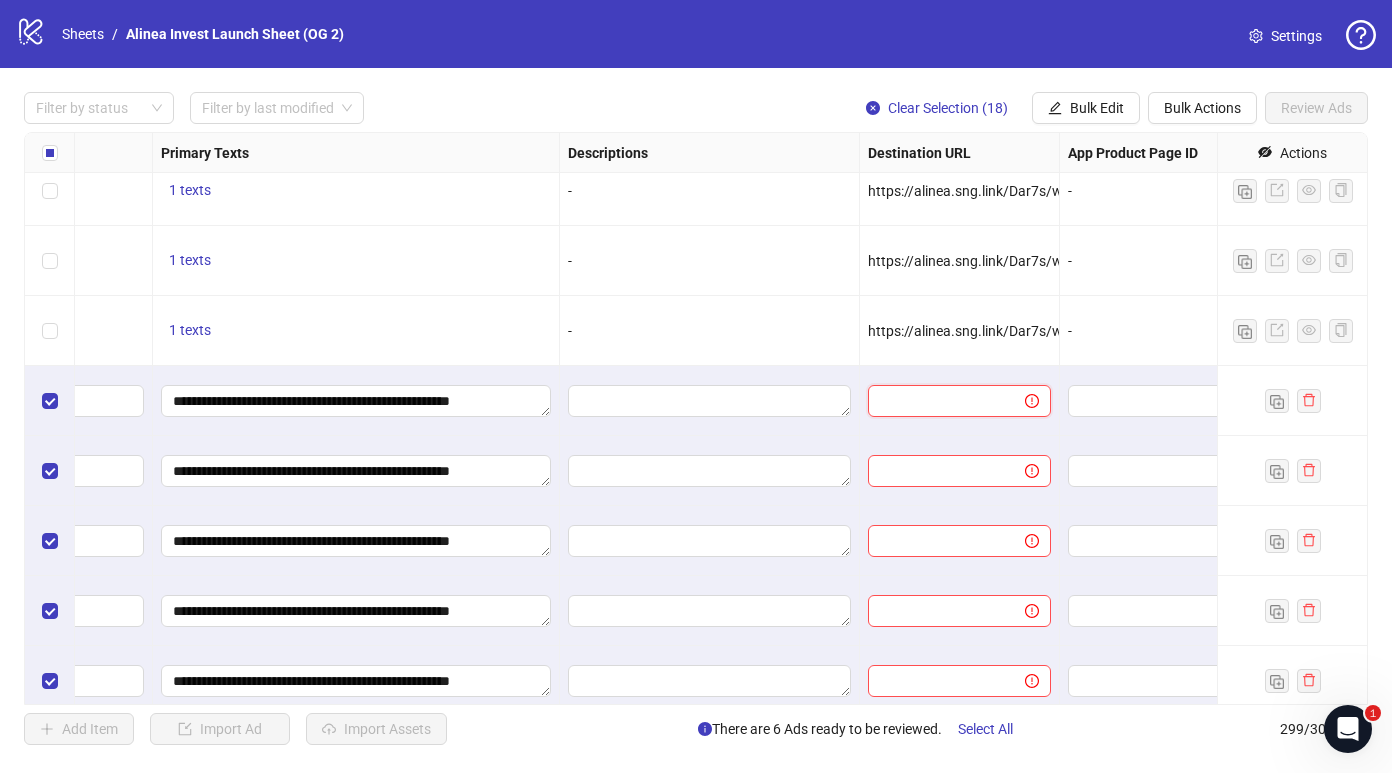 click at bounding box center (938, 401) 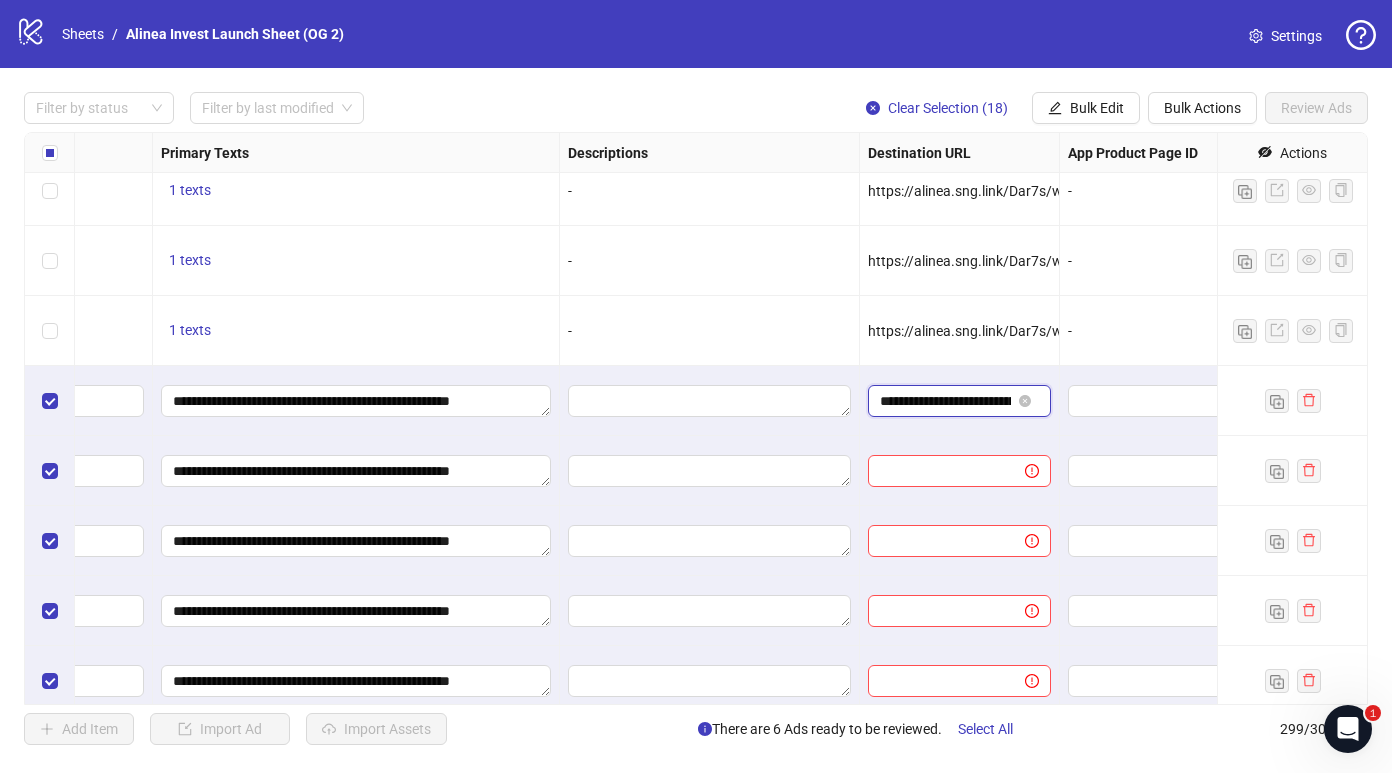 scroll, scrollTop: 0, scrollLeft: 2057, axis: horizontal 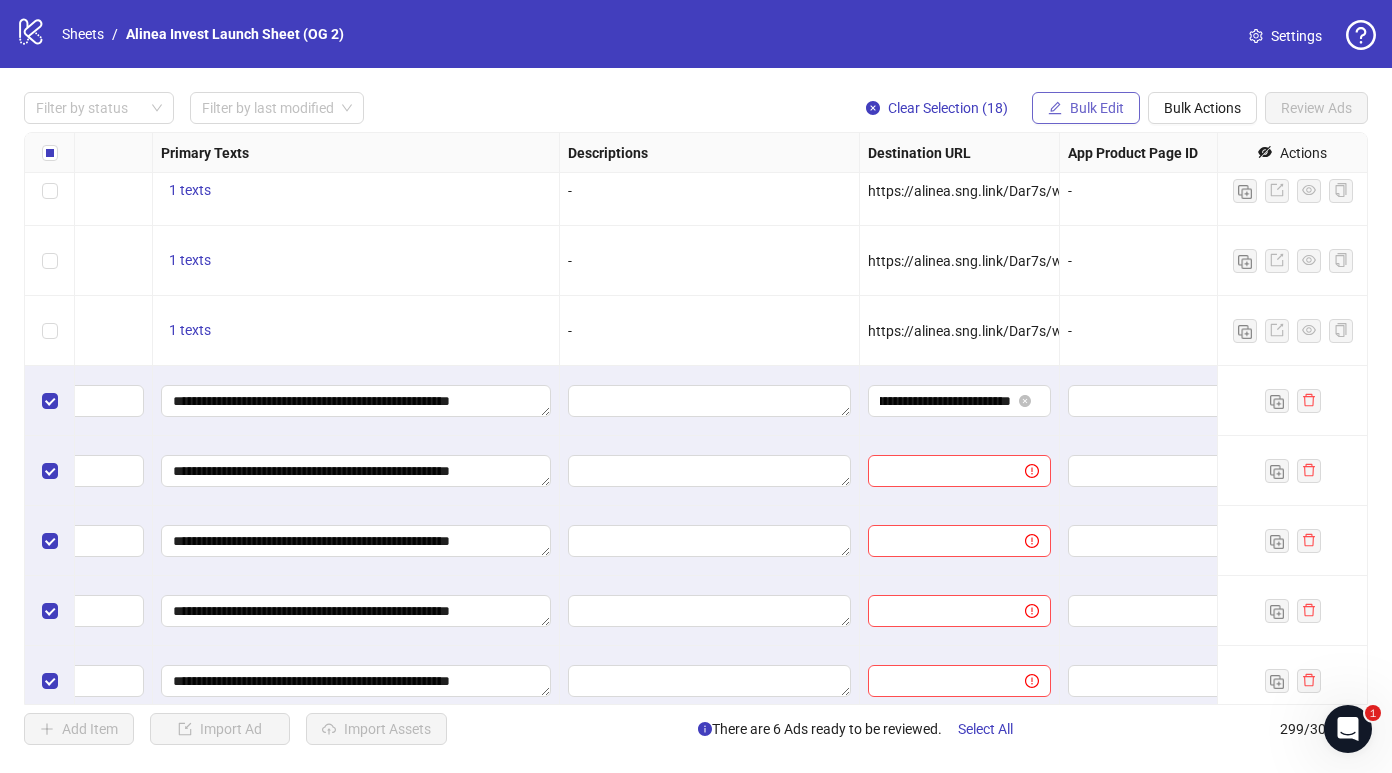 click on "Bulk Edit" at bounding box center (1097, 108) 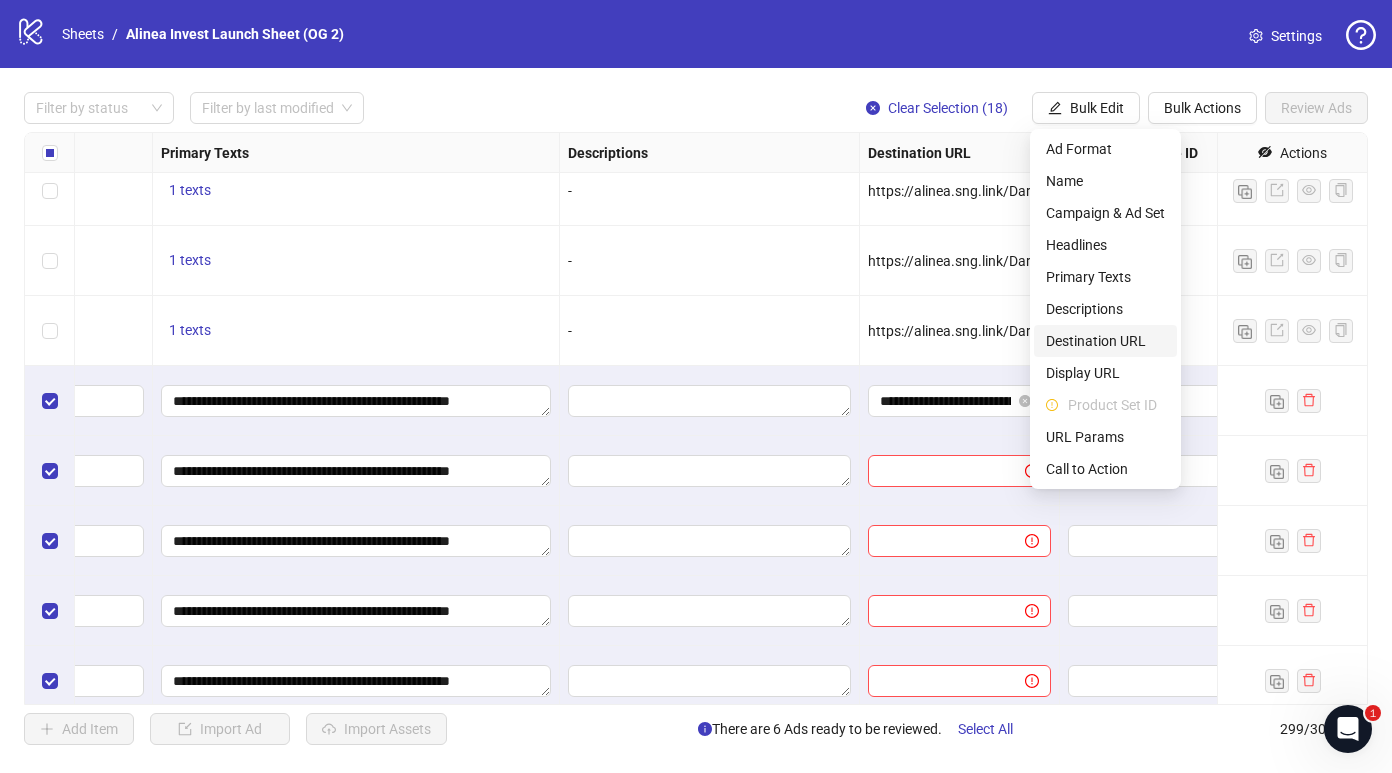 click on "Destination URL" at bounding box center (1105, 341) 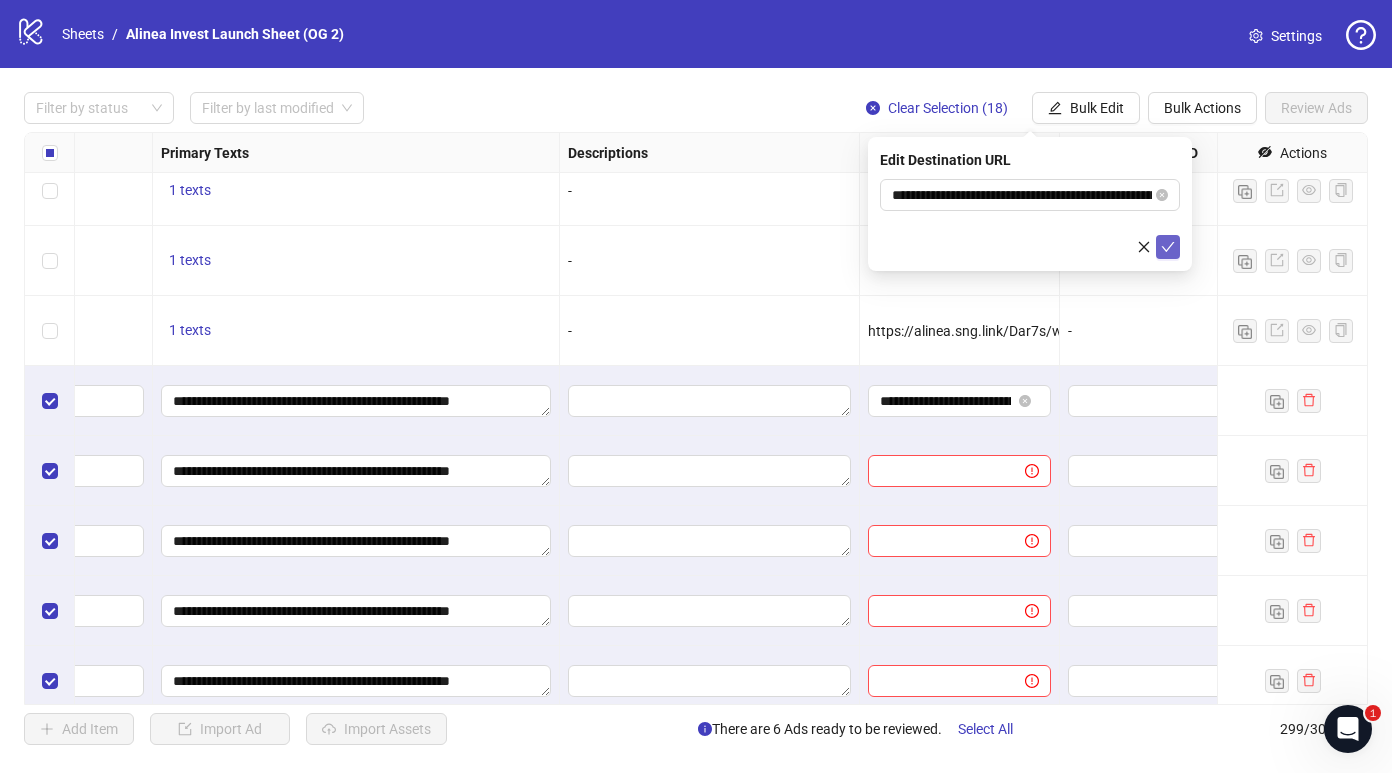click 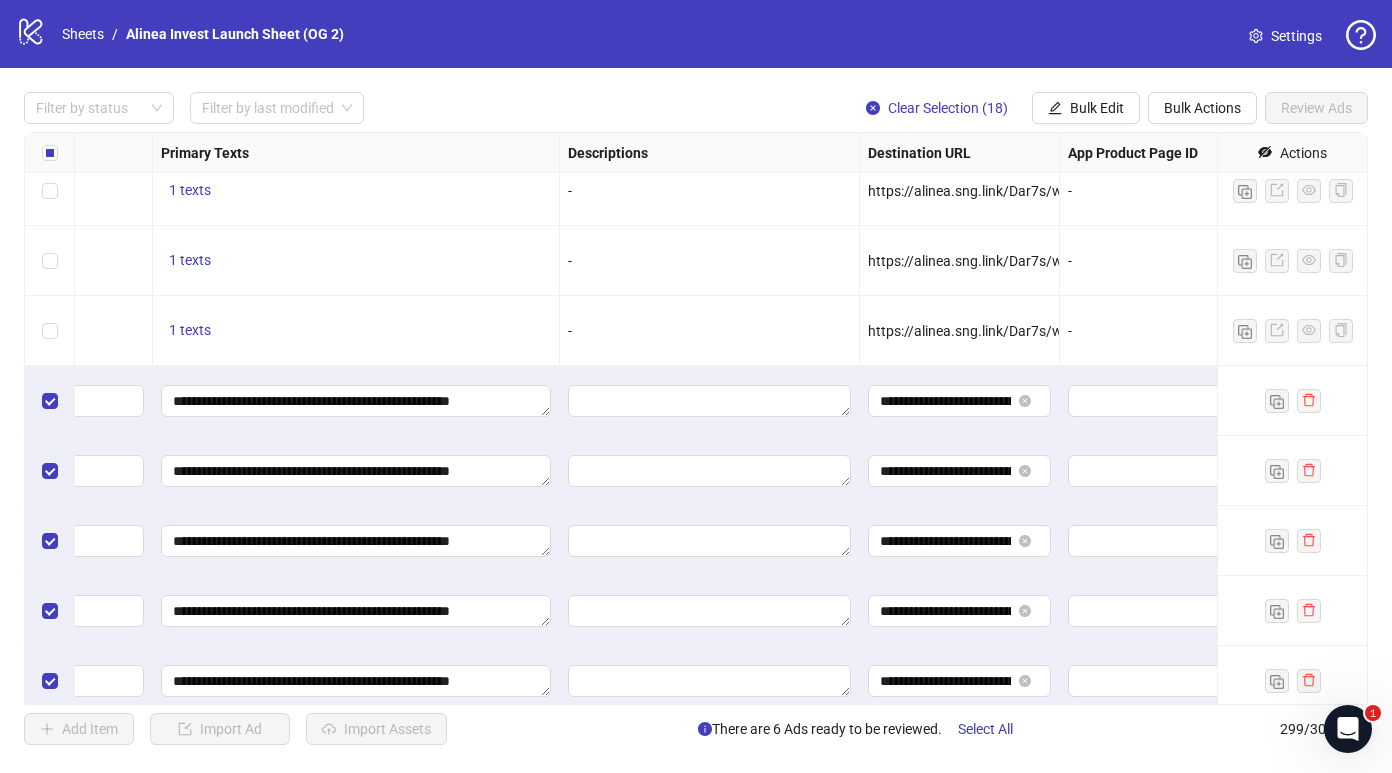 drag, startPoint x: 857, startPoint y: 146, endPoint x: 613, endPoint y: 150, distance: 244.03279 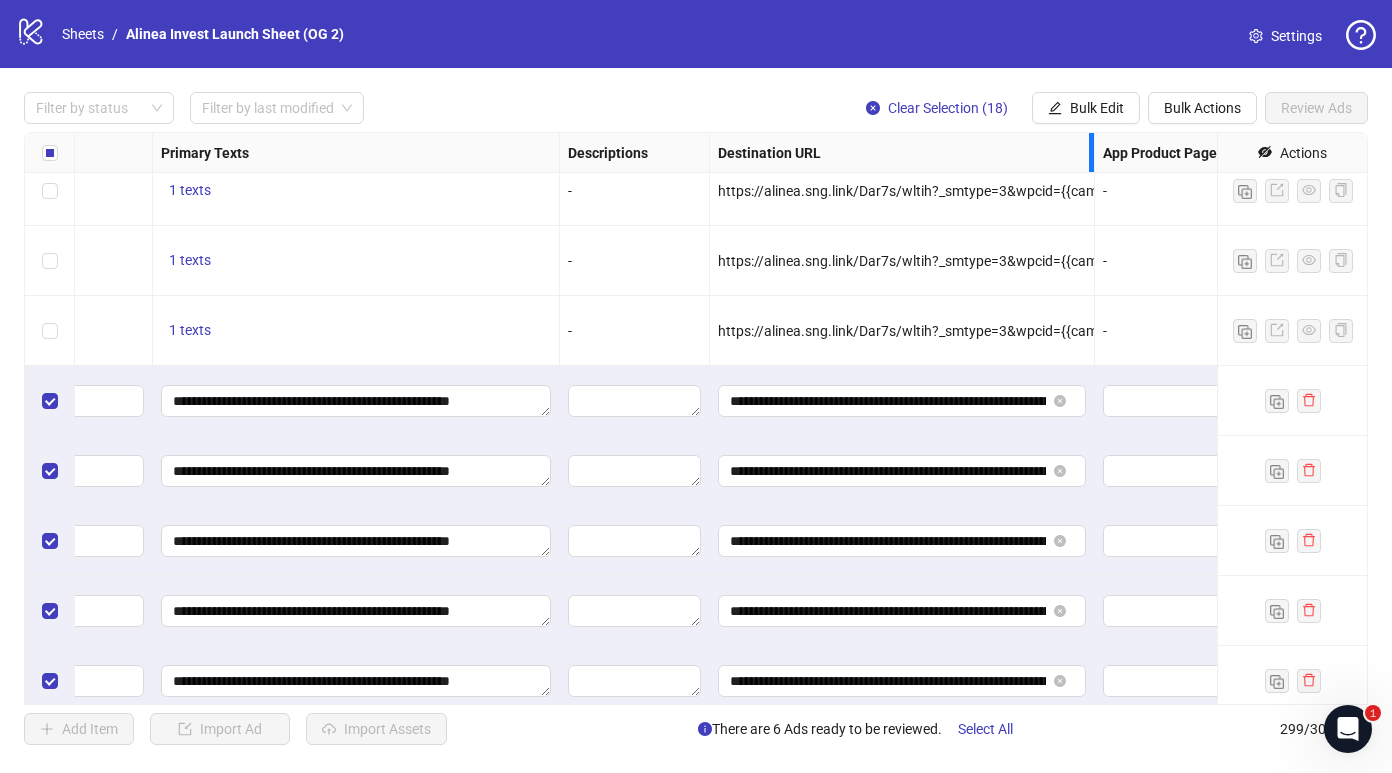 drag, startPoint x: 907, startPoint y: 147, endPoint x: 1097, endPoint y: 175, distance: 192.05208 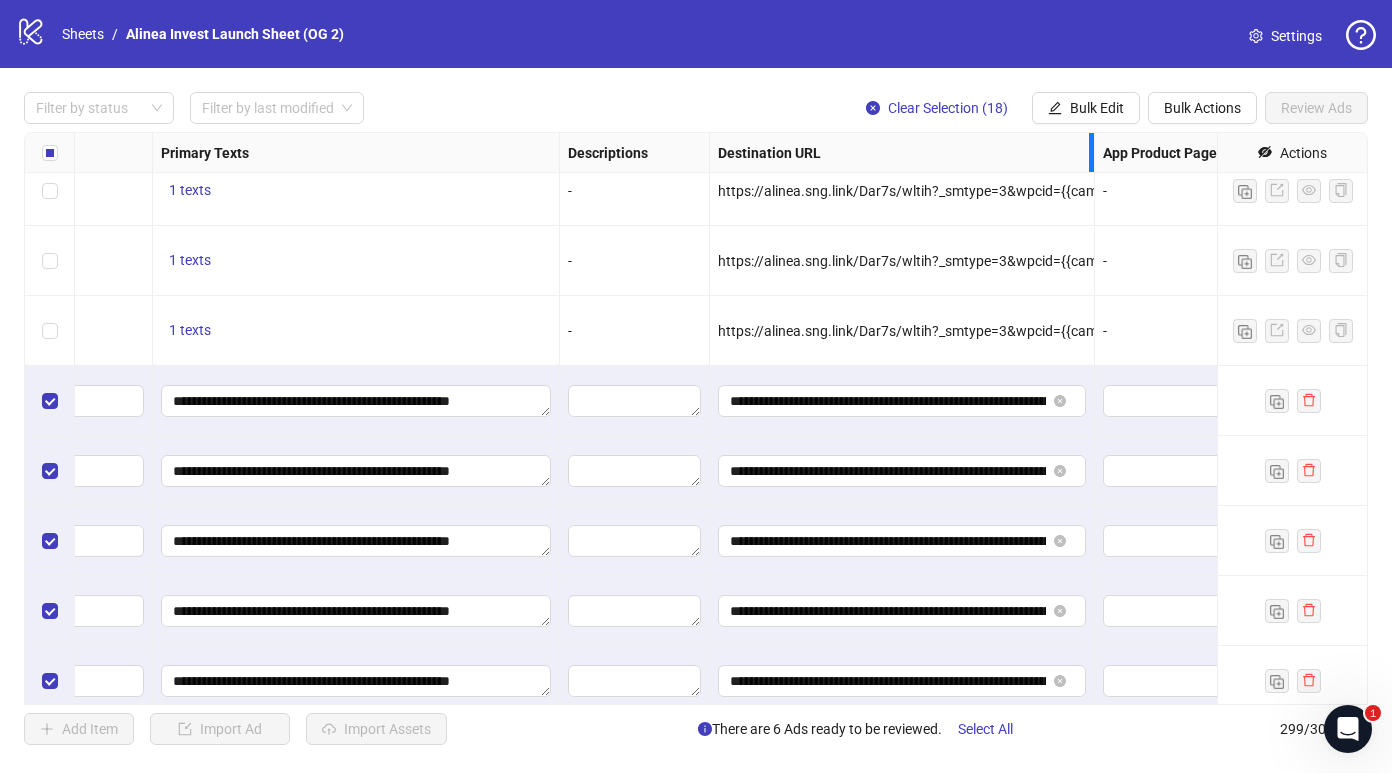 click on "Ad Format Ad Name Campaign & Ad Set Assets Headlines Primary Texts Descriptions Destination URL App Product Page ID Display URL Leadgen Form Product Set ID URL Params Call to Action Actions
To pick up a draggable item, press the space bar.
While dragging, use the arrow keys to move the item.
Press space again to drop the item in its new position, or press escape to cancel.
+ 1 1 texts 1 texts - https://alinea.sng.link/Dar7s/wltih?_smtype=3&wpcid={{campaign.id}}&wpsrc=Facebook%20Web&wpcrn={{ad.name}}&pcrn={{ad.name}}&pcid={{campaign.id}}&wpcrid={{ad.id}}&pscid={{adset.id}}&pcn={{campaign.name}}&pcrid={{ad.id}}&wpcn={{campaign.name}}&wpscid={{adset.id}}&pscn={{adset.name}}&_forward_params=1&wpscn={{adset.name}} - alinea-invest.com -
To pick up a draggable item, press the space bar.
While dragging, use the arrow keys to move the item.
Press space again to drop the item in its new position, or press escape to cancel.
+ 1 1 texts 1 texts - - alinea-invest.com - + 1 1 texts 1 texts -" at bounding box center (166, -8859) 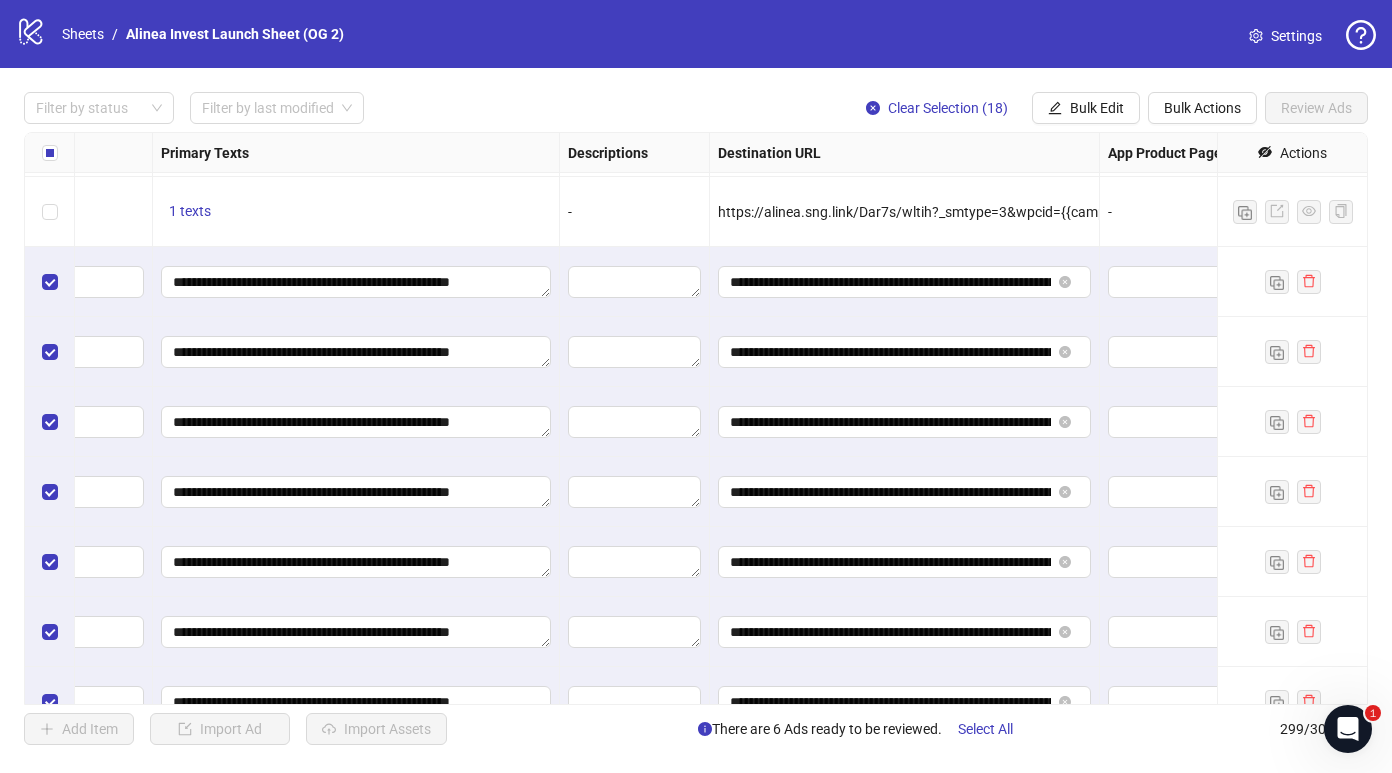 scroll, scrollTop: 19406, scrollLeft: 1588, axis: both 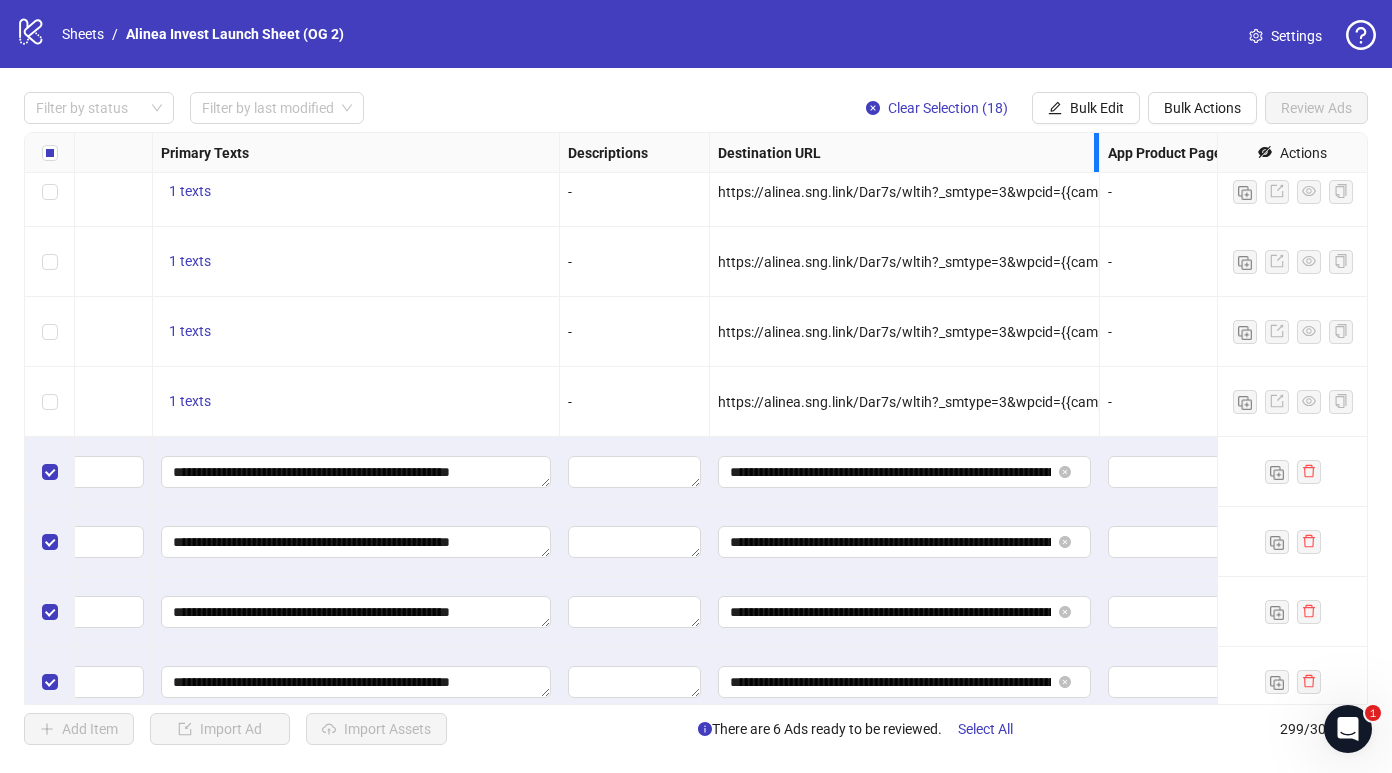 drag, startPoint x: 1098, startPoint y: 155, endPoint x: 1159, endPoint y: 155, distance: 61 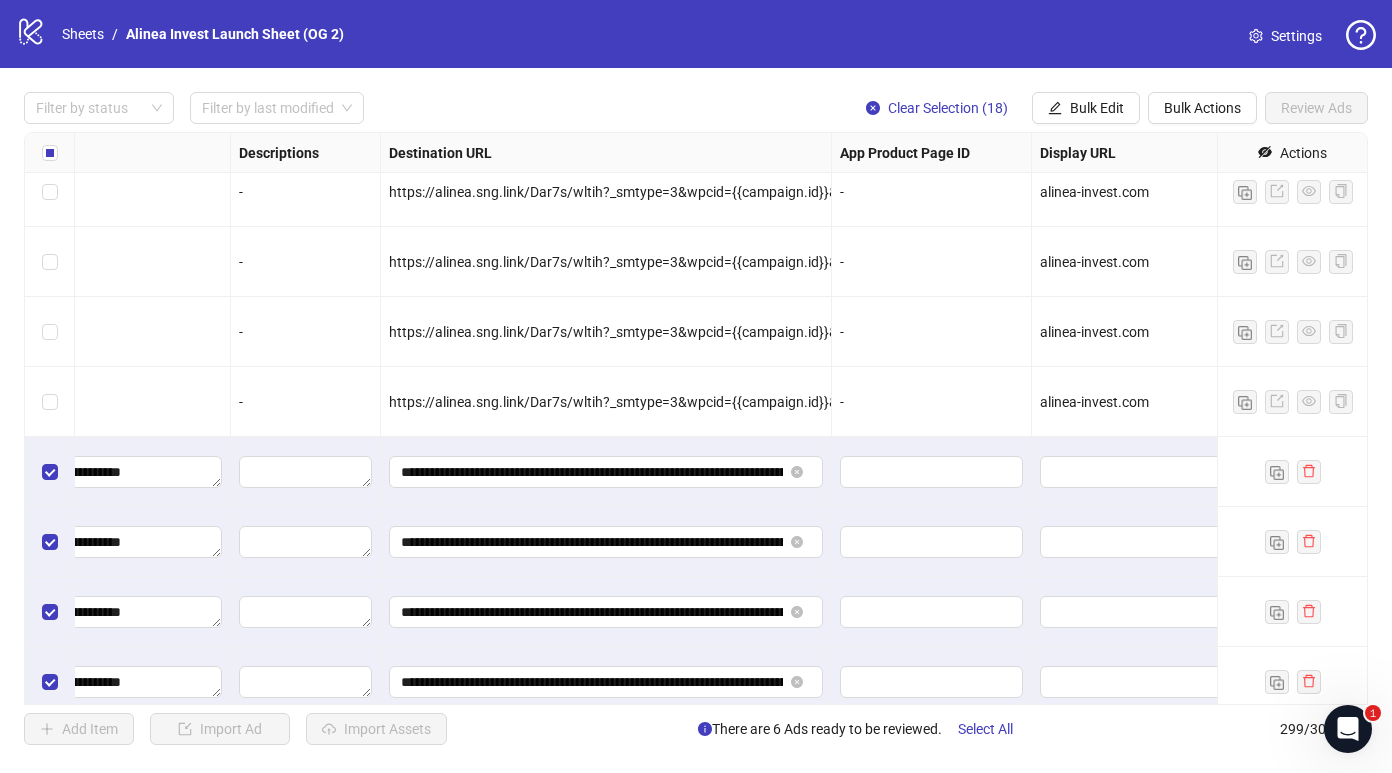 scroll, scrollTop: 19406, scrollLeft: 2242, axis: both 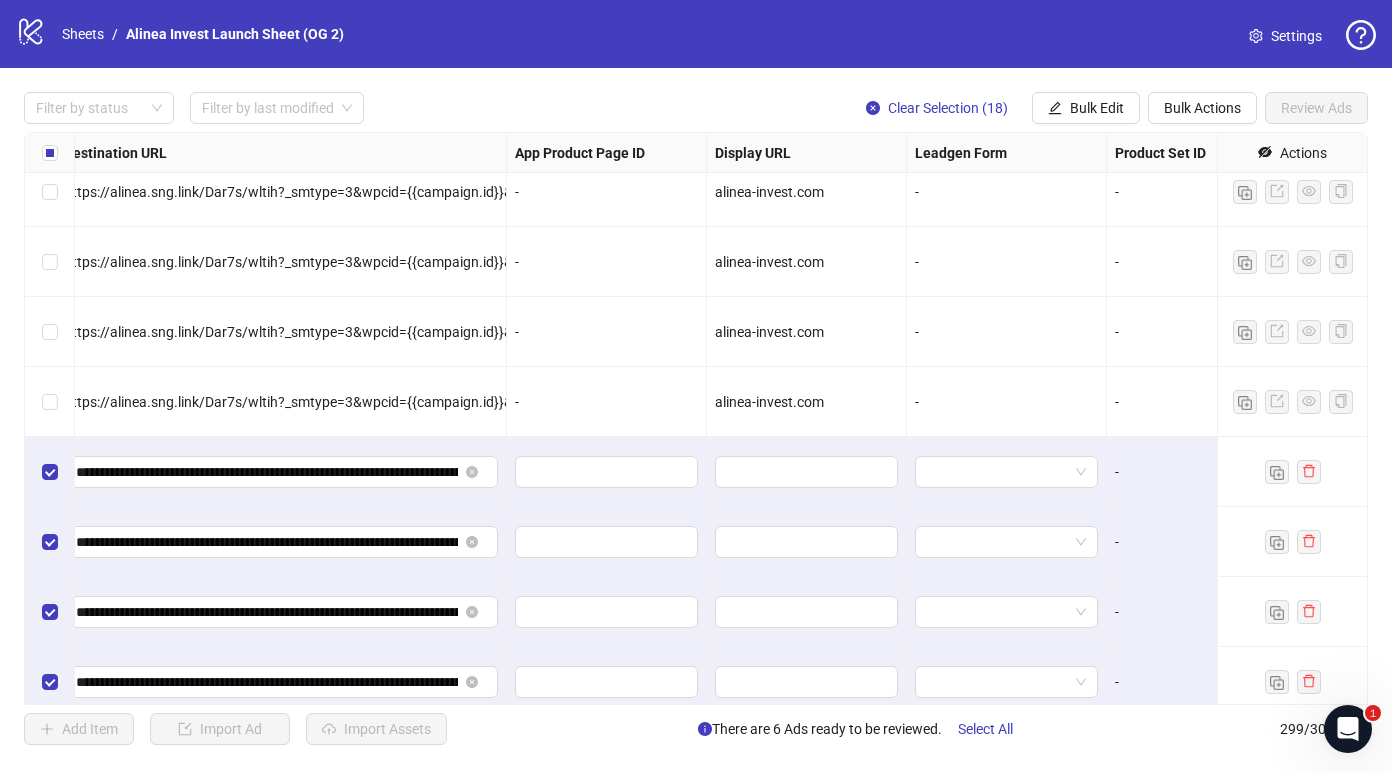 click on "Ad Format Ad Name Campaign & Ad Set Assets Headlines Primary Texts Descriptions Destination URL App Product Page ID Display URL Leadgen Form Product Set ID URL Params Call to Action Actions 1 texts - https://alinea.sng.link/Dar7s/wltih?_smtype=3&wpcid={{campaign.id}}&wpsrc=Facebook%20Web&wpcrn={{ad.name}}&pcrn={{ad.name}}&pcid={{campaign.id}}&wpcrid={{ad.id}}&pscid={{adset.id}}&pcn={{campaign.name}}&pcrid={{ad.id}}&wpcn={{campaign.name}}&wpscid={{adset.id}}&pscn={{adset.name}}&_forward_params=1&wpscn={{adset.name}} - alinea-invest.com - - Download 1 texts - https://alinea.sng.link/Dar7s/wltih?_smtype=3&wpcid={{campaign.id}}&wpsrc=Facebook%20Web&wpcrn={{ad.name}}&pcrn={{ad.name}}&pcid={{campaign.id}}&wpcrid={{ad.id}}&pscid={{adset.id}}&pcn={{campaign.name}}&pcrid={{ad.id}}&wpcn={{campaign.name}}&wpscid={{adset.id}}&pscn={{adset.name}}&_forward_params=1&wpscn={{adset.name}} - alinea-invest.com - - Download 1 texts - - alinea-invest.com - - Download 1 texts - - alinea-invest.com - - Download 1 texts - - - - - -" at bounding box center (696, 418) 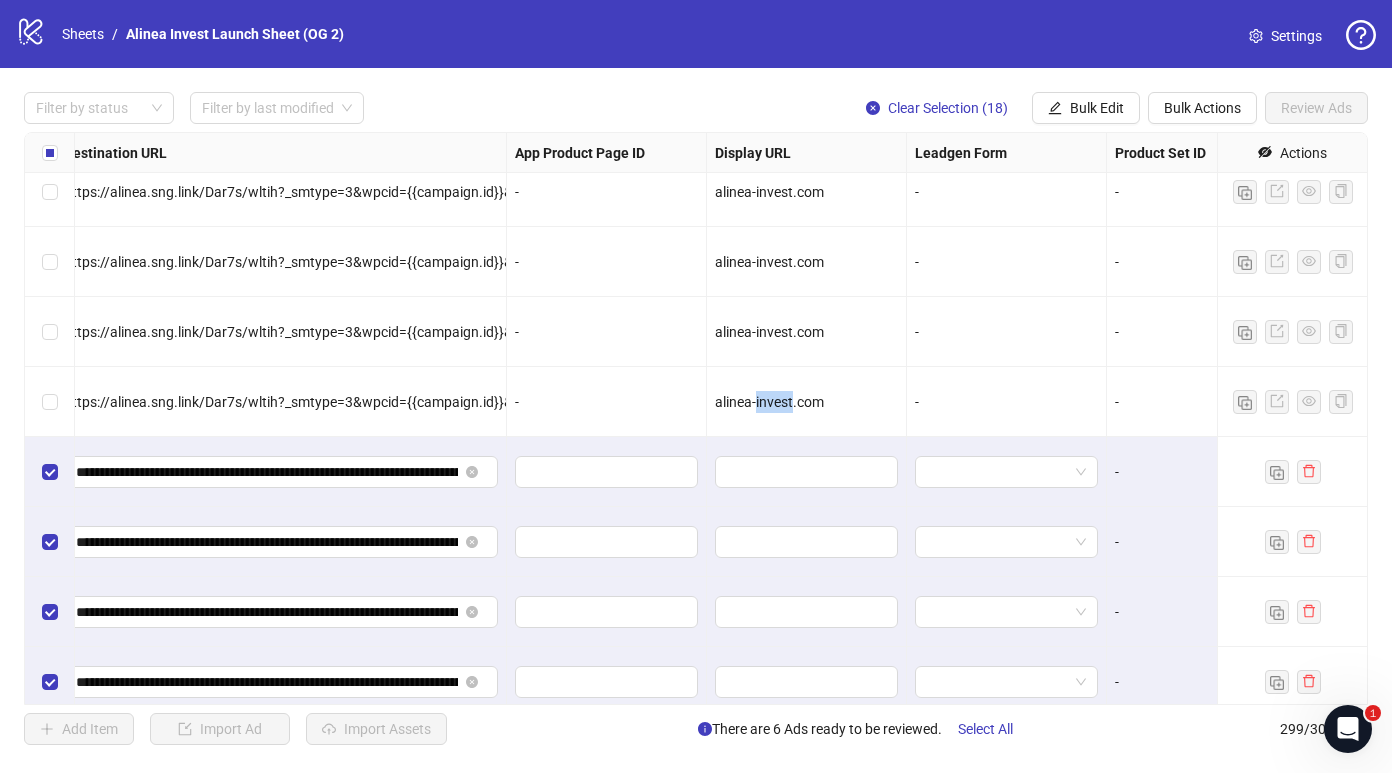 click on "alinea-invest.com" at bounding box center (769, 402) 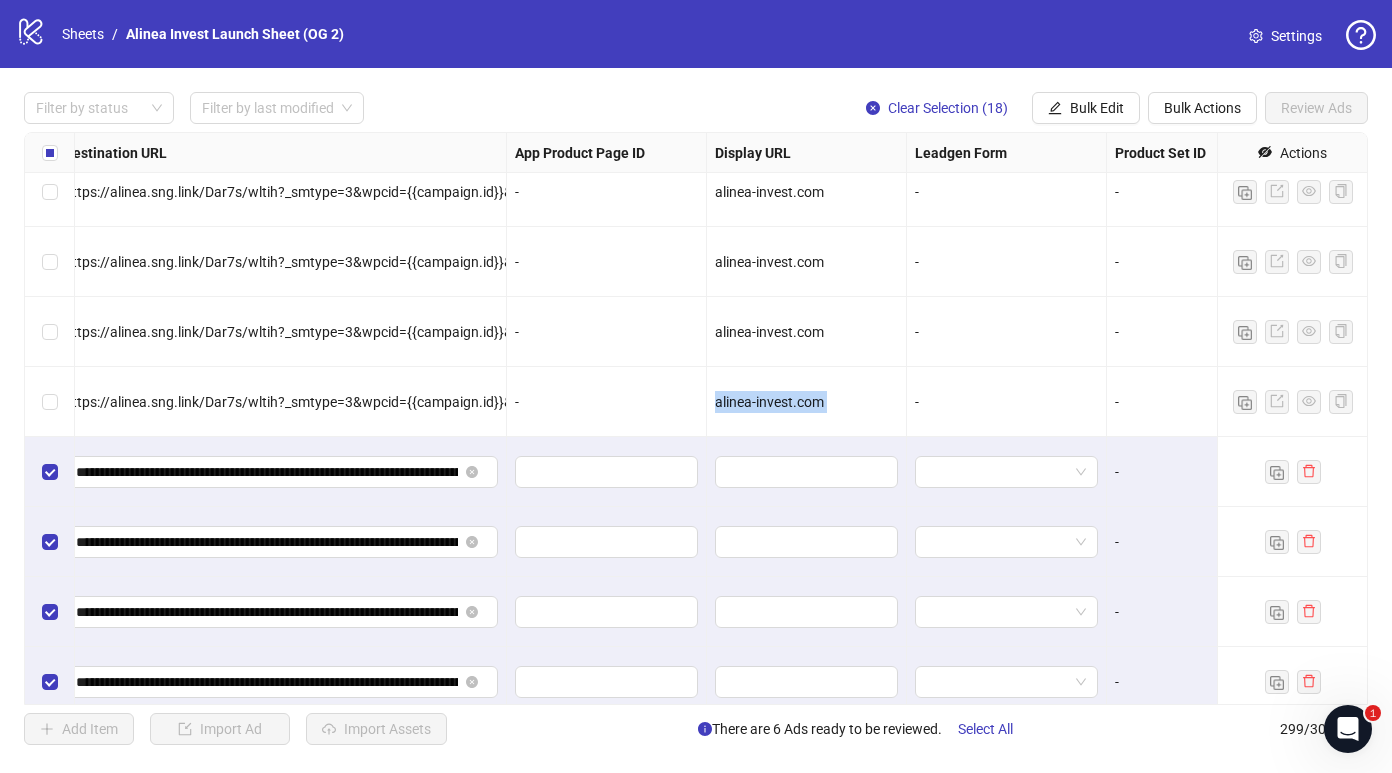 click on "alinea-invest.com" at bounding box center [769, 402] 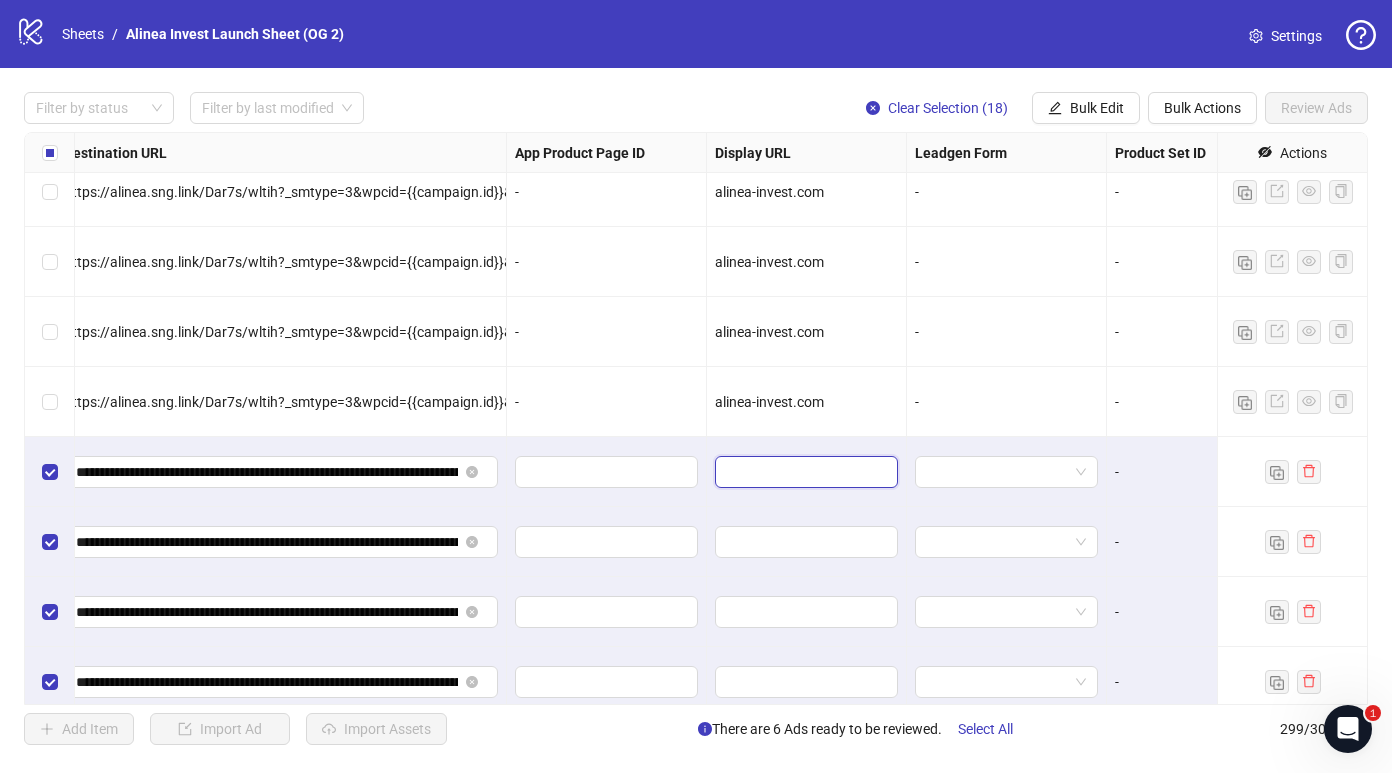 click at bounding box center [804, 472] 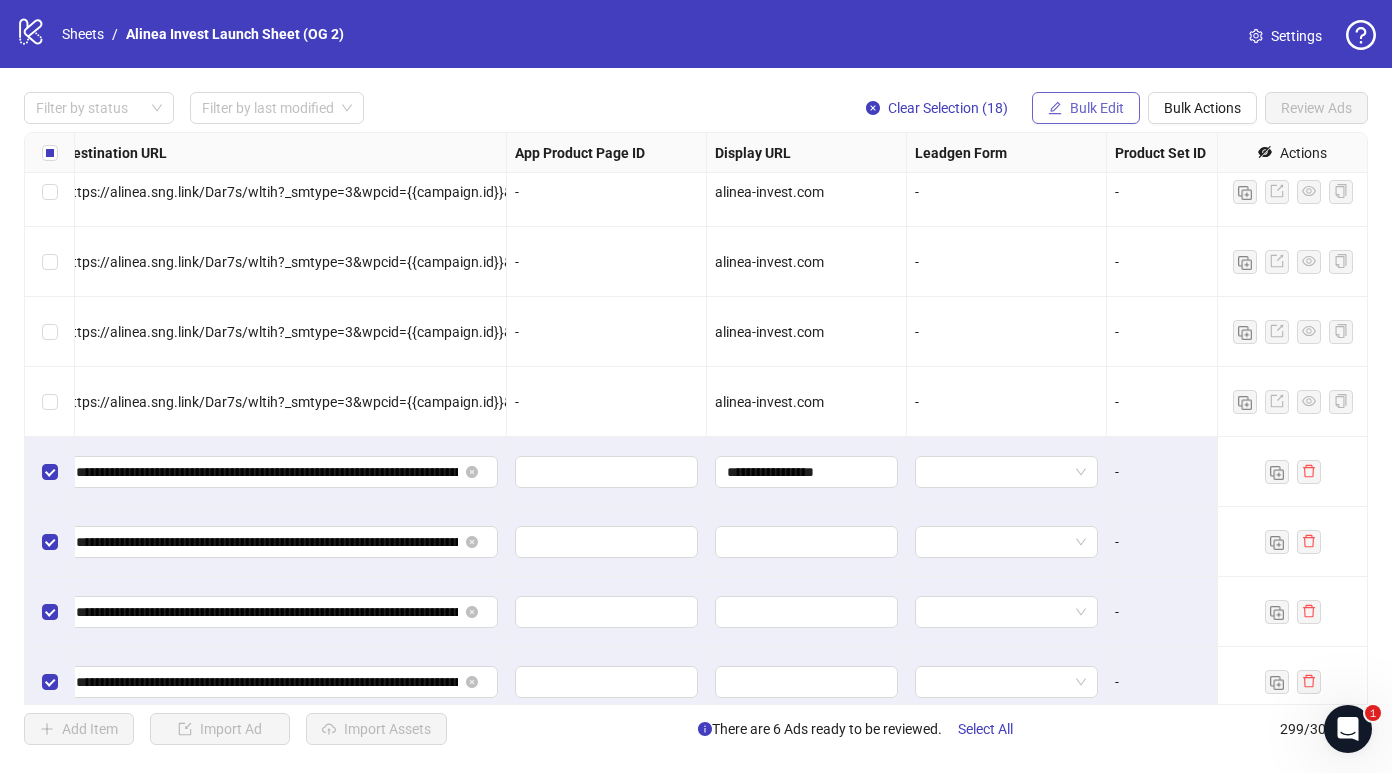 click on "Bulk Edit" at bounding box center (1086, 108) 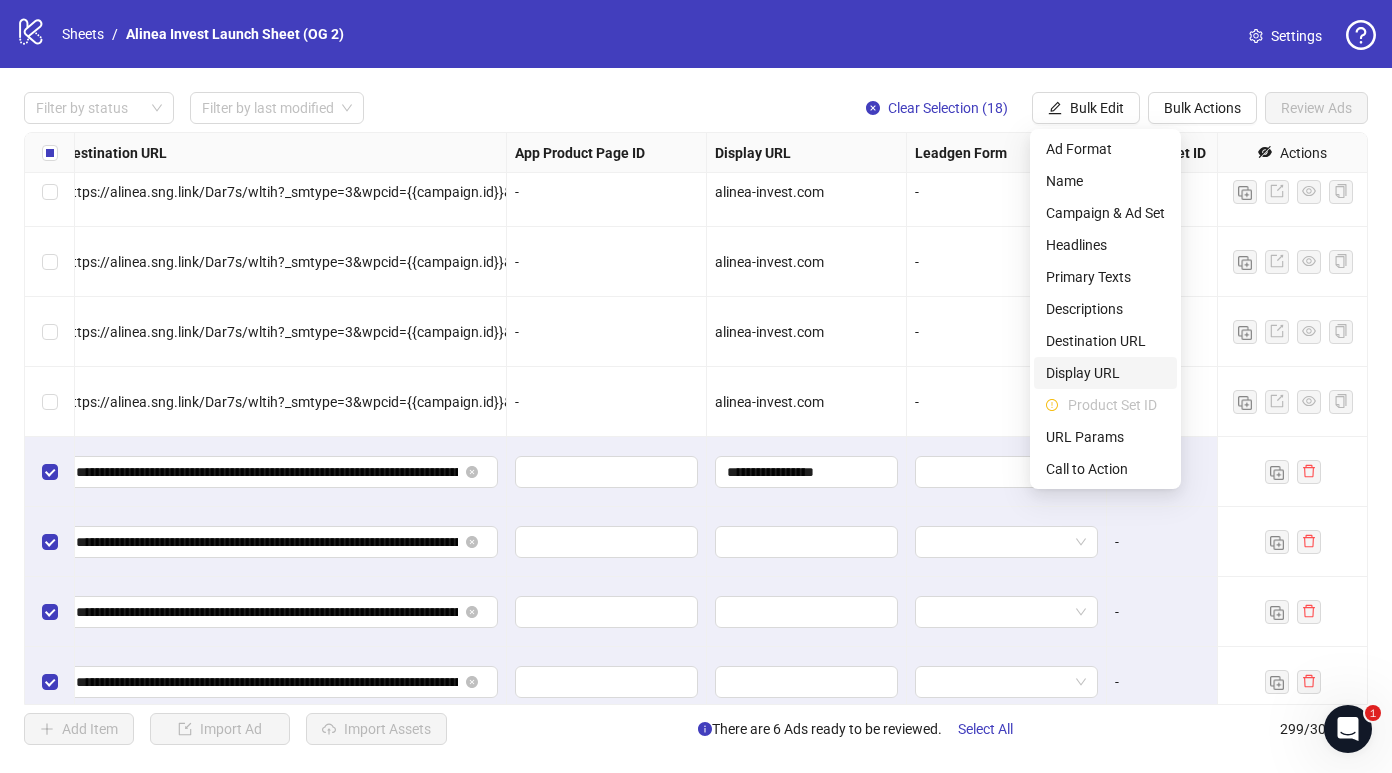 click on "Display URL" at bounding box center (1105, 373) 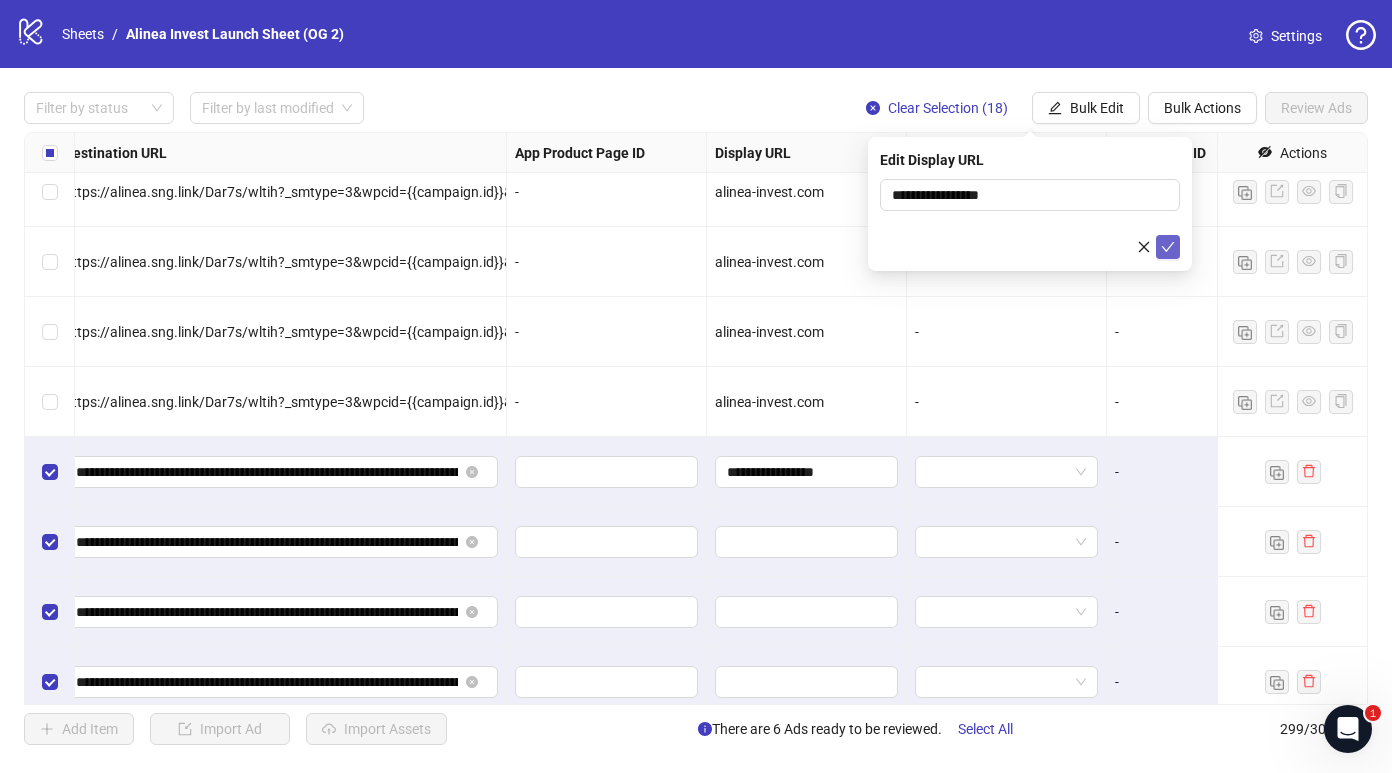 click 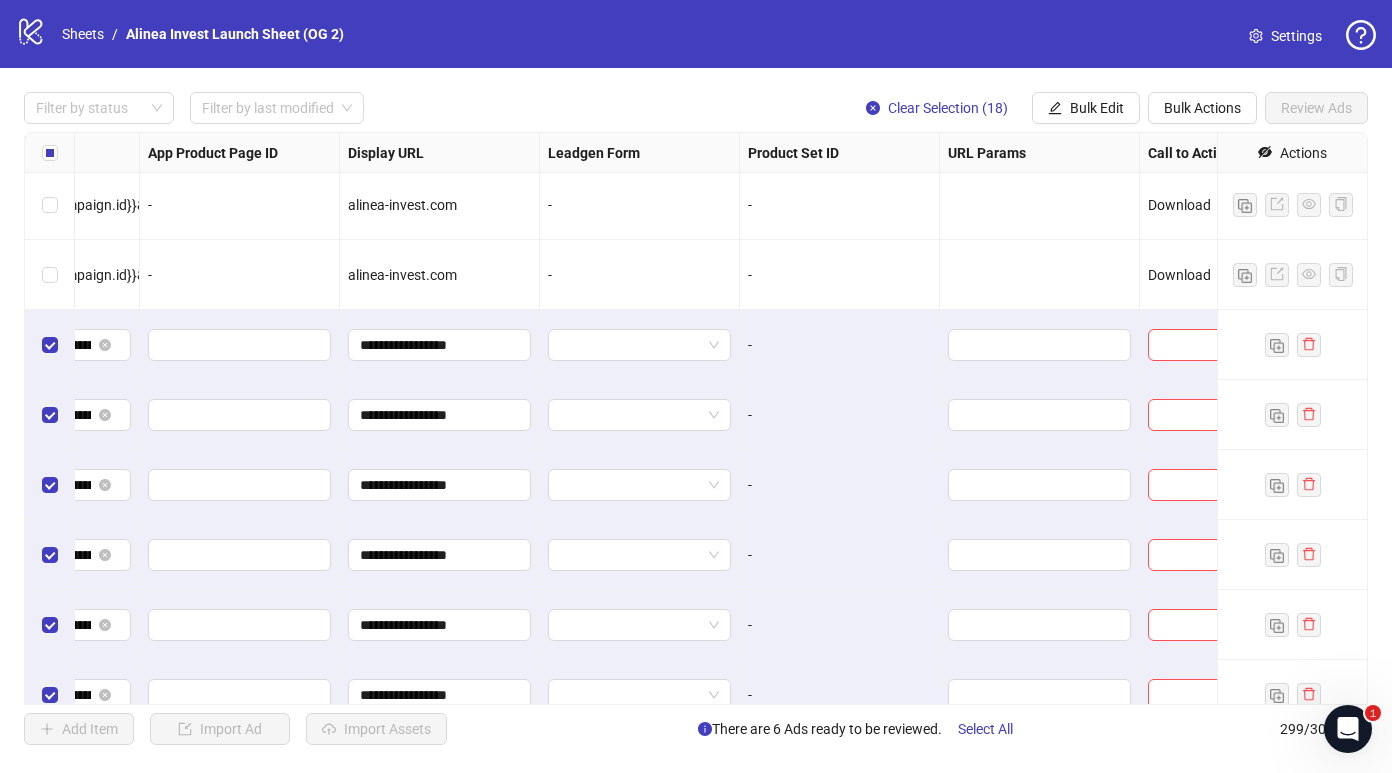 scroll, scrollTop: 19533, scrollLeft: 2692, axis: both 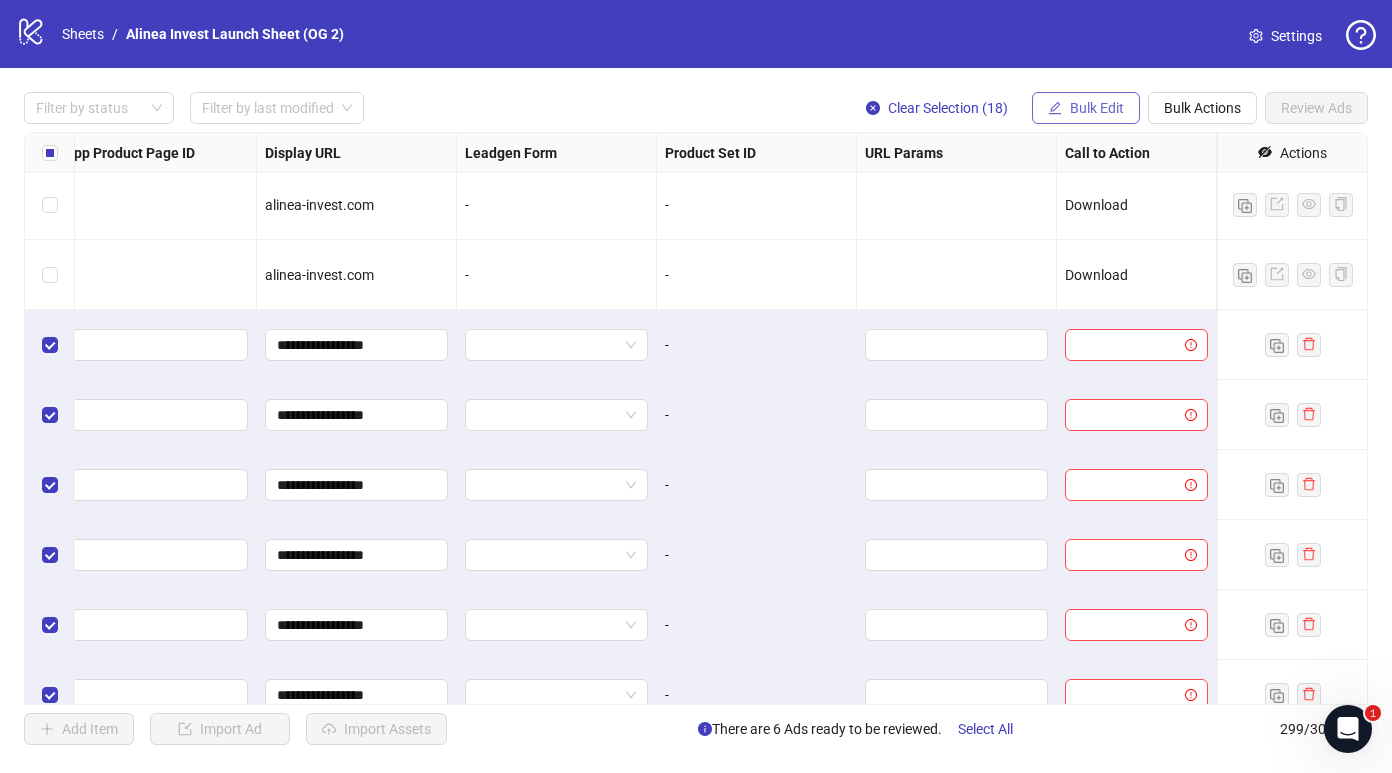 click on "Bulk Edit" at bounding box center (1086, 108) 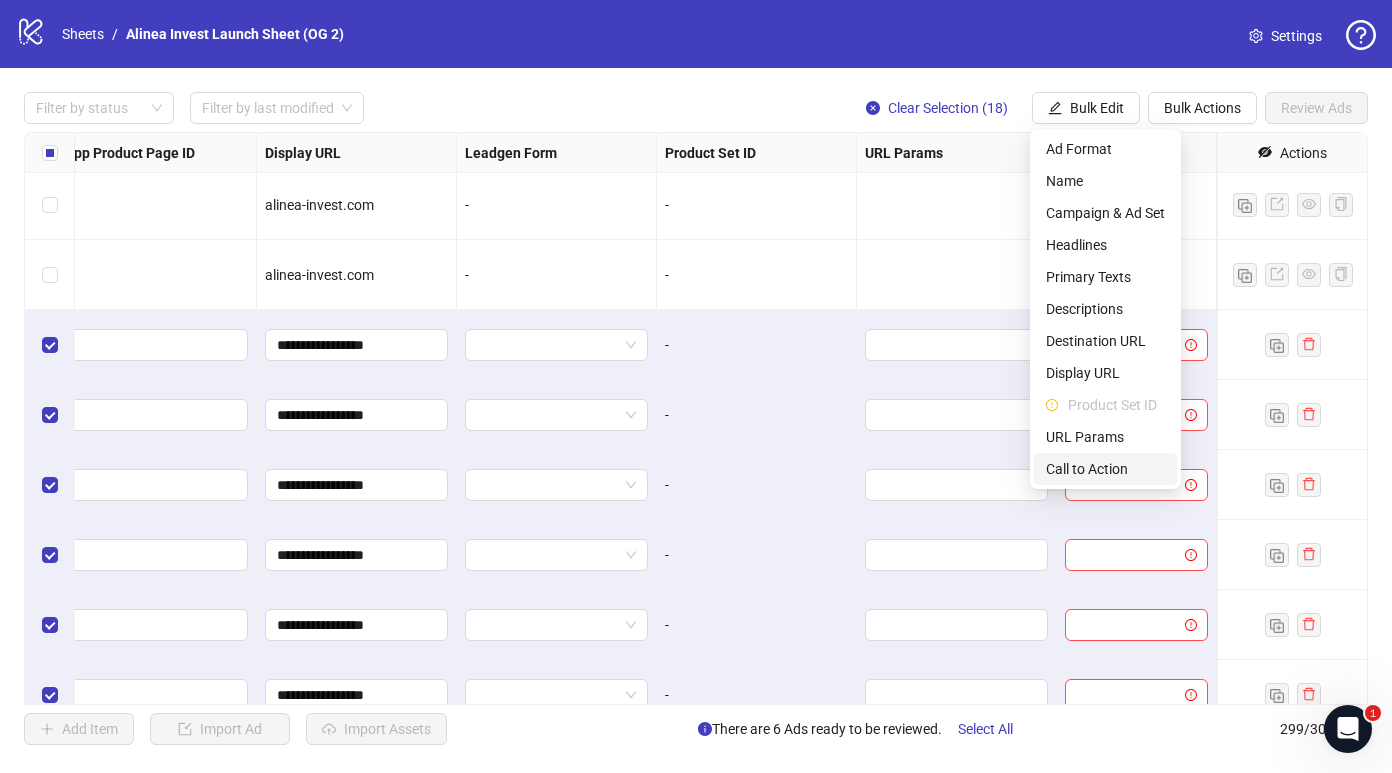 click on "Call to Action" at bounding box center (1105, 469) 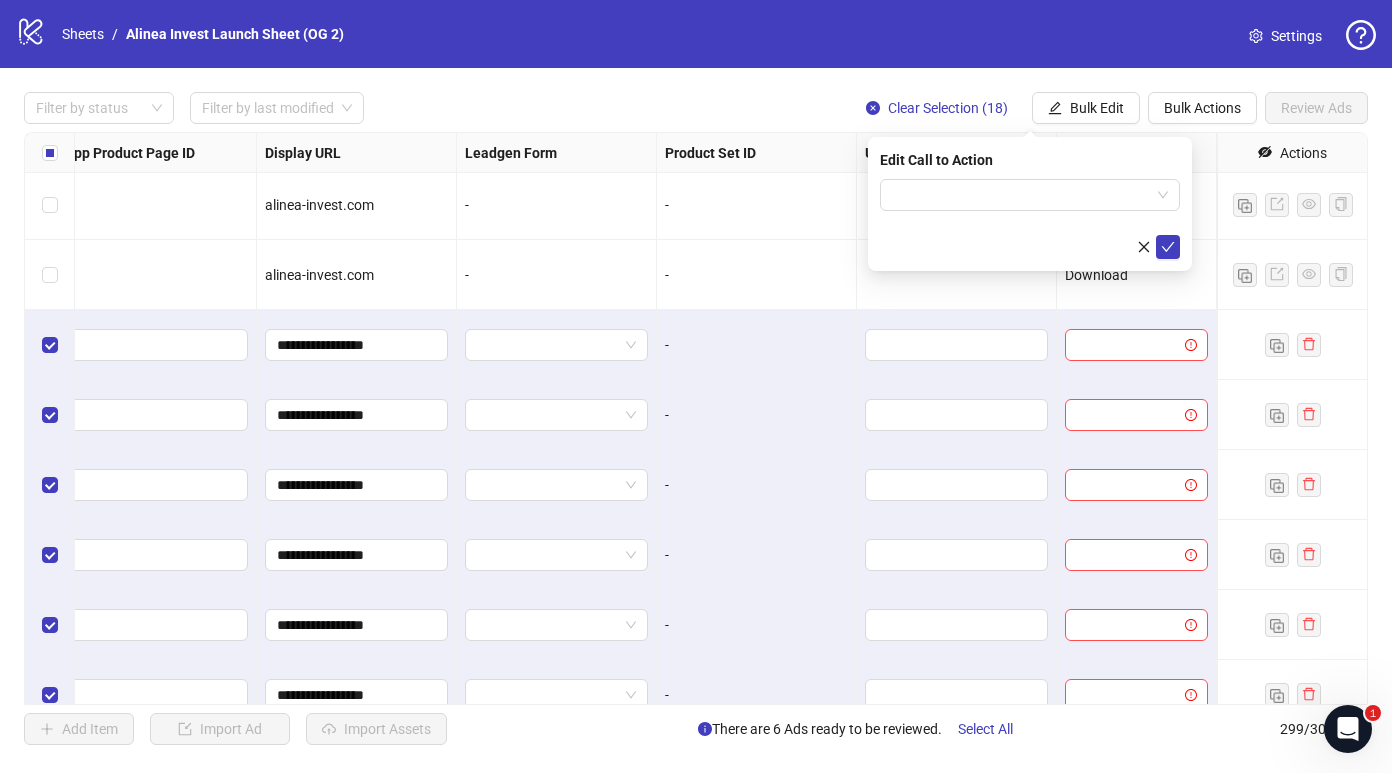 click at bounding box center (1030, 219) 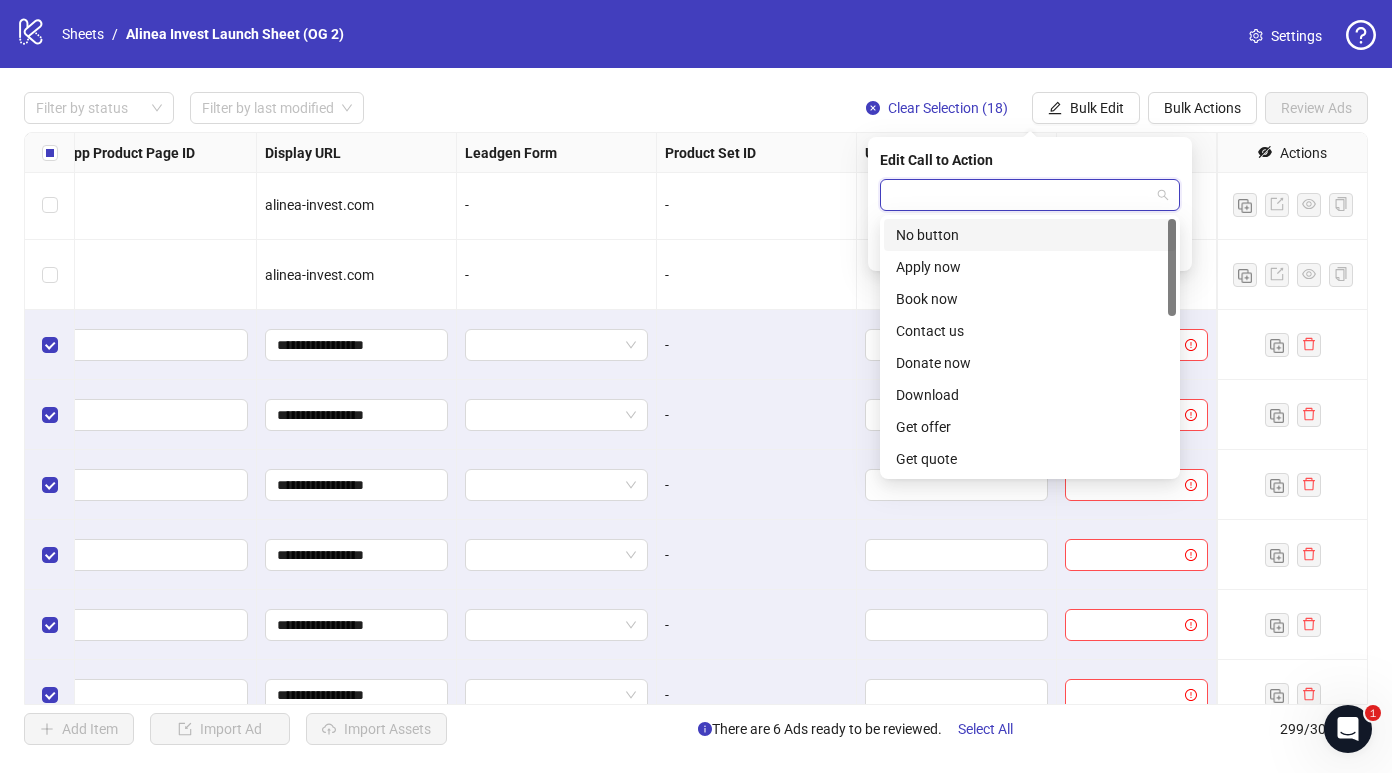 click at bounding box center [1021, 195] 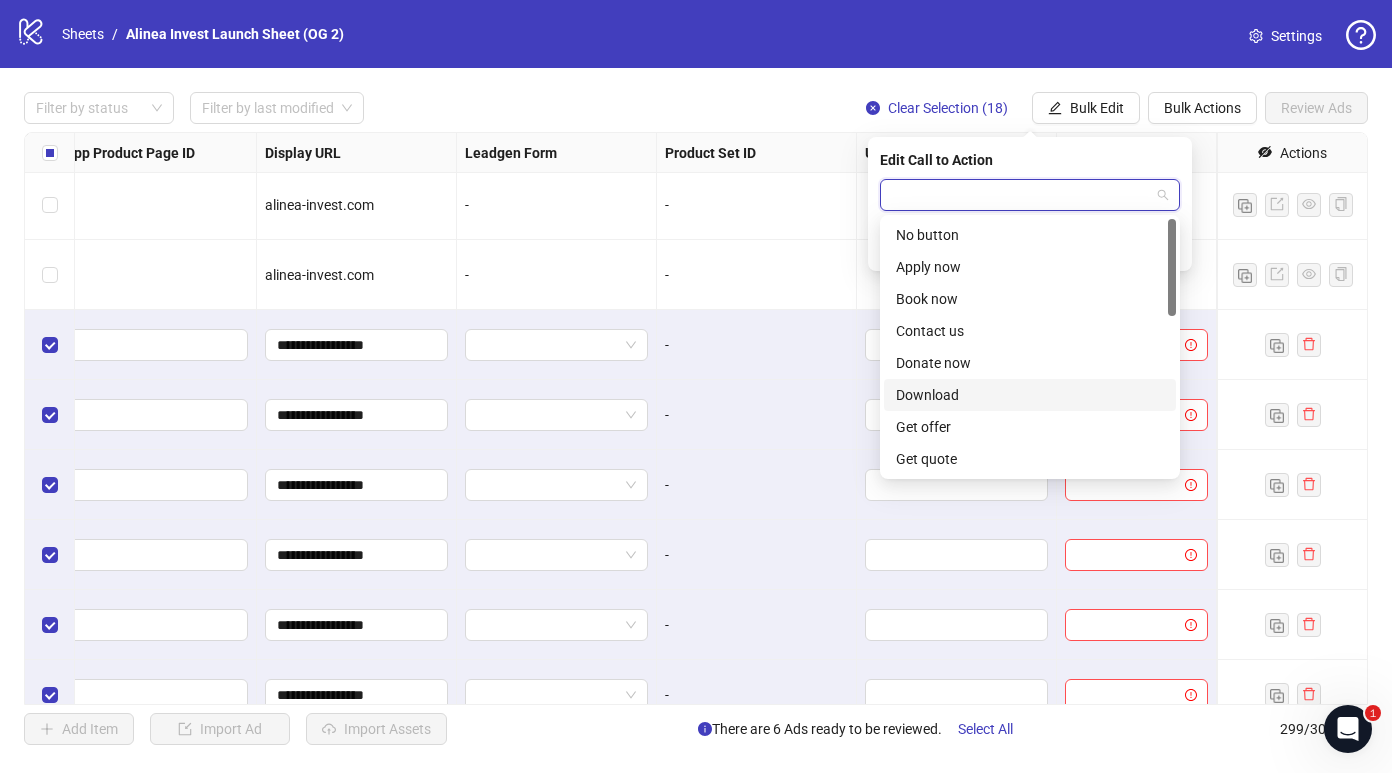 click on "Download" at bounding box center [1030, 395] 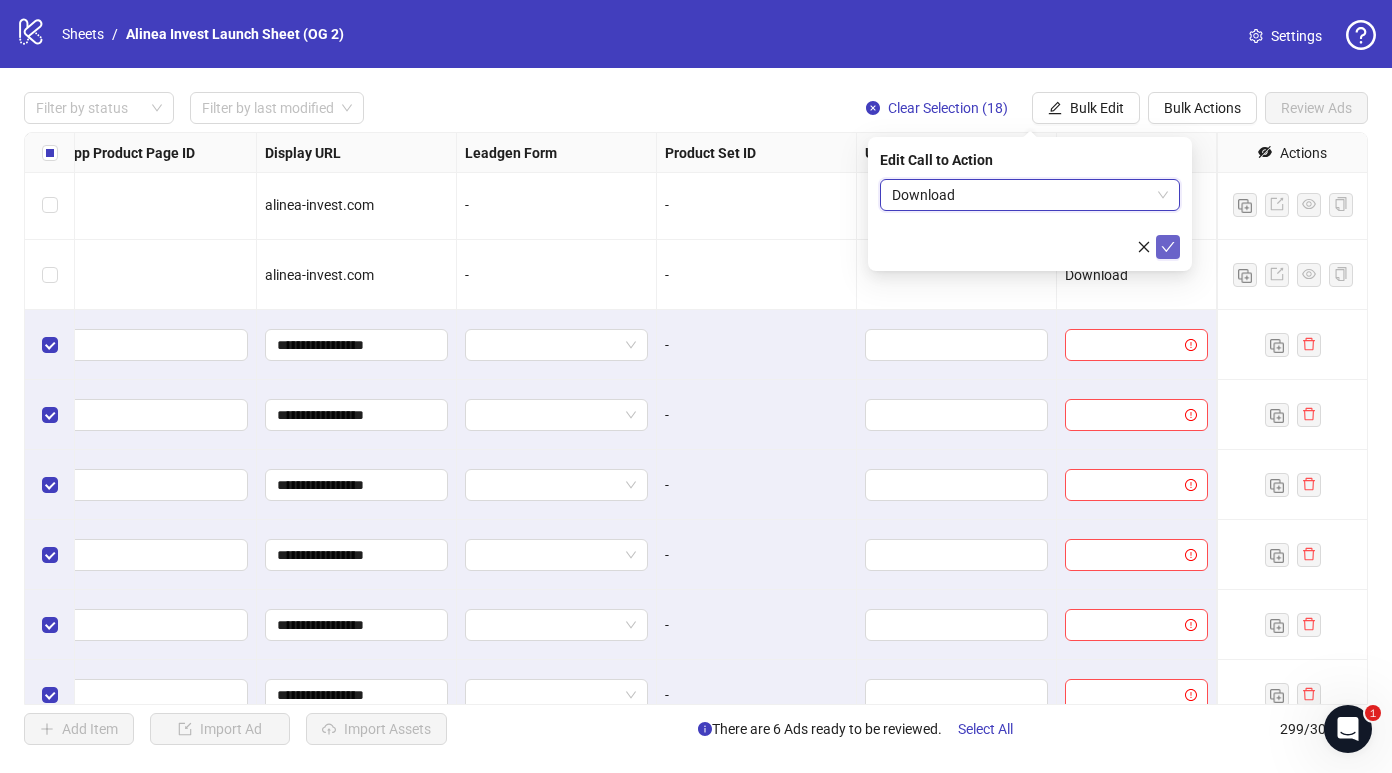 click 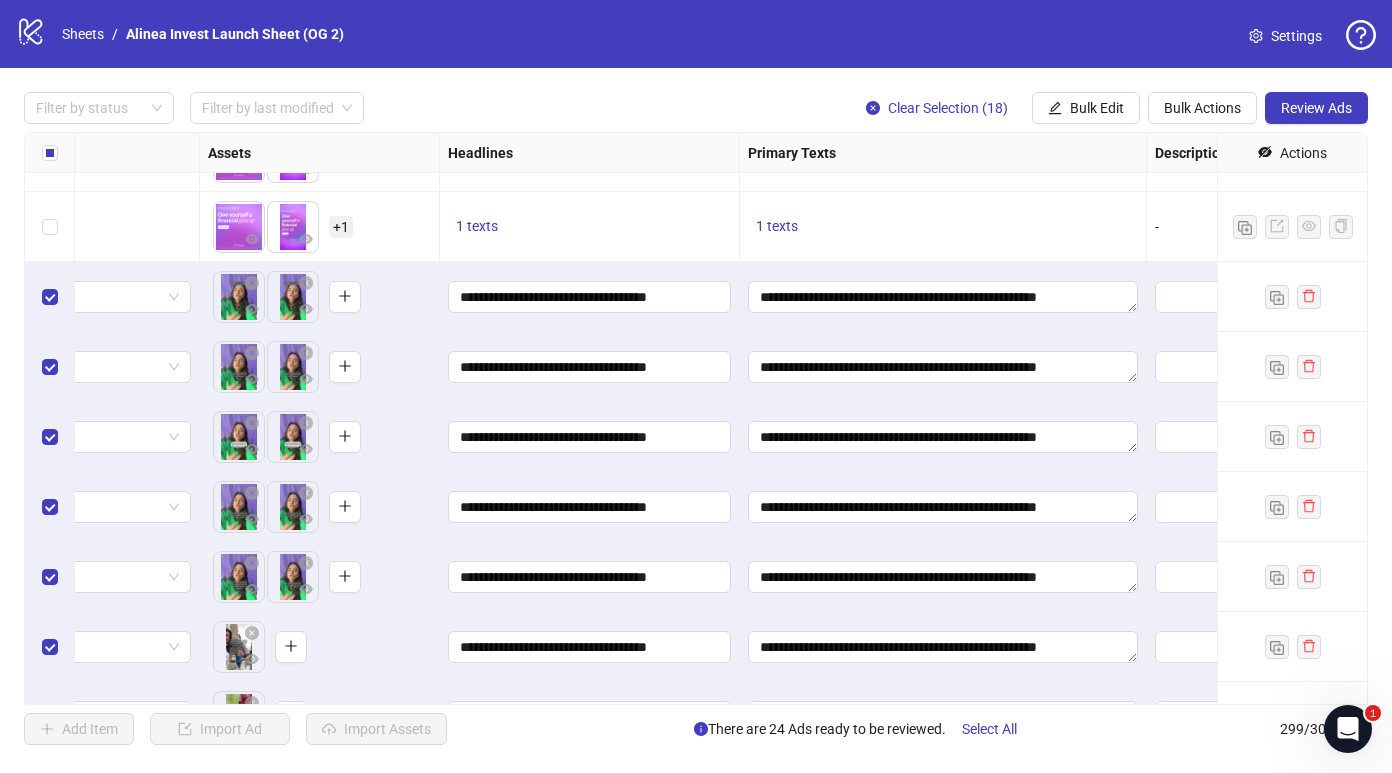 scroll, scrollTop: 19581, scrollLeft: 1200, axis: both 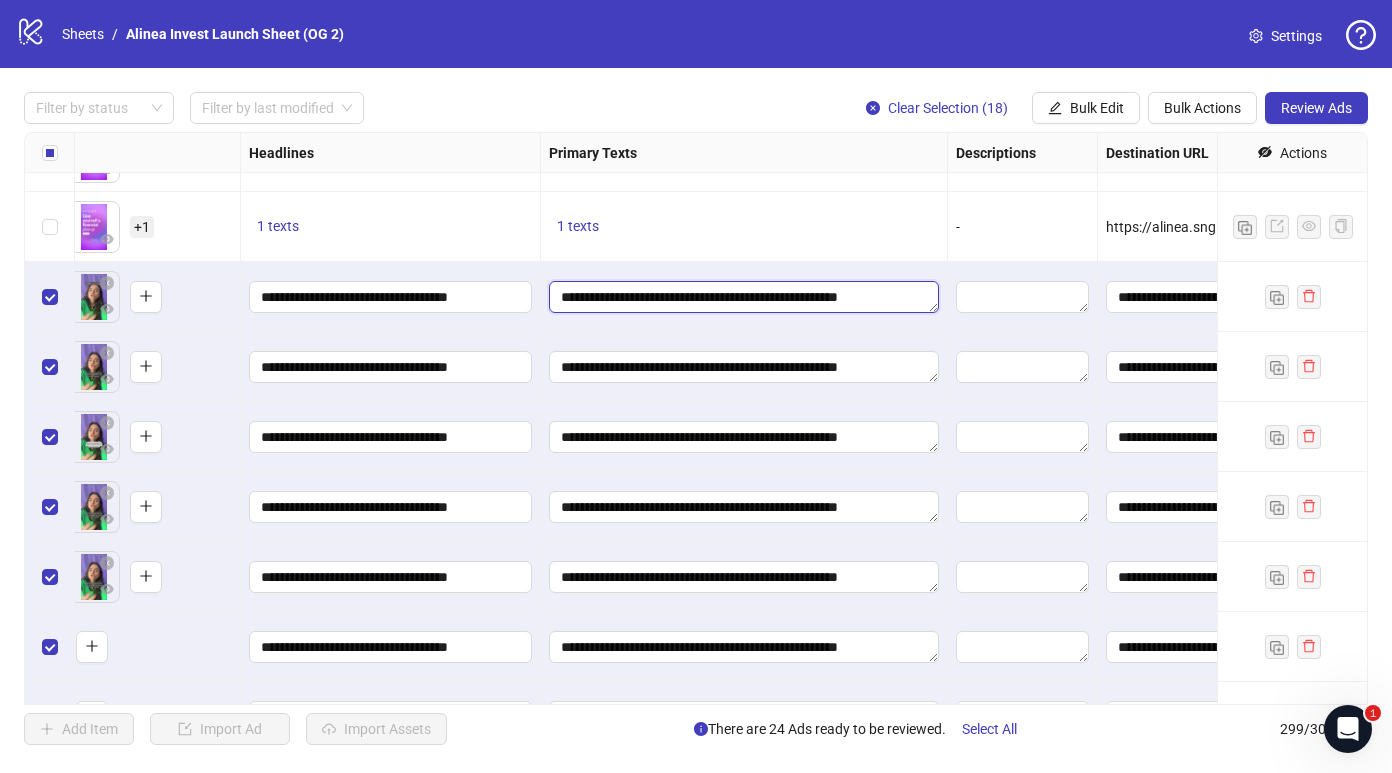 click on "**********" at bounding box center [744, 297] 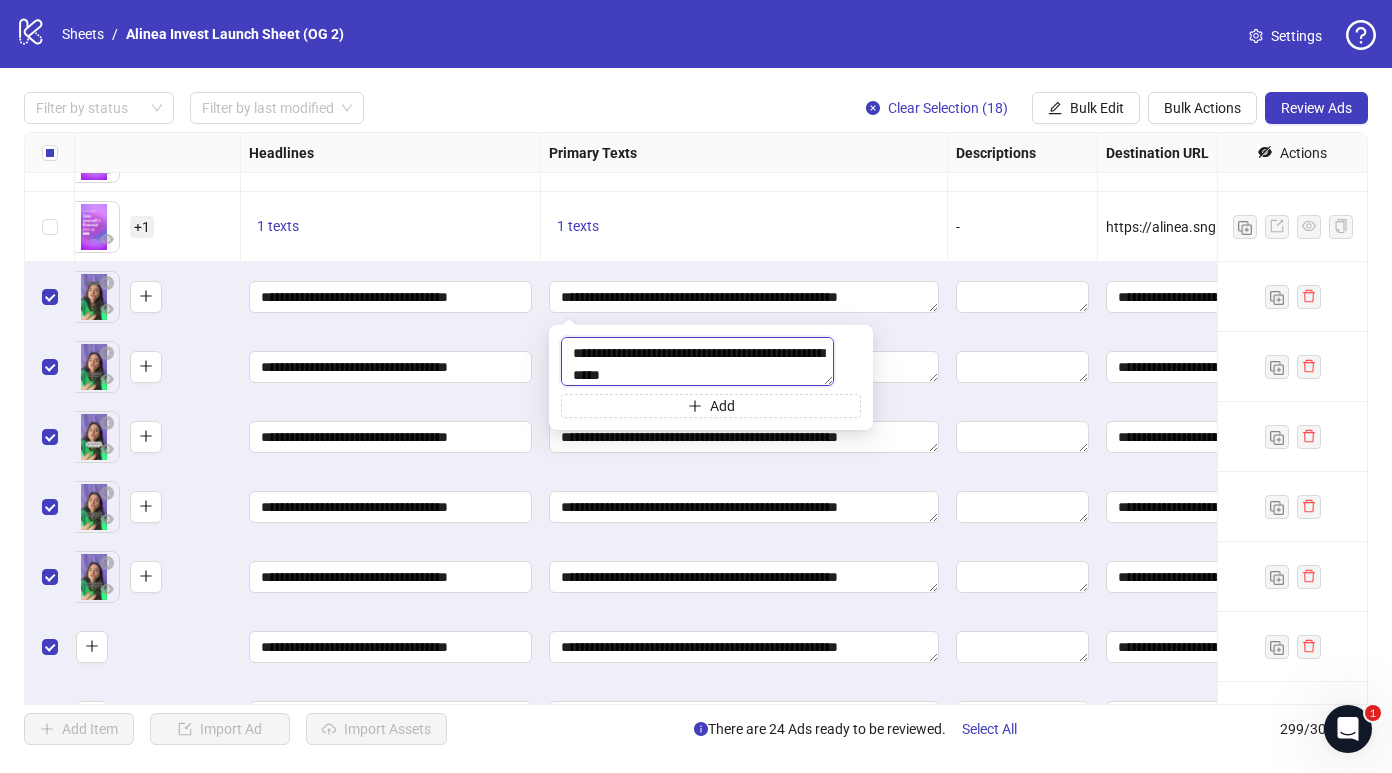 click on "**********" at bounding box center (697, 361) 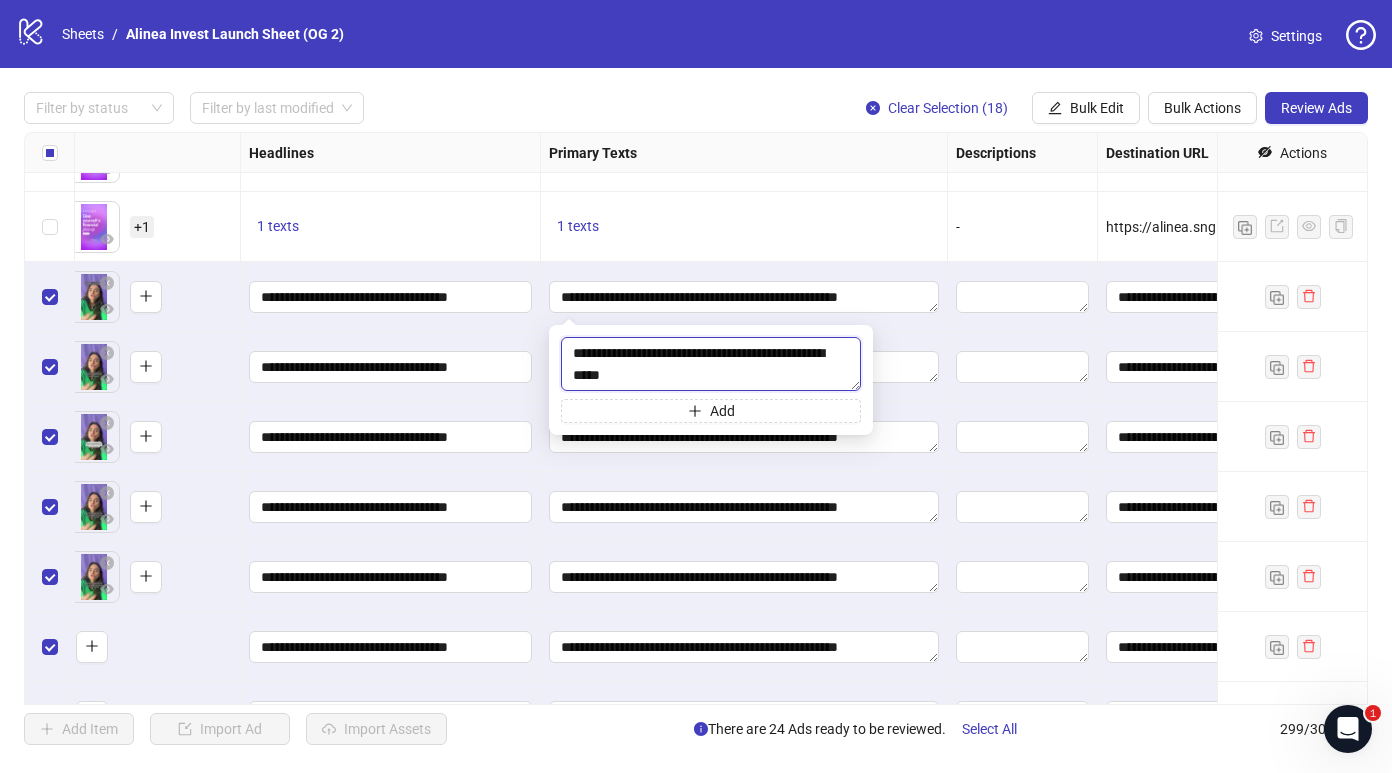 drag, startPoint x: 759, startPoint y: 376, endPoint x: 559, endPoint y: 367, distance: 200.2024 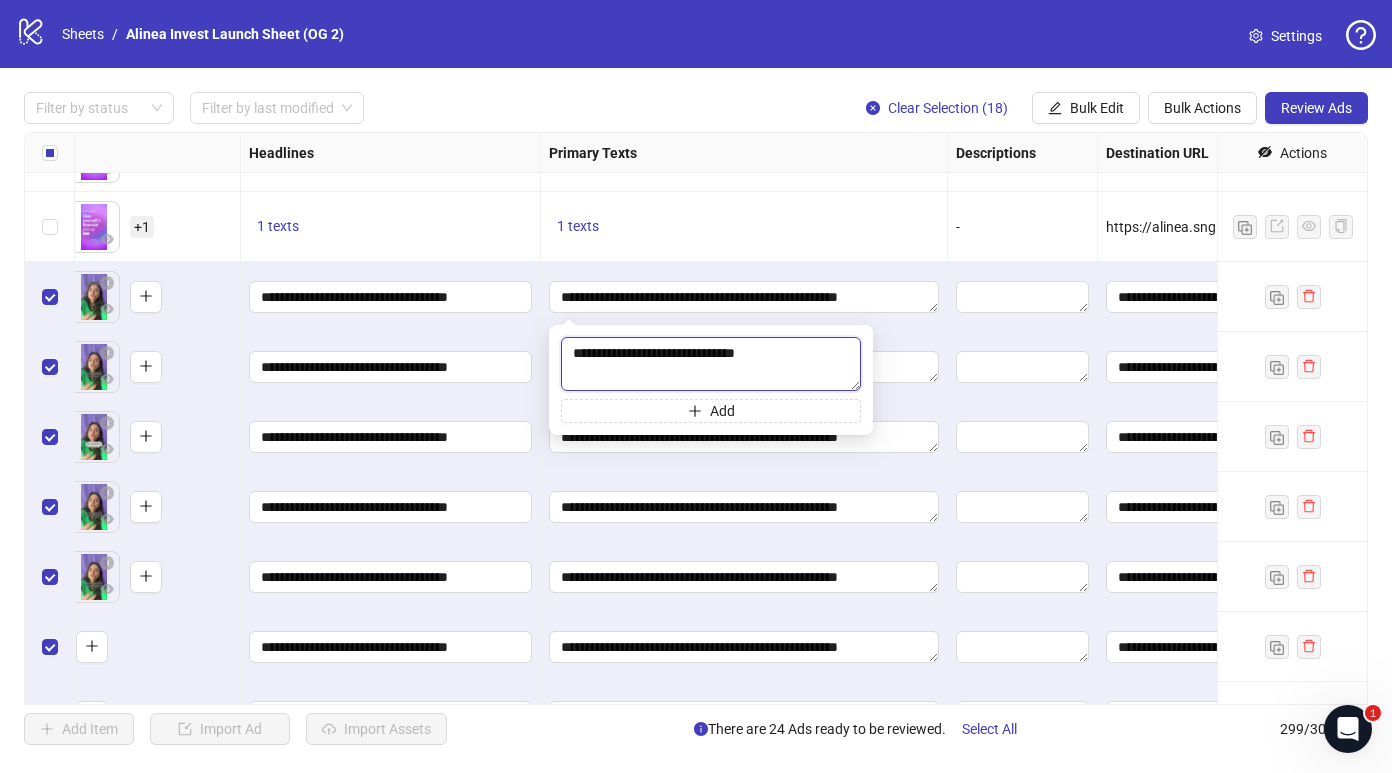 click on "**********" at bounding box center (711, 364) 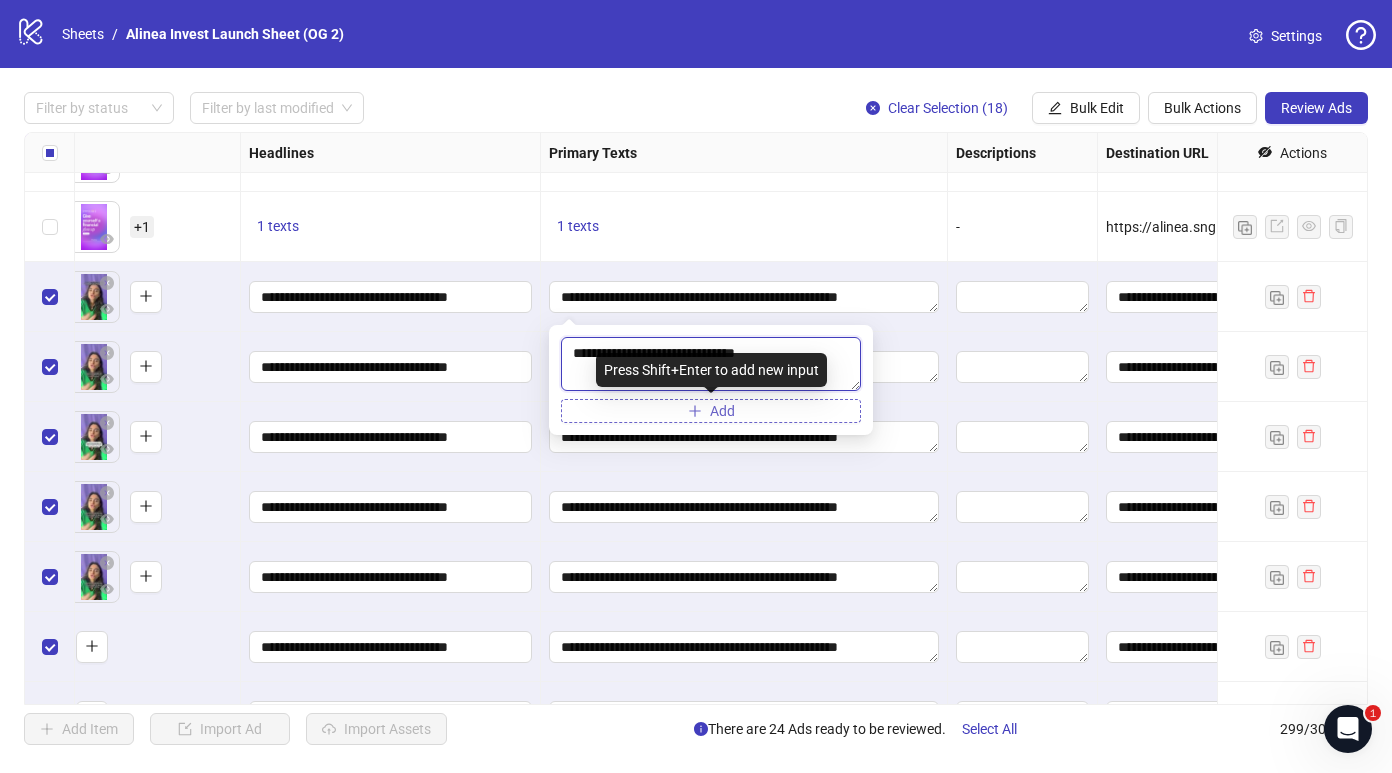 type on "**********" 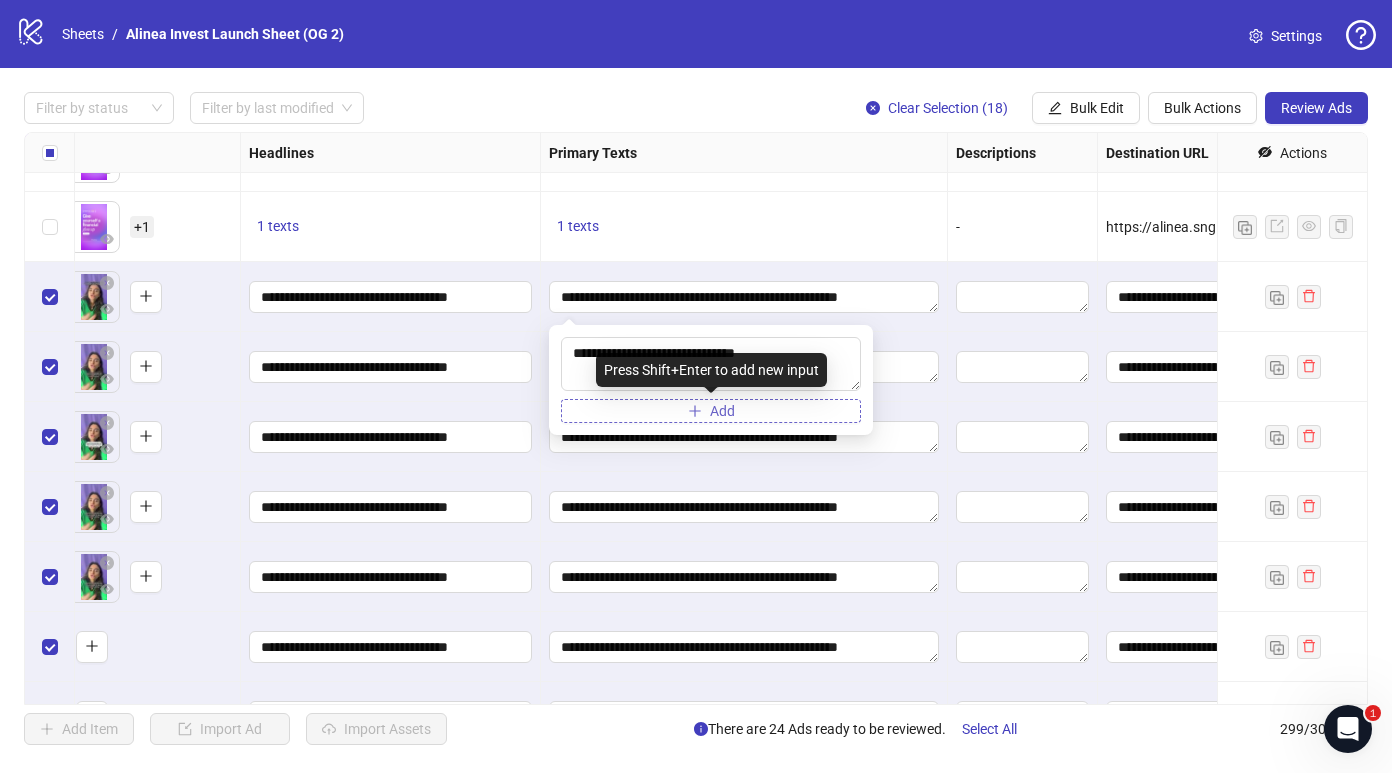 click on "Add" at bounding box center (711, 411) 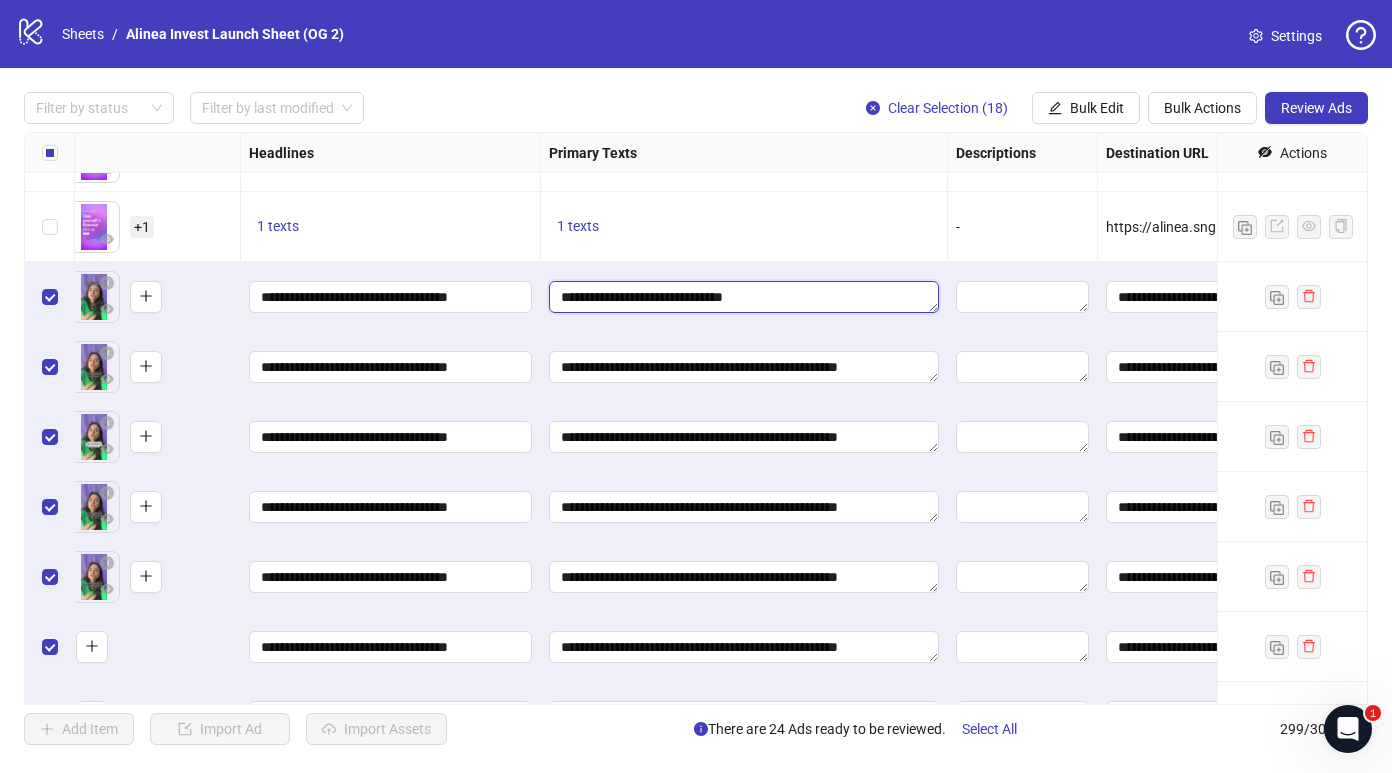 click on "**********" at bounding box center (744, 297) 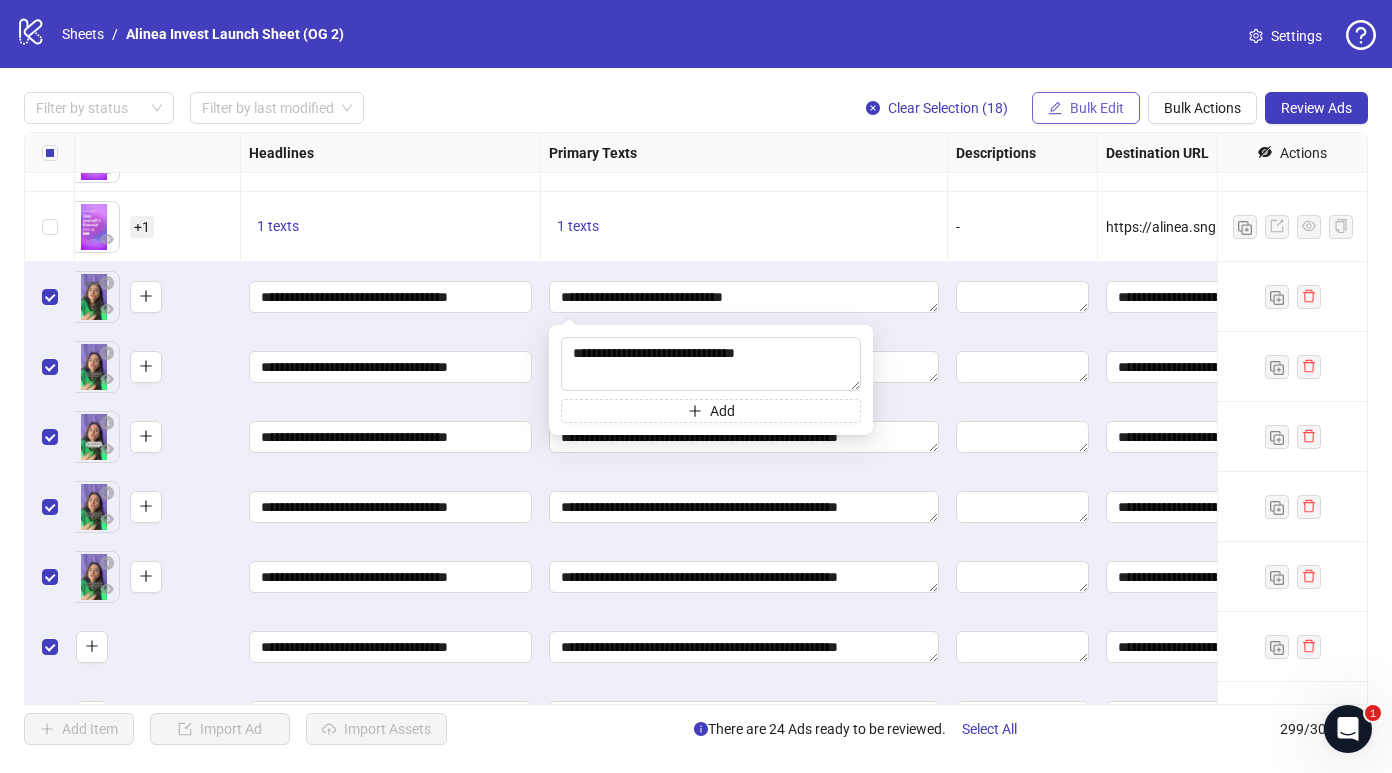 click on "Bulk Edit" at bounding box center [1097, 108] 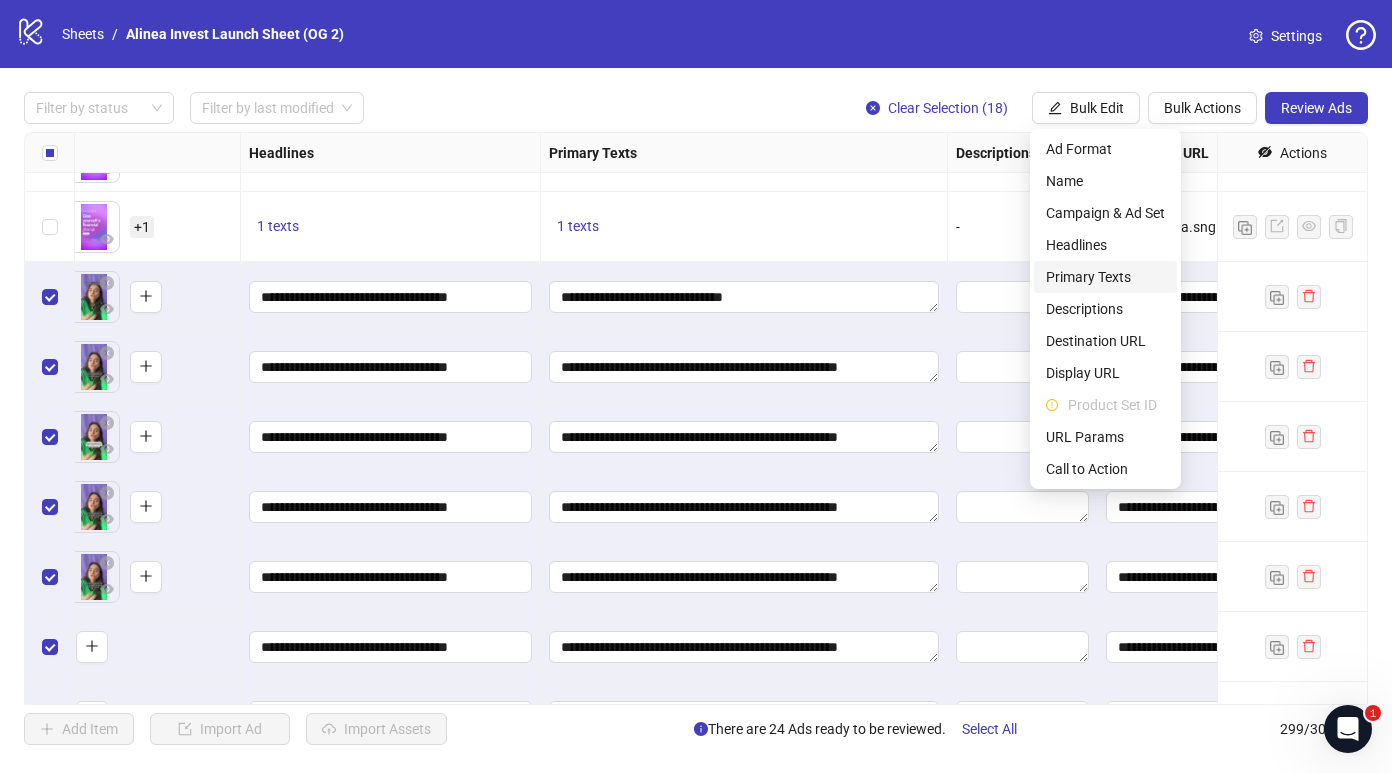 click on "Primary Texts" at bounding box center [1105, 277] 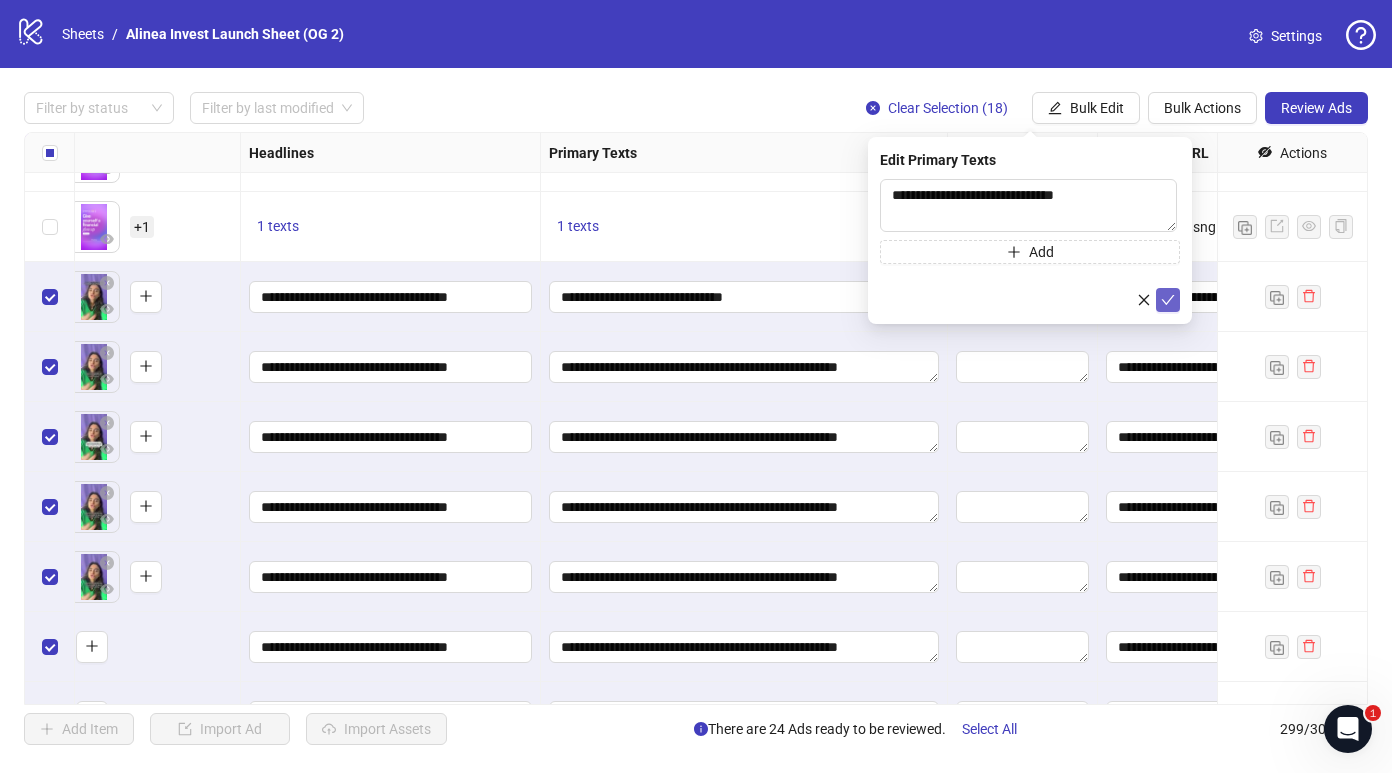 click 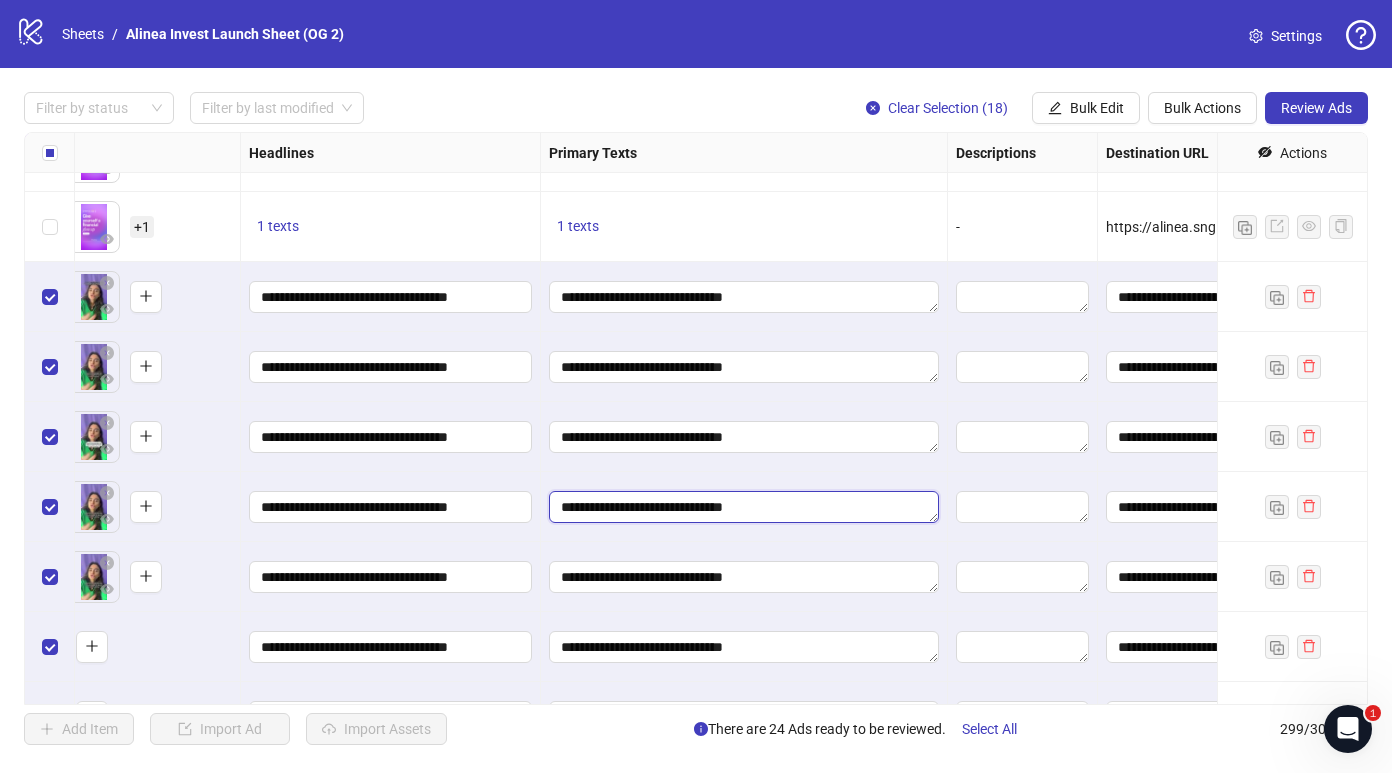 click on "**********" at bounding box center (744, 507) 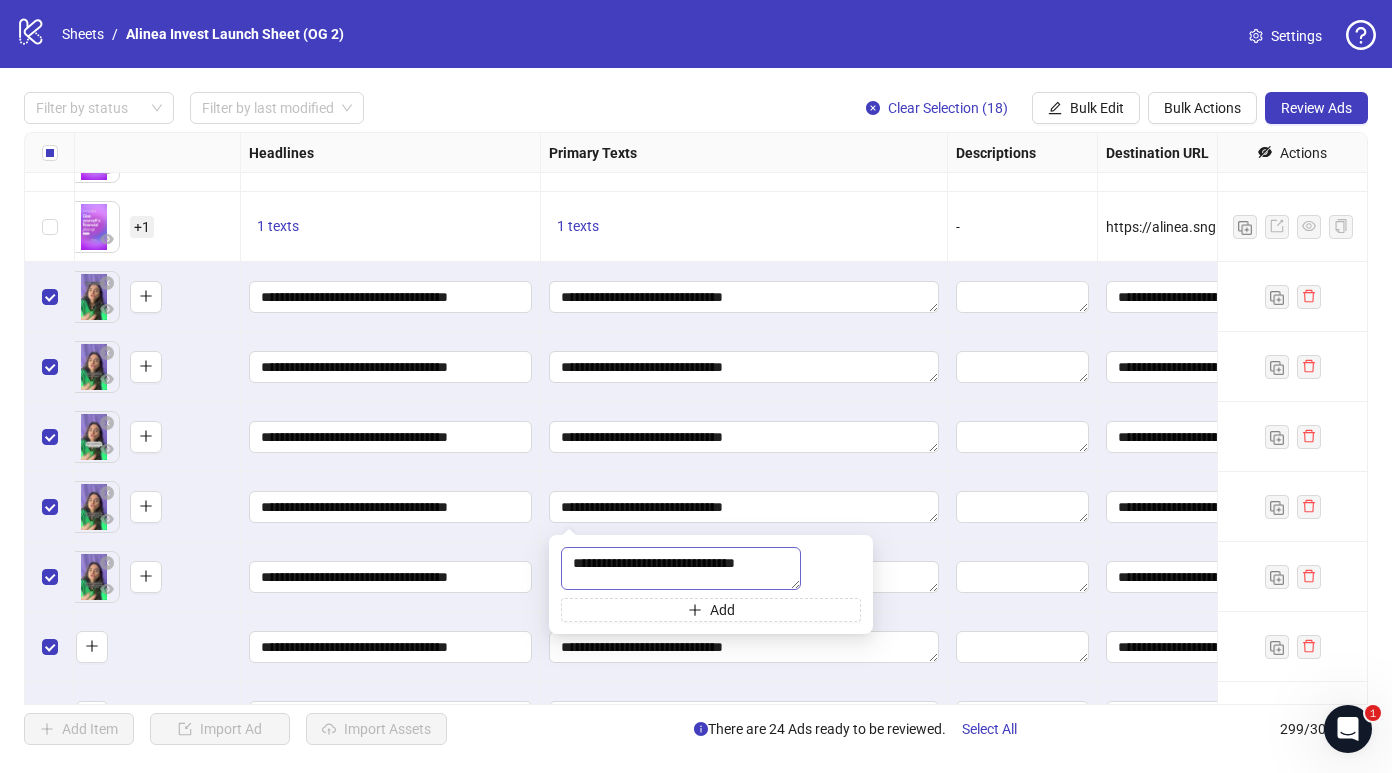 click on "**********" at bounding box center (681, 568) 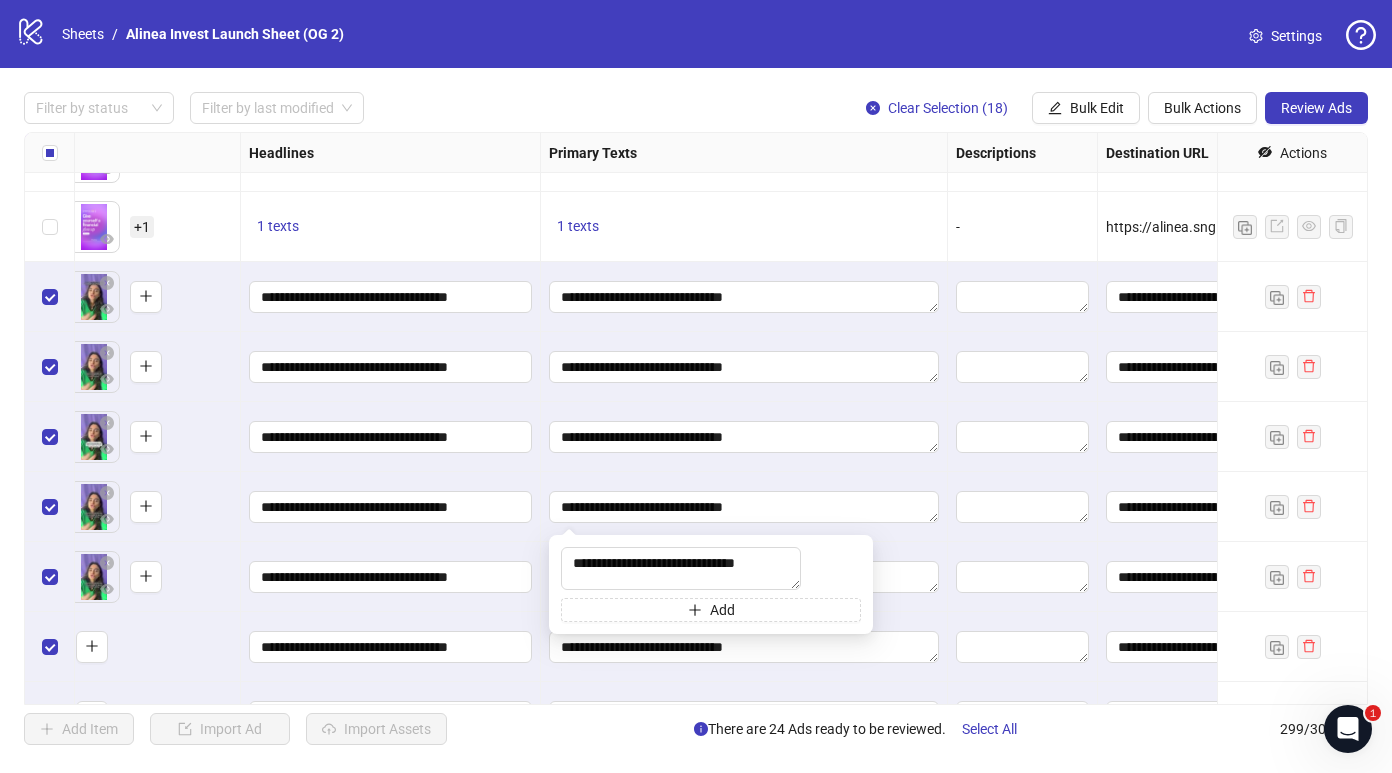 click on "Filter by status Filter by last modified Clear Selection (18) Bulk Edit Bulk Actions Review Ads" at bounding box center [696, 108] 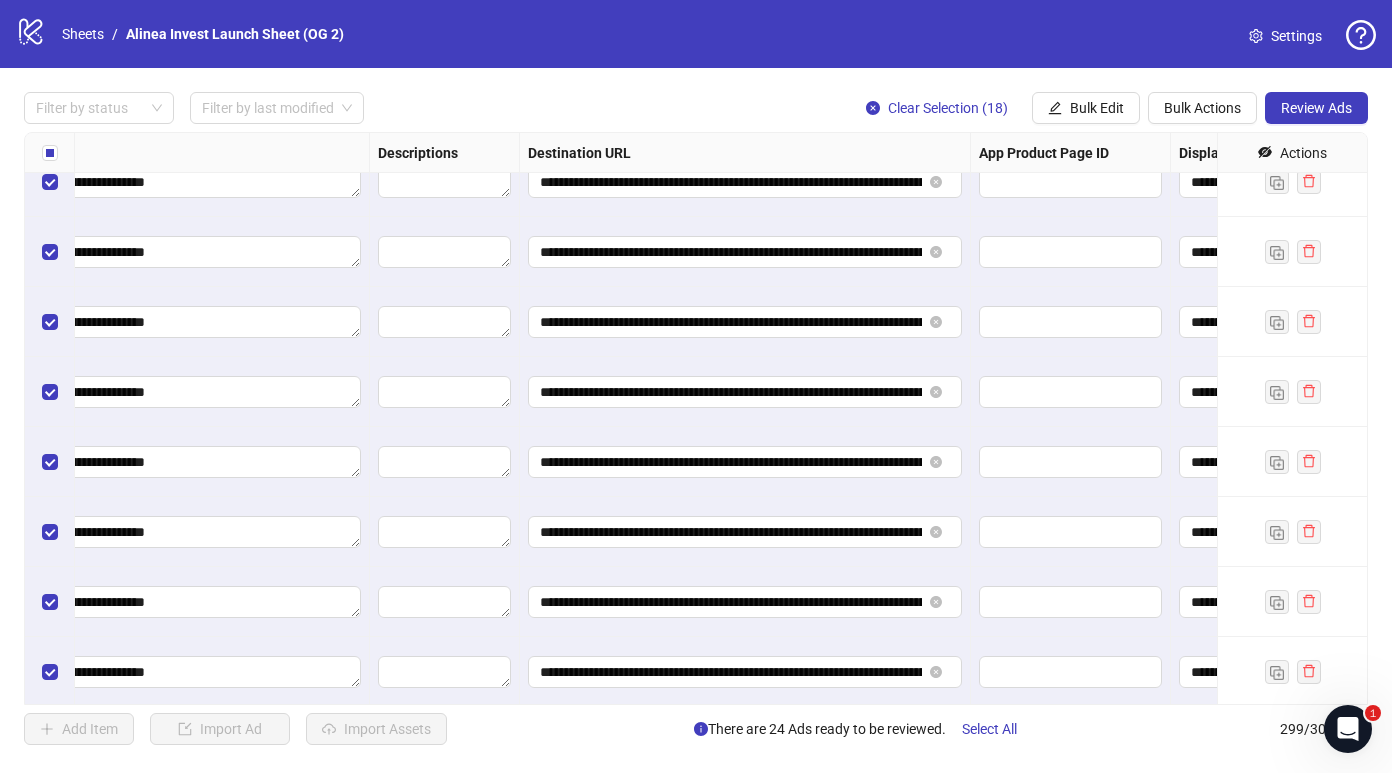 scroll, scrollTop: 20396, scrollLeft: 1984, axis: both 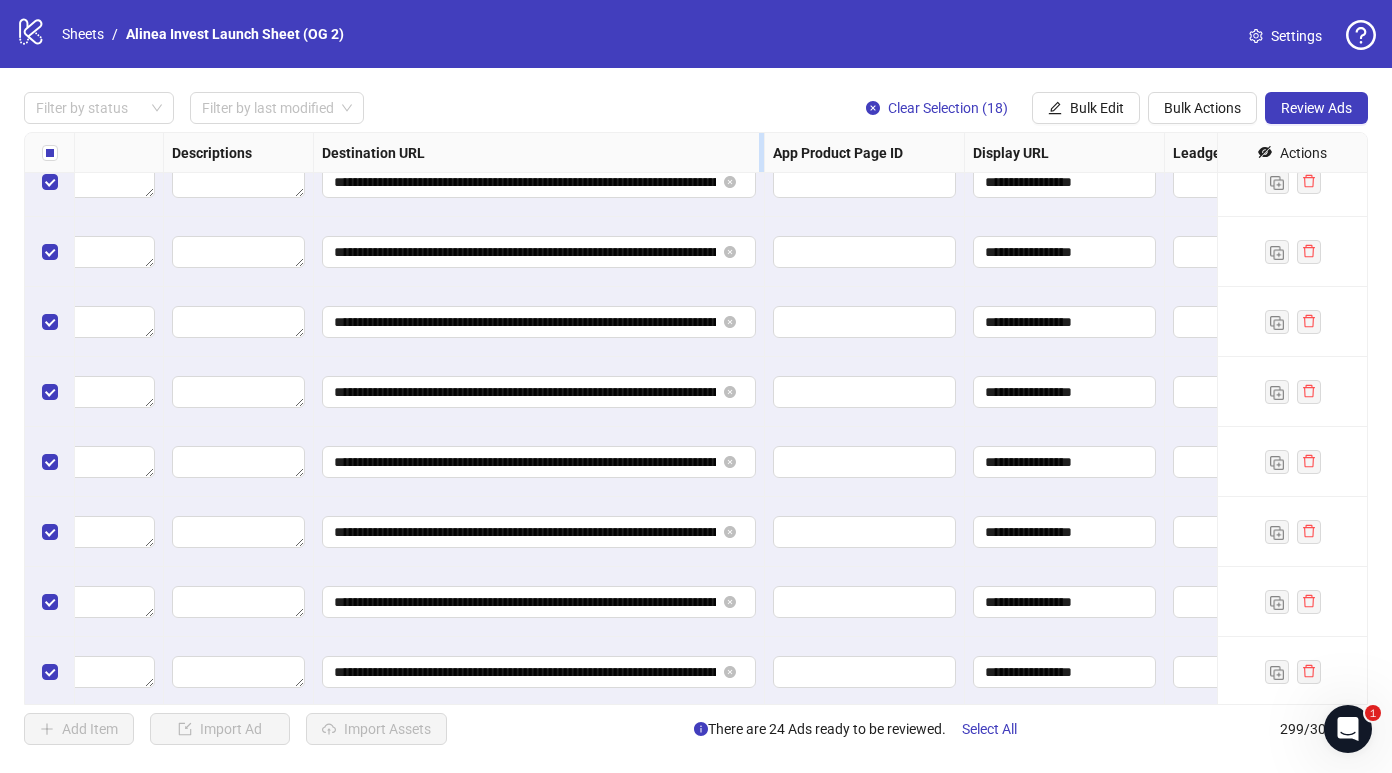 drag, startPoint x: 760, startPoint y: 162, endPoint x: 830, endPoint y: 162, distance: 70 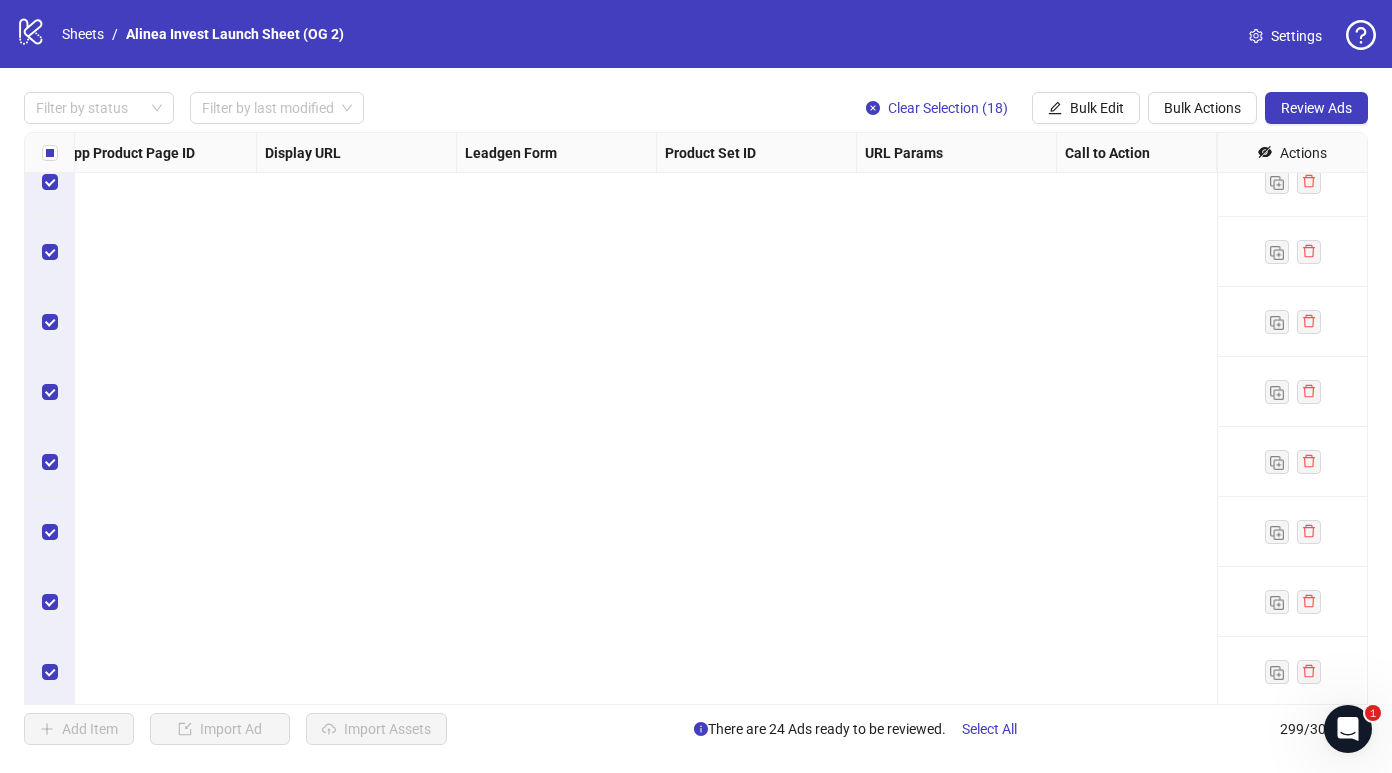 scroll, scrollTop: 19248, scrollLeft: 2763, axis: both 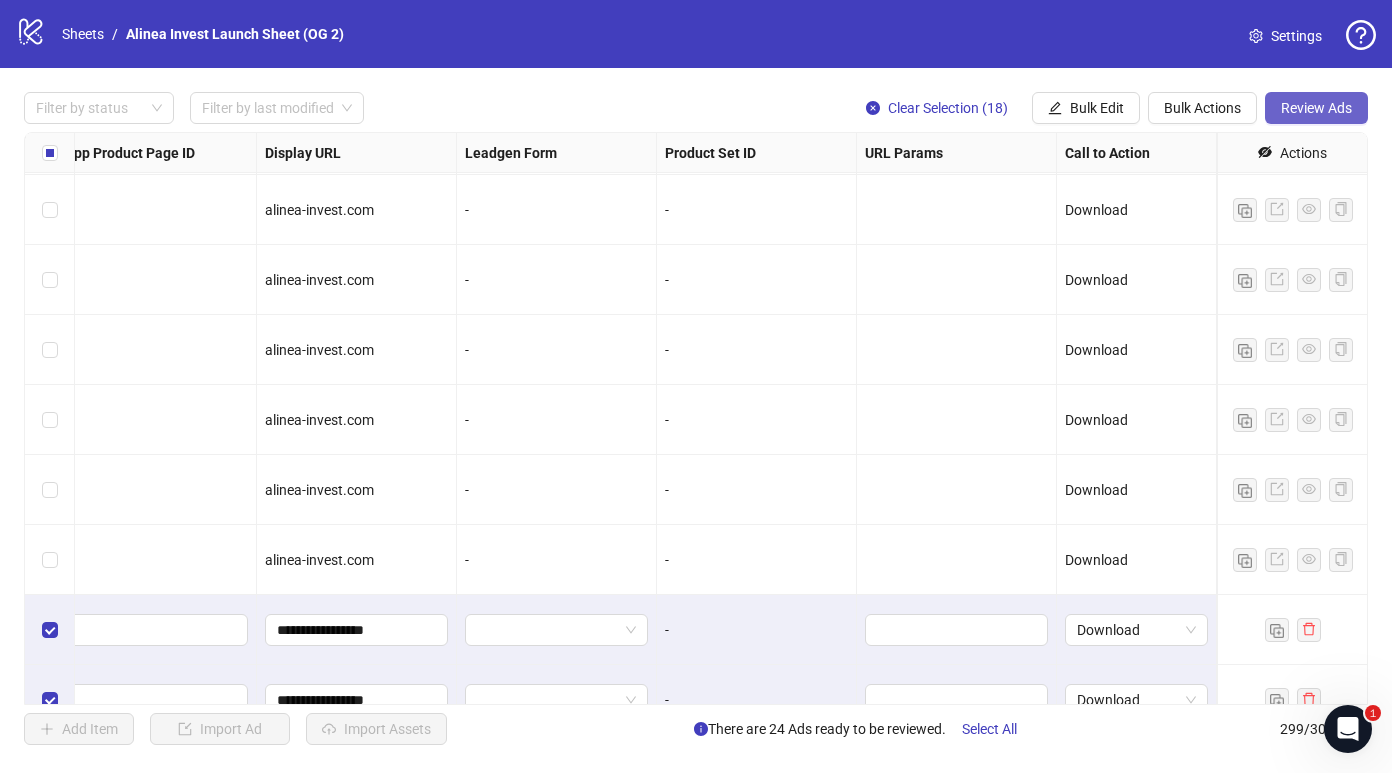 click on "Review Ads" at bounding box center (1316, 108) 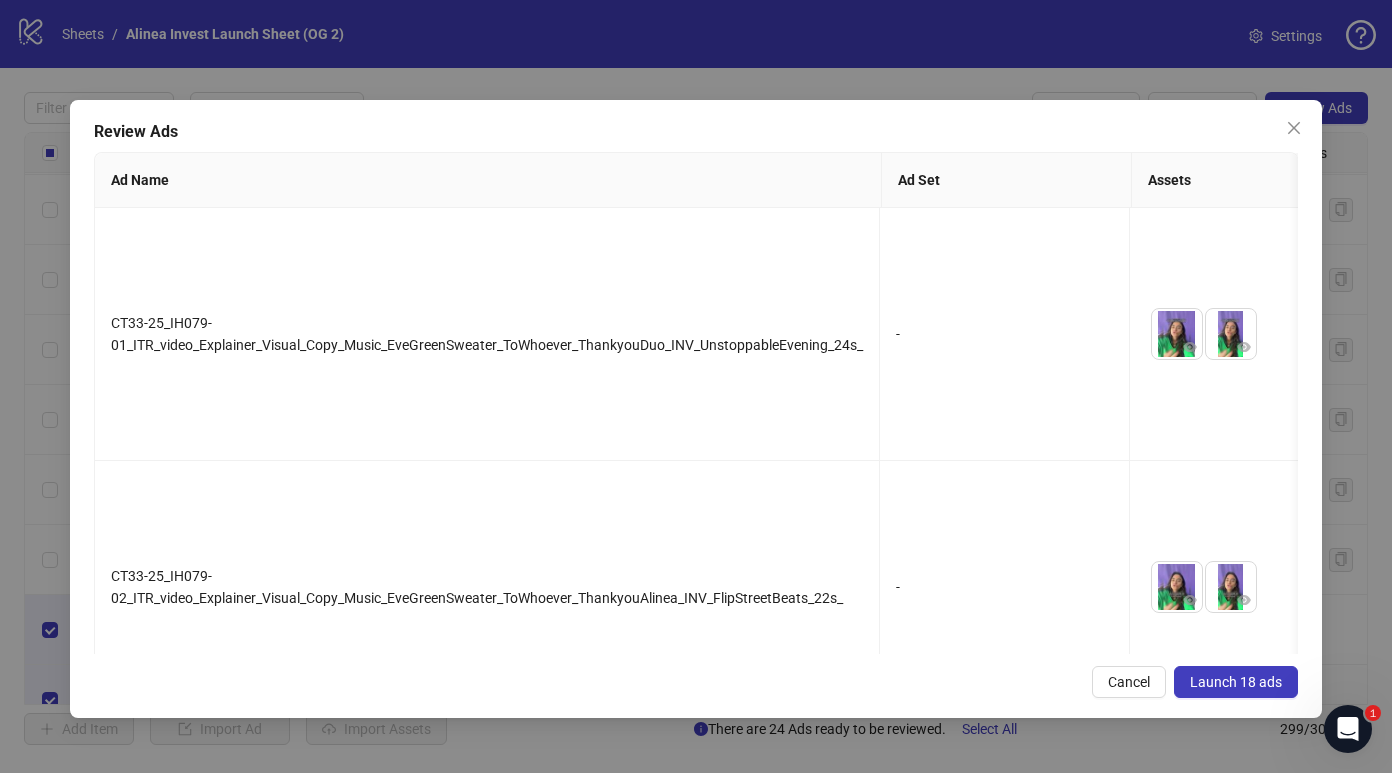 click on "Launch 18 ads" at bounding box center (1236, 682) 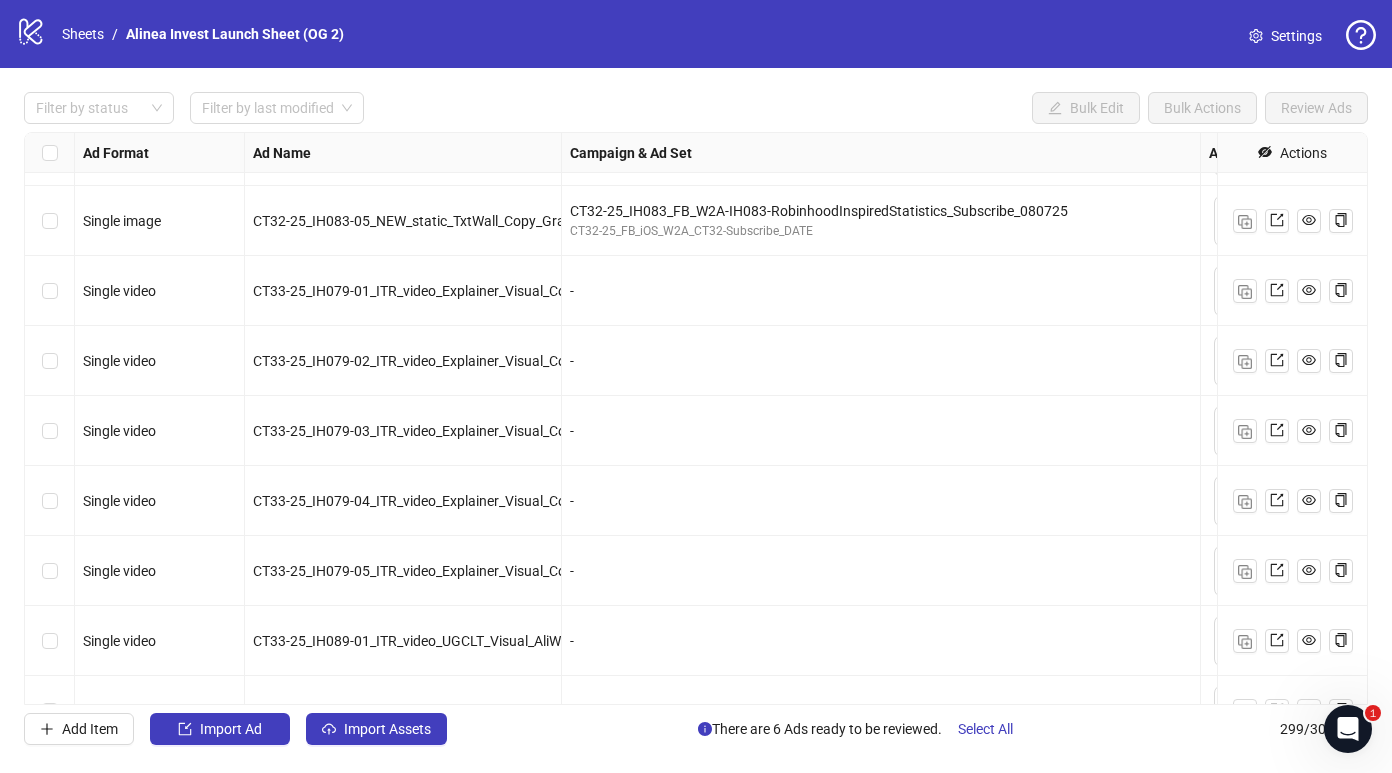 scroll, scrollTop: 19579, scrollLeft: 0, axis: vertical 